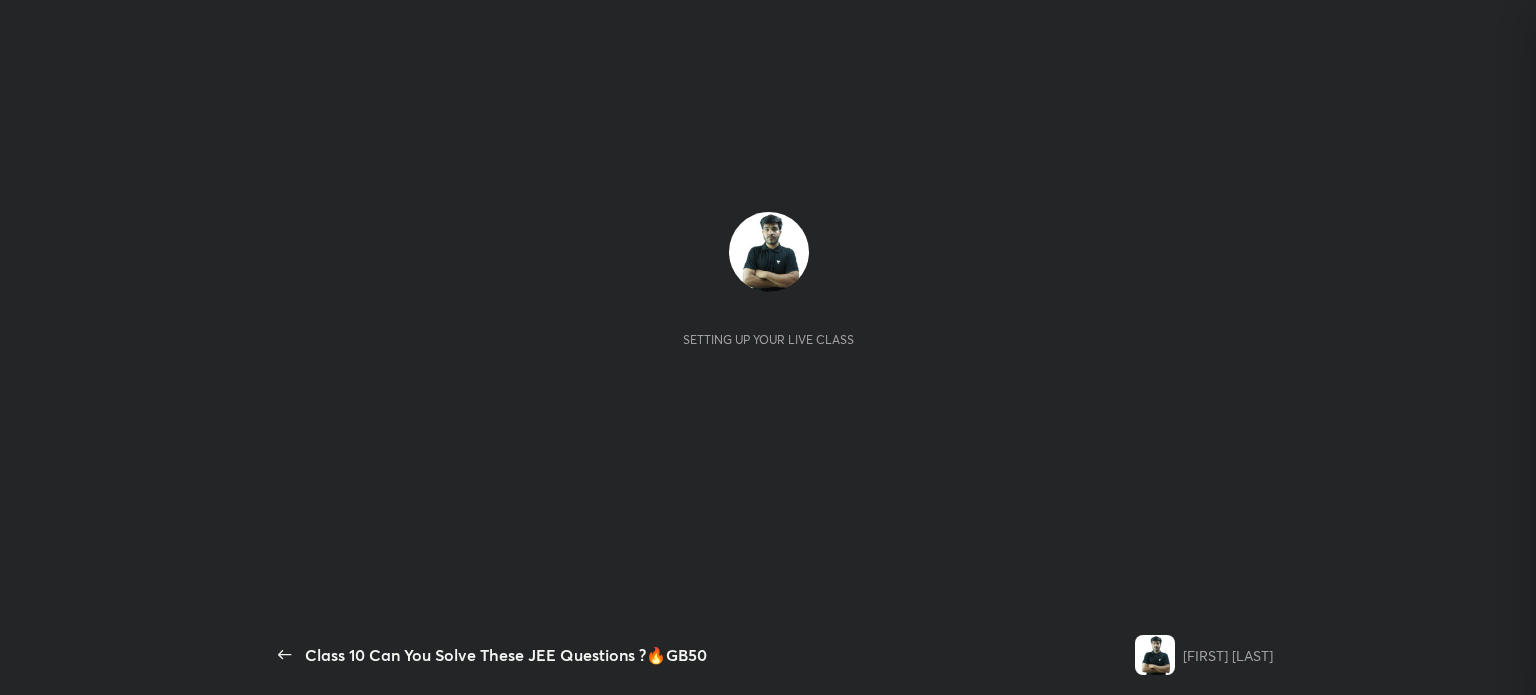 scroll, scrollTop: 0, scrollLeft: 0, axis: both 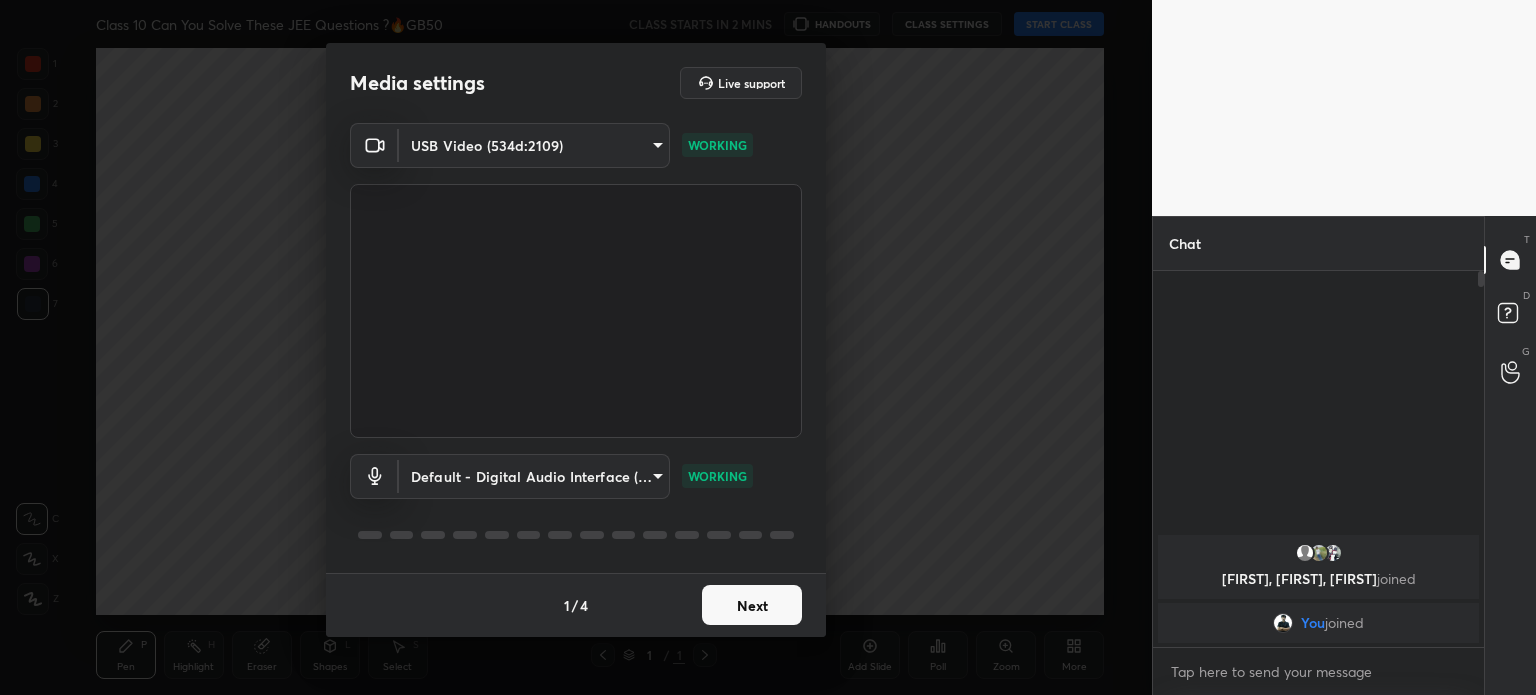 click on "Default - Digital Audio Interface (4- USB Digital Audio) (534d:2109) default WORKING" at bounding box center [576, 504] 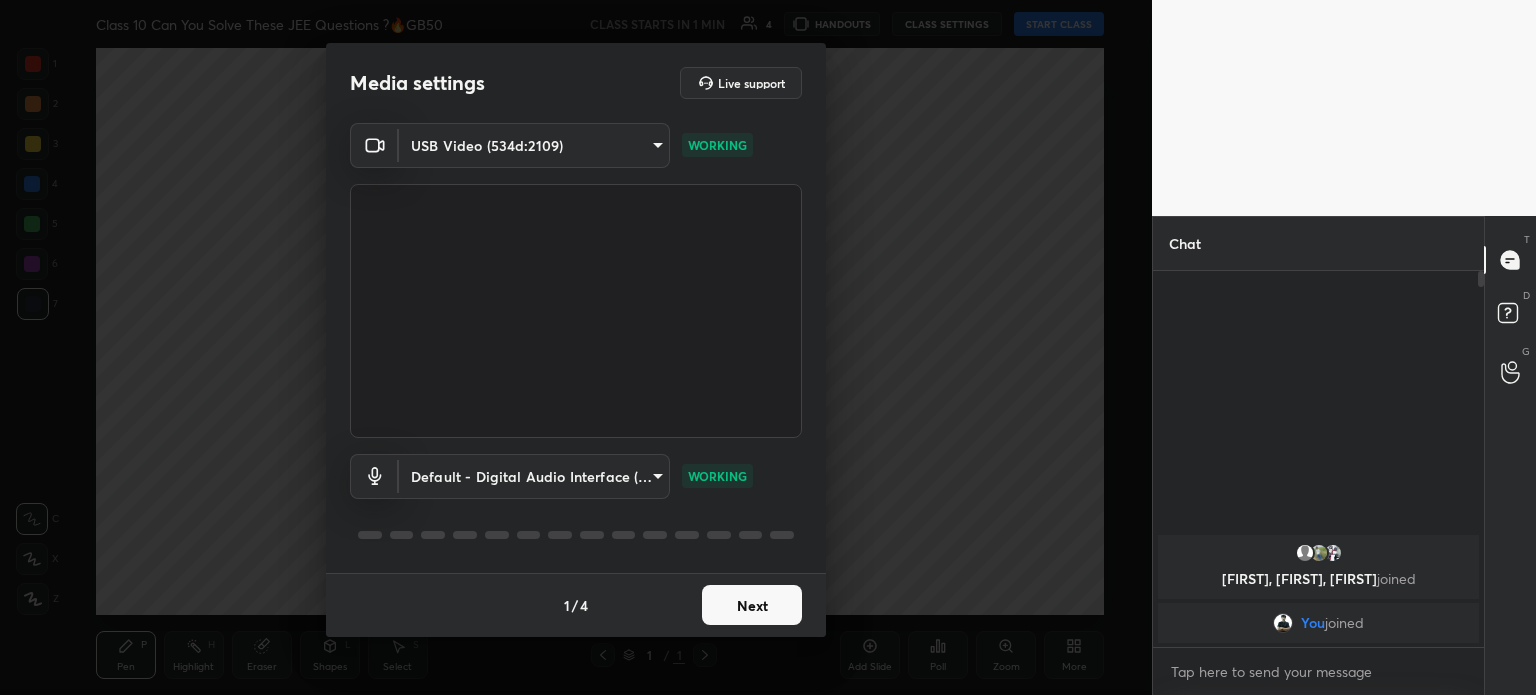 click on "1 2 3 4 5 6 7 C X Z C X Z E E Erase all H H Class 10 Can You Solve These JEE Questions ?🔥GB50 CLASS STARTS IN 1 MIN 4 HANDOUTS CLASS SETTINGS START CLASS Setting up your live class Back Class 10 Can You Solve These JEE Questions ?🔥GB50 [FIRST] [LAST] Pen P Highlight H Eraser Shapes L Select S 1 / 1 Add Slide Poll Zoom More Chat [FIRST], [FIRST], [FIRST] joined You joined 1 NEW MESSAGE Enable hand raising Enable hand raising to speak to learners. Once enabled, chat will be turned off temporarily. Enable x introducing Raise a hand with a doubt Now learners can raise their hand along with a doubt How it works? Doubts asked by learners will show up here Raise hand disabled You have disabled Raise hand currently. Enable it to invite learners to speak Enable Can't raise hand Looks like educator just invited you to speak. Please wait before you can raise your hand again. Got it T Messages (T) D Doubts (D) G Raise Hand (G) Report an issue Reason for reporting Buffering Chat not working Audio - Video sync issue" at bounding box center [768, 347] 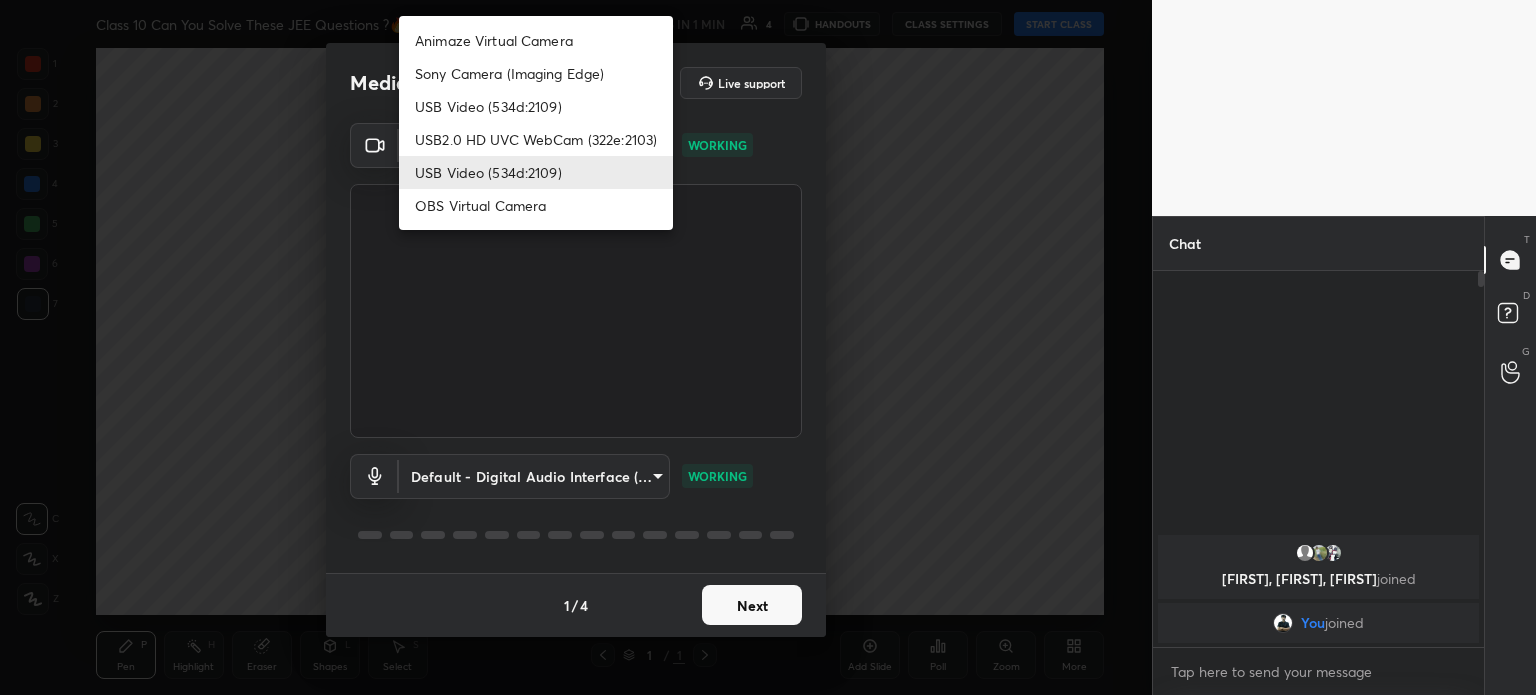click on "Animaze Virtual Camera" at bounding box center [536, 40] 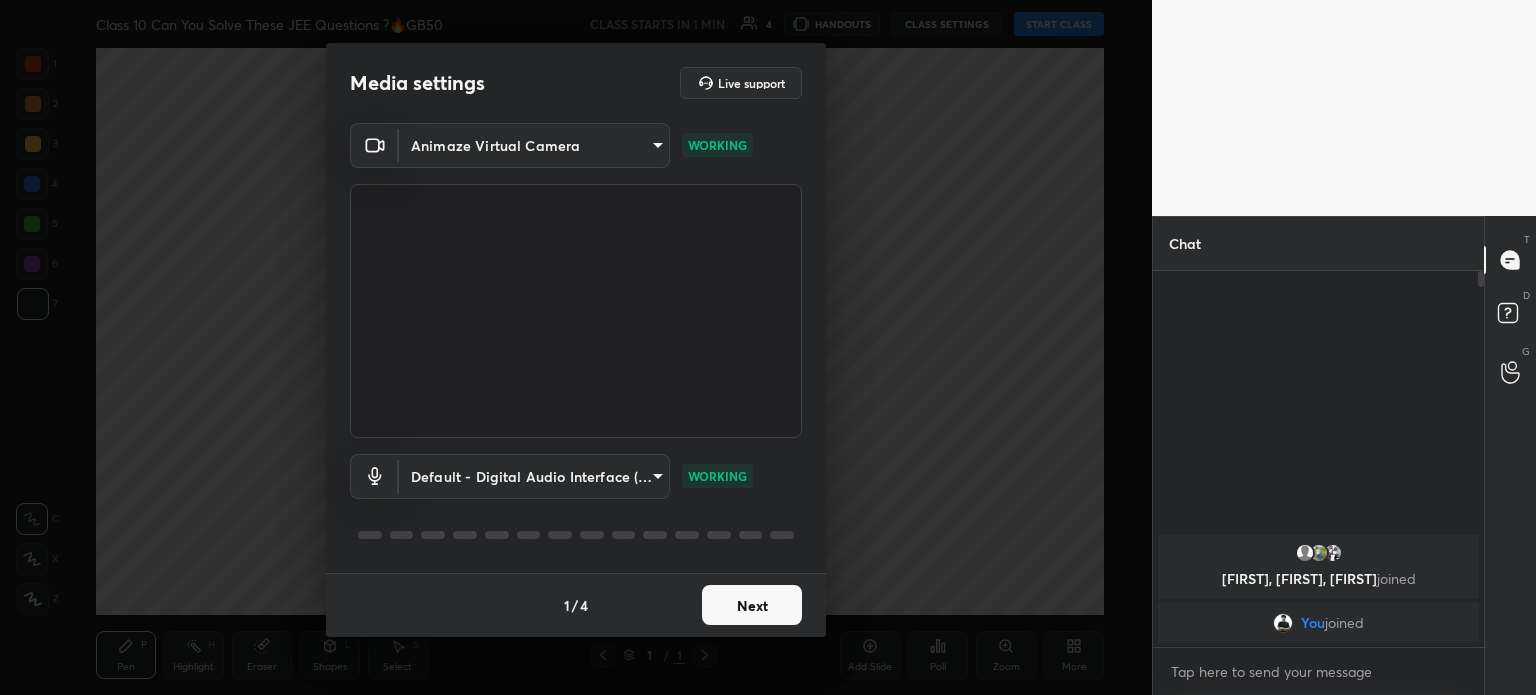 click on "1 2 3 4 5 6 7 C X Z C X Z E E Erase all H H Class 10 Can You Solve These JEE Questions ?🔥GB50 CLASS STARTS IN 1 MIN 4 HANDOUTS CLASS SETTINGS START CLASS Setting up your live class Back Class 10 Can You Solve These JEE Questions ?🔥GB50 [FIRST] [LAST] Pen P Highlight H Eraser Shapes L Select S 1 / 1 Add Slide Poll Zoom More Chat [FIRST], [FIRST], [FIRST] joined You joined 1 NEW MESSAGE Enable hand raising Enable hand raising to speak to learners. Once enabled, chat will be turned off temporarily. Enable x introducing Raise a hand with a doubt Now learners can raise their hand along with a doubt How it works? Doubts asked by learners will show up here Raise hand disabled You have disabled Raise hand currently. Enable it to invite learners to speak Enable Can't raise hand Looks like educator just invited you to speak. Please wait before you can raise your hand again. Got it T Messages (T) D Doubts (D) G Raise Hand (G) Report an issue Reason for reporting Buffering Chat not working Audio - Video sync issue" at bounding box center (768, 347) 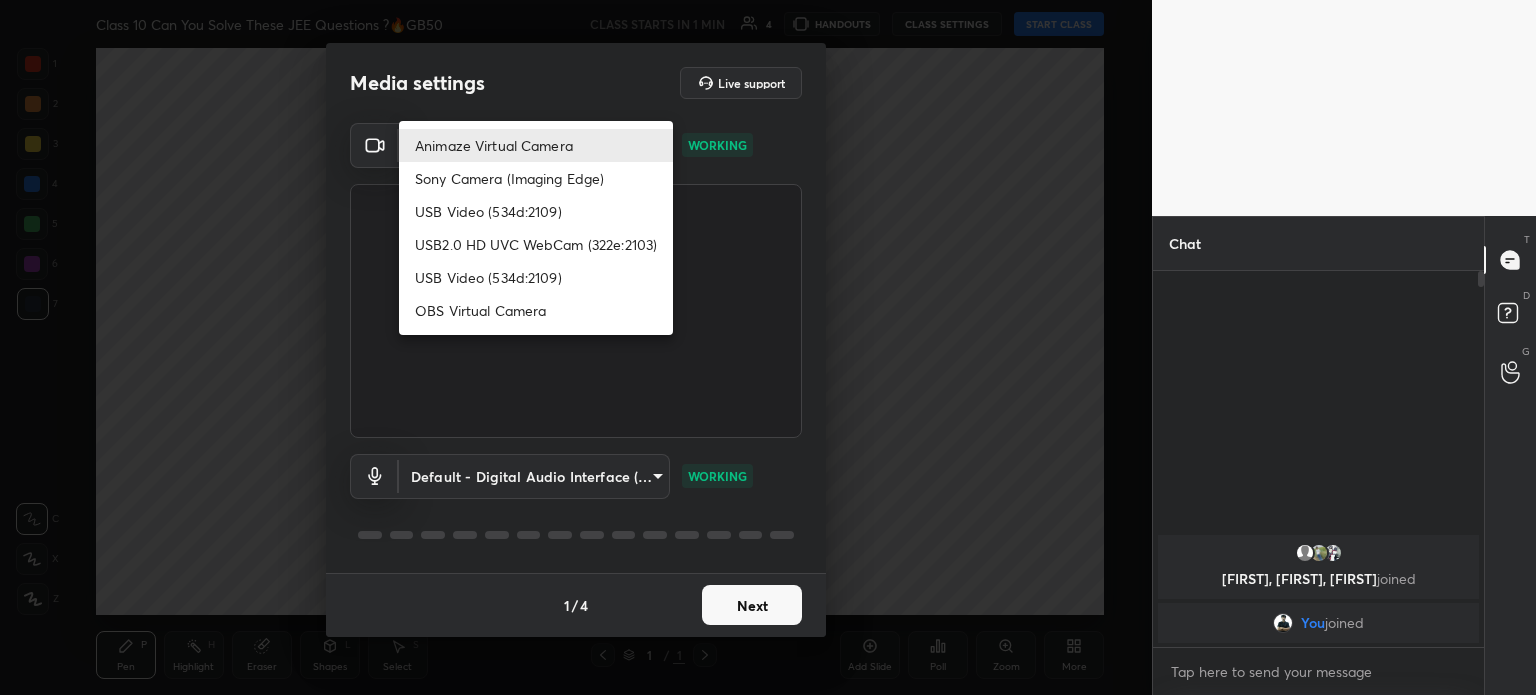 click on "USB Video (534d:2109)" at bounding box center (536, 211) 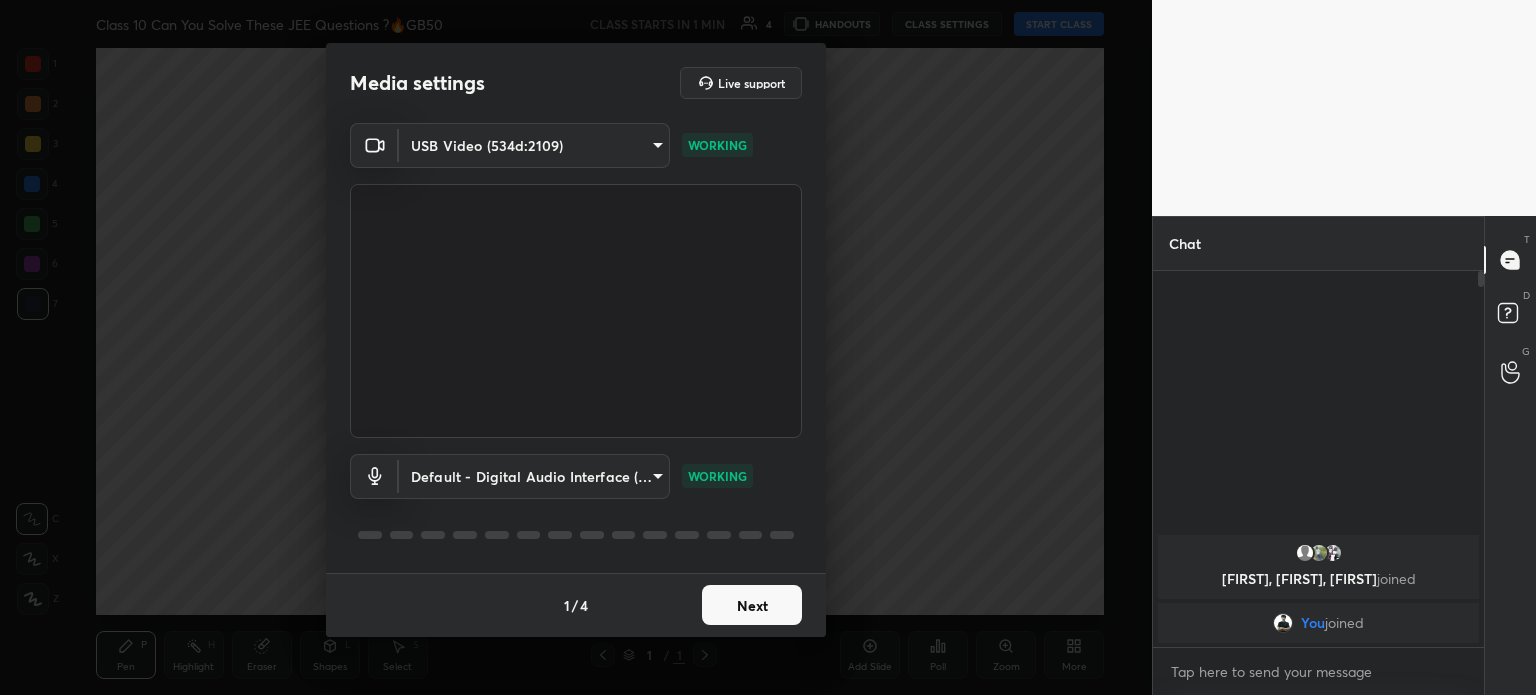 click on "Next" at bounding box center (752, 605) 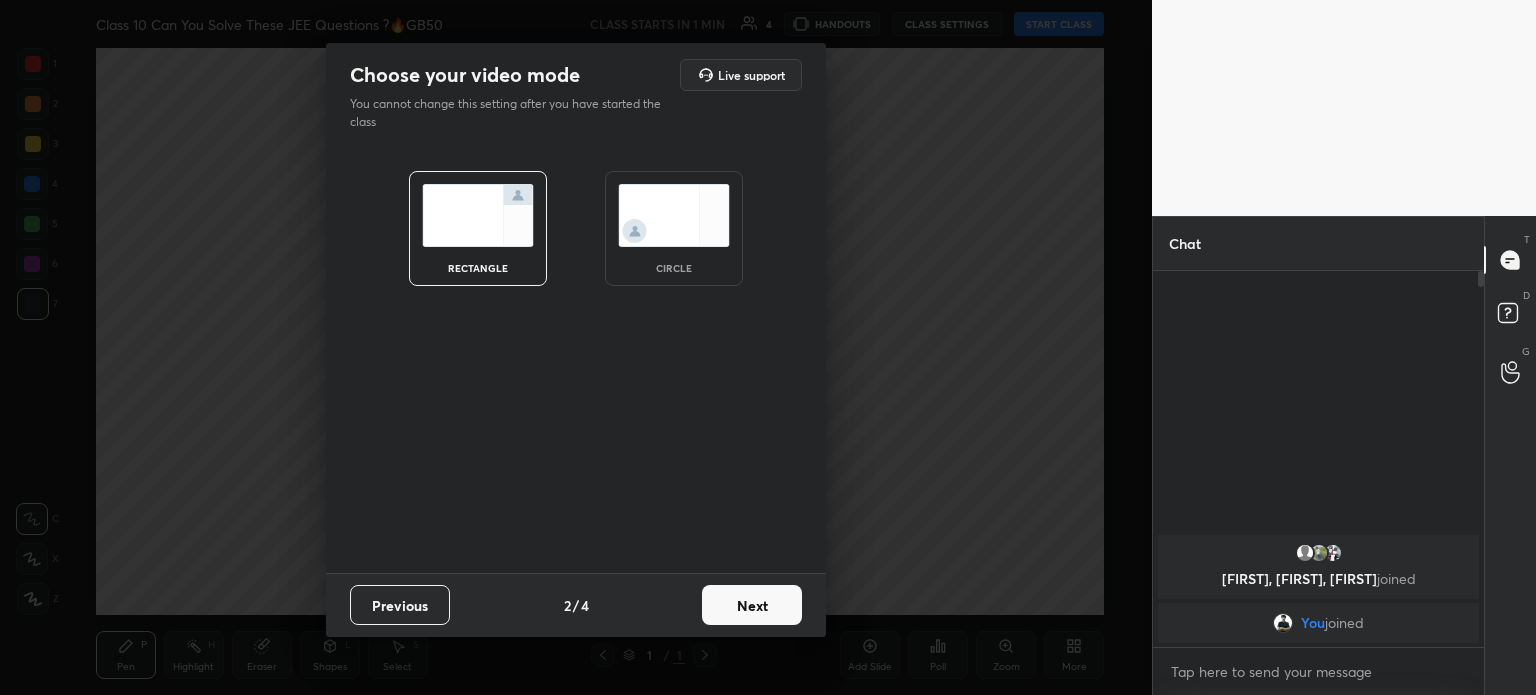 click on "Next" at bounding box center (752, 605) 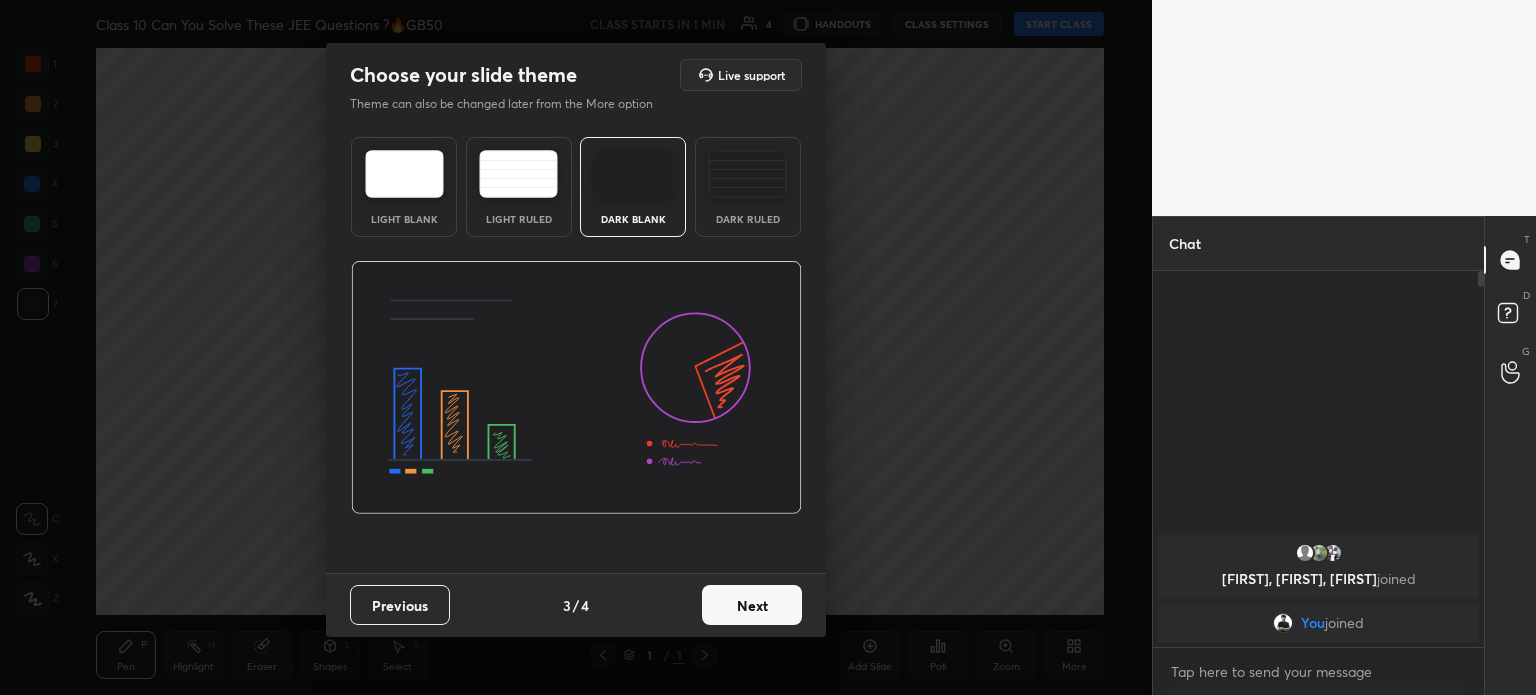 click on "Next" at bounding box center (752, 605) 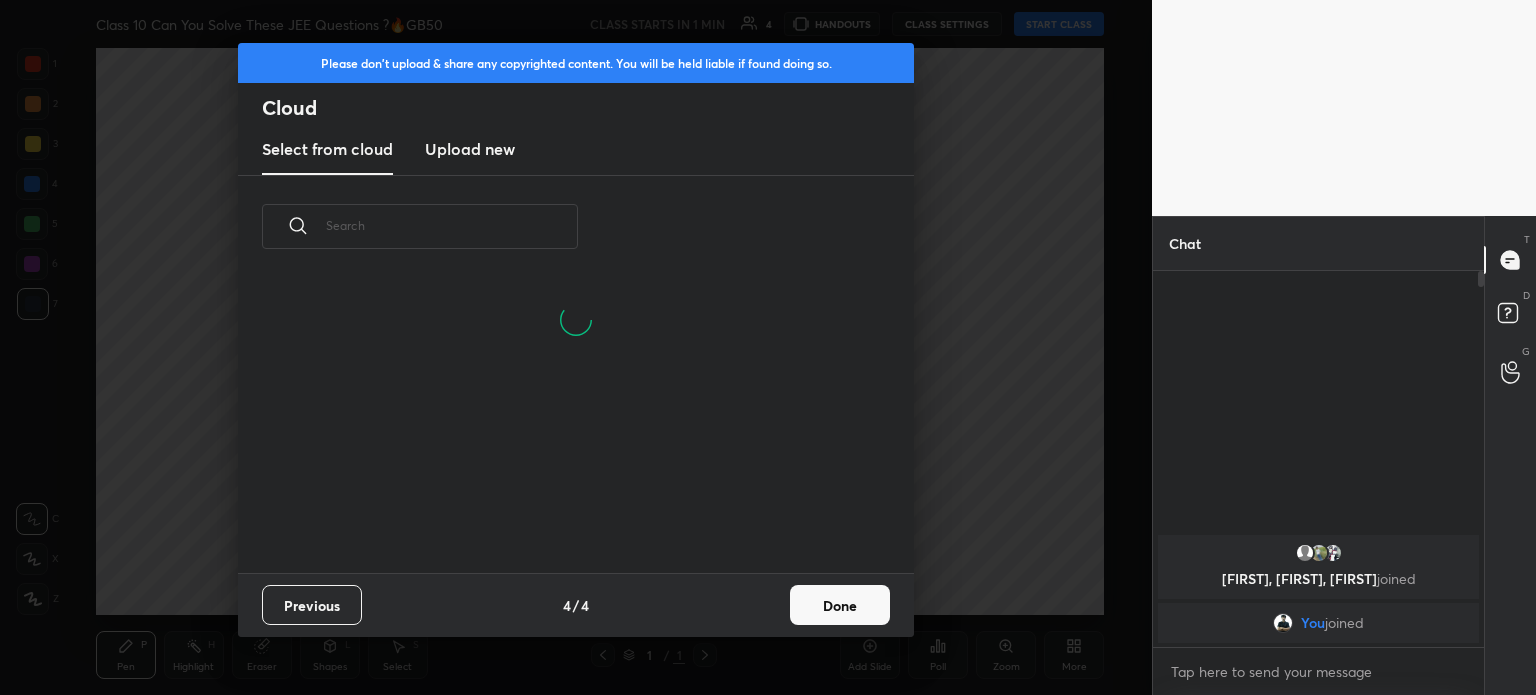 click on "Upload new" at bounding box center (470, 149) 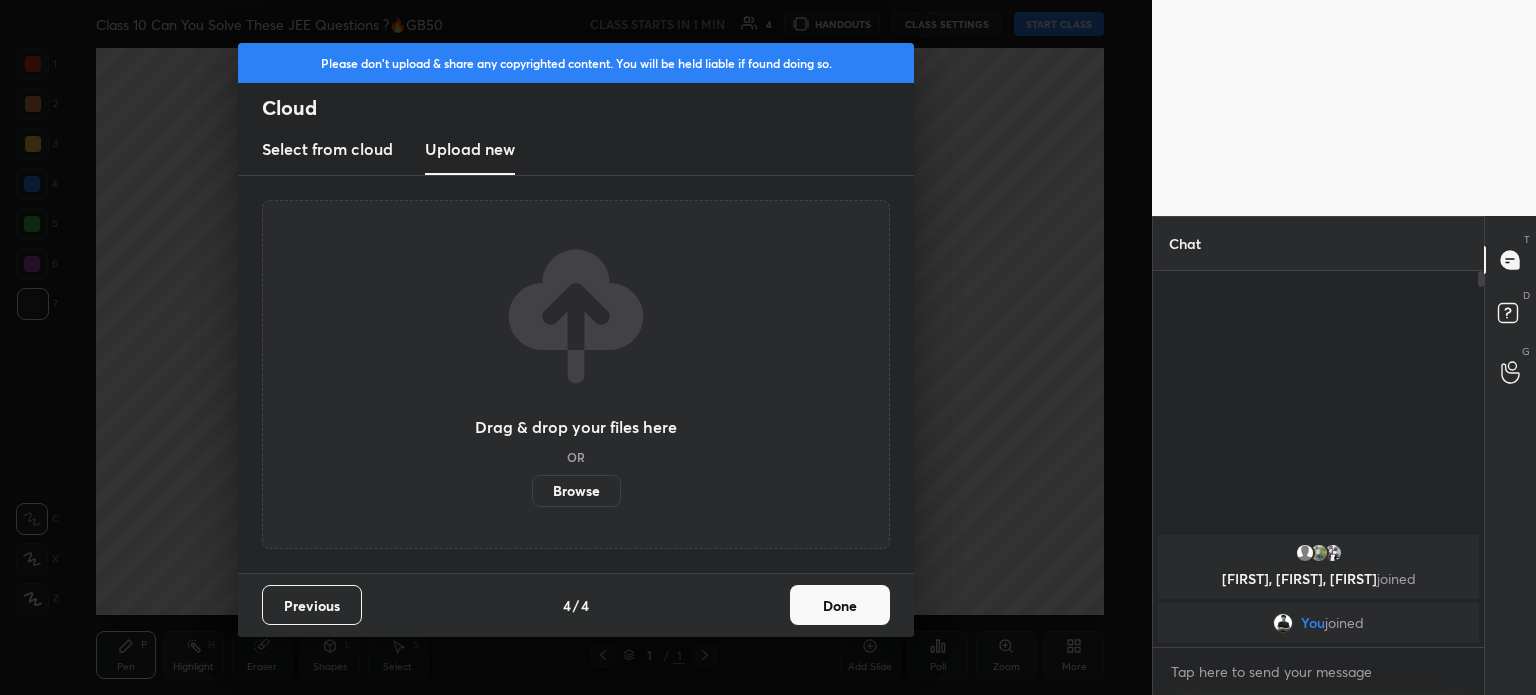 click on "Browse" at bounding box center (576, 491) 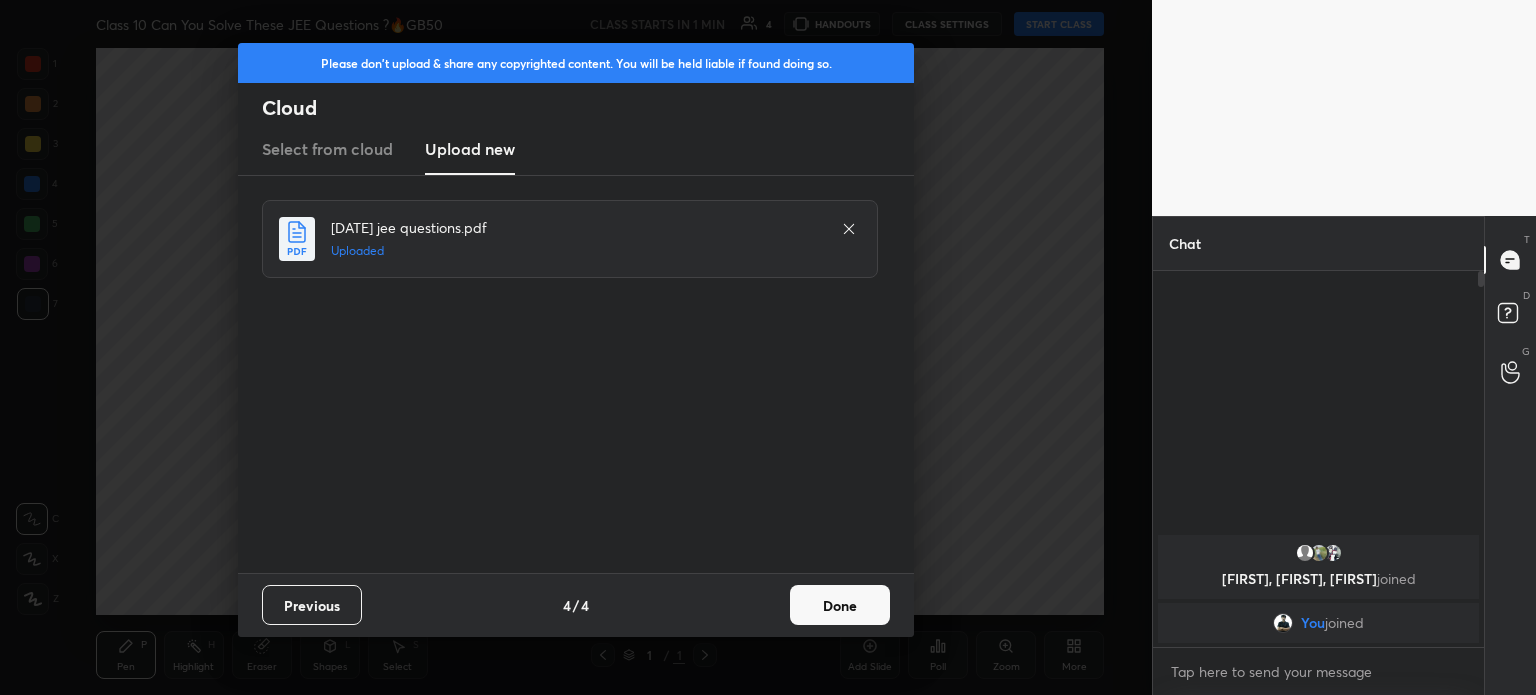 click on "Done" at bounding box center (840, 605) 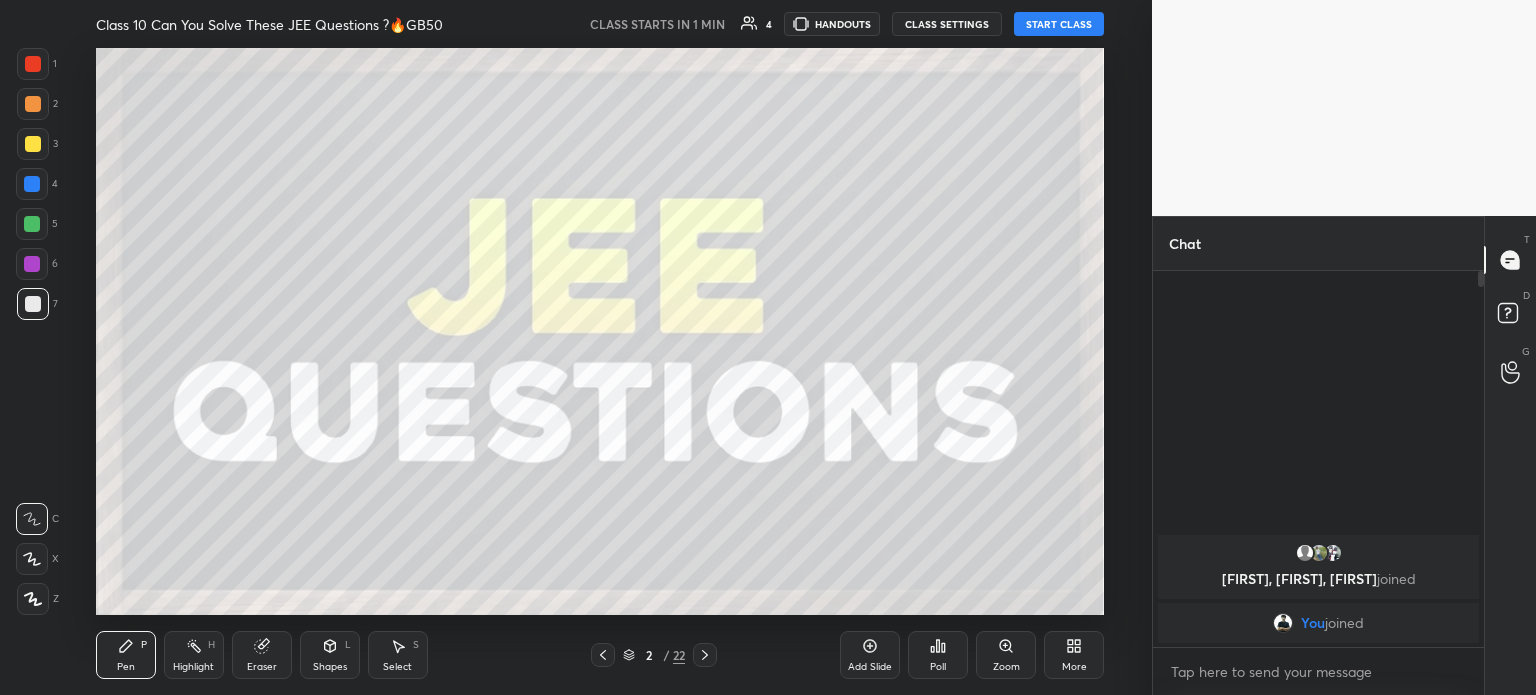click on "START CLASS" at bounding box center (1059, 24) 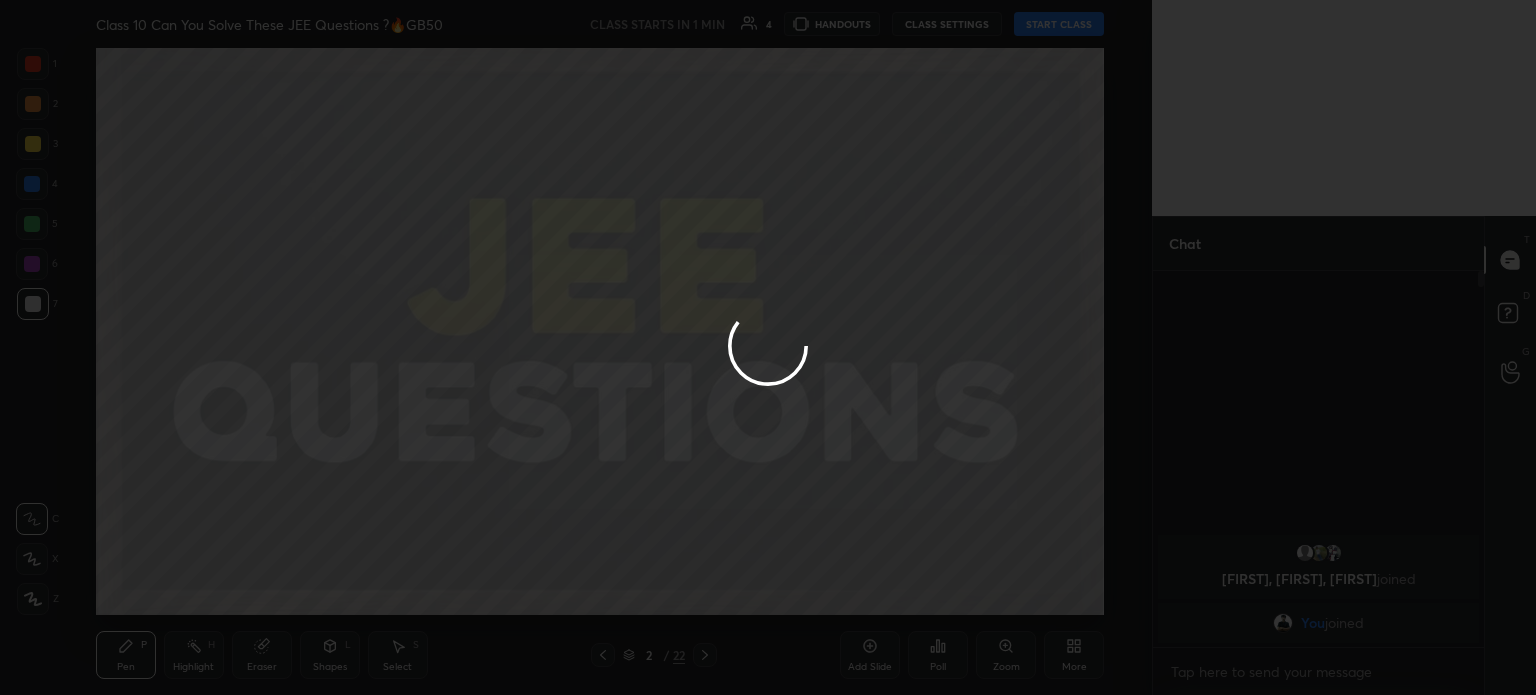 type on "x" 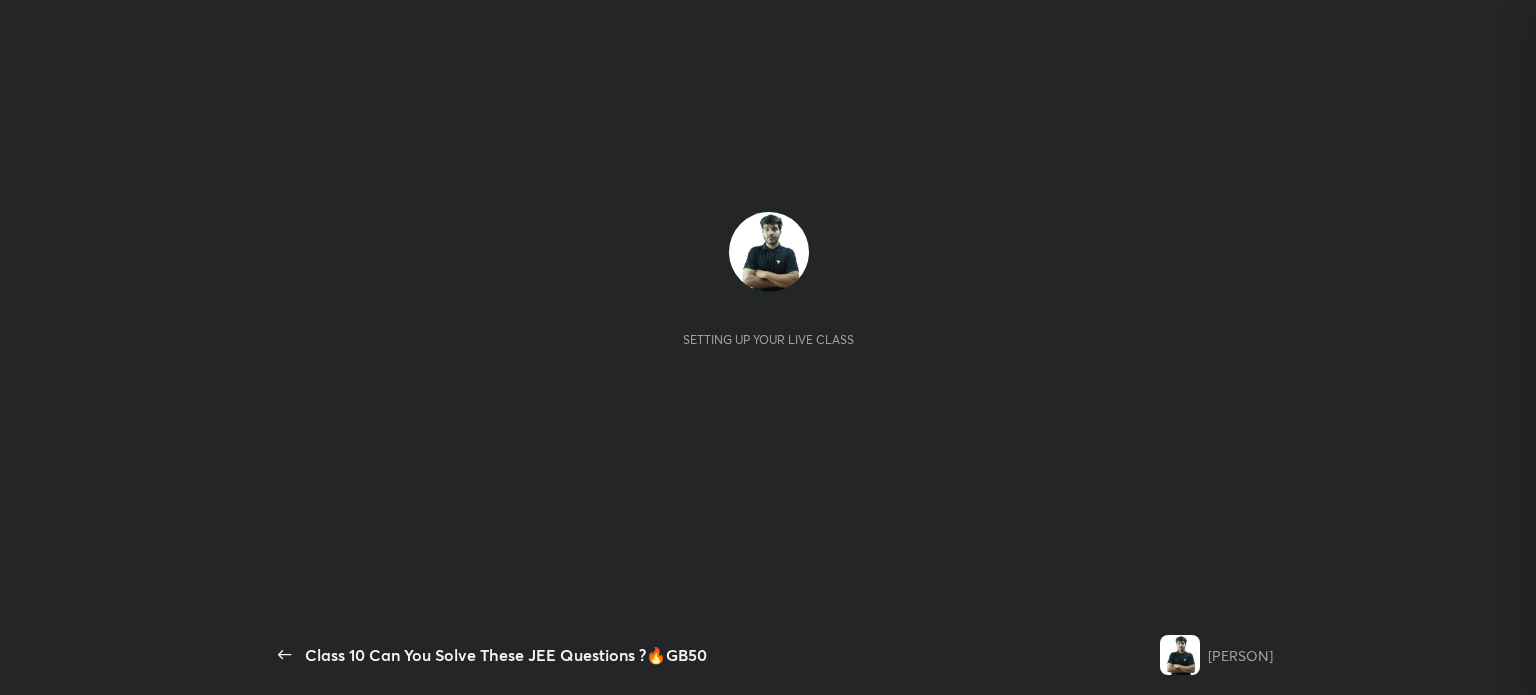 scroll, scrollTop: 0, scrollLeft: 0, axis: both 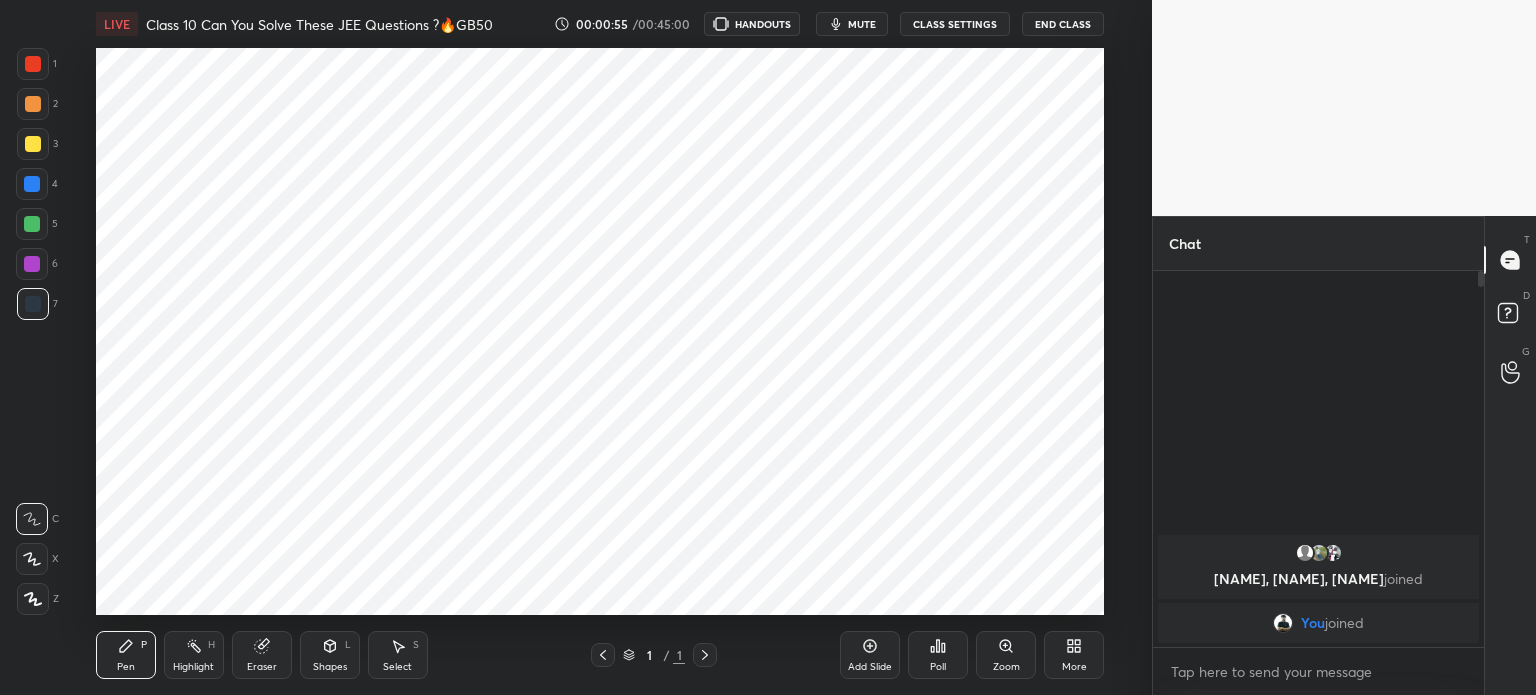 click on "CLASS SETTINGS" at bounding box center [955, 24] 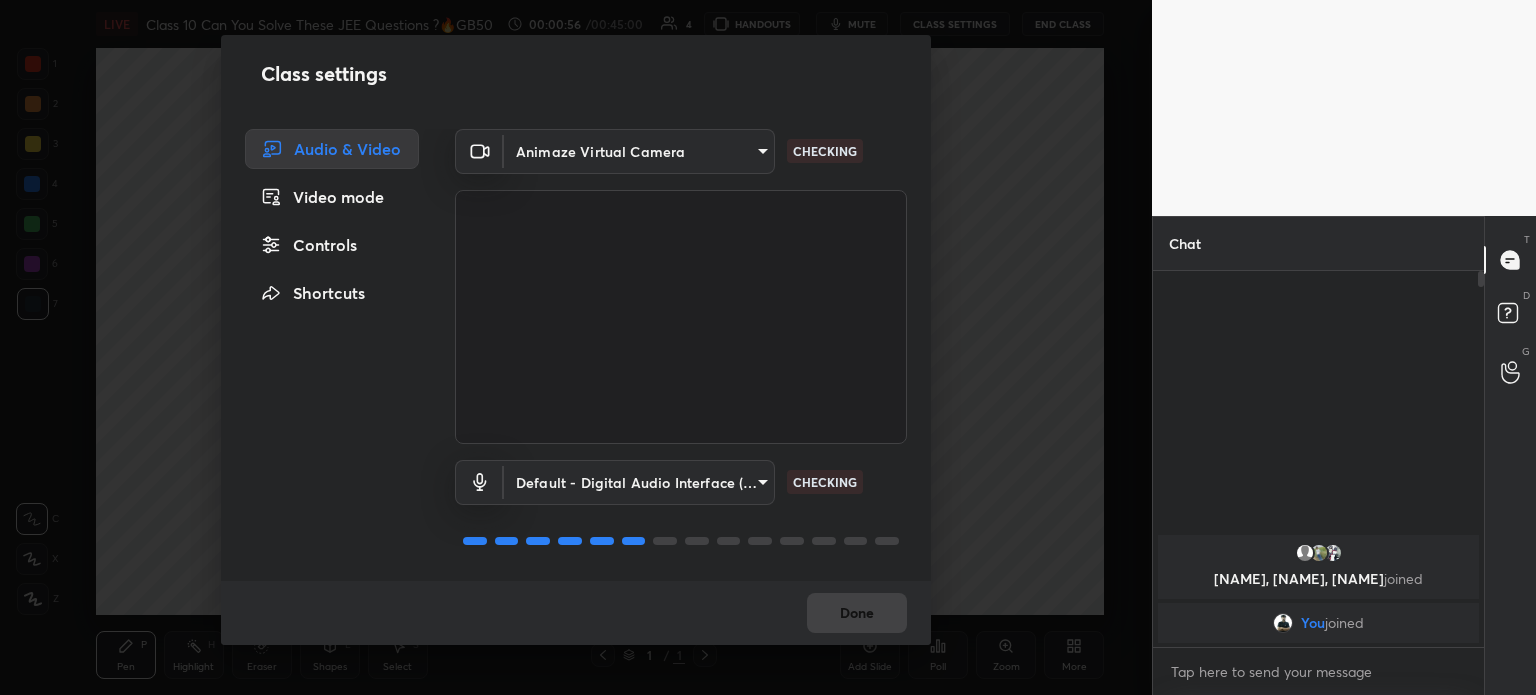 click on "Video mode" at bounding box center [332, 197] 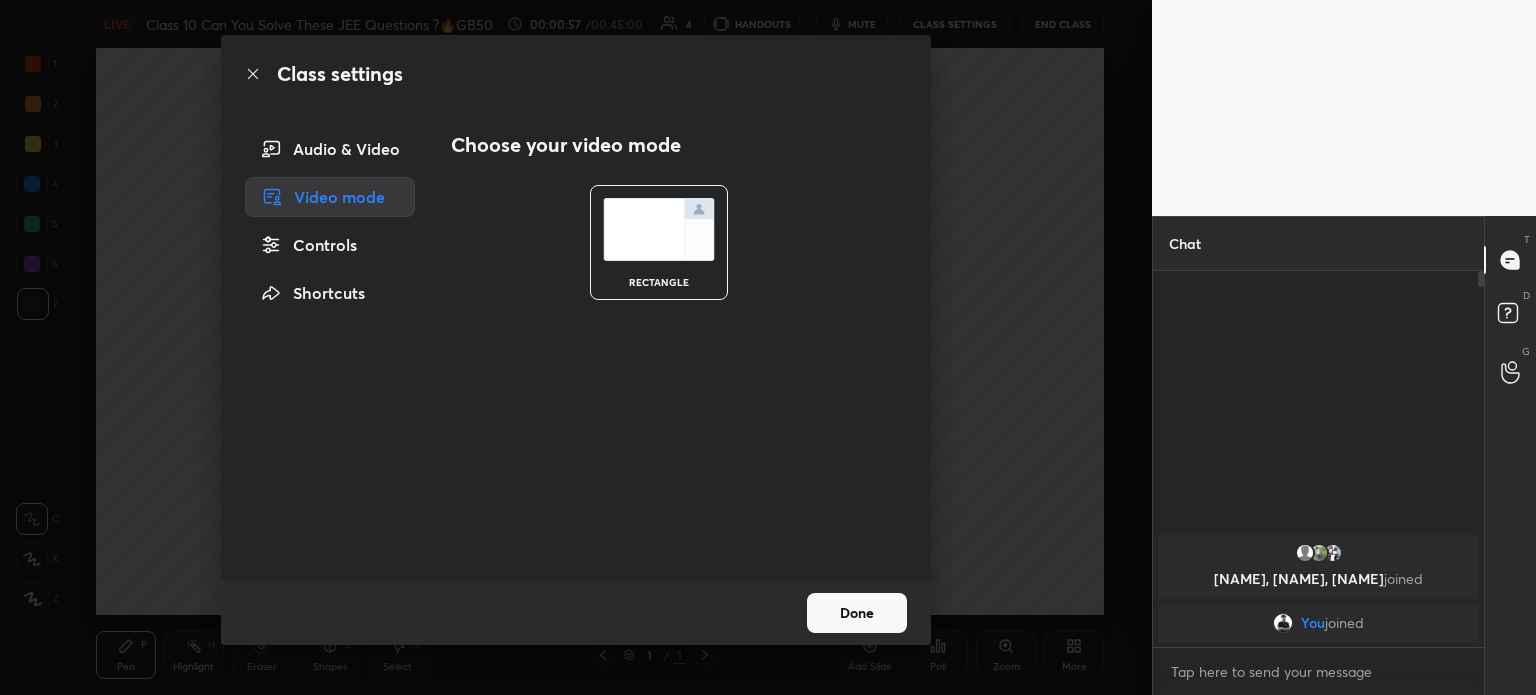 click on "Audio & Video" at bounding box center (330, 149) 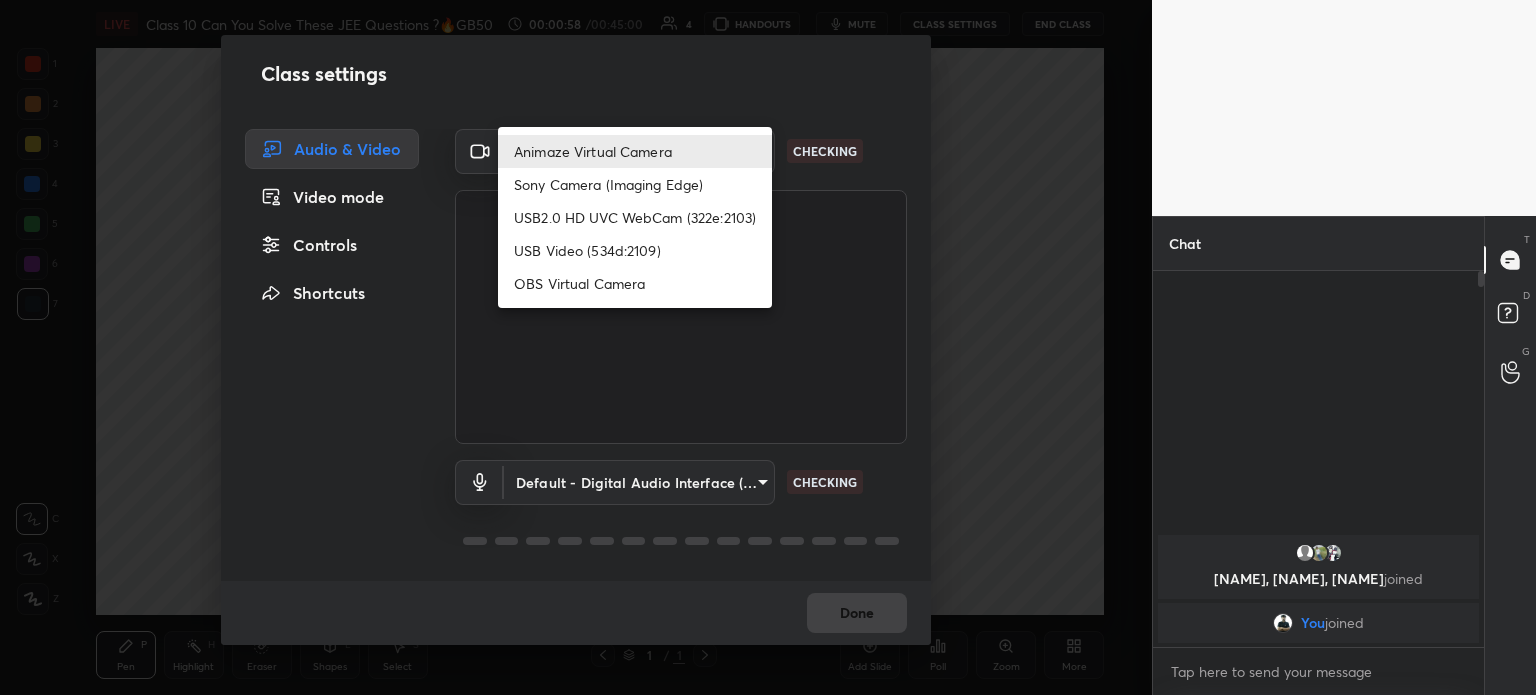 click on "1 2 3 4 5 6 7 C X Z C X Z E E Erase all H H LIVE Class 10 Can You Solve These JEE Questions ?🔥GB50 00:00:58 / 00:45:00 4 HANDOUTS mute CLASS SETTINGS End Class Setting up your live class Poll for secs No correct answer Start poll Back Class 10 Can You Solve These JEE Questions ?🔥GB50 [NAME] Pen P Highlight H Eraser Shapes L Select S 1 / 1 Add Slide Poll Zoom More Chat [NAME], [NAME], [NAME] joined You joined JUMP TO LATEST Enable hand raising Enable raise hand to speak to learners. Once enabled, chat will be turned off temporarily. Enable x introducing Raise a hand with a doubt Now learners can raise their hand along with a doubt How it works? Doubts asked by learners will show up here NEW DOUBTS ASKED No one has raised a hand yet Can't raise hand Looks like educator just invited you to speak. Please wait before you can raise your hand again. Got it T Messages (T) D Doubts (D) G Raise Hand (G) Report an issue Reason for reporting Buffering Chat not working Audio - Video sync issue" at bounding box center [768, 347] 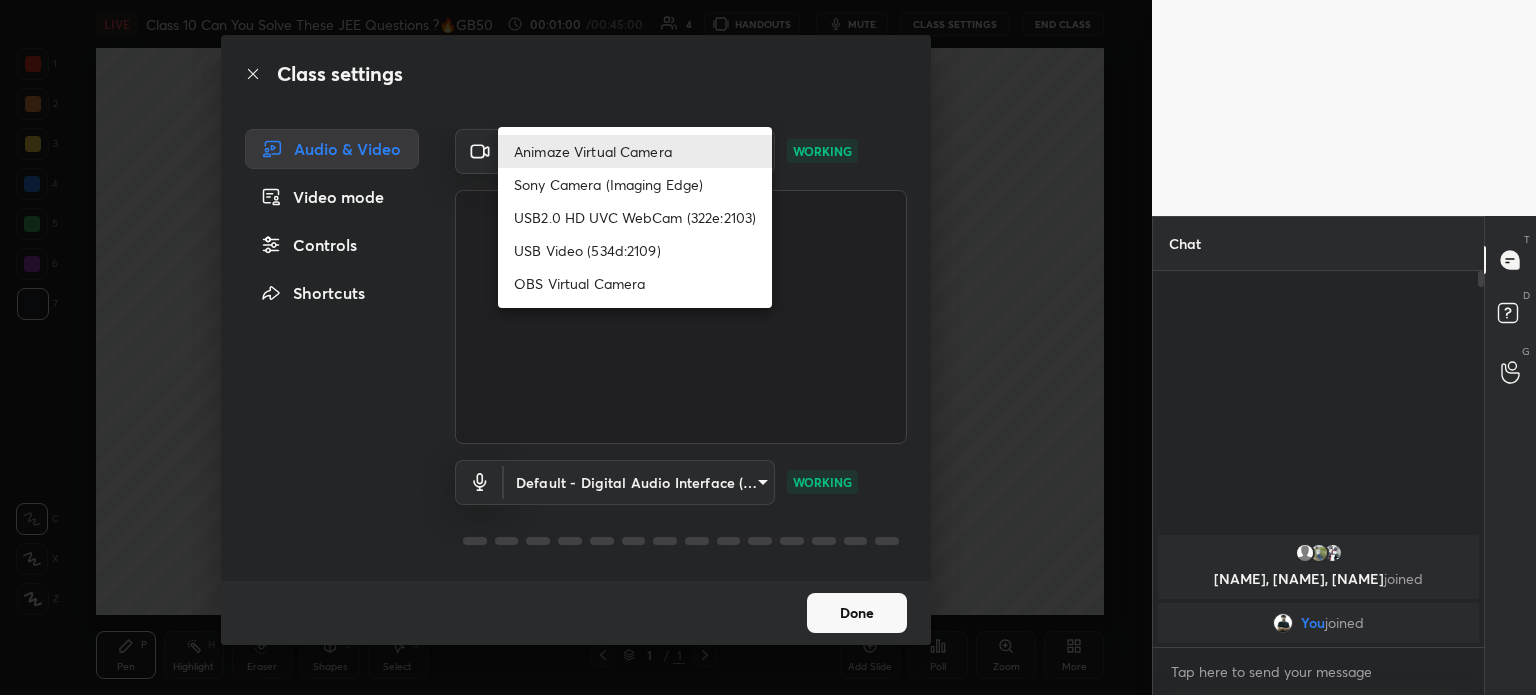 click on "USB Video (534d:2109)" at bounding box center (635, 250) 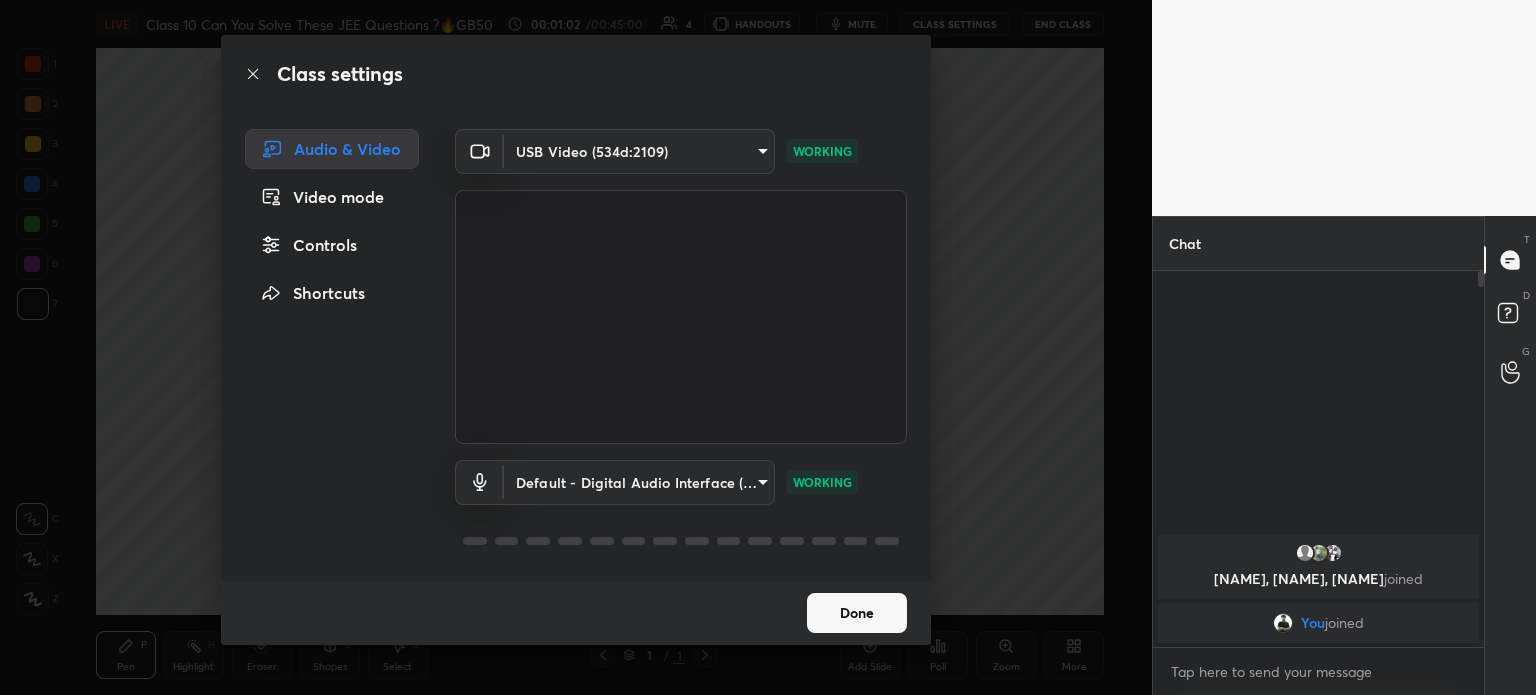 click on "1 2 3 4 5 6 7 C X Z C X Z E E Erase all   H H LIVE Class 10 Can You Solve These JEE Questions ?🔥GB50 00:01:02 /  00:45:00 4 HANDOUTS mute CLASS SETTINGS End Class Setting up your live class Poll for   secs No correct answer Start poll Back Class 10 Can You Solve These JEE Questions ?🔥GB50 [PERSON] Pen P Highlight H Eraser Shapes L Select S 1 / 1 Add Slide Poll Zoom More Chat [PERSON], [PERSON], [PERSON]  joined You  joined JUMP TO LATEST Enable hand raising Enable raise hand to speak to learners. Once enabled, chat will be turned off temporarily. Enable x   introducing Raise a hand with a doubt Now learners can raise their hand along with a doubt  How it works? Doubts asked by learners will show up here NEW DOUBTS ASKED No one has raised a hand yet Can't raise hand Looks like educator just invited you to speak. Please wait before you can raise your hand again. Got it T Messages (T) D Doubts (D) G Raise Hand (G) Report an issue Reason for reporting Buffering Chat not working Audio - Video sync issue ​" at bounding box center [768, 347] 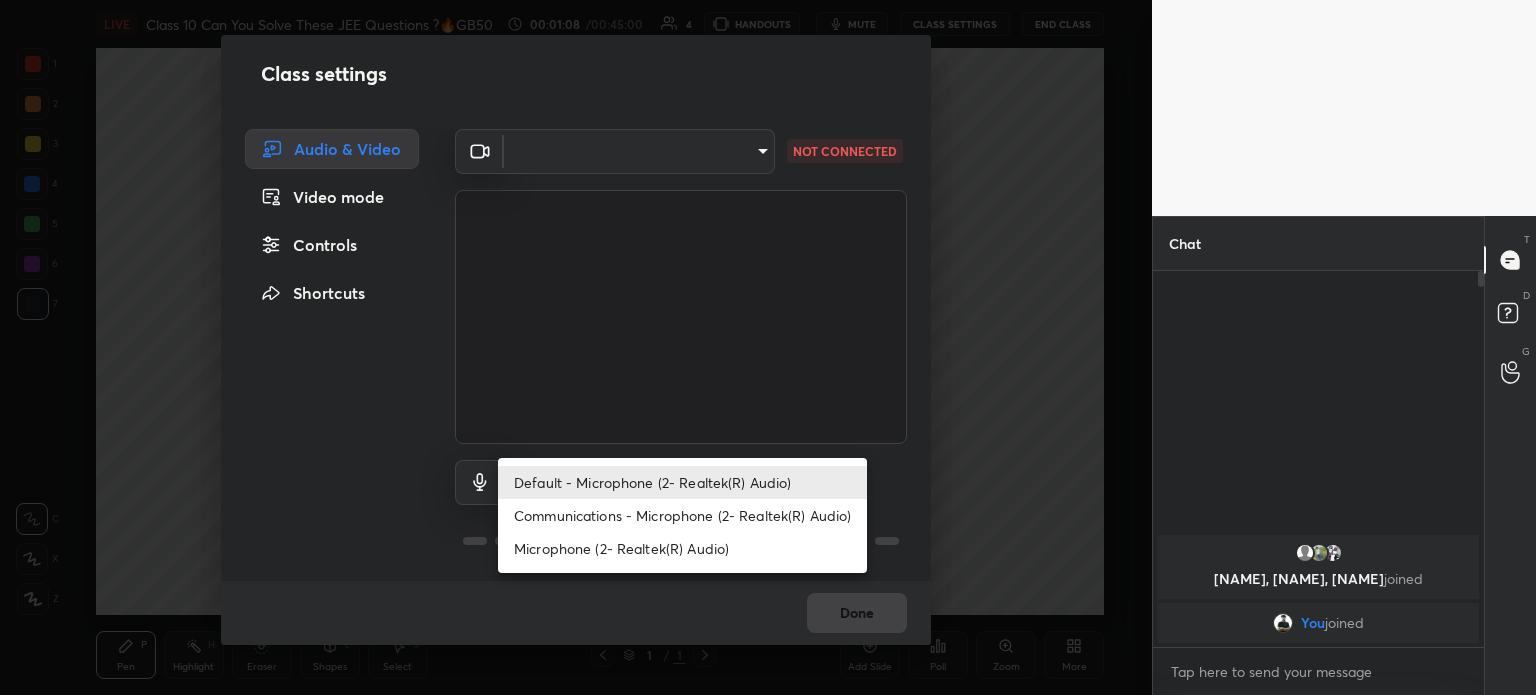 click at bounding box center [768, 347] 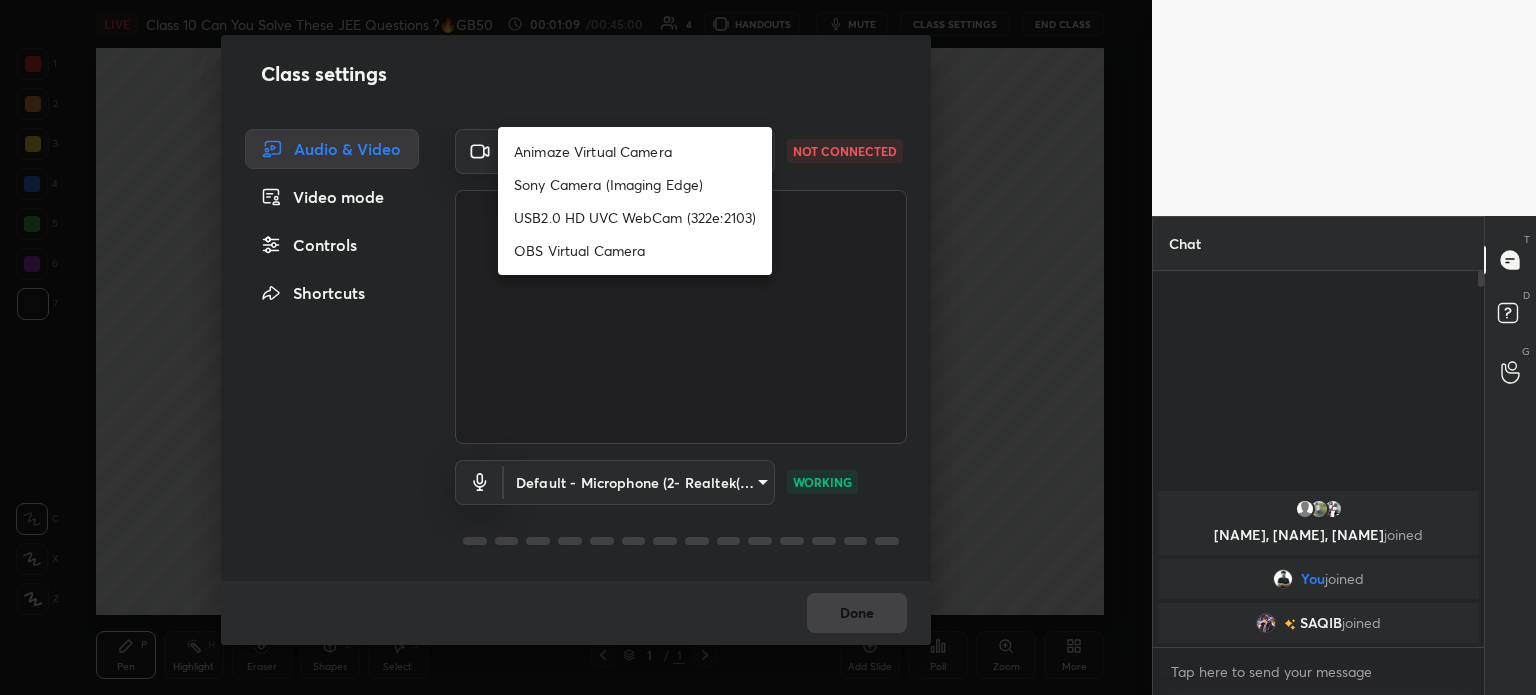 click on "1 2 3 4 5 6 7 C X Z C X Z E E Erase all   H H LIVE Class 10 Can You Solve These JEE Questions ?🔥GB50 00:01:09 /  00:45:00 4 HANDOUTS mute CLASS SETTINGS End Class Setting up your live class Poll for   secs No correct answer Start poll Back Class 10 Can You Solve These JEE Questions ?🔥GB50 [PERSON] Pen P Highlight H Eraser Shapes L Select S 1 / 1 Add Slide Poll Zoom More Chat [PERSON], [PERSON], [PERSON]  joined You  joined [PERSON]  joined 1 NEW MESSAGE Enable hand raising Enable raise hand to speak to learners. Once enabled, chat will be turned off temporarily. Enable x   introducing Raise a hand with a doubt Now learners can raise their hand along with a doubt  How it works? Doubts asked by learners will show up here NEW DOUBTS ASKED No one has raised a hand yet Can't raise hand Looks like educator just invited you to speak. Please wait before you can raise your hand again. Got it T Messages (T) D Doubts (D) G Raise Hand (G) Report an issue Reason for reporting Buffering Chat not working ​ Report ​" at bounding box center [768, 347] 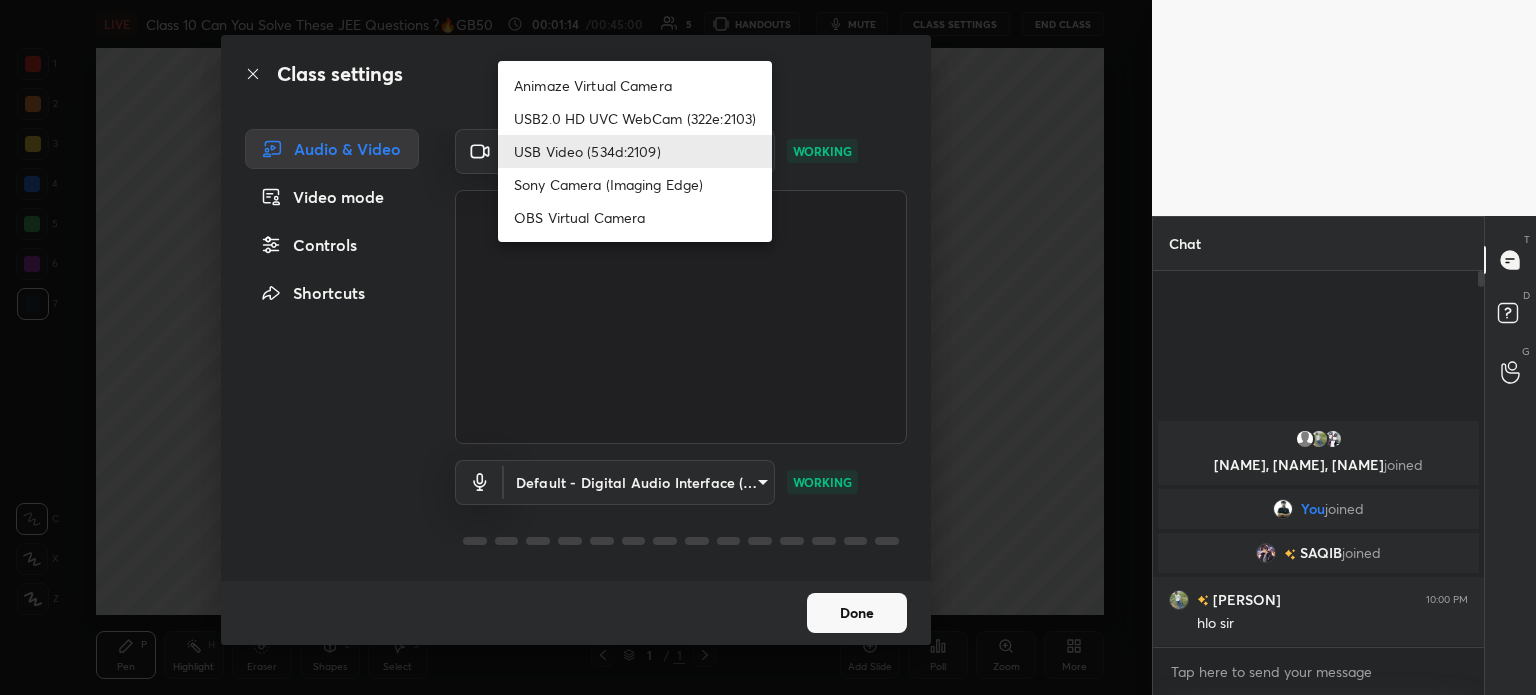 click at bounding box center (768, 347) 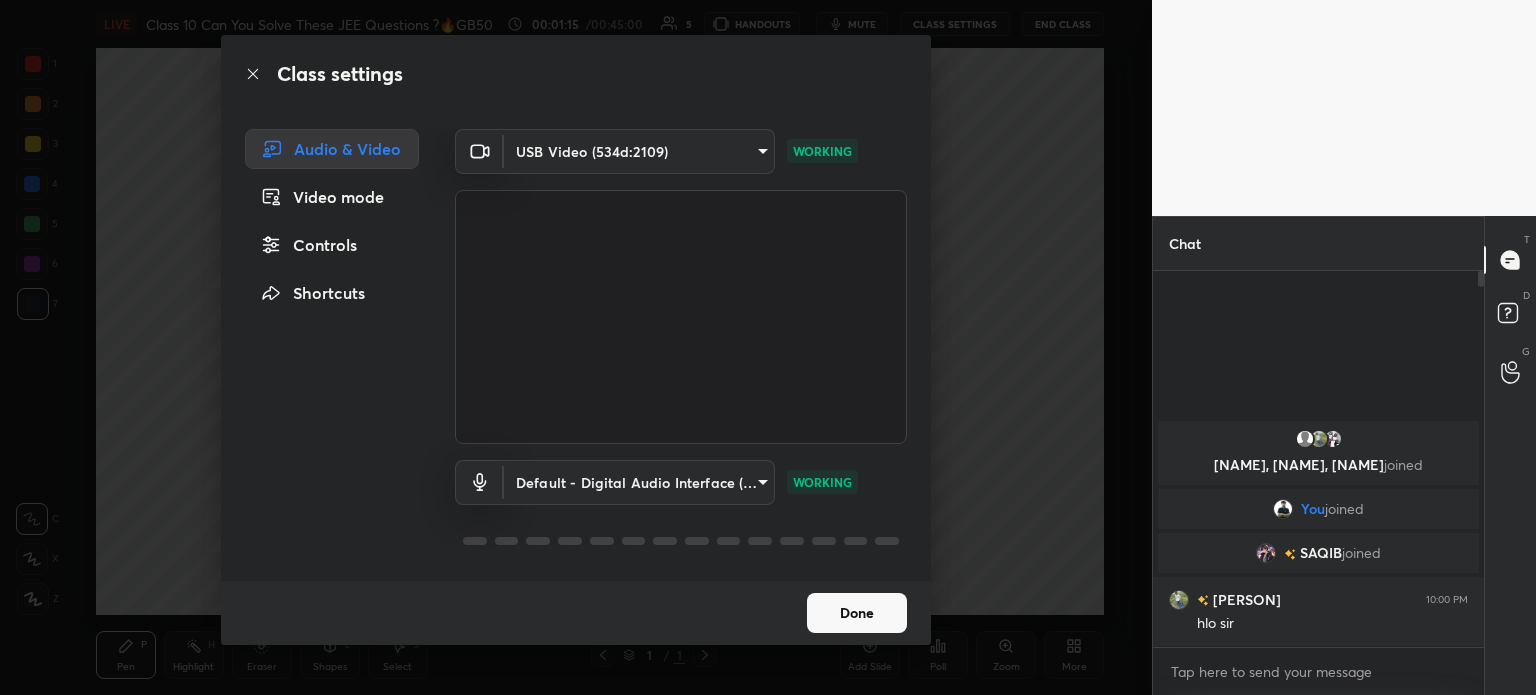 click on "1 2 3 4 5 6 7 C X Z C X Z E E Erase all H H LIVE Class 10 Can You Solve These JEE Questions ?🔥GB50 00:01:15 / 00:45:00 5 HANDOUTS mute CLASS SETTINGS End Class Setting up your live class Poll for secs No correct answer Start poll Back Class 10 Can You Solve These JEE Questions ?🔥GB50 [NAME] Pen P Highlight H Eraser Shapes L Select S 1 / 1 Add Slide Poll Zoom More Chat [NAME], [NAME], [NAME] joined You joined [NAME] joined [NAME] 10:00 PM hlo sir 2 NEW MESSAGES Enable hand raising Enable raise hand to speak to learners. Once enabled, chat will be turned off temporarily. Enable x introducing Raise a hand with a doubt Now learners can raise their hand along with a doubt How it works? Doubts asked by learners will show up here NEW DOUBTS ASKED No one has raised a hand yet Can't raise hand Looks like educator just invited you to speak. Please wait before you can raise your hand again. Got it T Messages (T) D Doubts (D) G Raise Hand (G) Report an issue Reason for reporting Buffering" at bounding box center [768, 347] 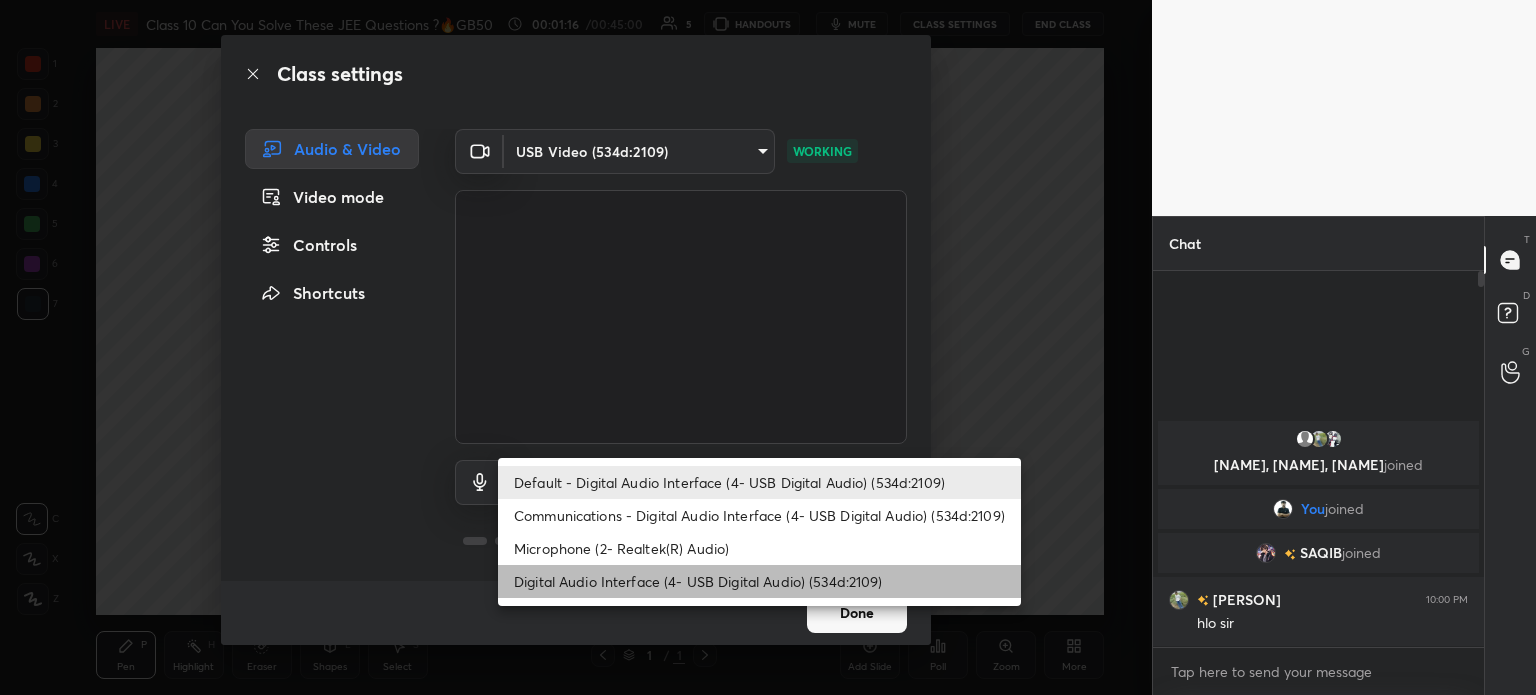 click on "Digital Audio Interface (4- USB Digital Audio) (534d:2109)" at bounding box center (759, 581) 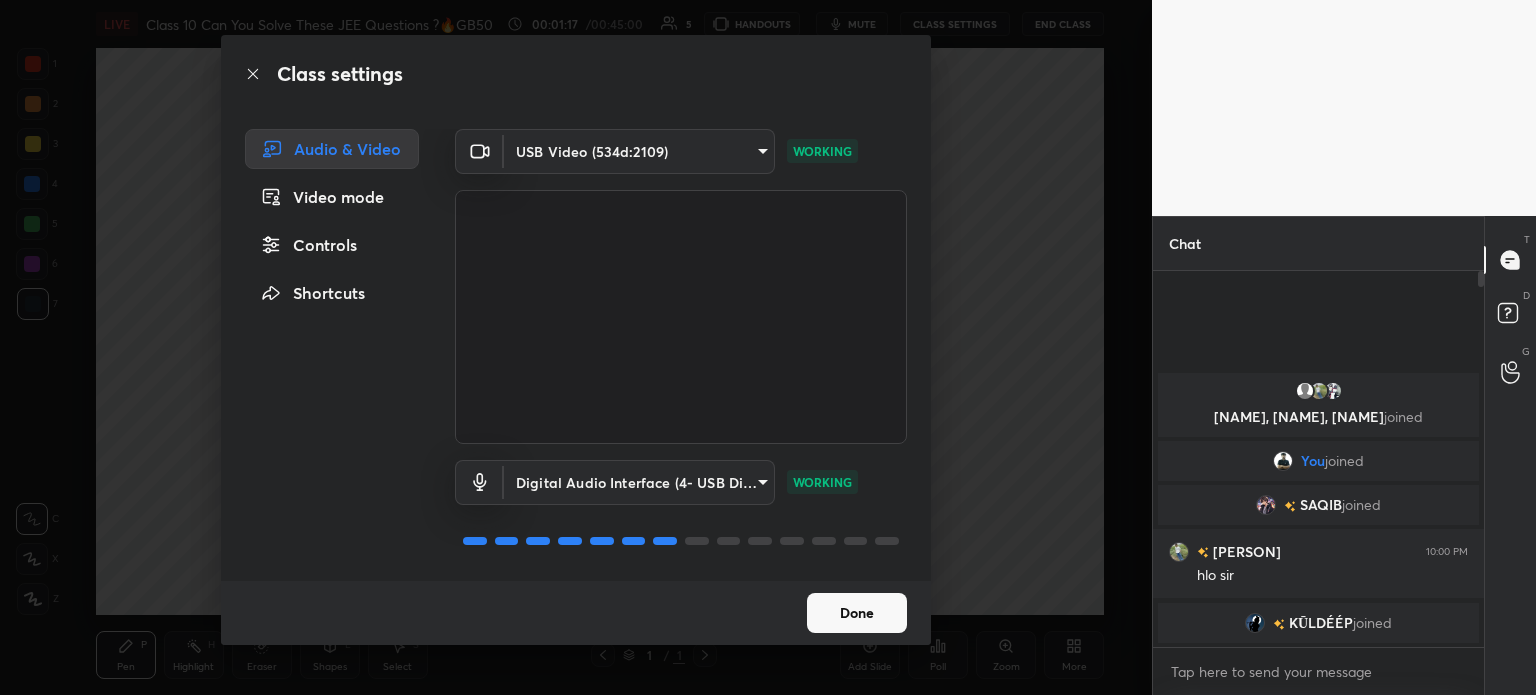 click on "Done" at bounding box center (857, 613) 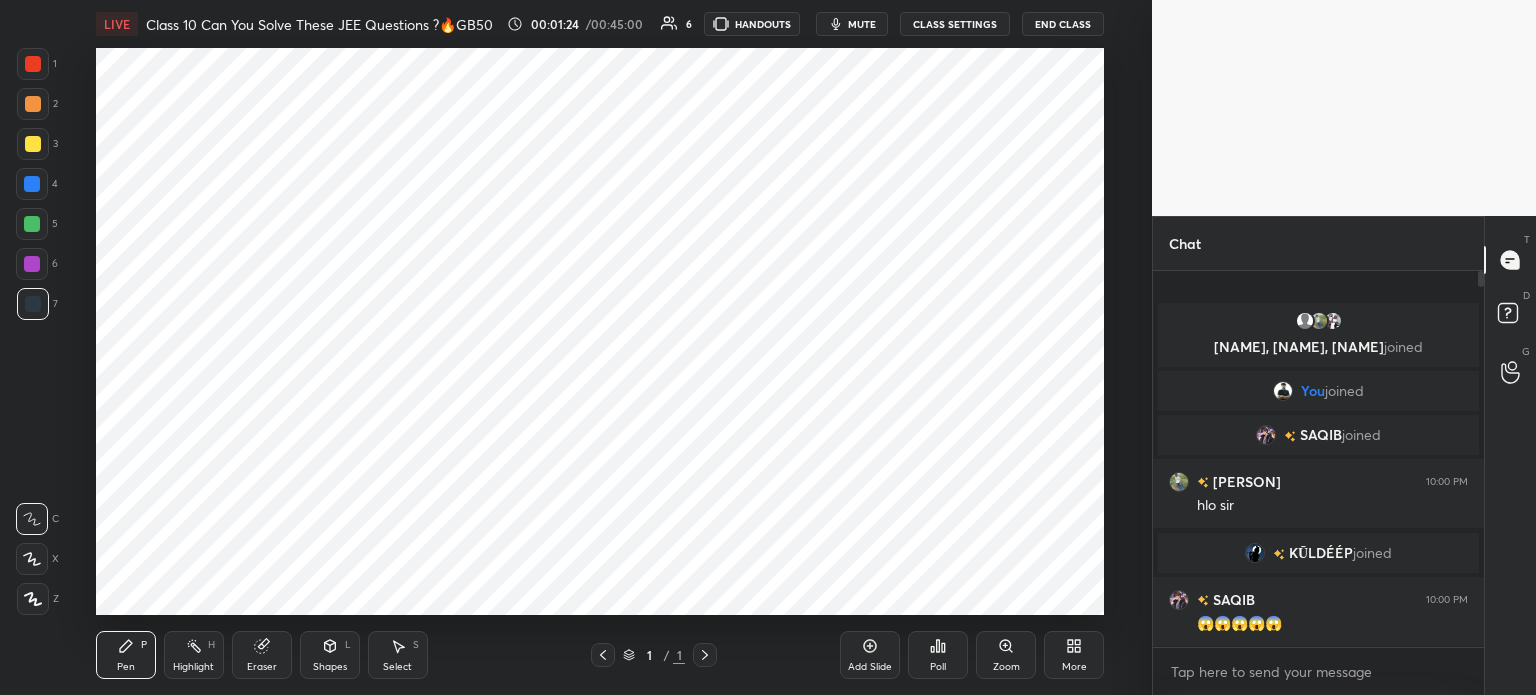 click on "Add Slide" at bounding box center (870, 655) 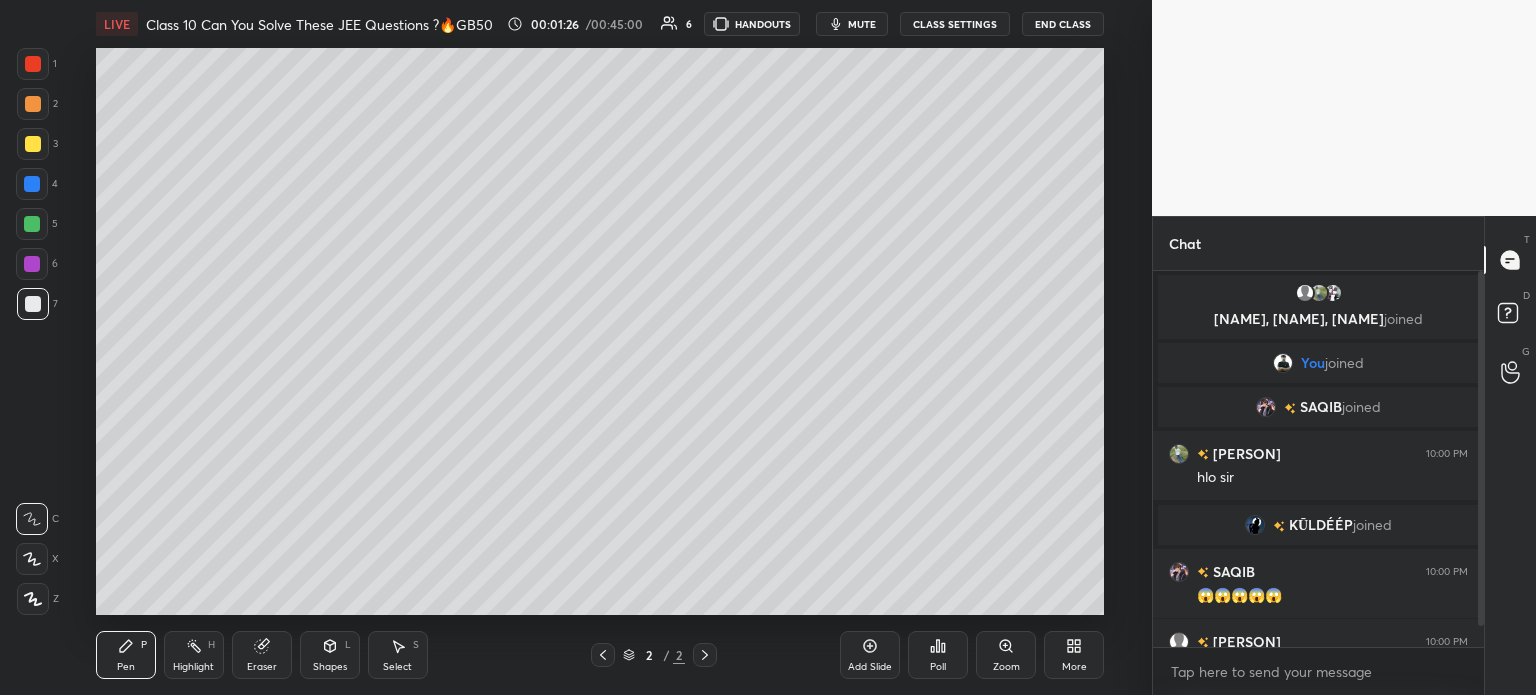 click on "More" at bounding box center [1074, 655] 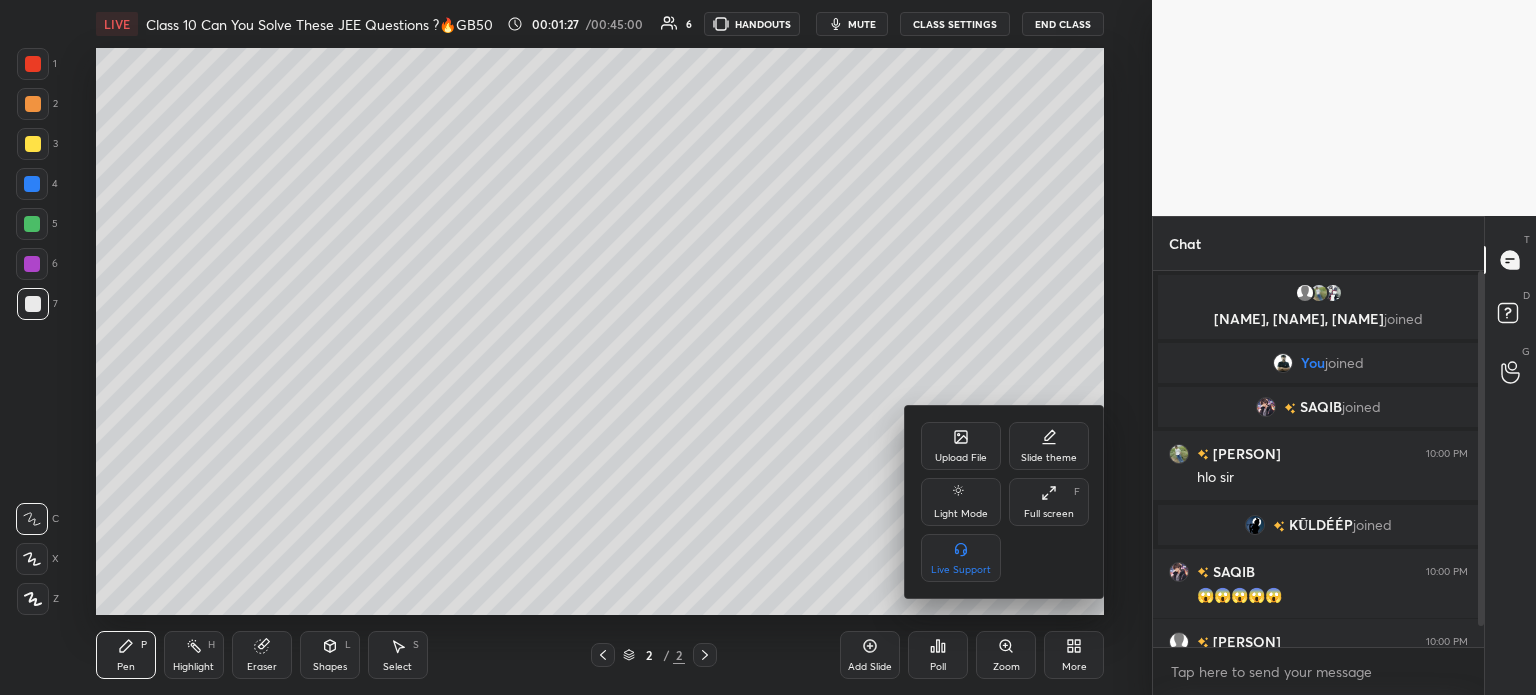 click at bounding box center [768, 347] 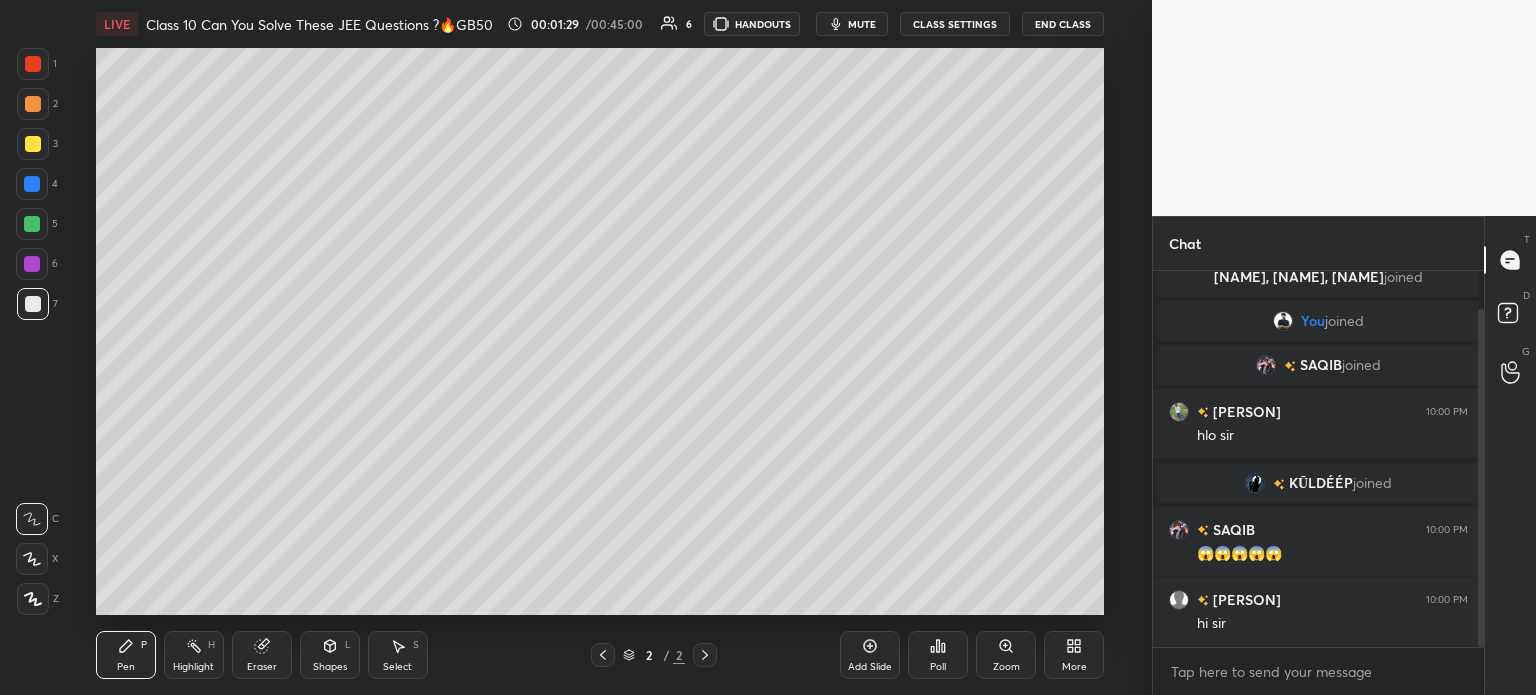 scroll, scrollTop: 89, scrollLeft: 0, axis: vertical 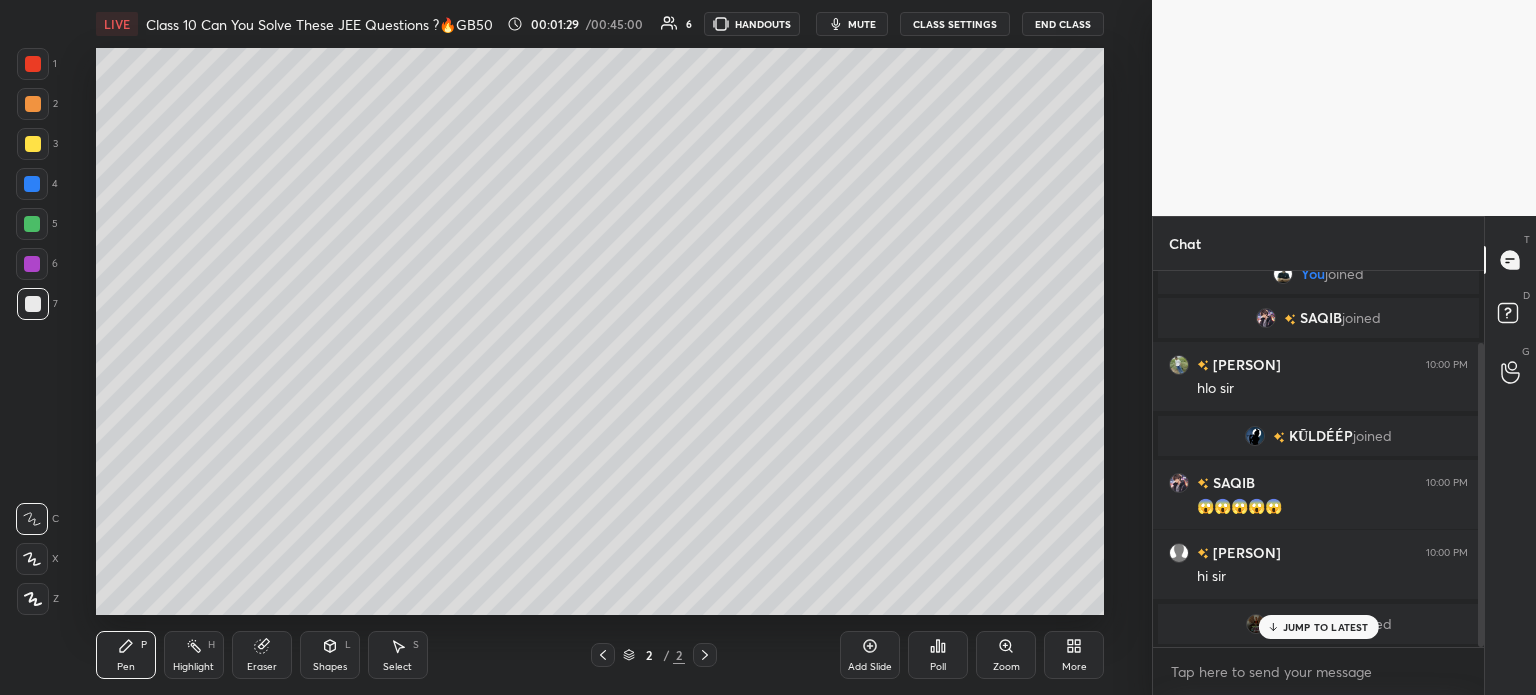 click on "More" at bounding box center [1074, 655] 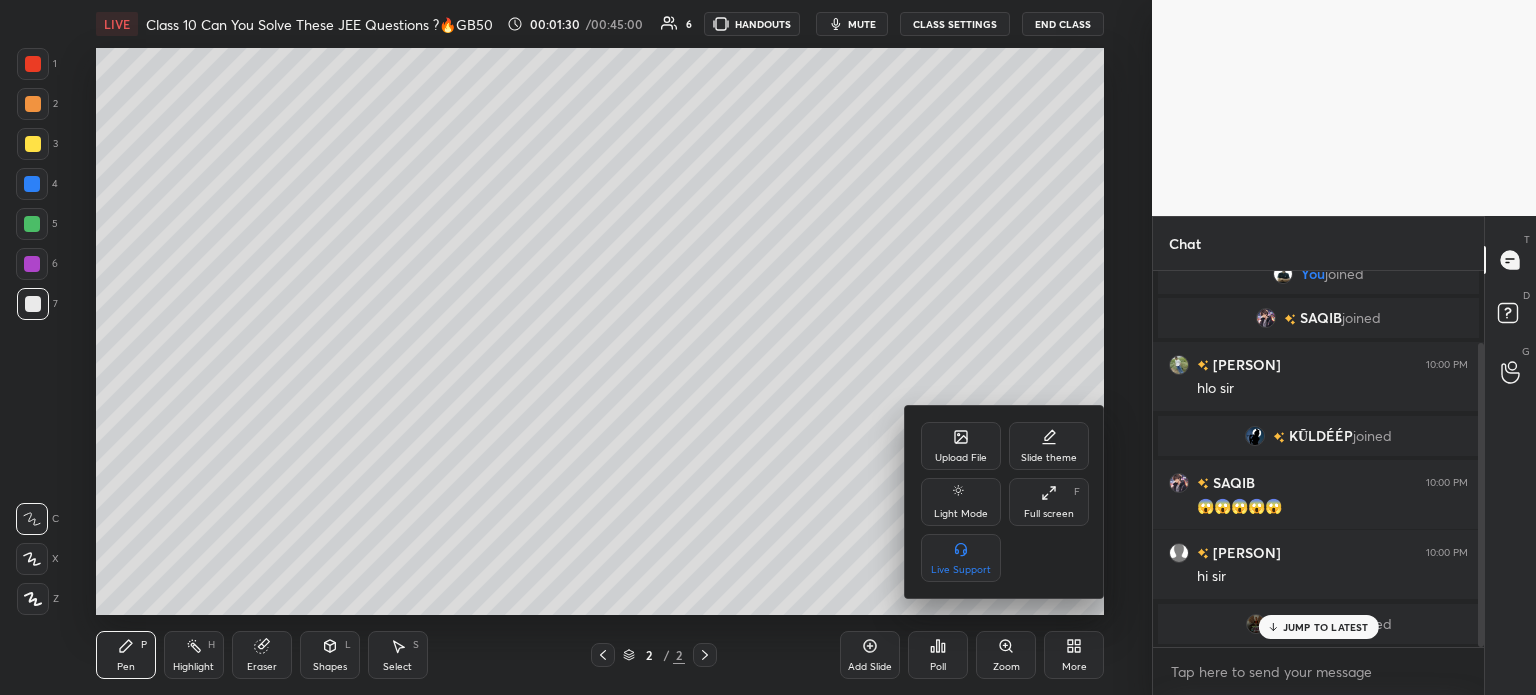 click at bounding box center [768, 347] 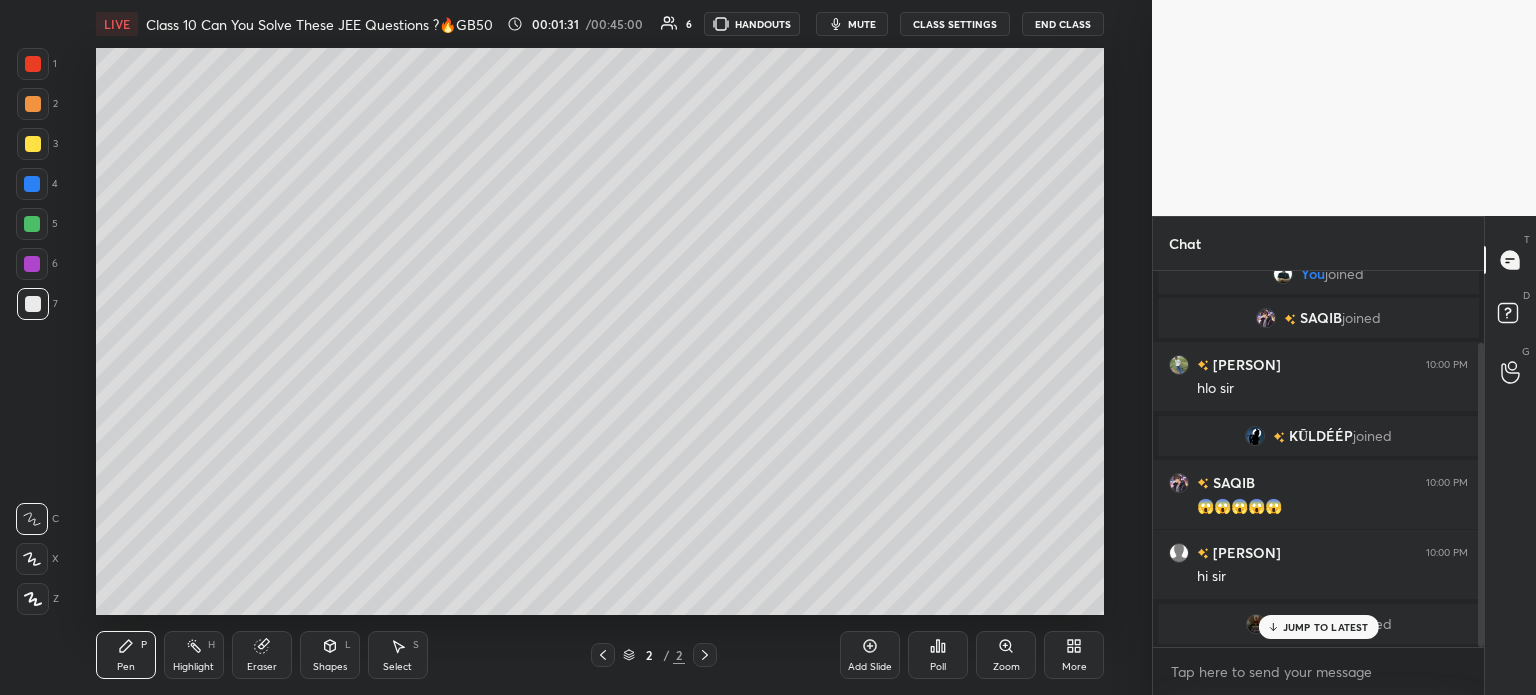 click on "JUMP TO LATEST" at bounding box center [1326, 627] 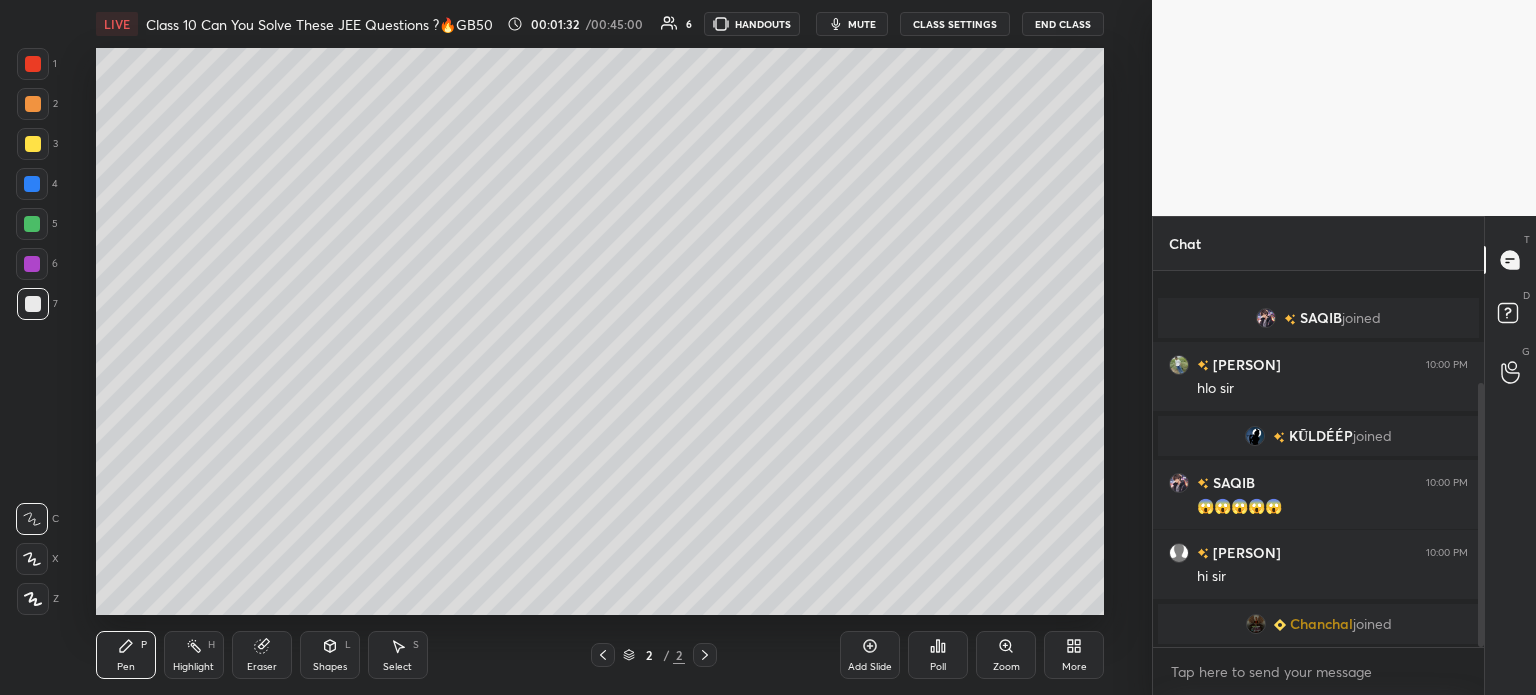 scroll, scrollTop: 160, scrollLeft: 0, axis: vertical 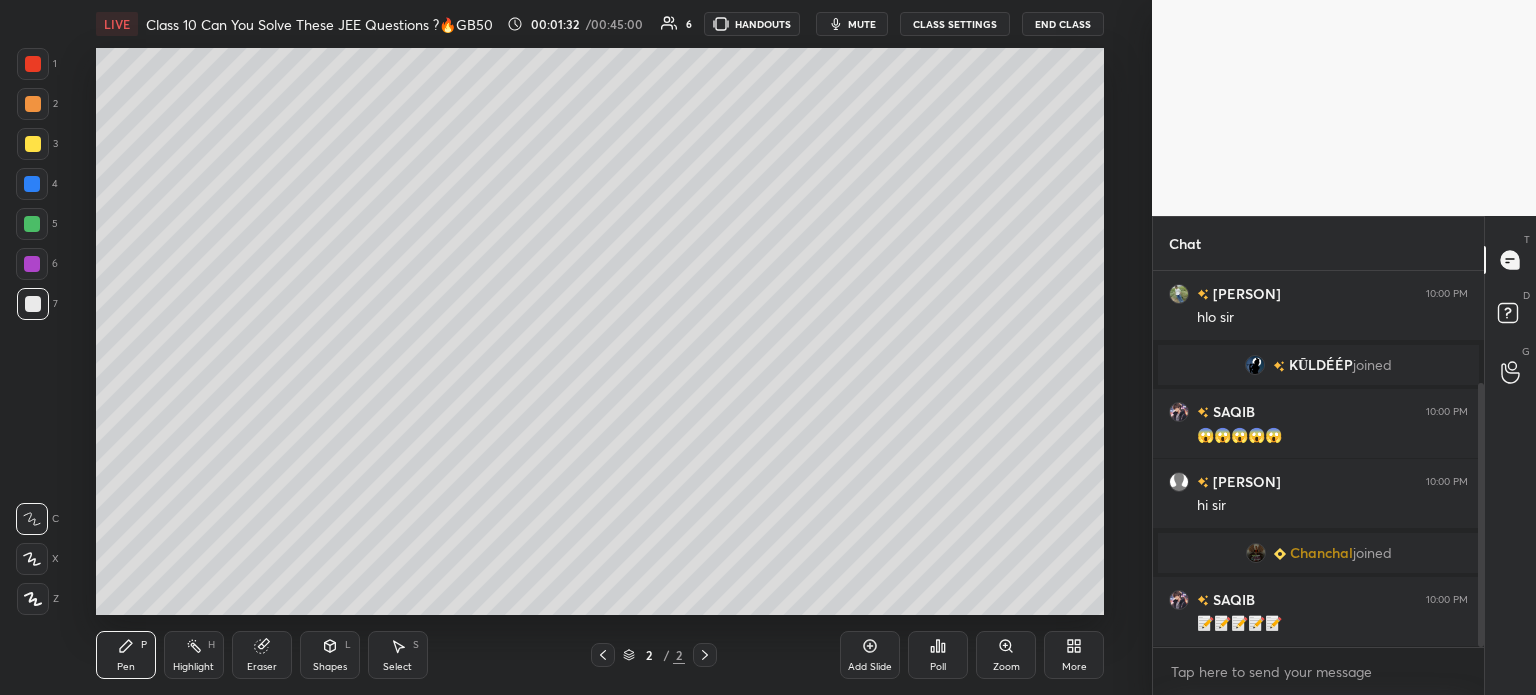 click on "More" at bounding box center [1074, 655] 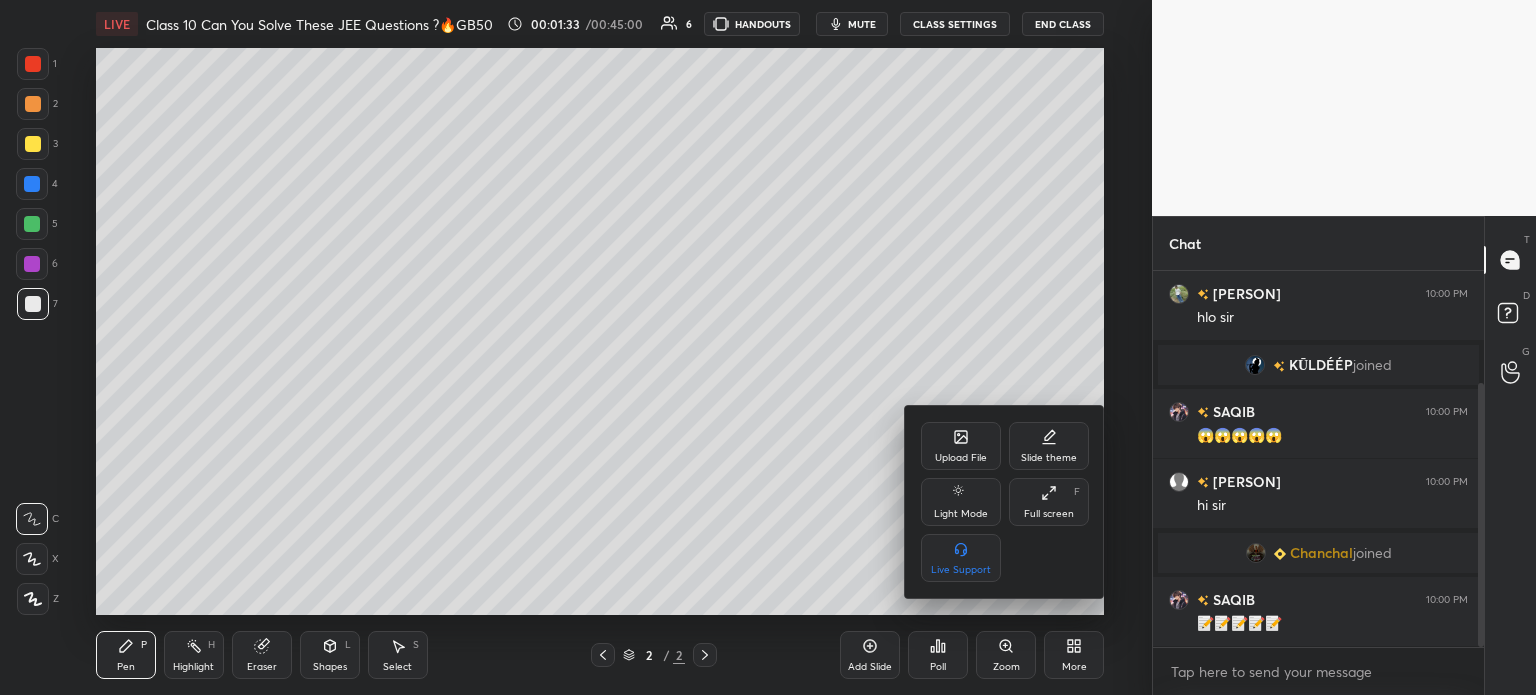 click 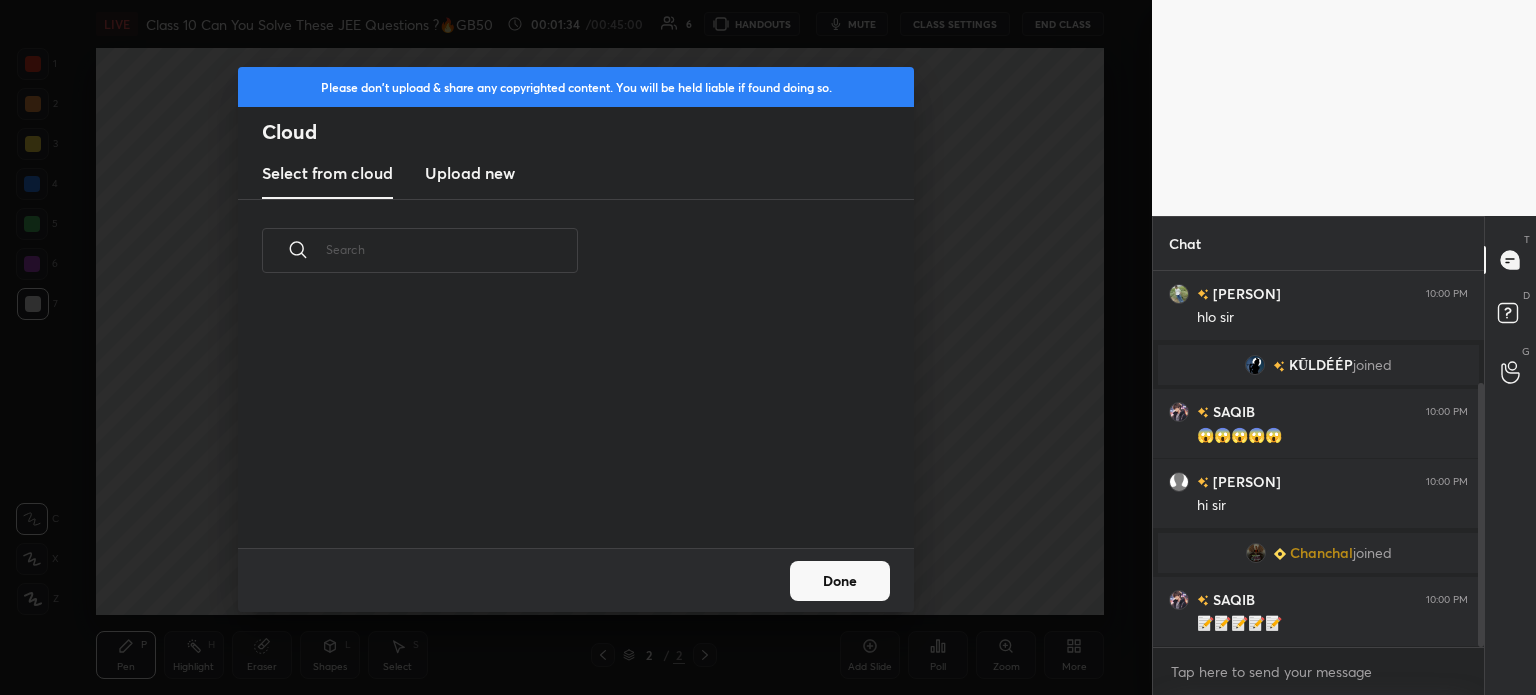 scroll, scrollTop: 246, scrollLeft: 642, axis: both 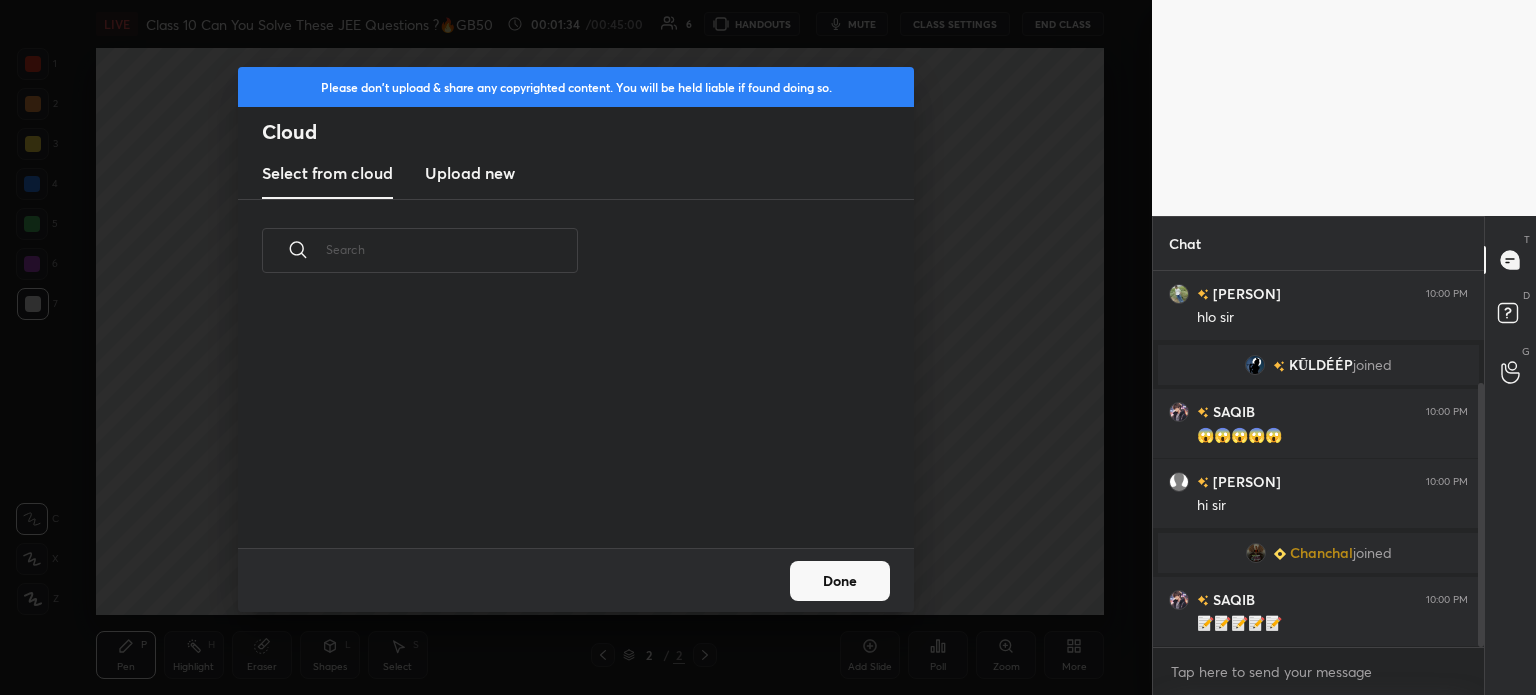 click on "Upload new" at bounding box center (470, 173) 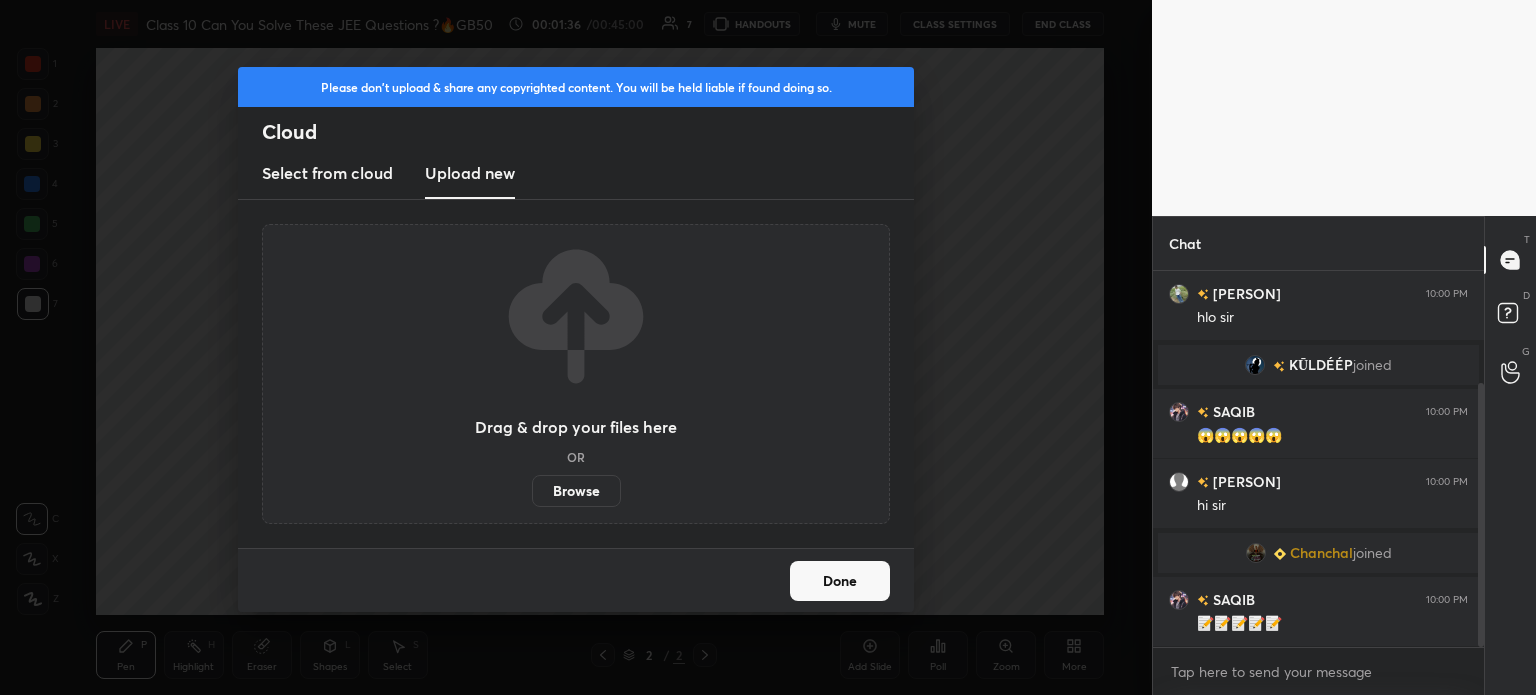 click on "Browse" at bounding box center (576, 491) 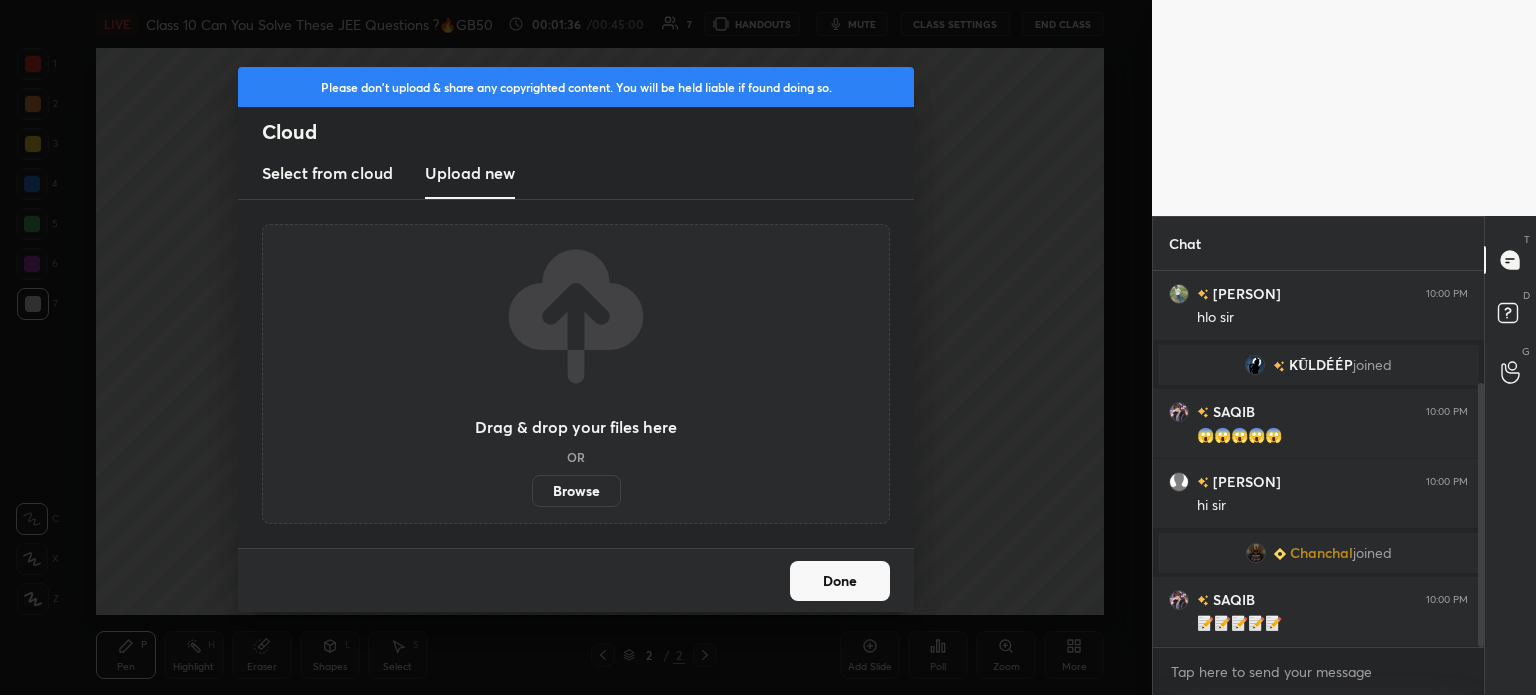 click on "Browse" at bounding box center (532, 491) 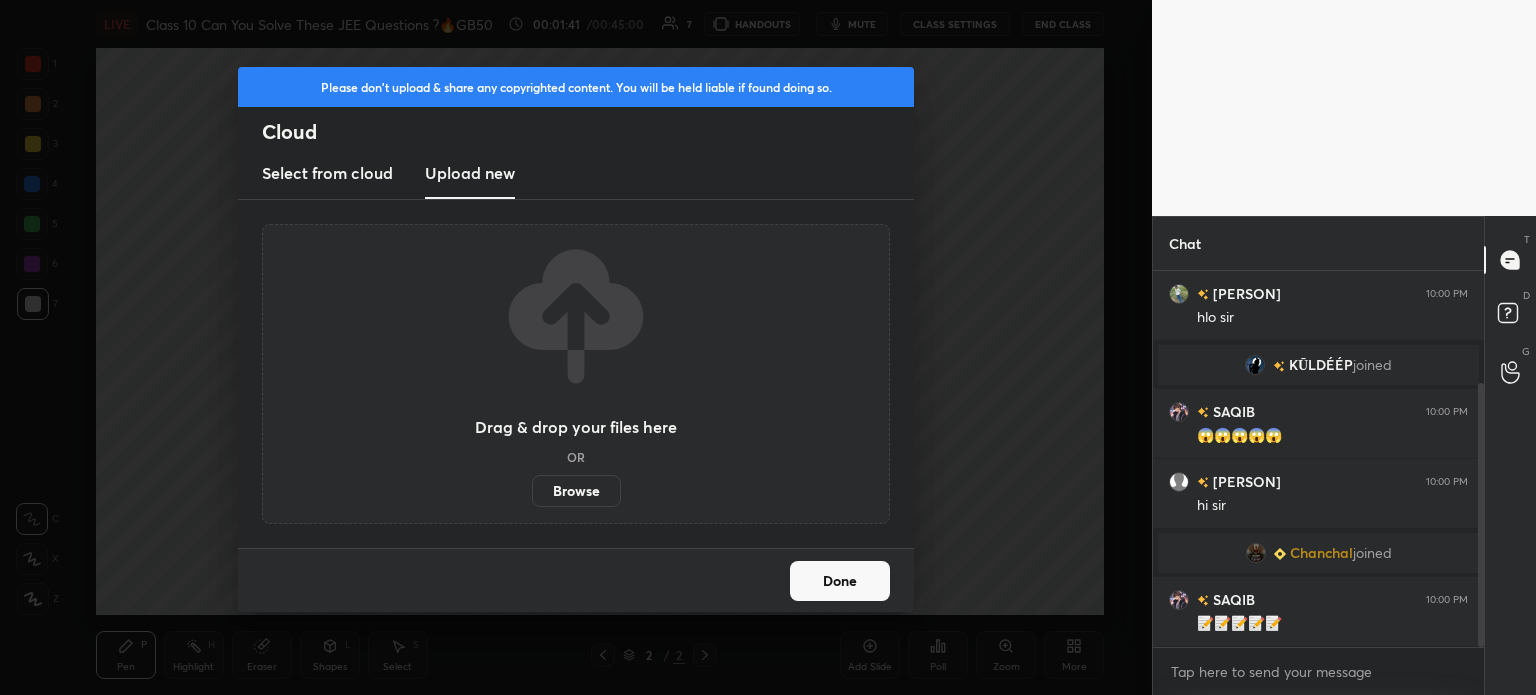 scroll, scrollTop: 229, scrollLeft: 0, axis: vertical 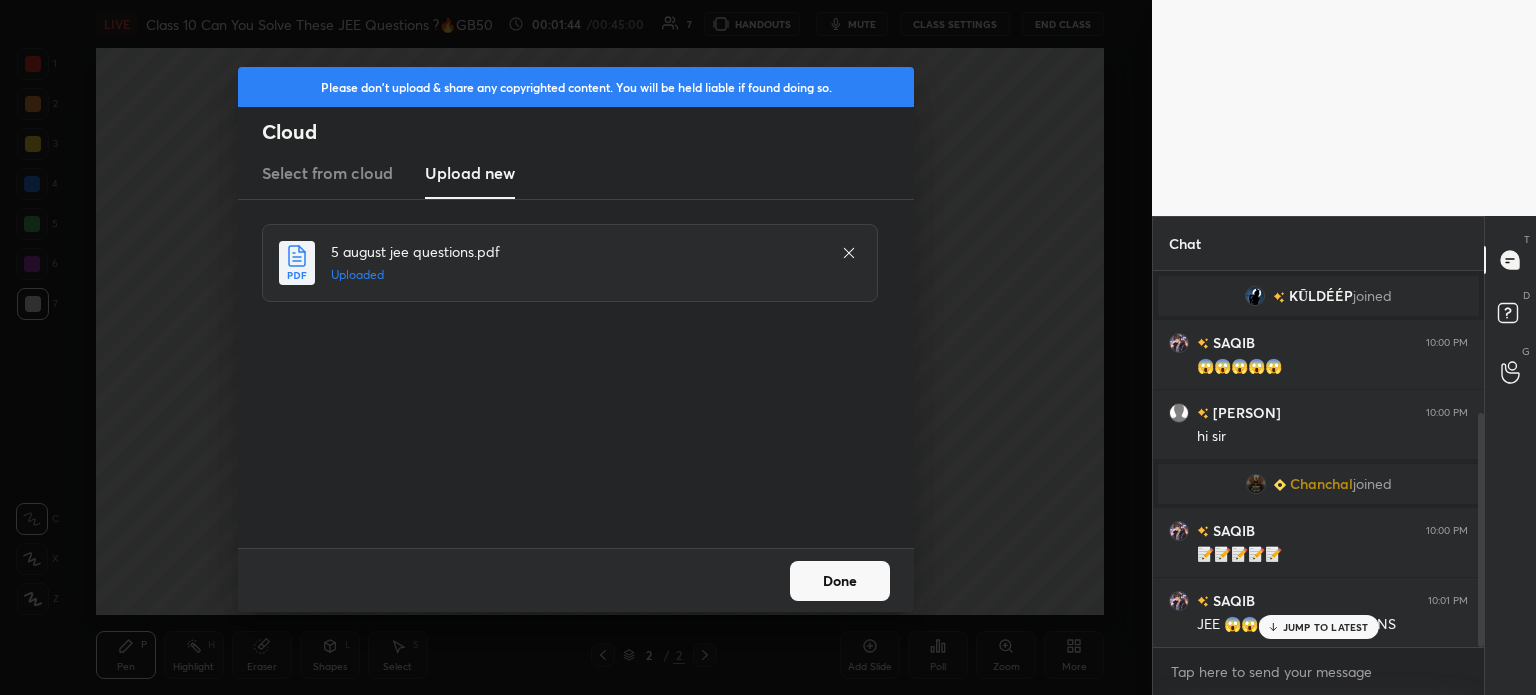 click on "Done" at bounding box center [840, 581] 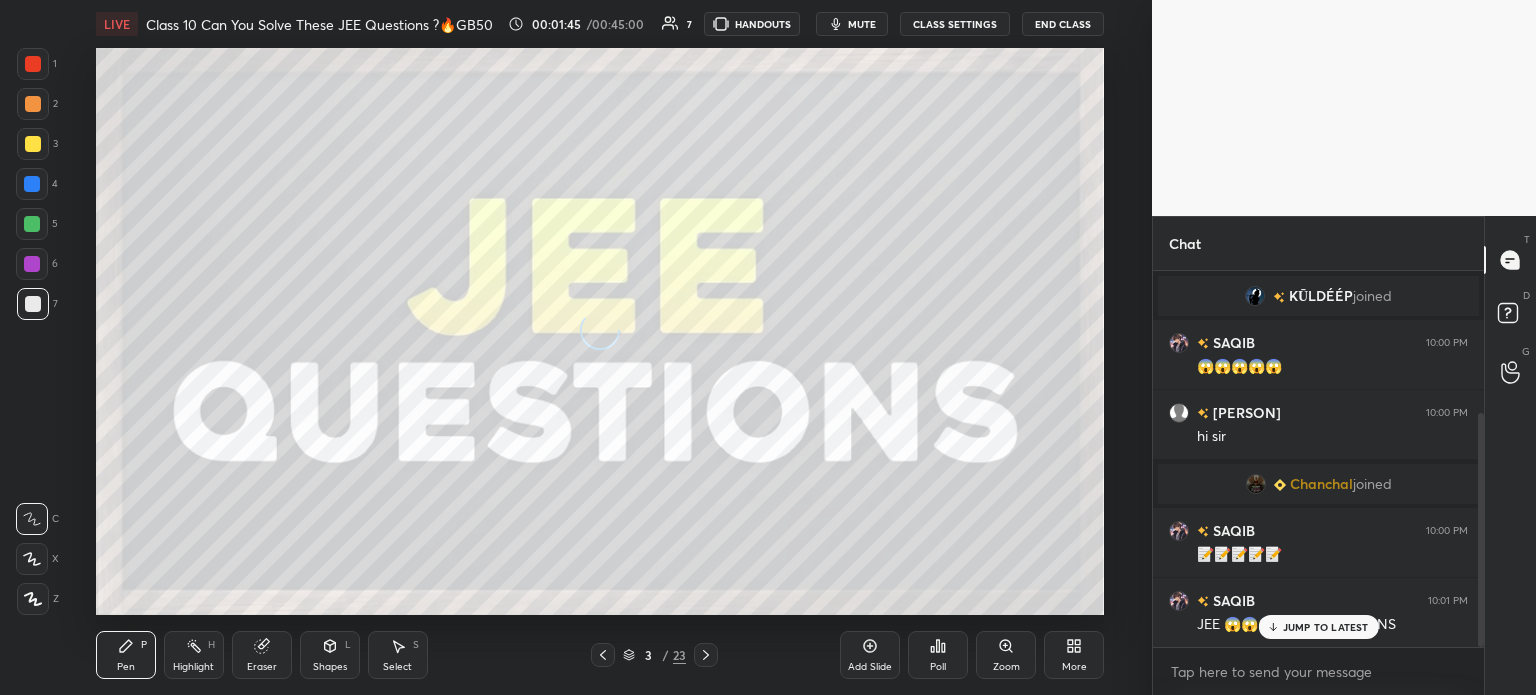 scroll, scrollTop: 300, scrollLeft: 0, axis: vertical 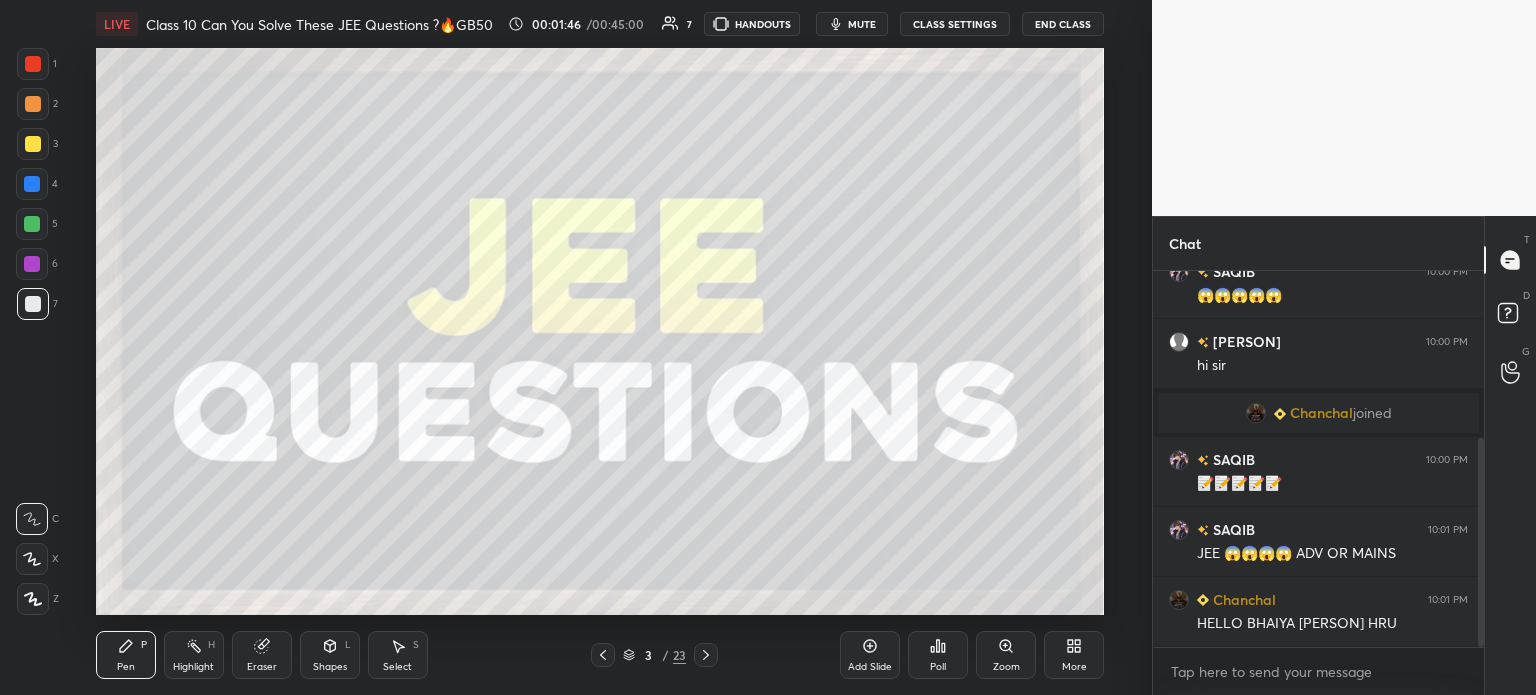 click 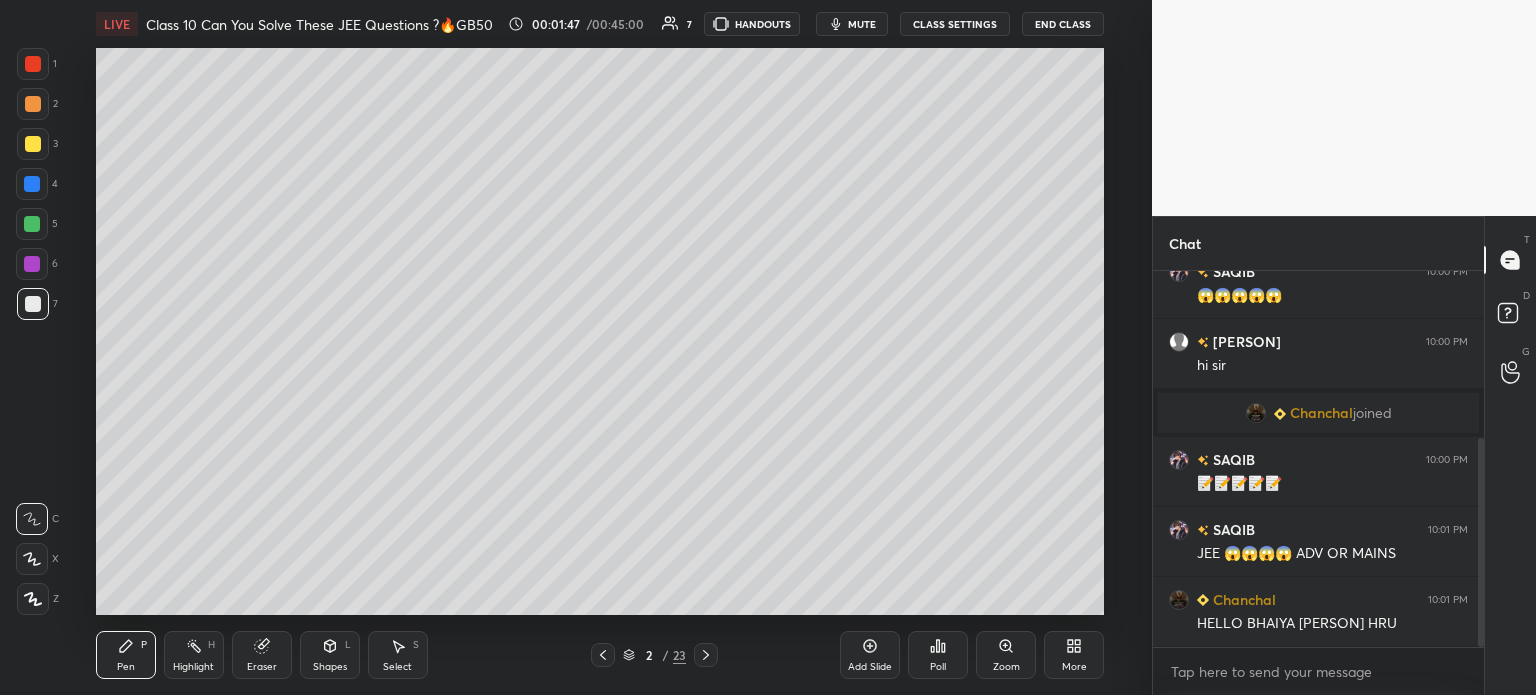 click 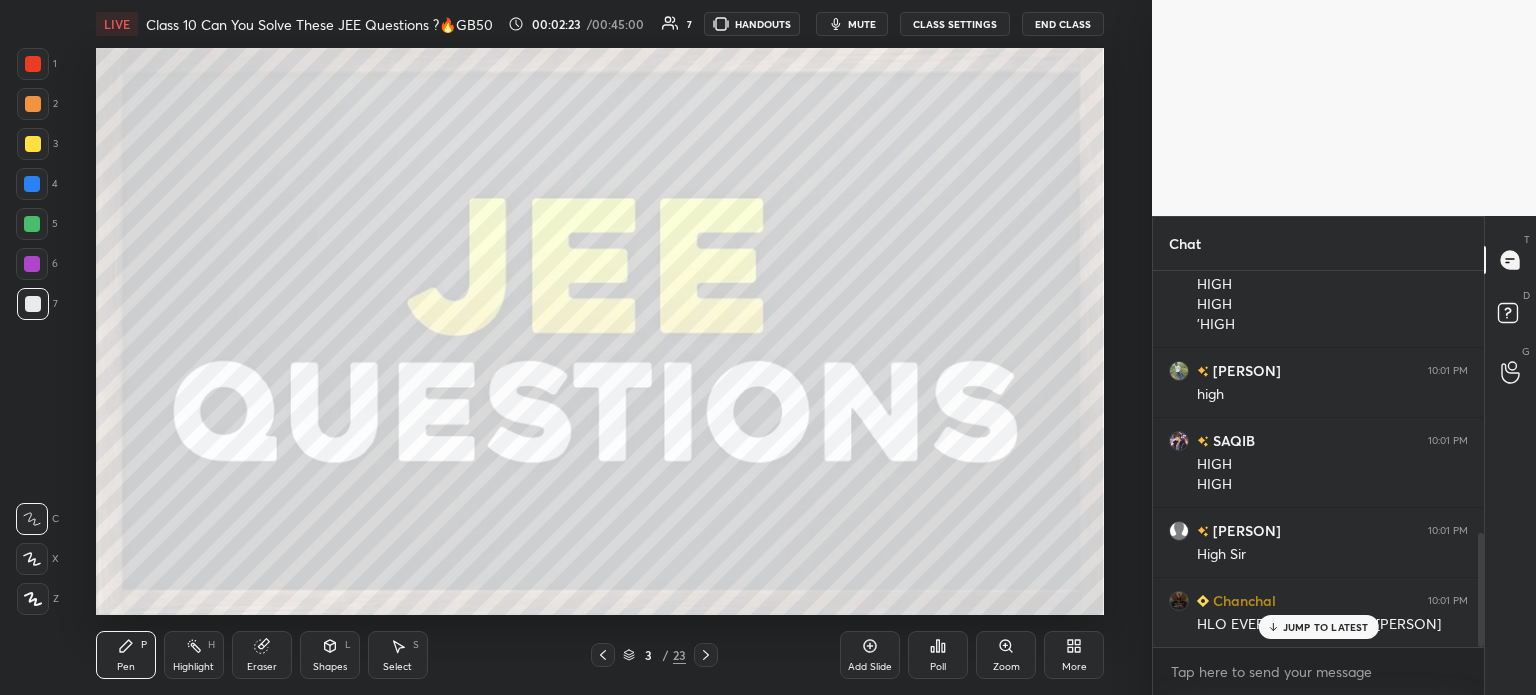 scroll, scrollTop: 917, scrollLeft: 0, axis: vertical 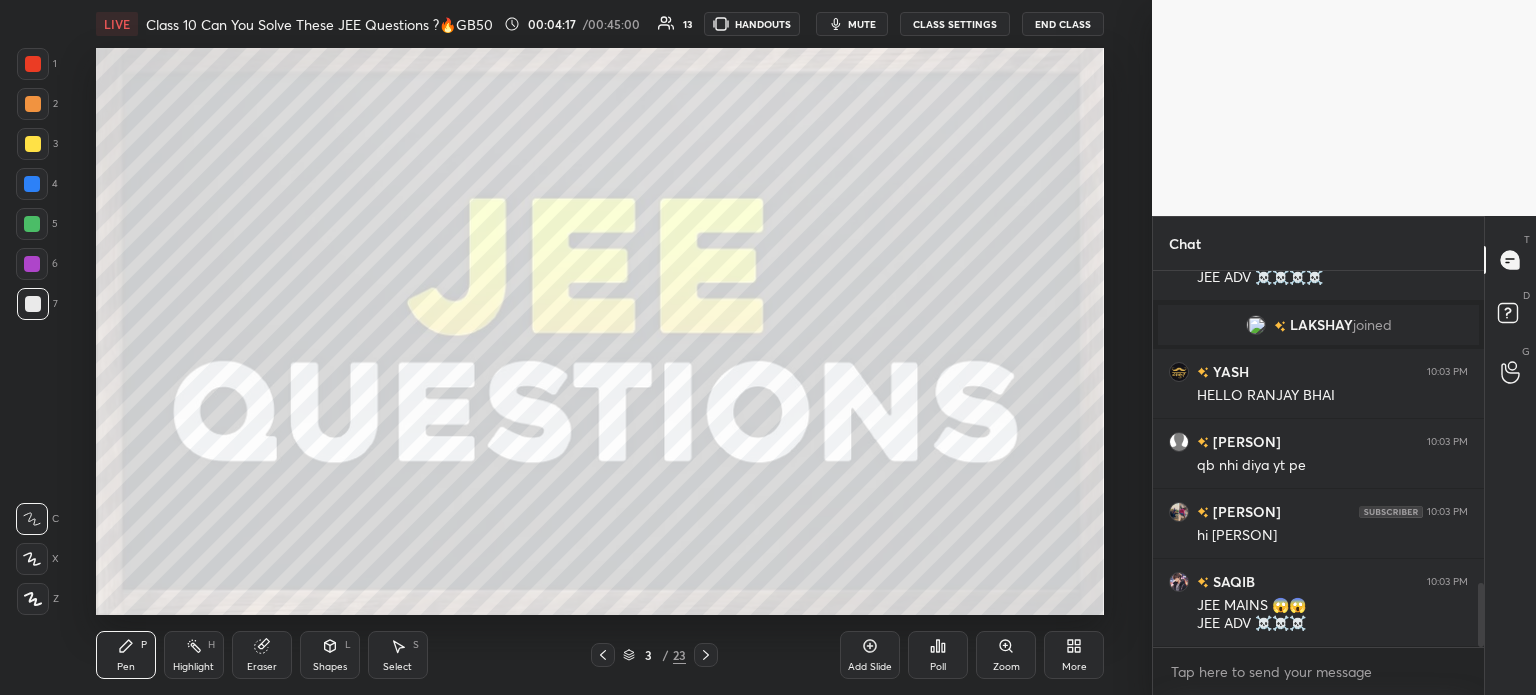 click at bounding box center (33, 144) 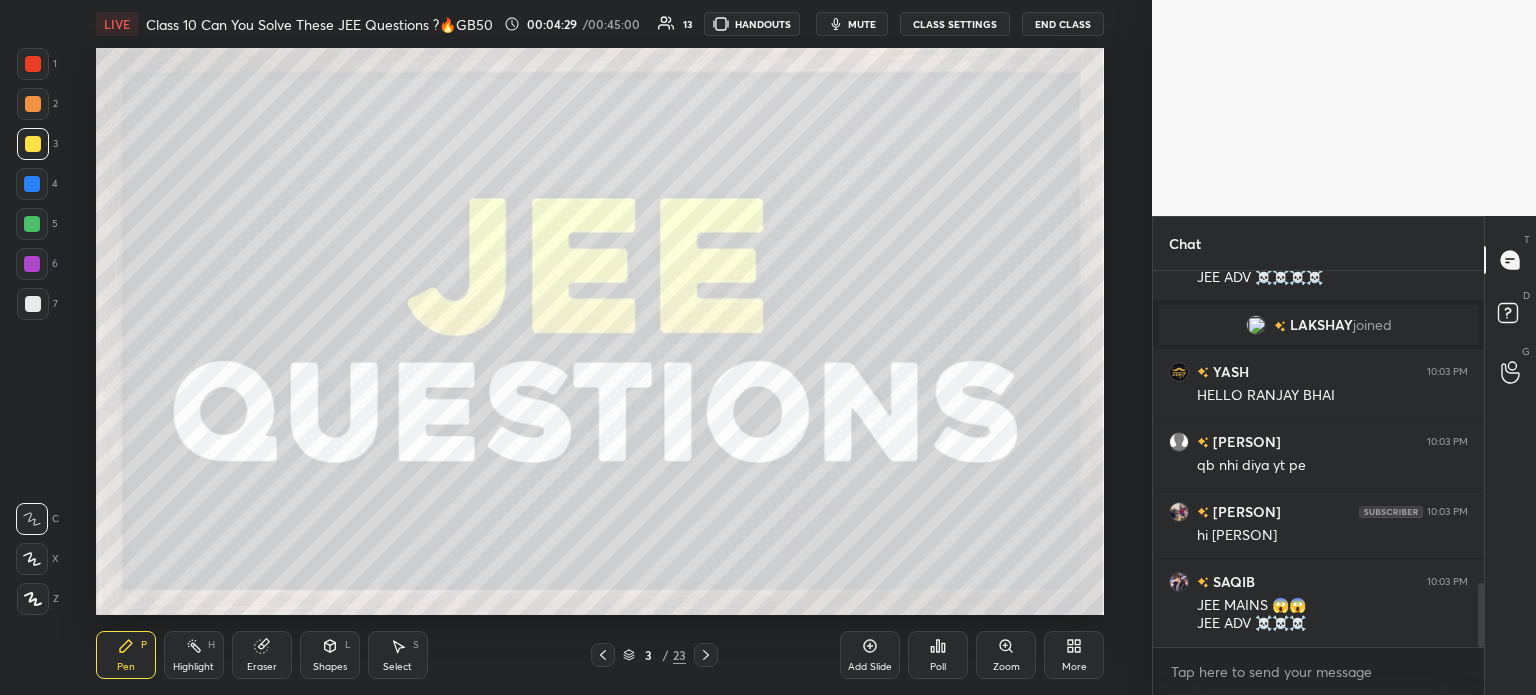 click 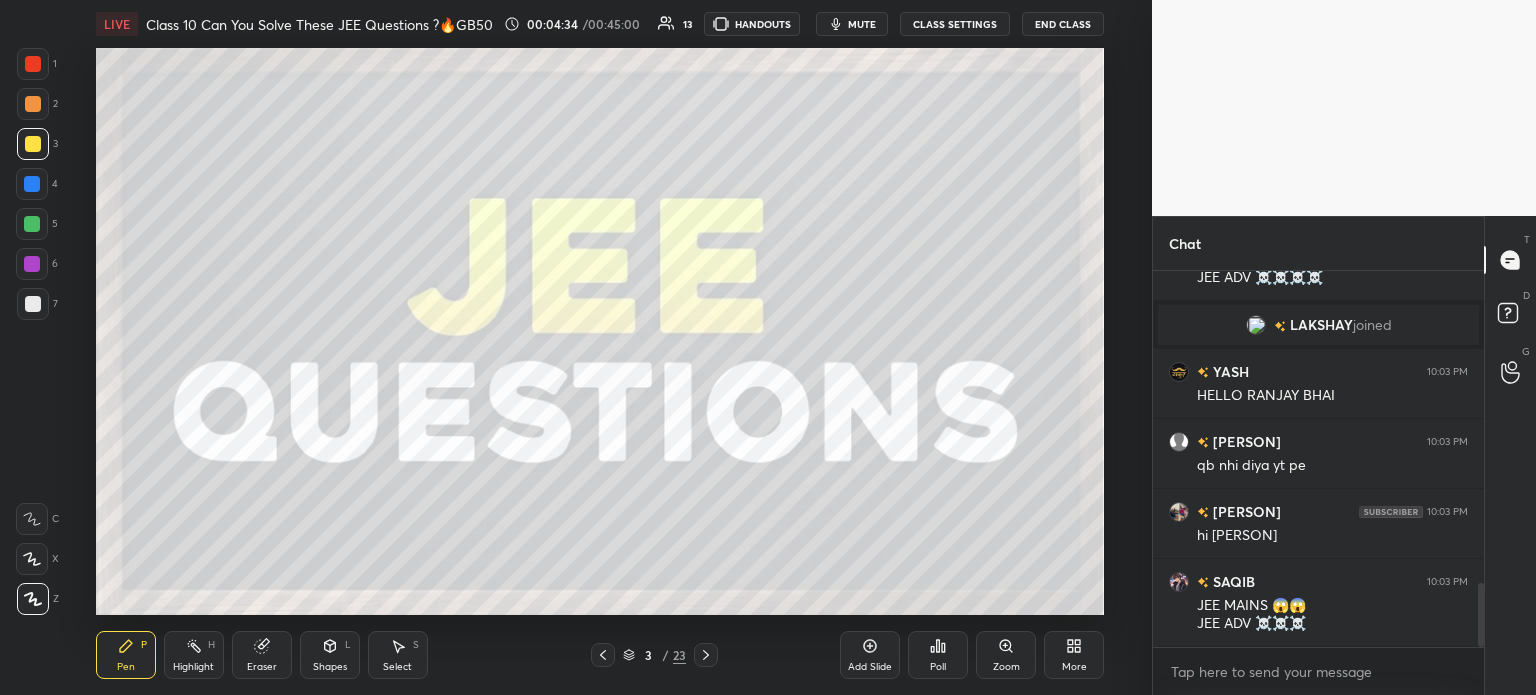 scroll, scrollTop: 1885, scrollLeft: 0, axis: vertical 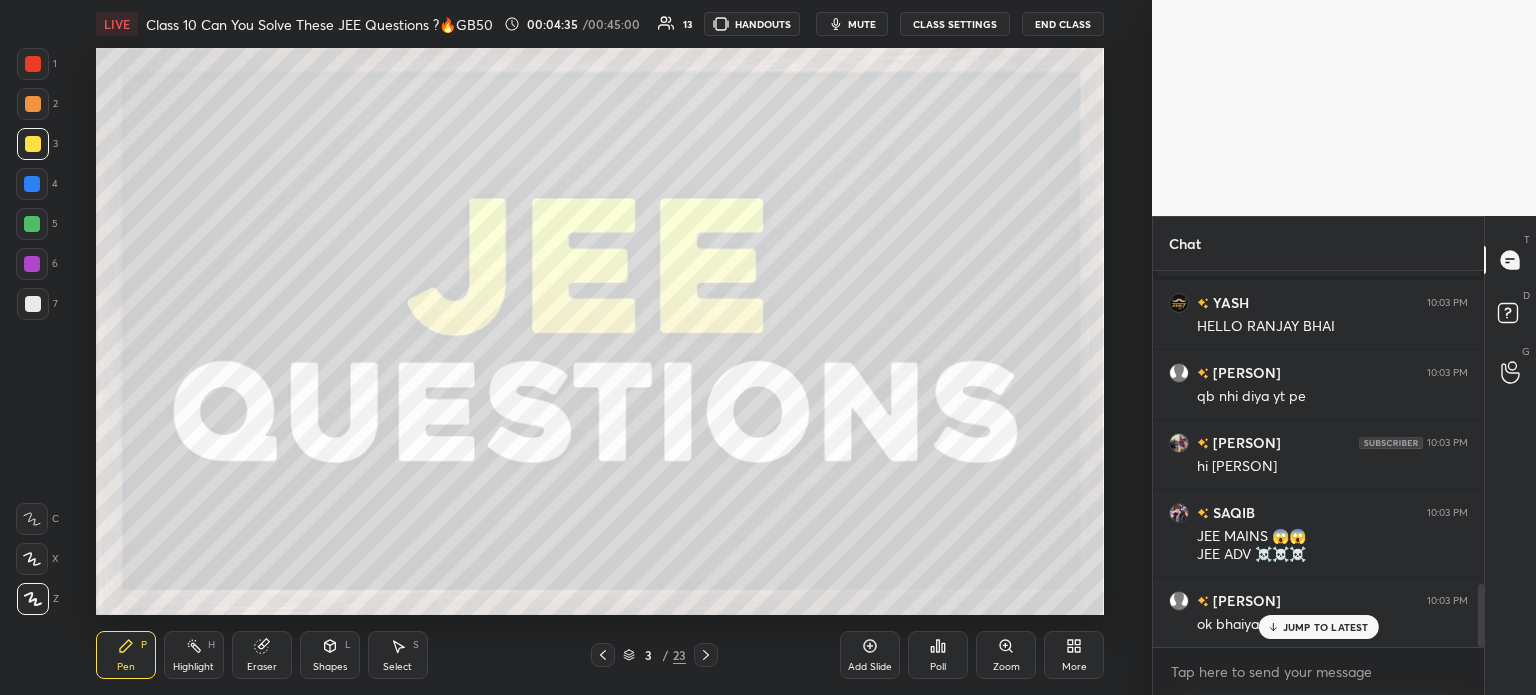 click 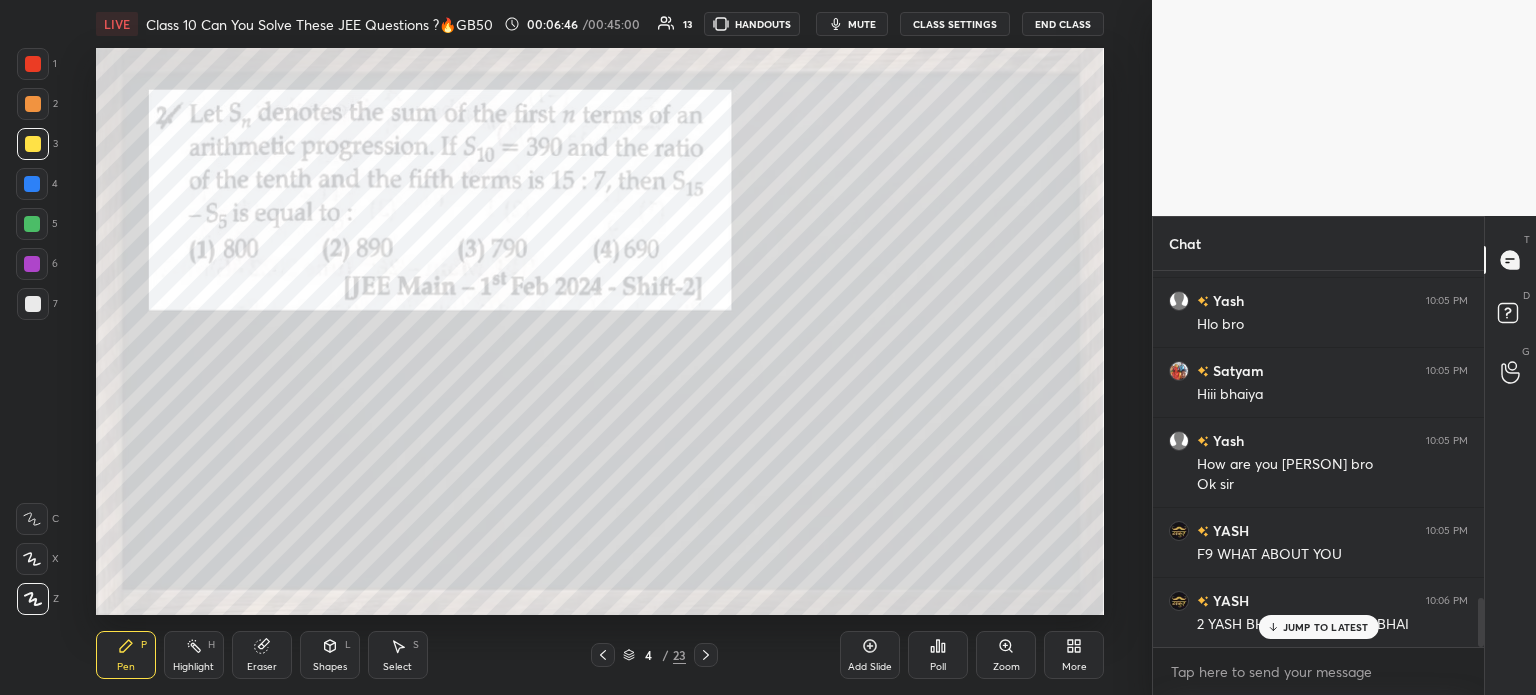 scroll, scrollTop: 2581, scrollLeft: 0, axis: vertical 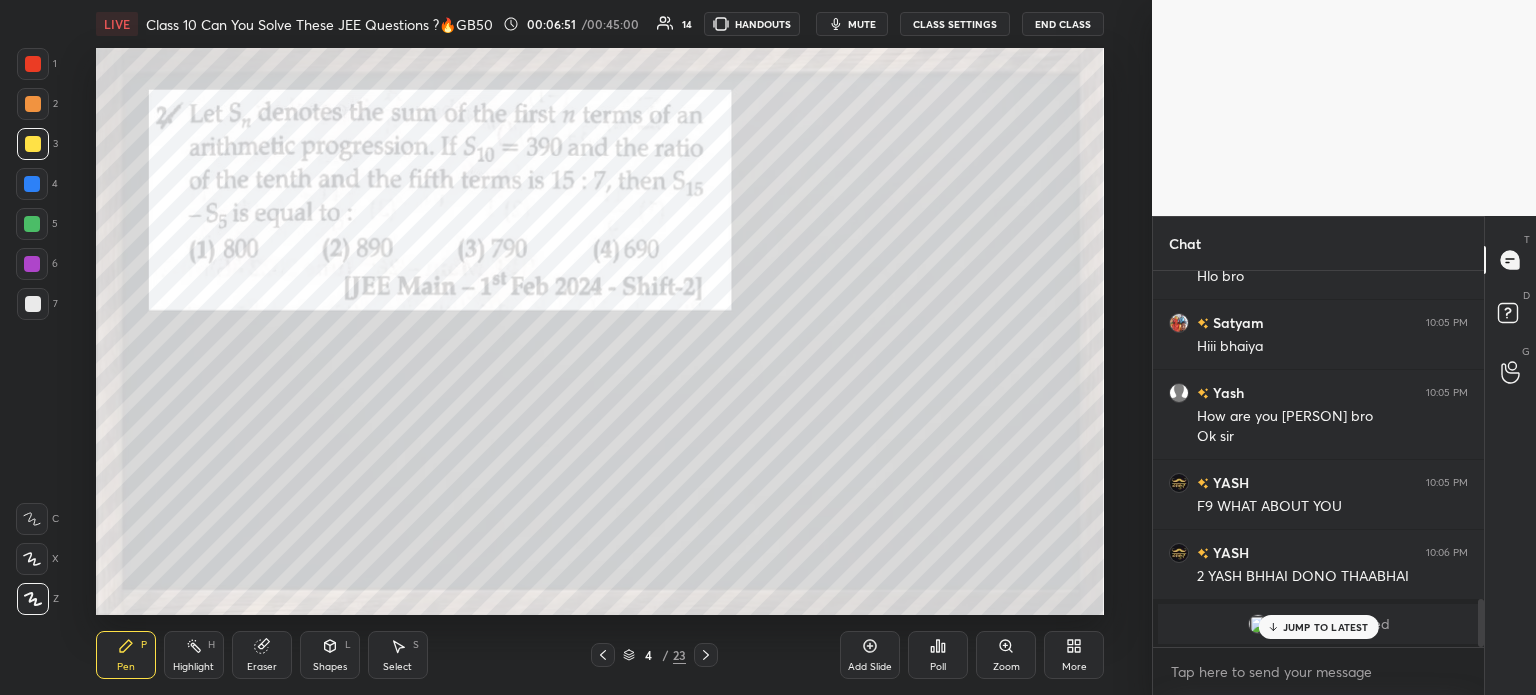 click on "JUMP TO LATEST" at bounding box center (1326, 627) 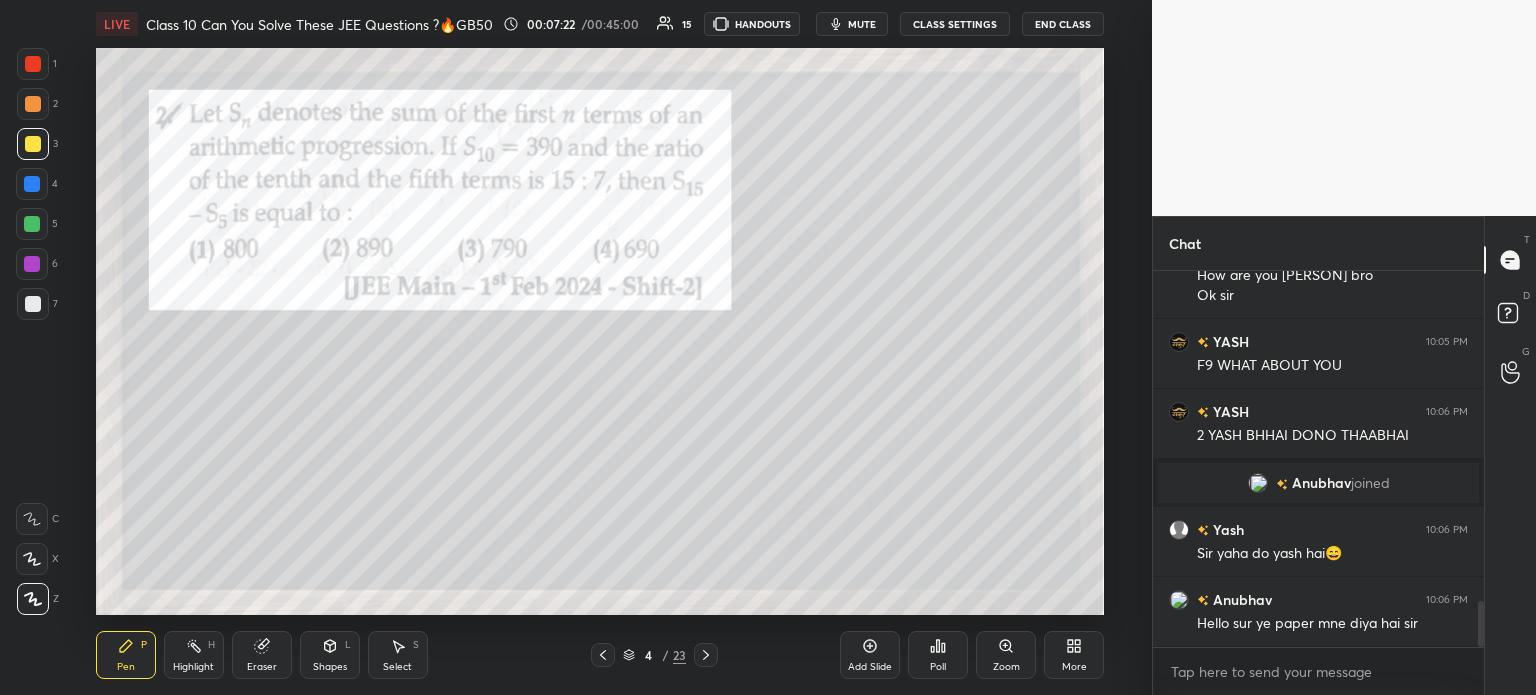 scroll, scrollTop: 2769, scrollLeft: 0, axis: vertical 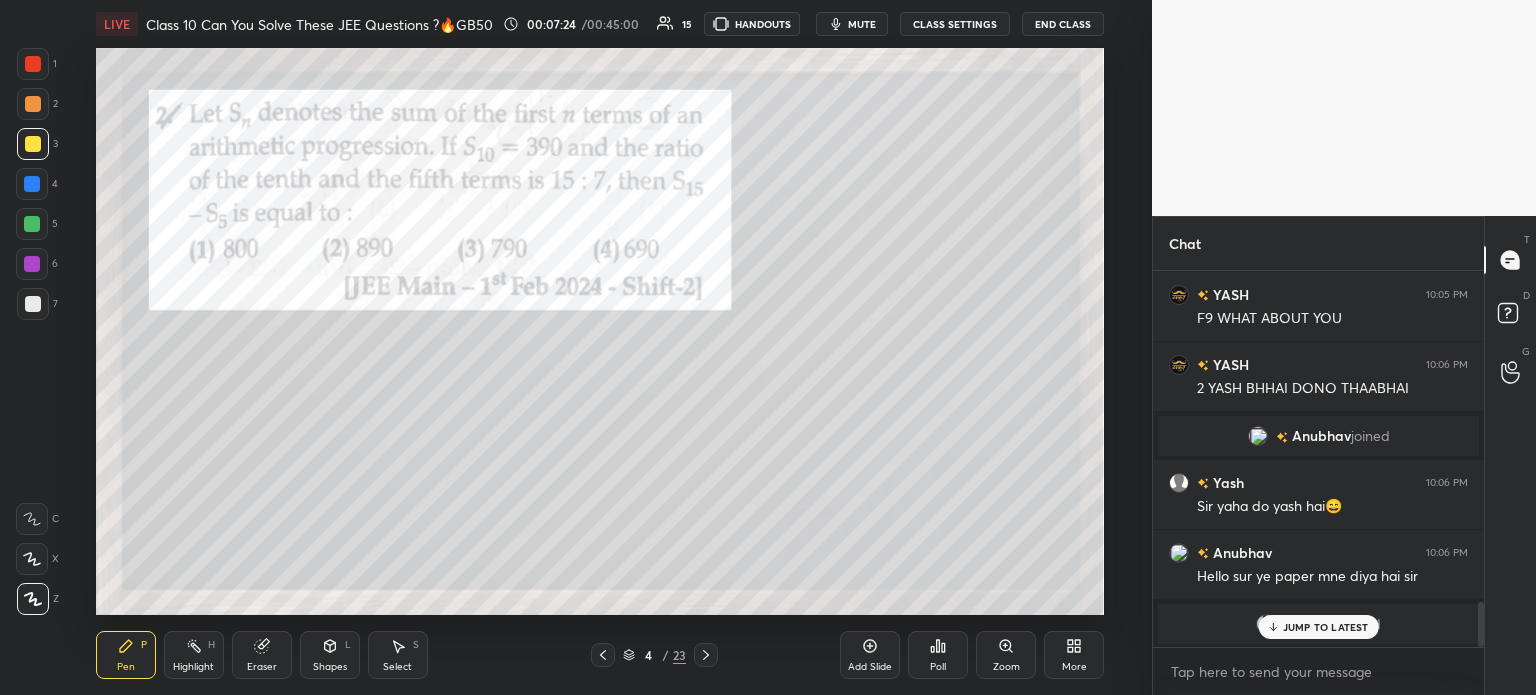 click on "JUMP TO LATEST" at bounding box center [1326, 627] 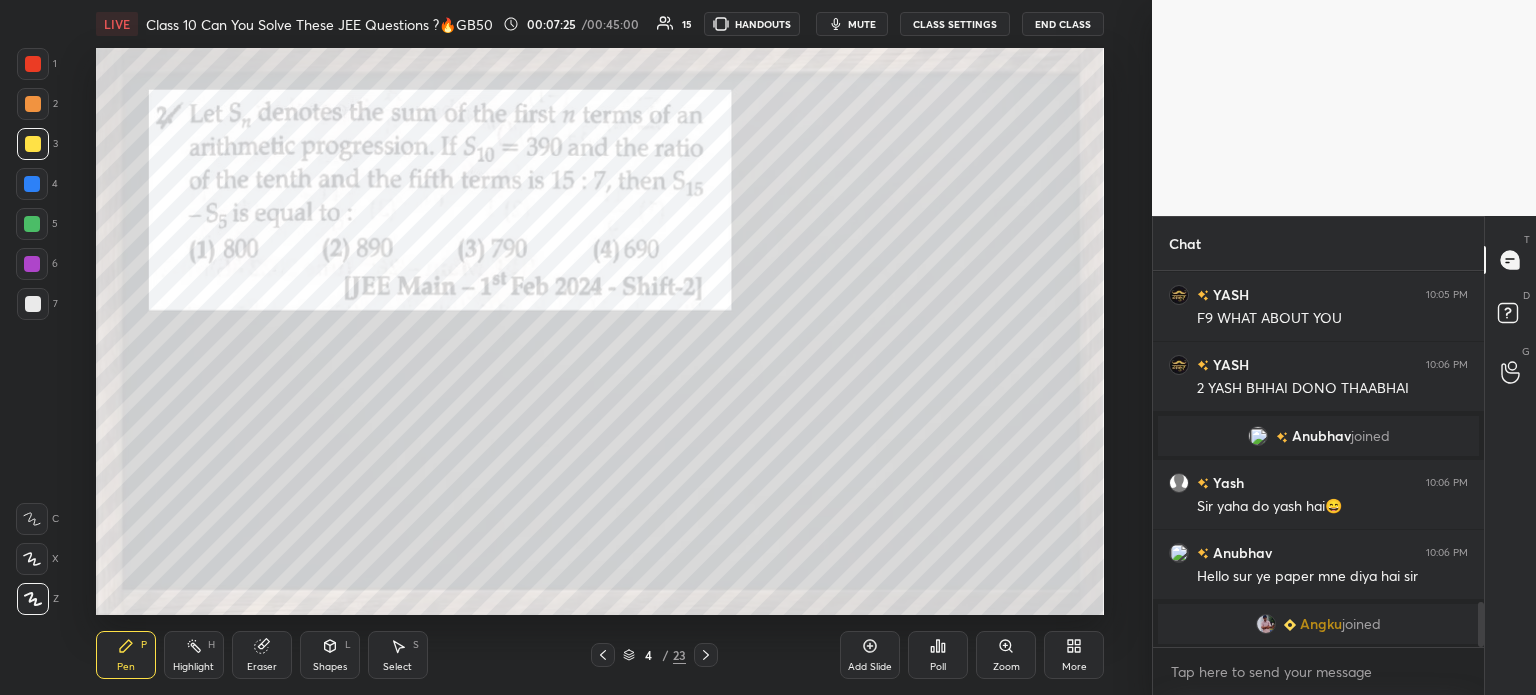 scroll, scrollTop: 2770, scrollLeft: 0, axis: vertical 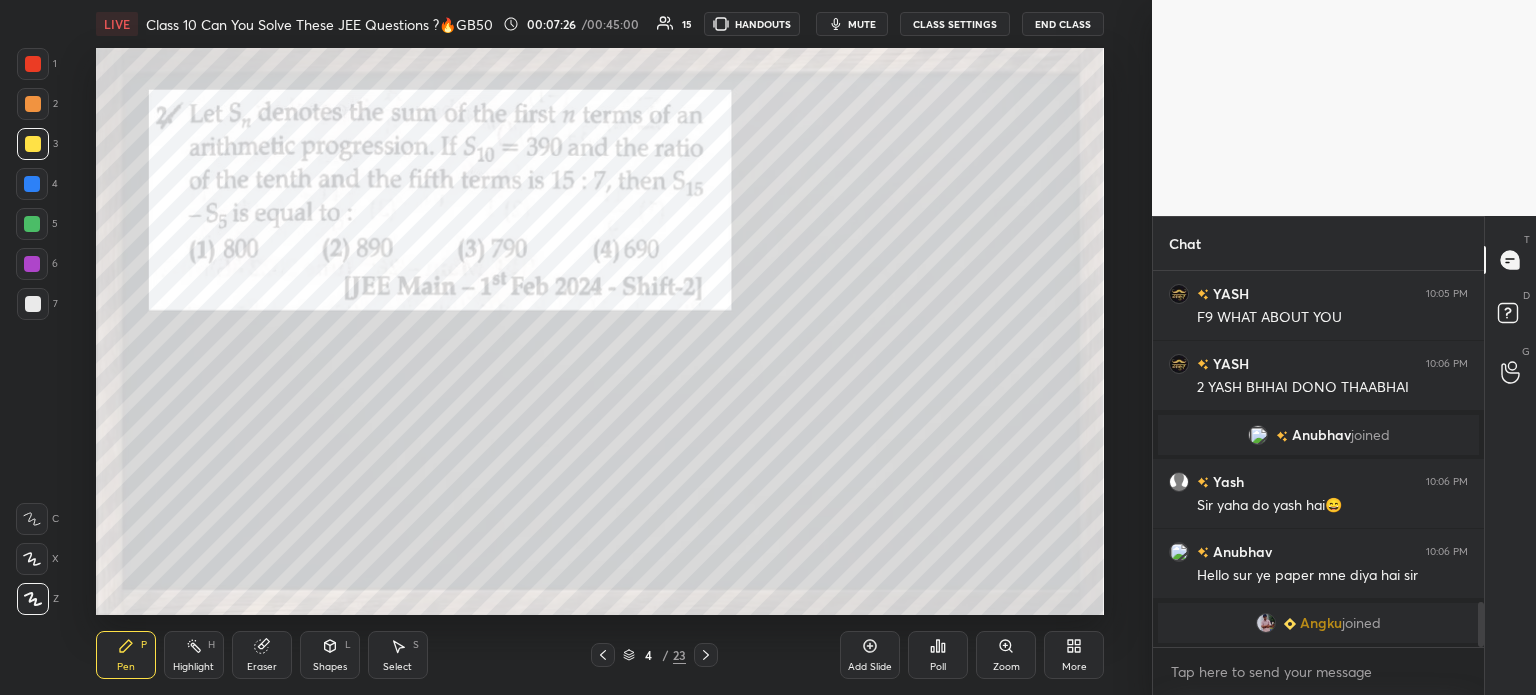 click at bounding box center [1266, 623] 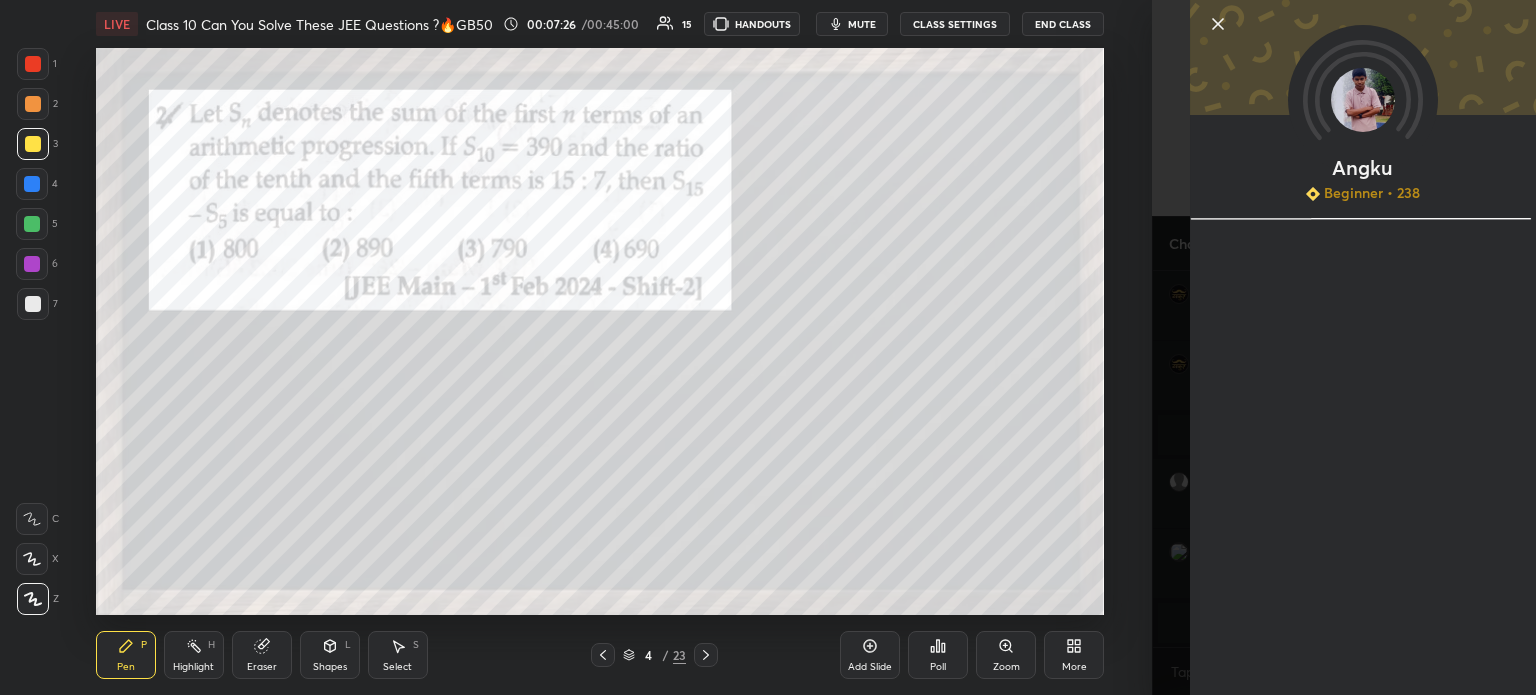 scroll, scrollTop: 2425, scrollLeft: 0, axis: vertical 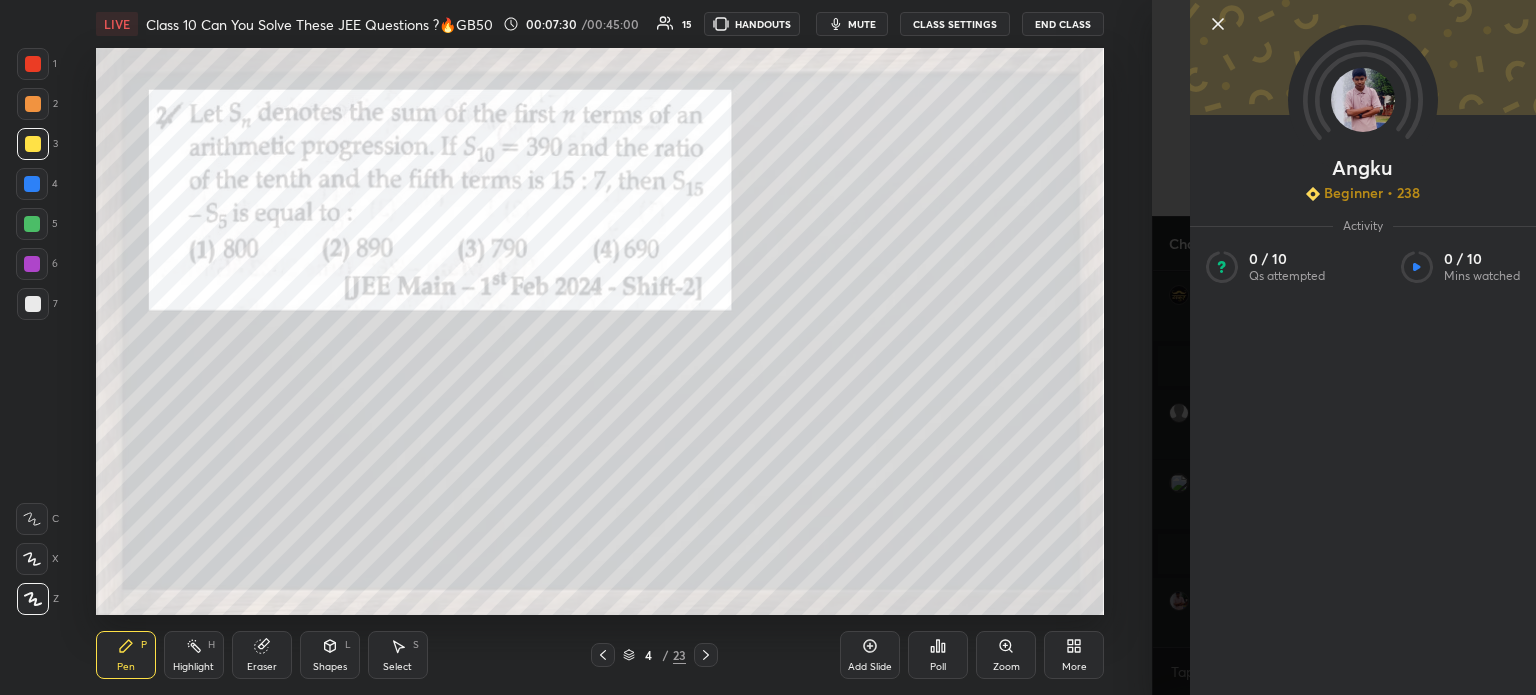 click 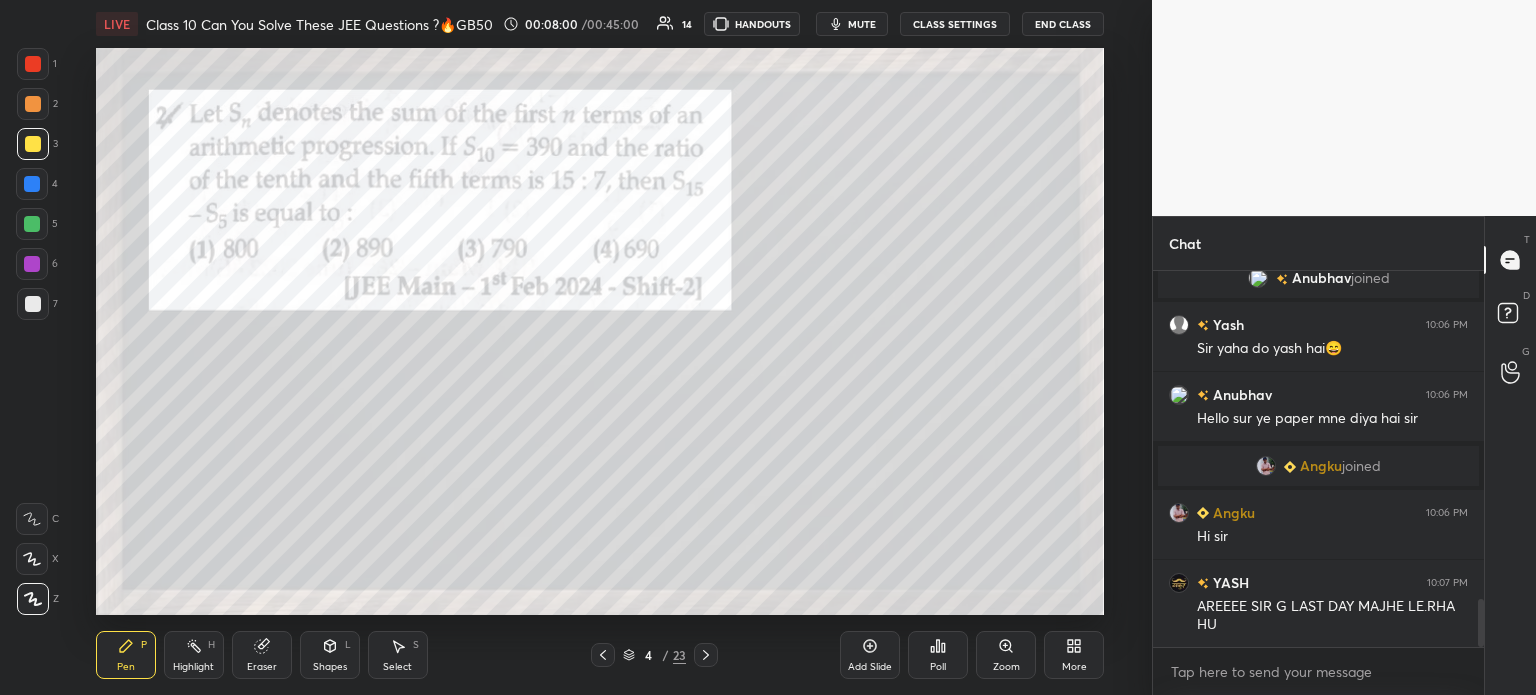scroll, scrollTop: 2584, scrollLeft: 0, axis: vertical 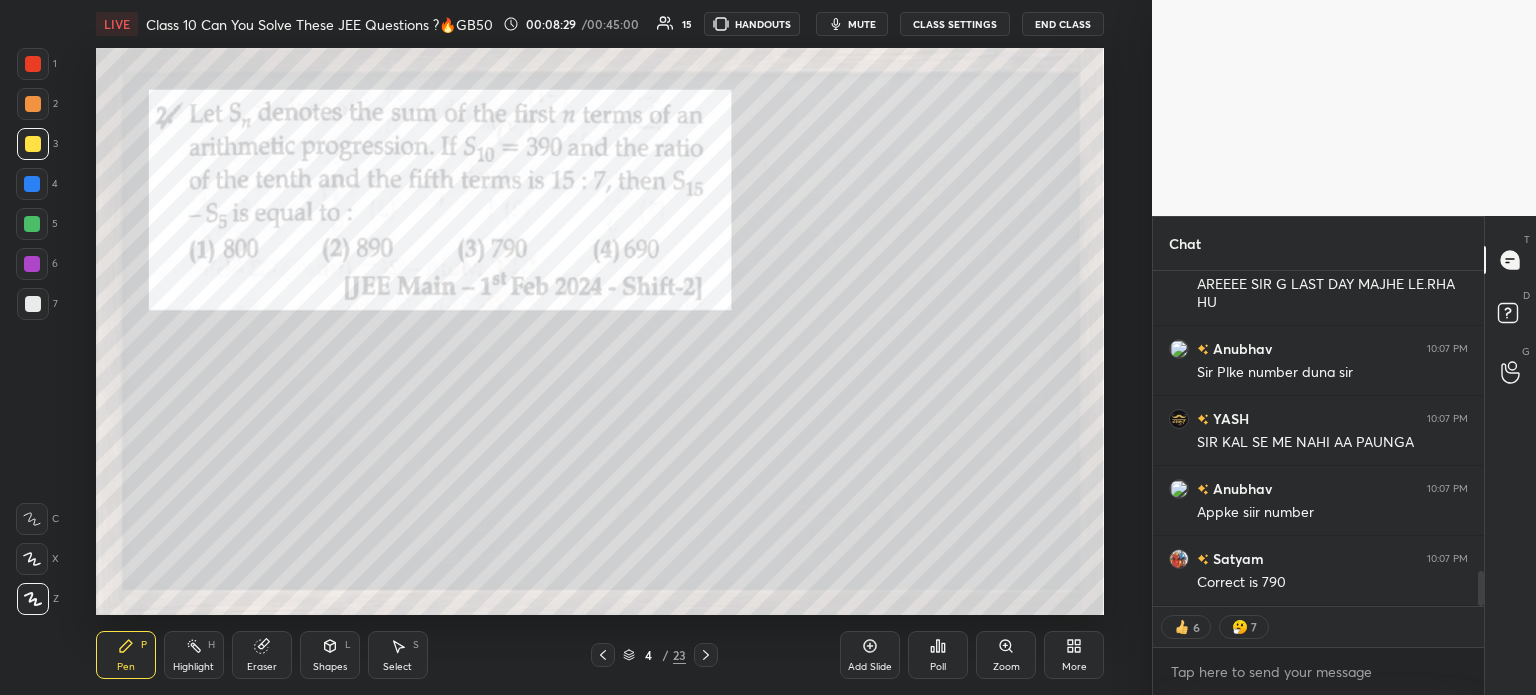type on "x" 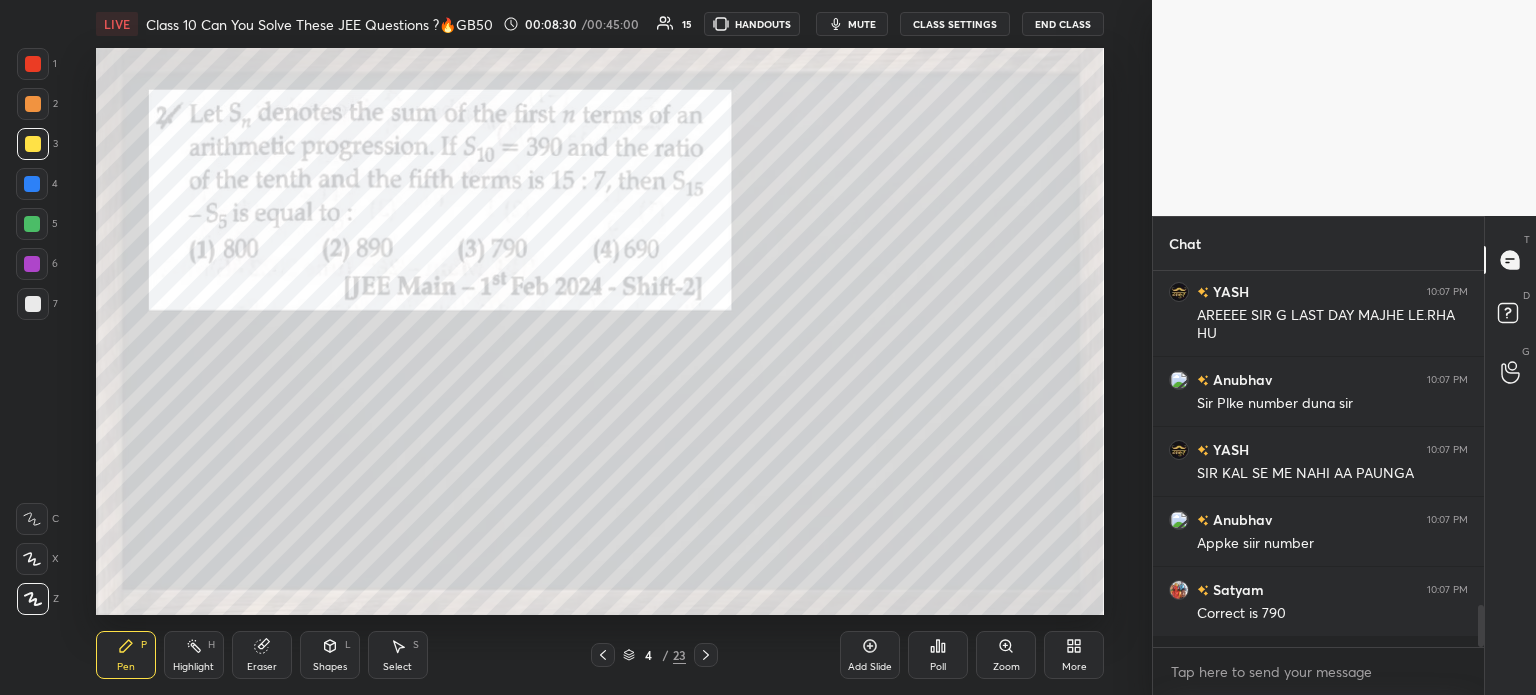 scroll, scrollTop: 5, scrollLeft: 6, axis: both 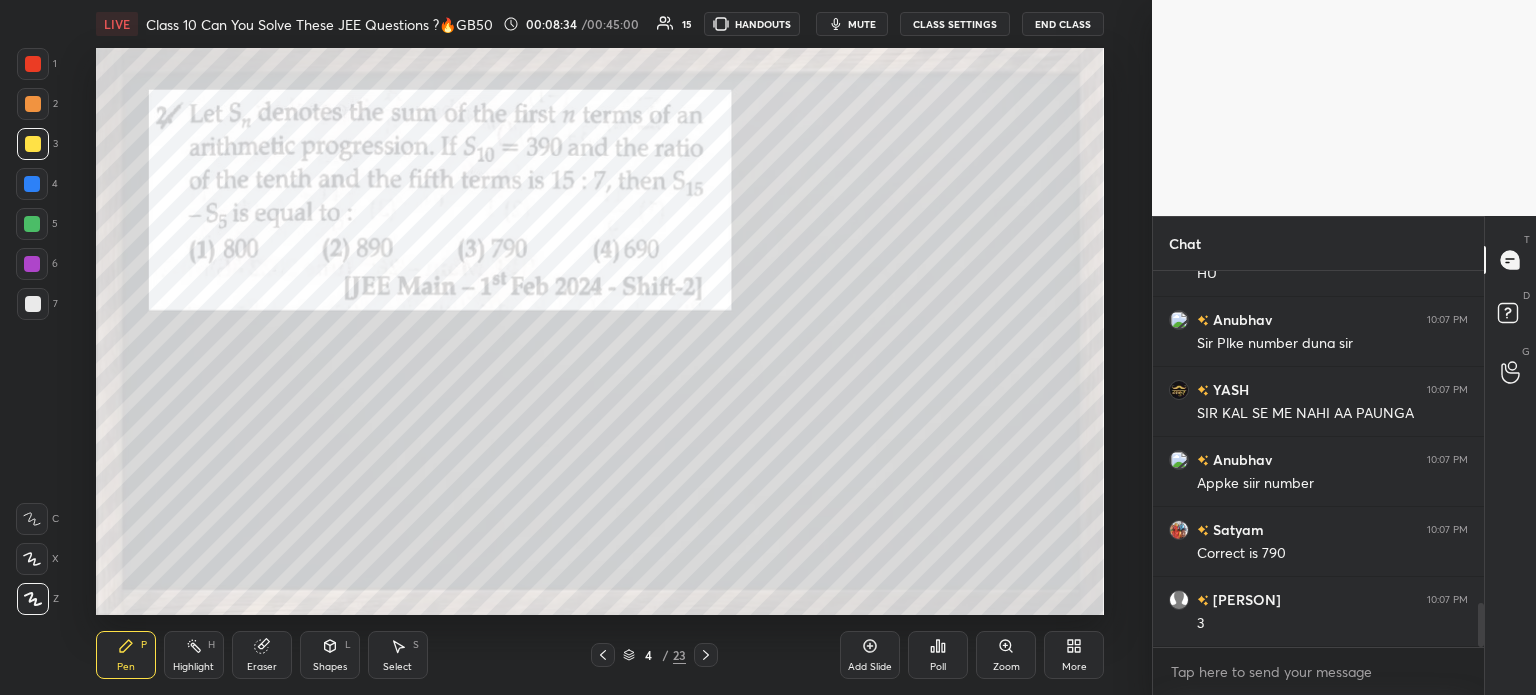 click on "Poll" at bounding box center [938, 655] 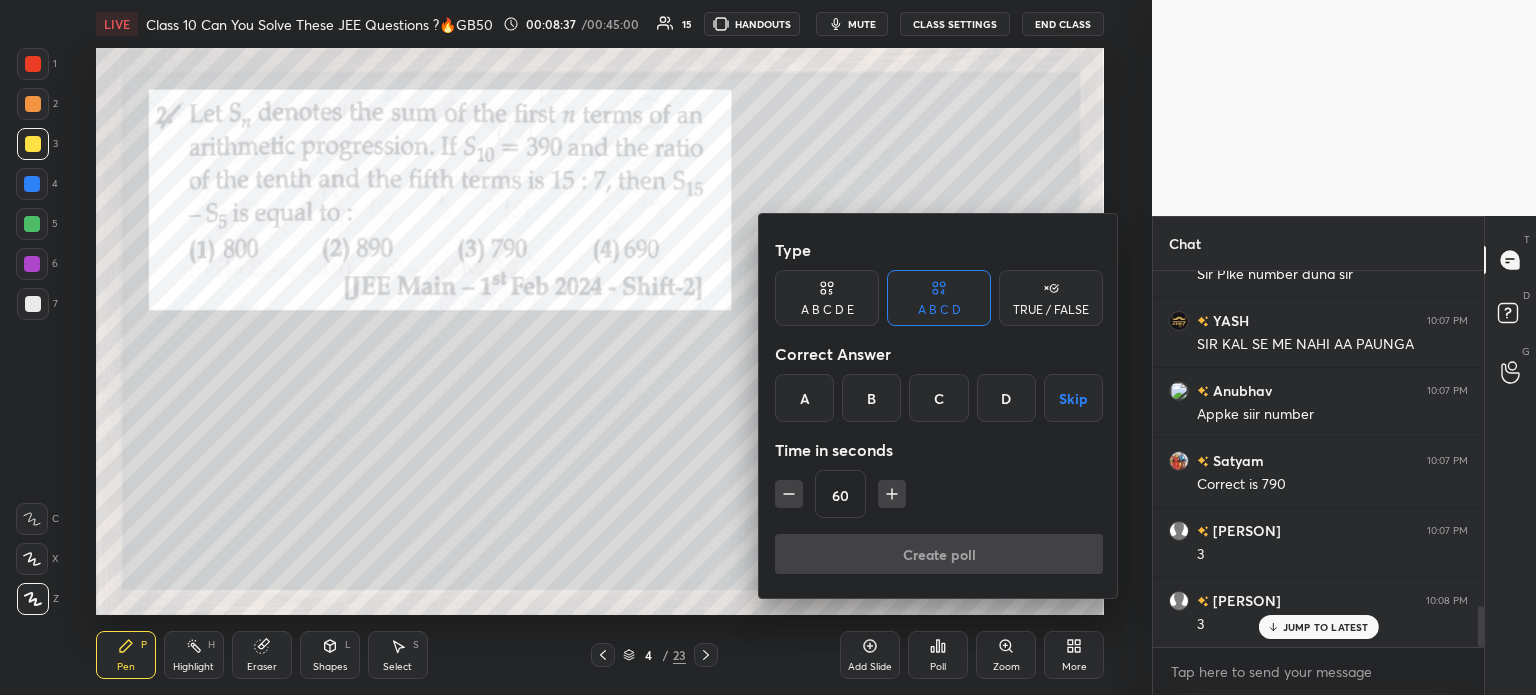 scroll, scrollTop: 3073, scrollLeft: 0, axis: vertical 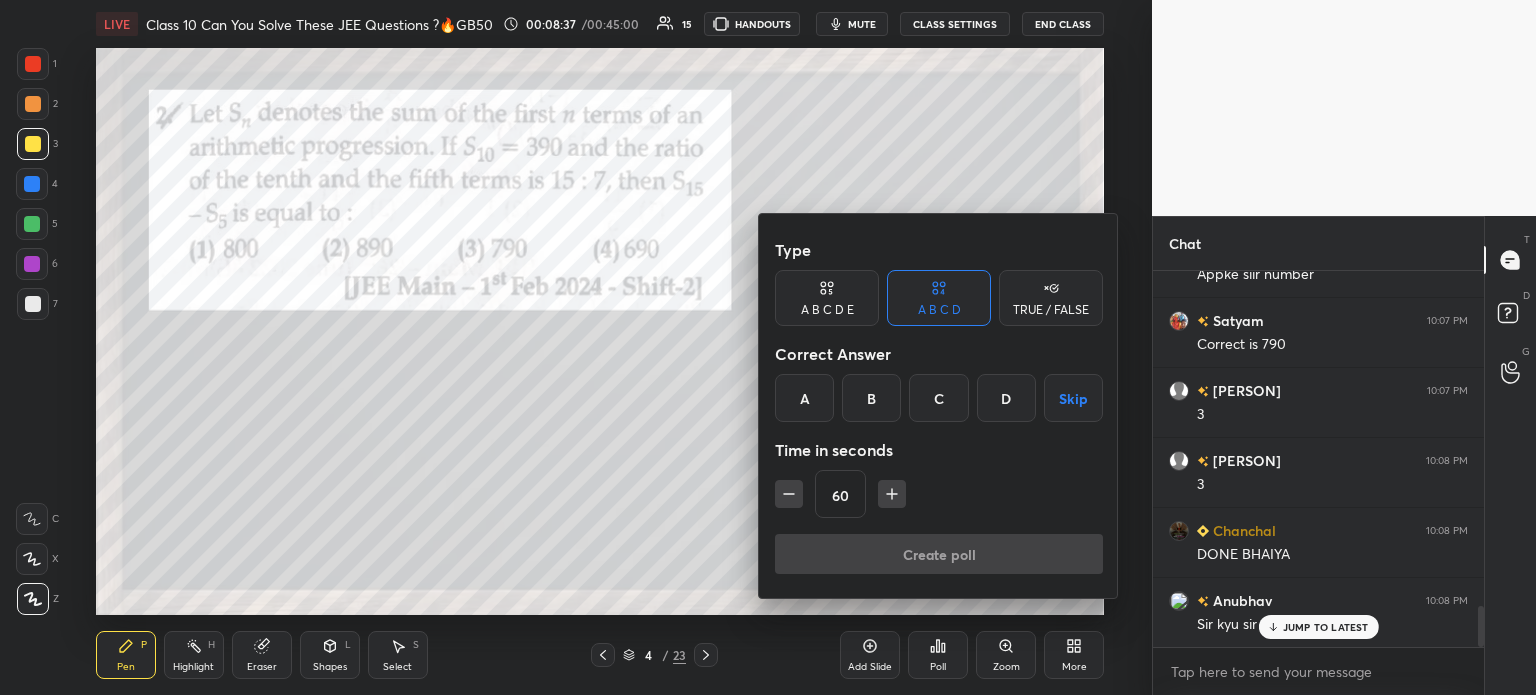 click on "C" at bounding box center [938, 398] 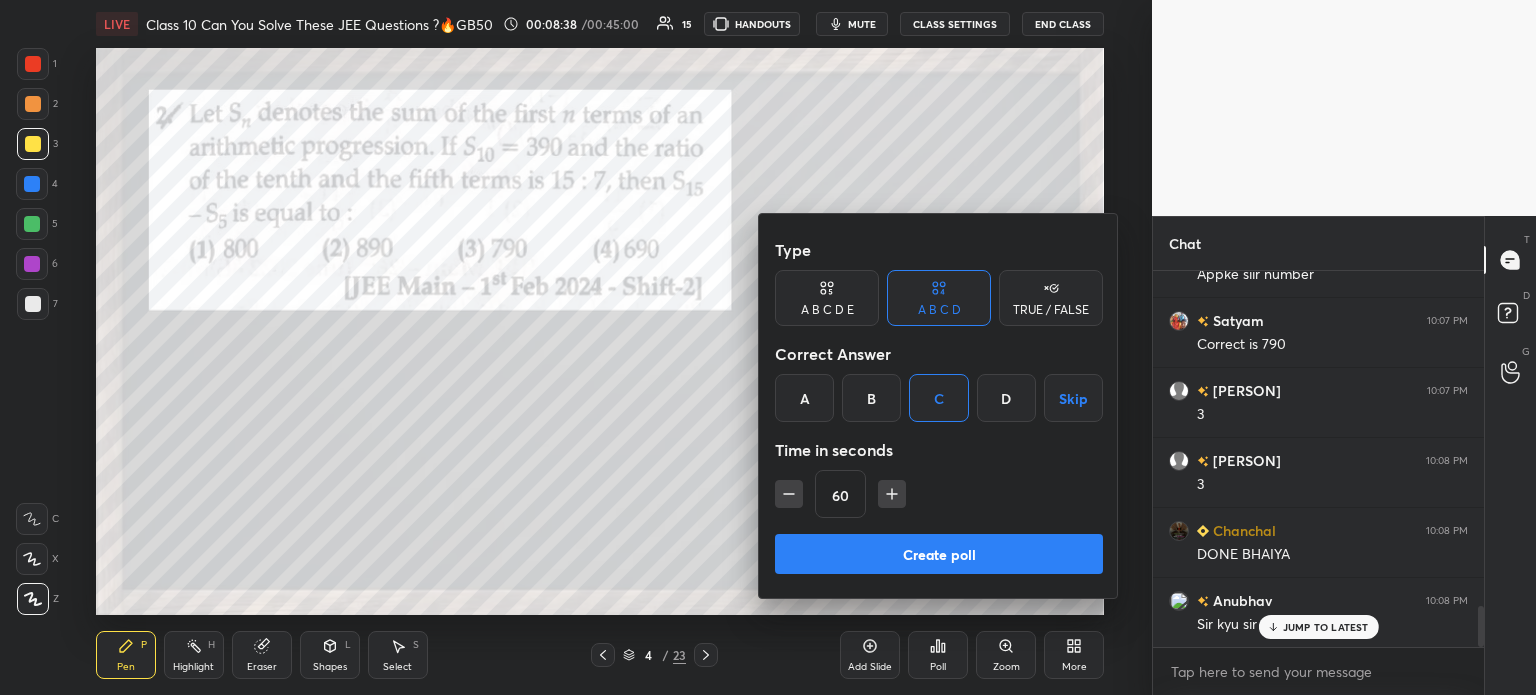 click 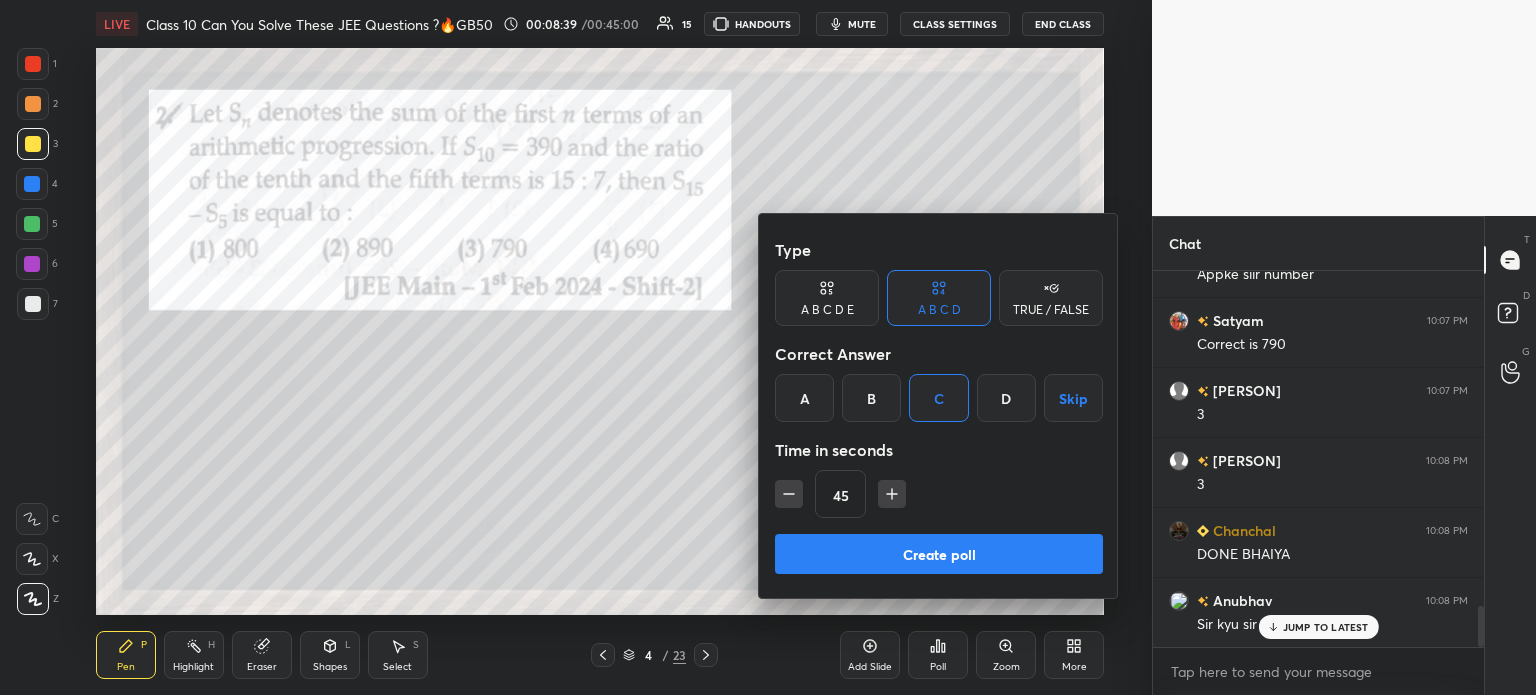 click on "Create poll" at bounding box center (939, 554) 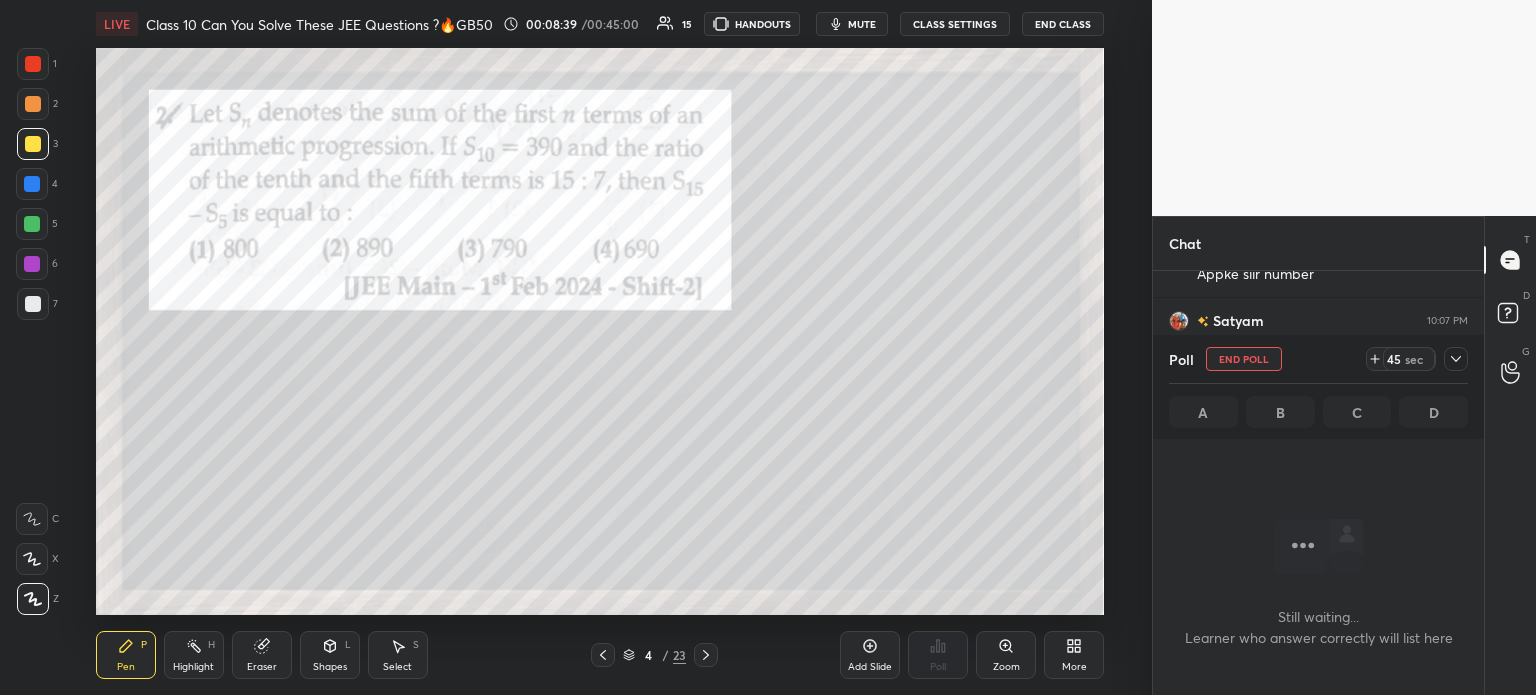 scroll, scrollTop: 337, scrollLeft: 325, axis: both 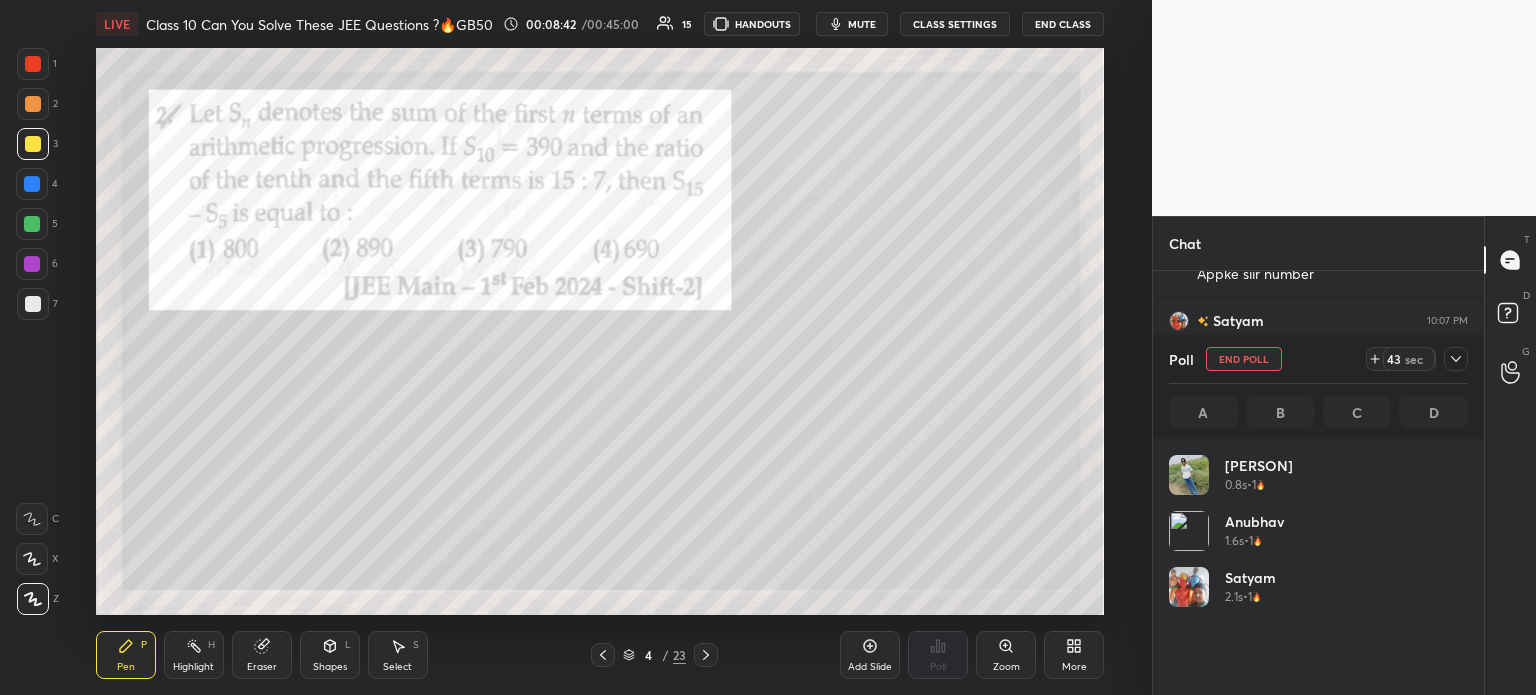 click 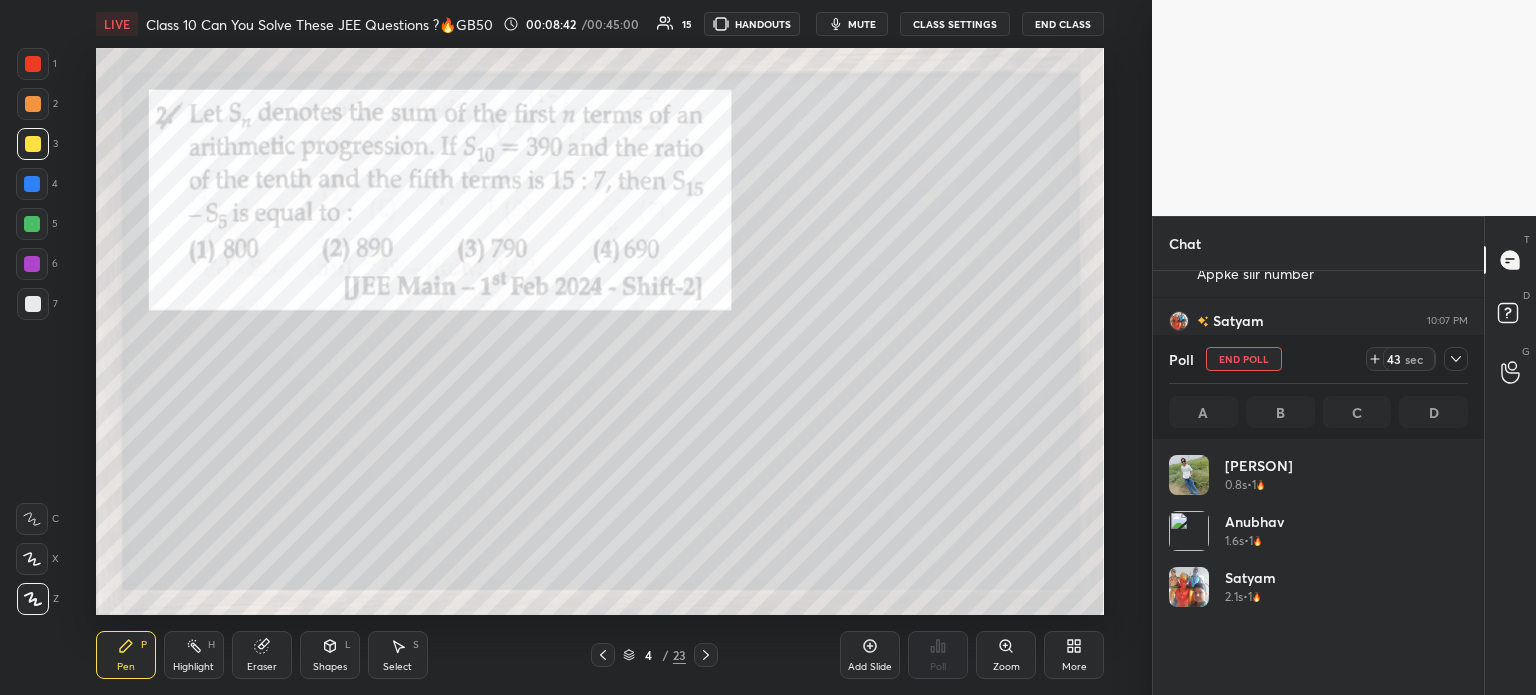 scroll, scrollTop: 175, scrollLeft: 293, axis: both 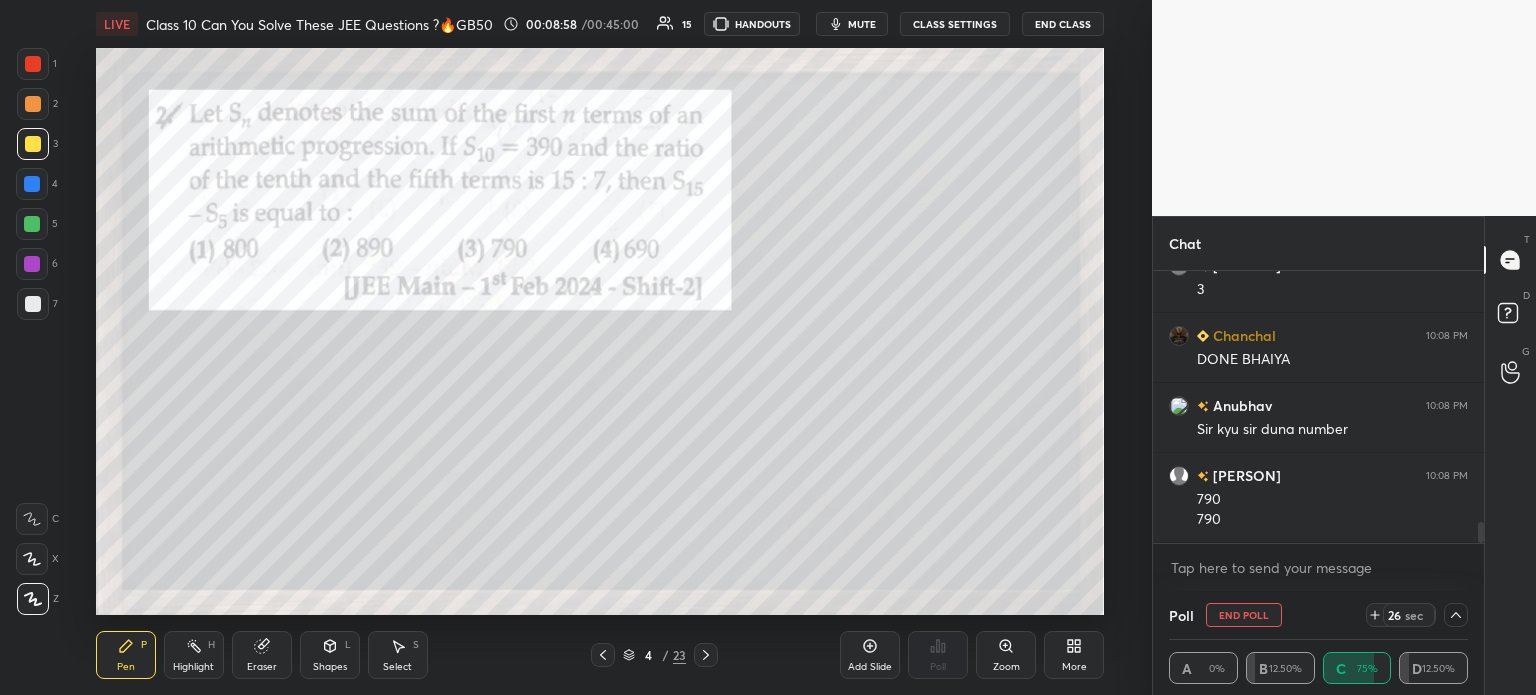 click 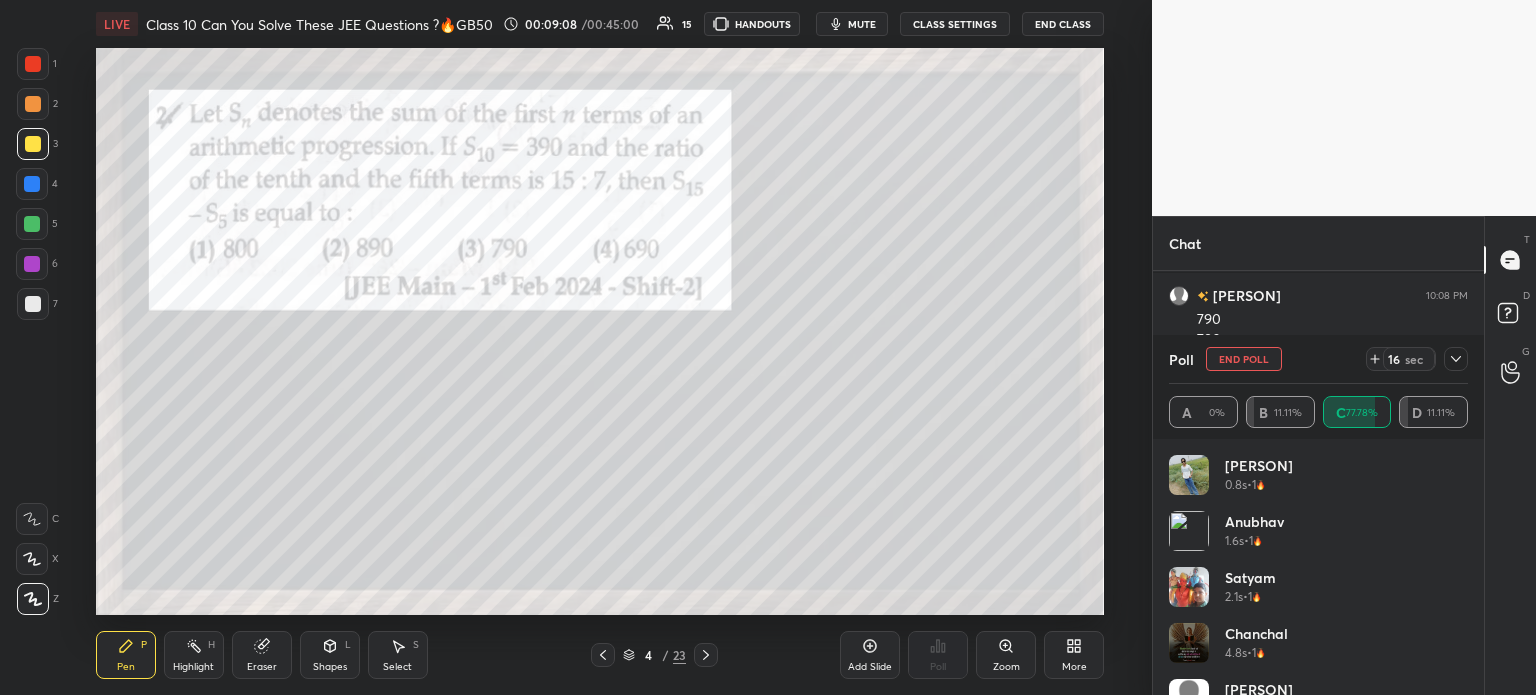 click at bounding box center [1456, 359] 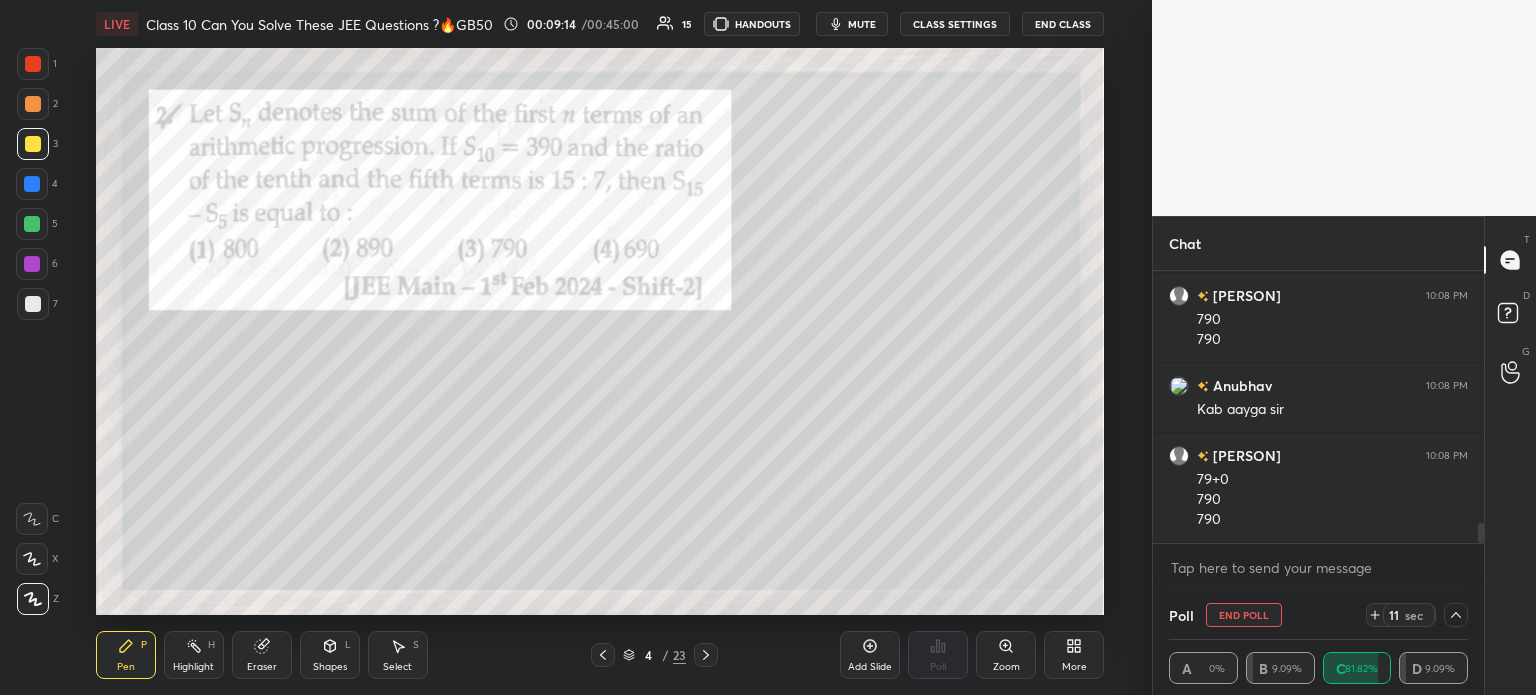 click on "Add Slide" at bounding box center (870, 655) 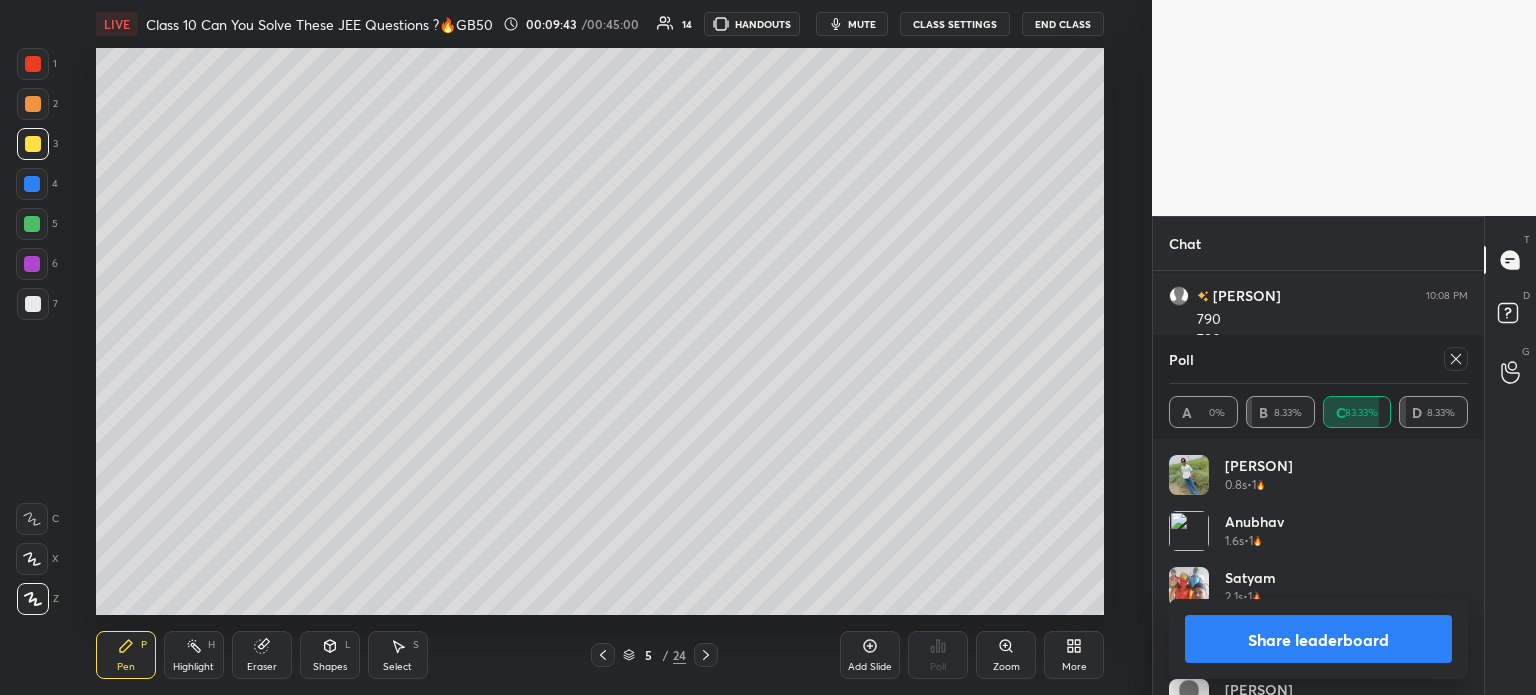 click 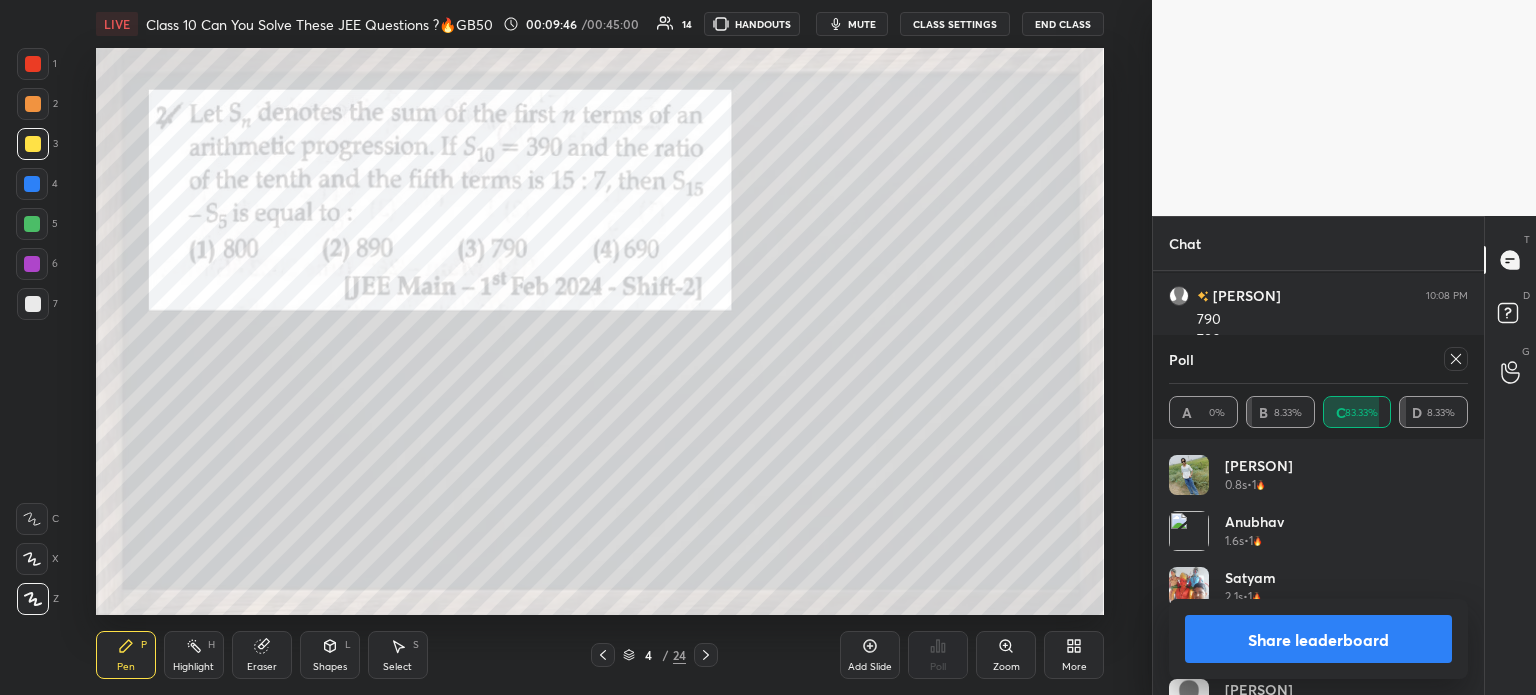 click 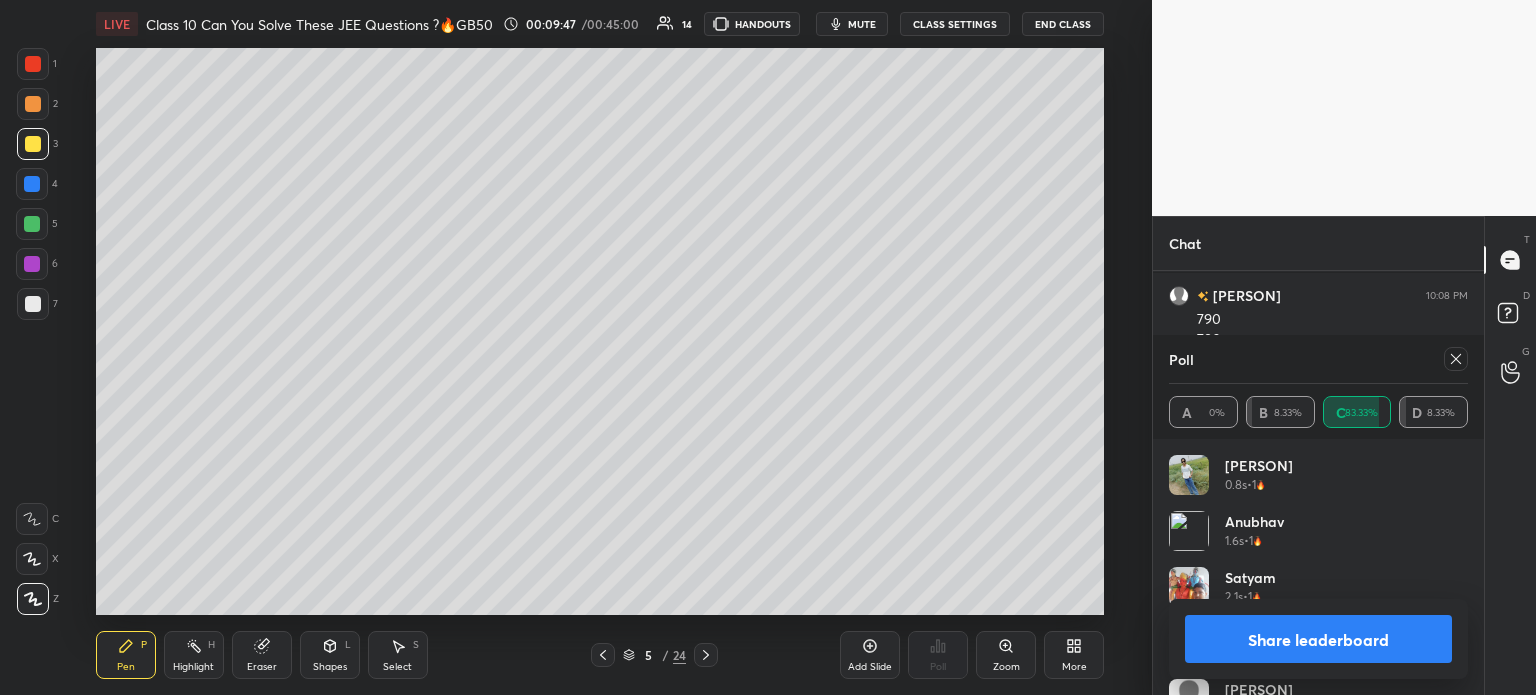 scroll, scrollTop: 3496, scrollLeft: 0, axis: vertical 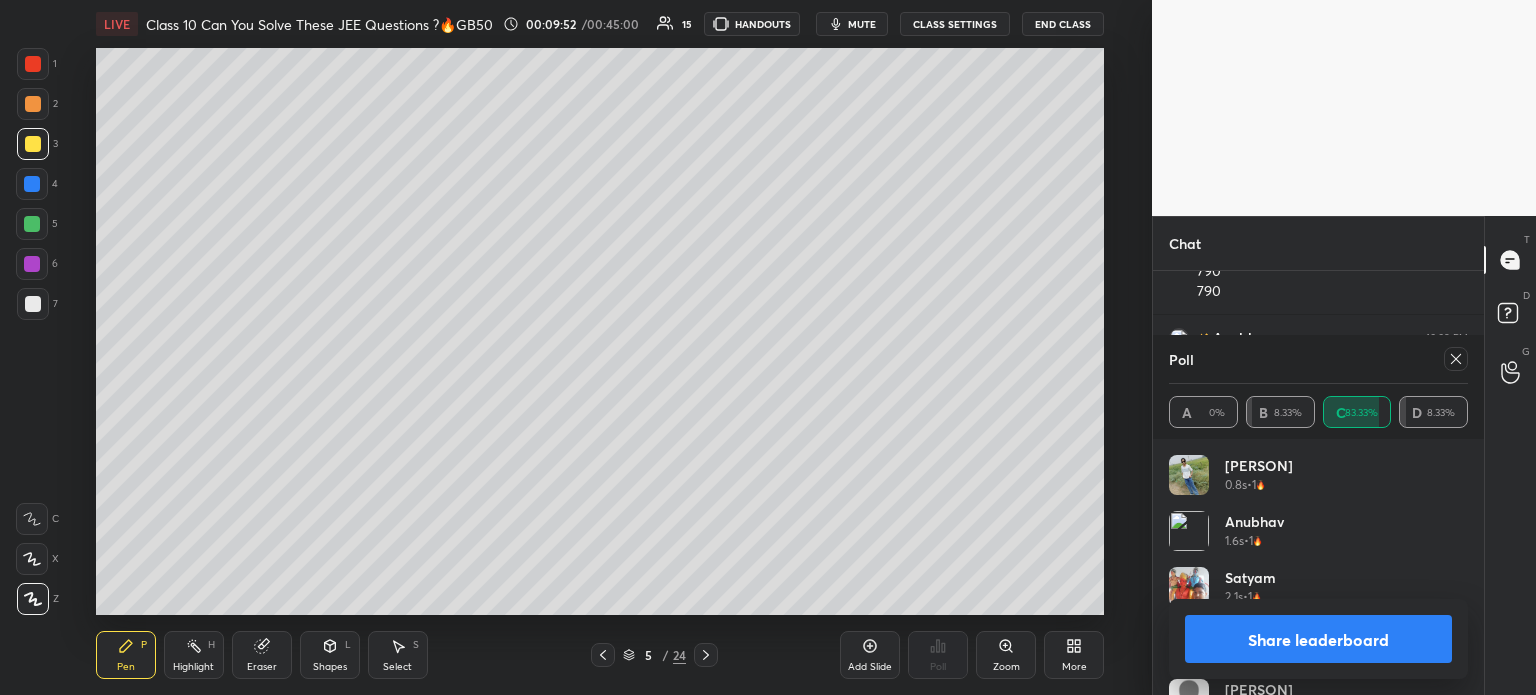 click 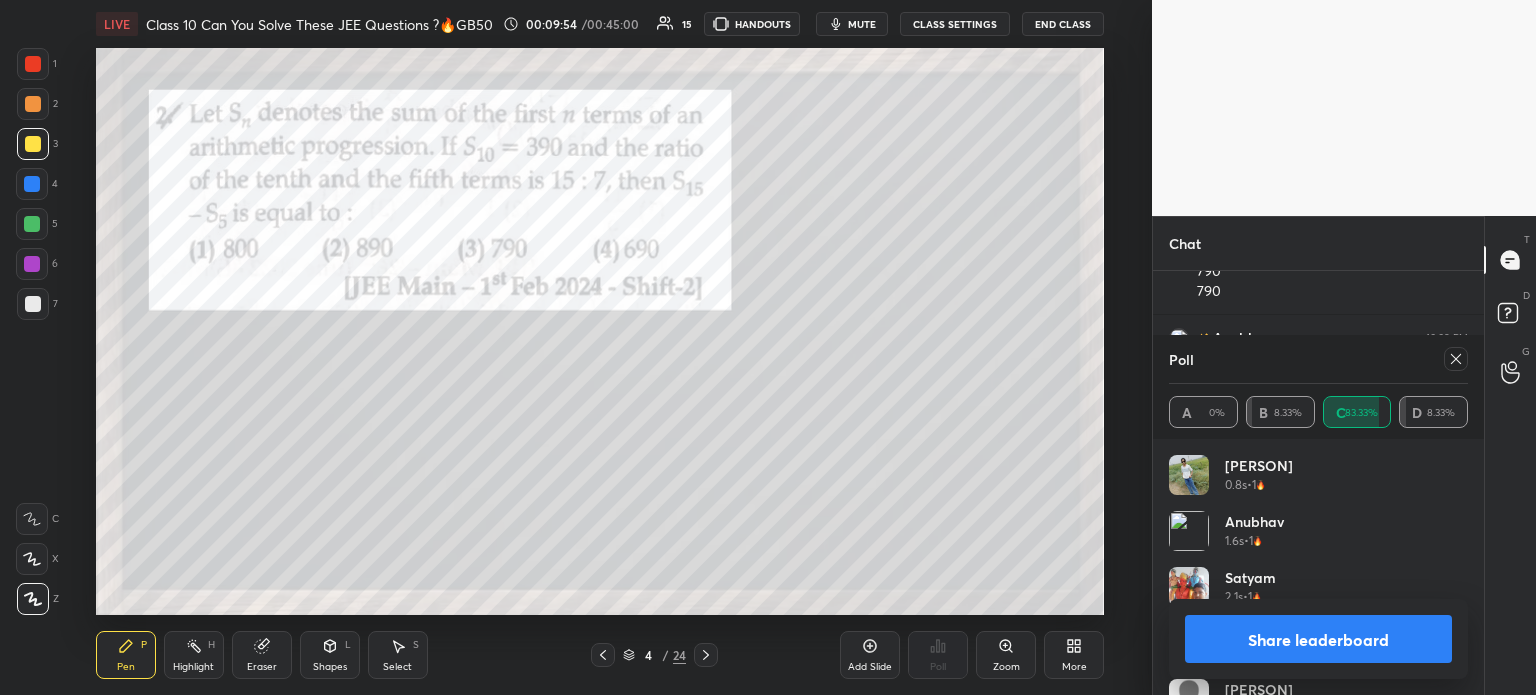 click 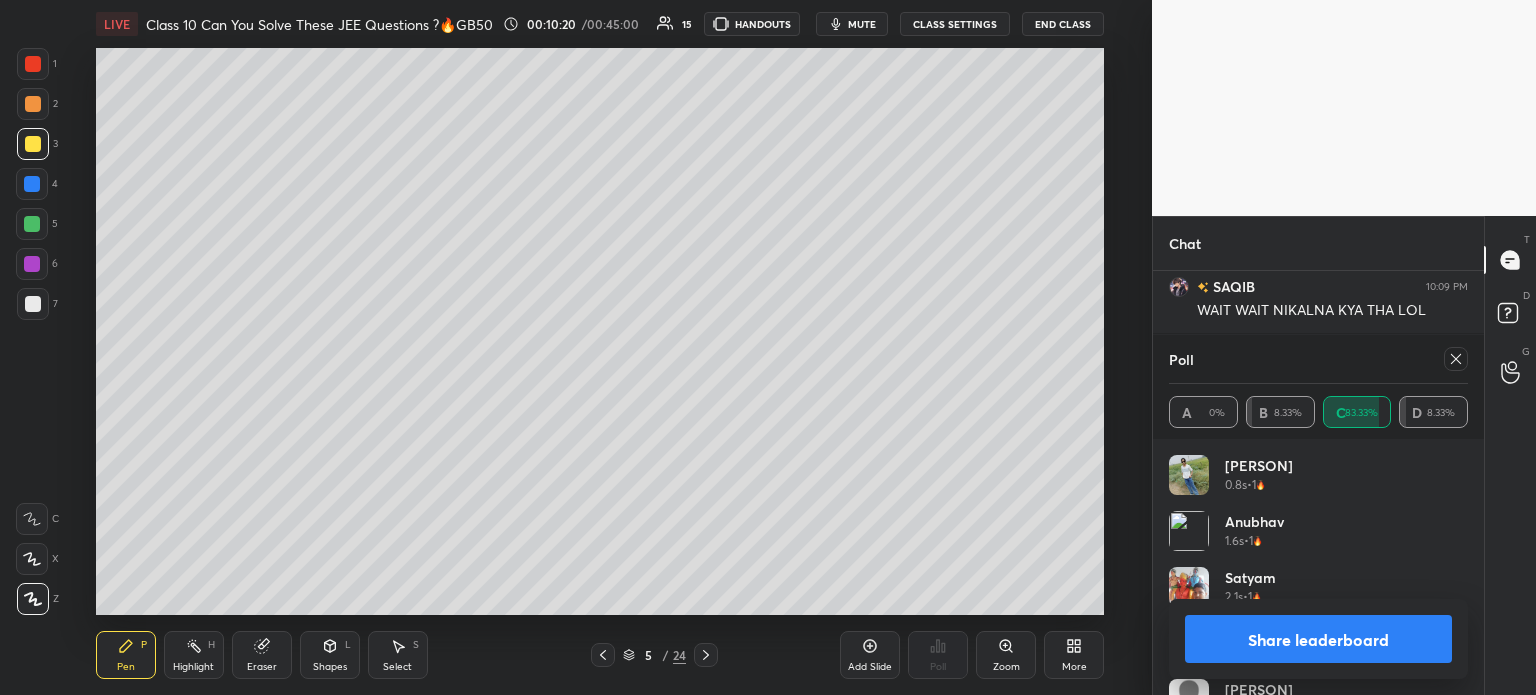 scroll, scrollTop: 3512, scrollLeft: 0, axis: vertical 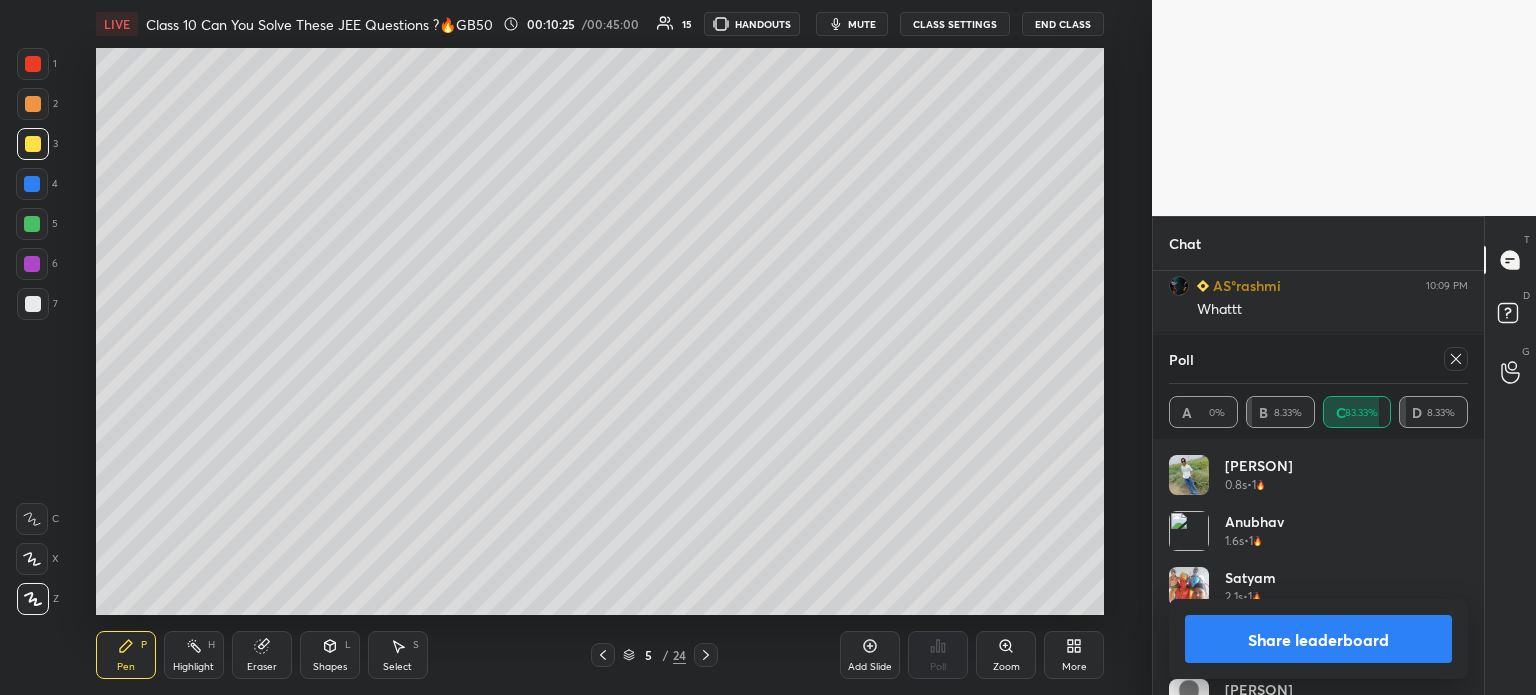 click 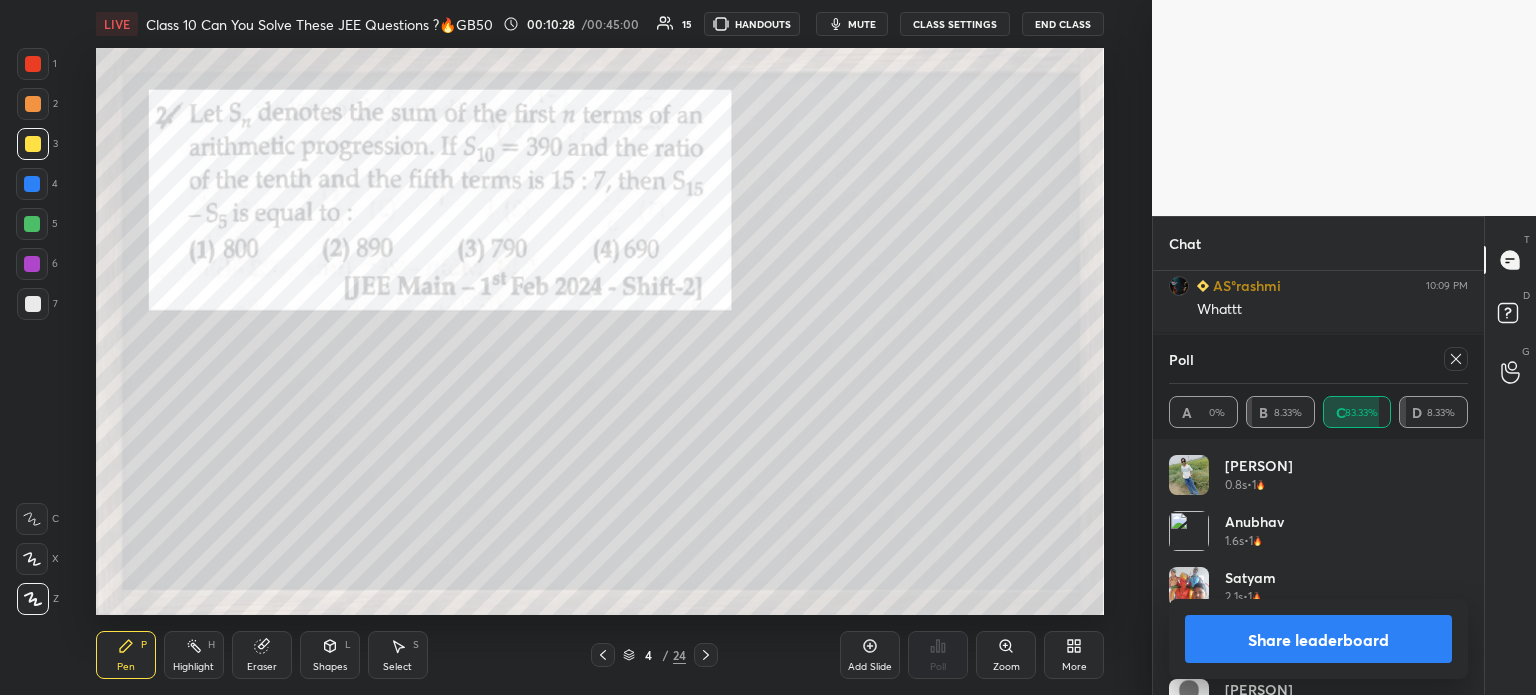click 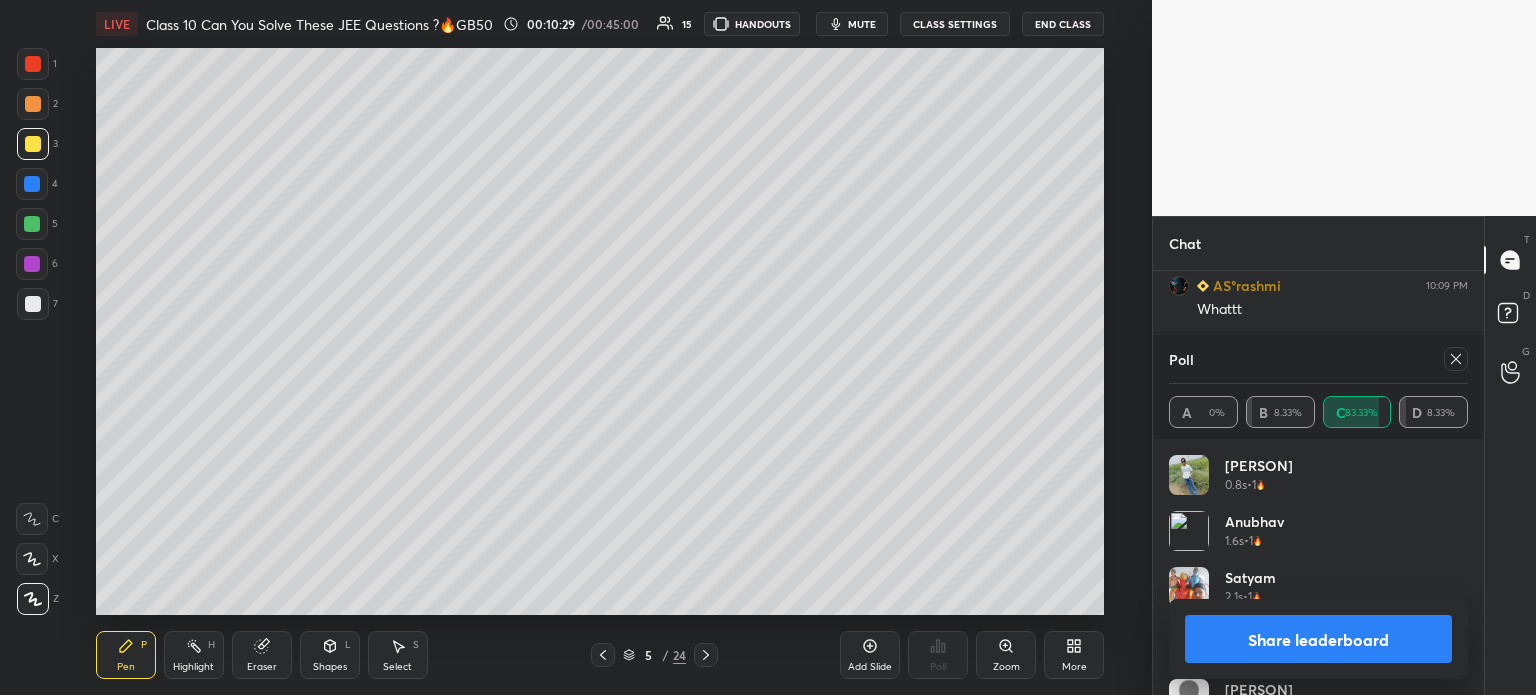 click on "Add Slide" at bounding box center (870, 655) 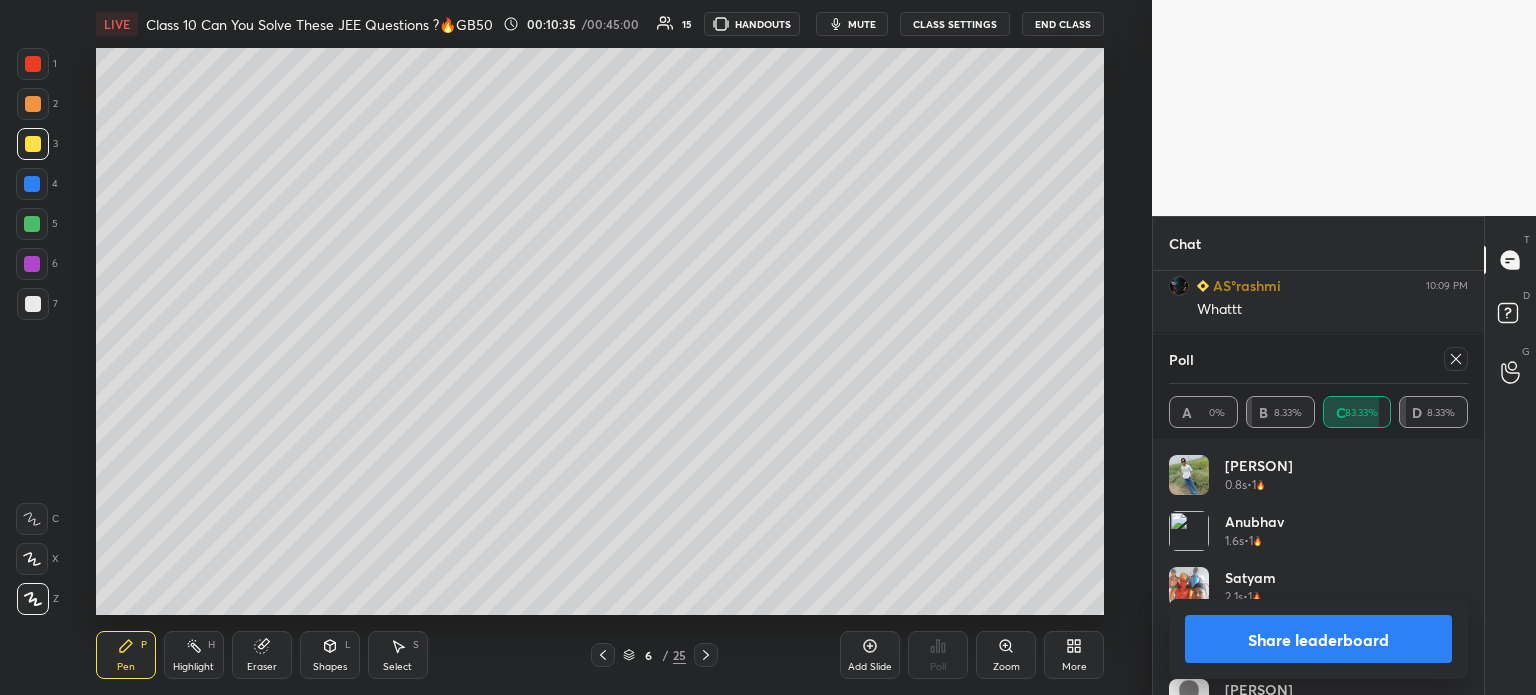 scroll, scrollTop: 3581, scrollLeft: 0, axis: vertical 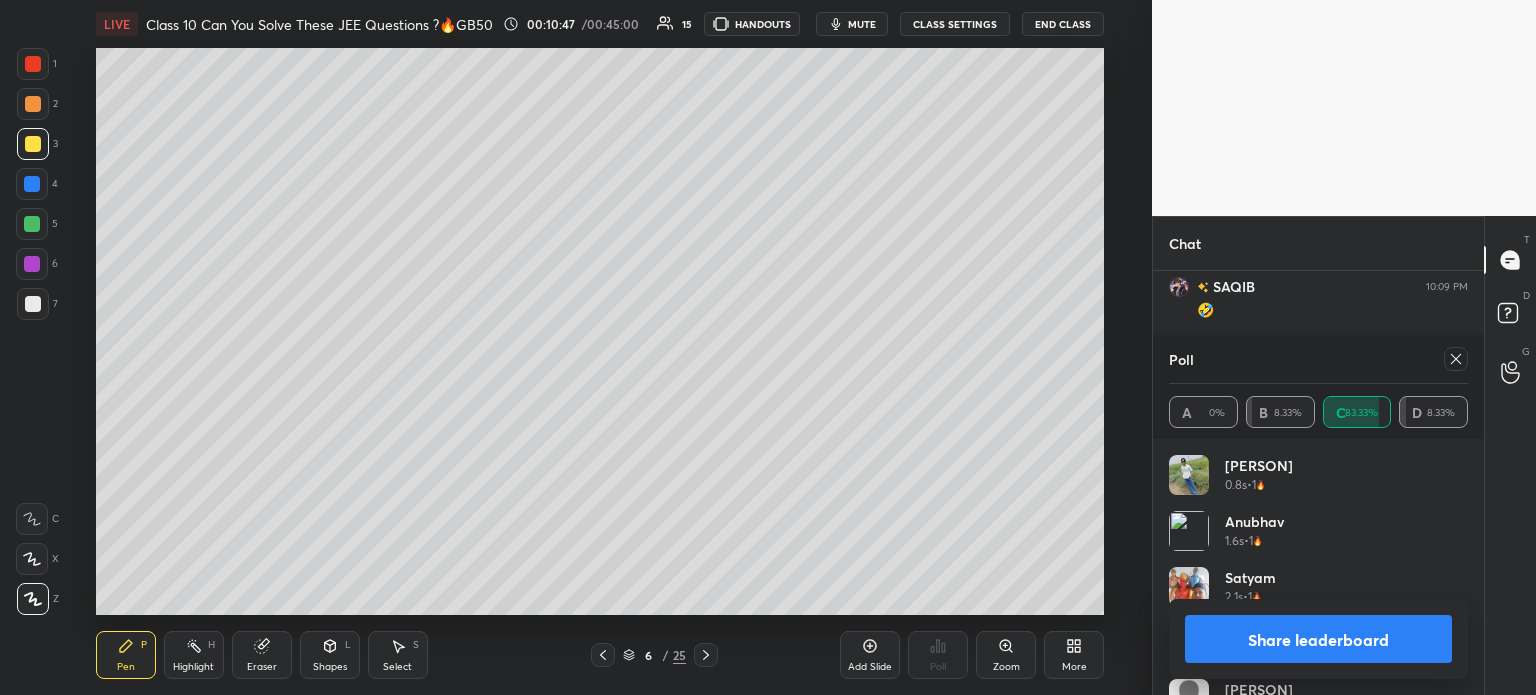 click at bounding box center [603, 655] 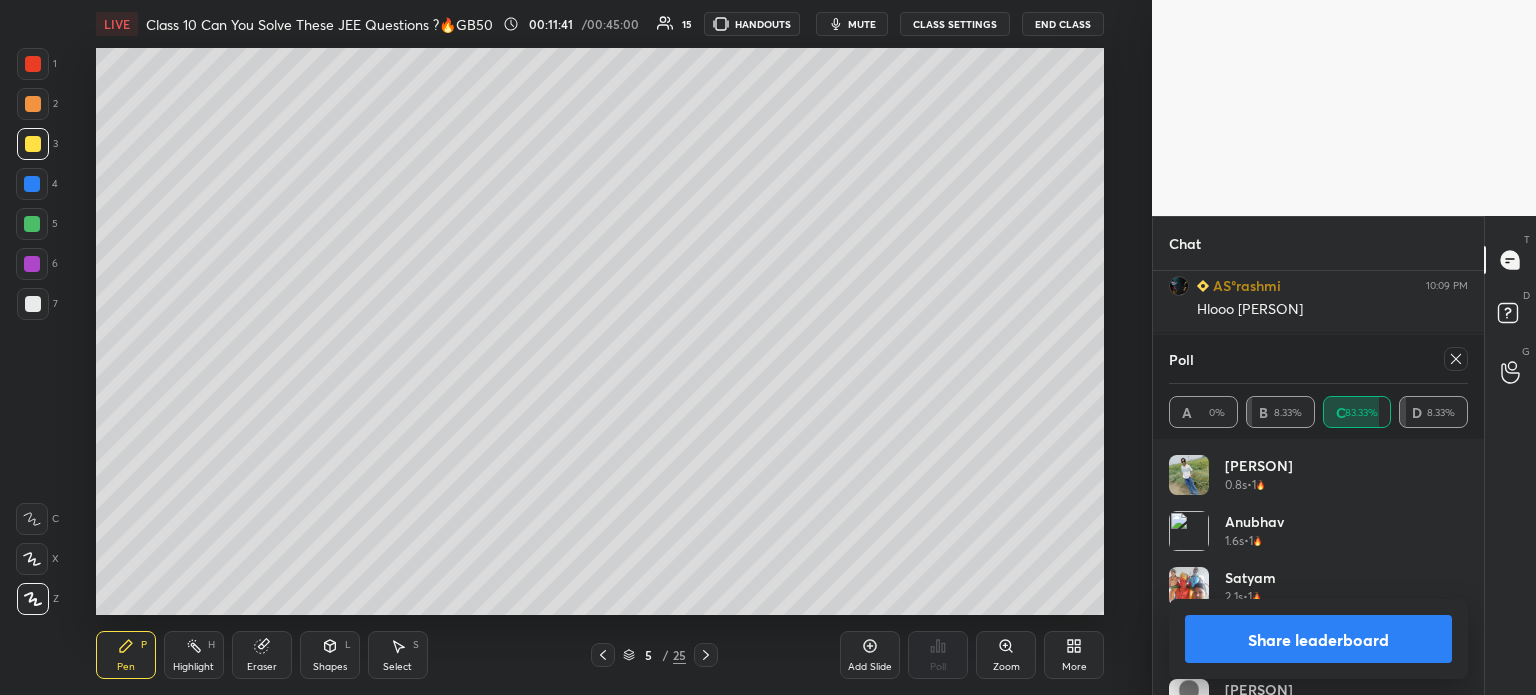 scroll, scrollTop: 3721, scrollLeft: 0, axis: vertical 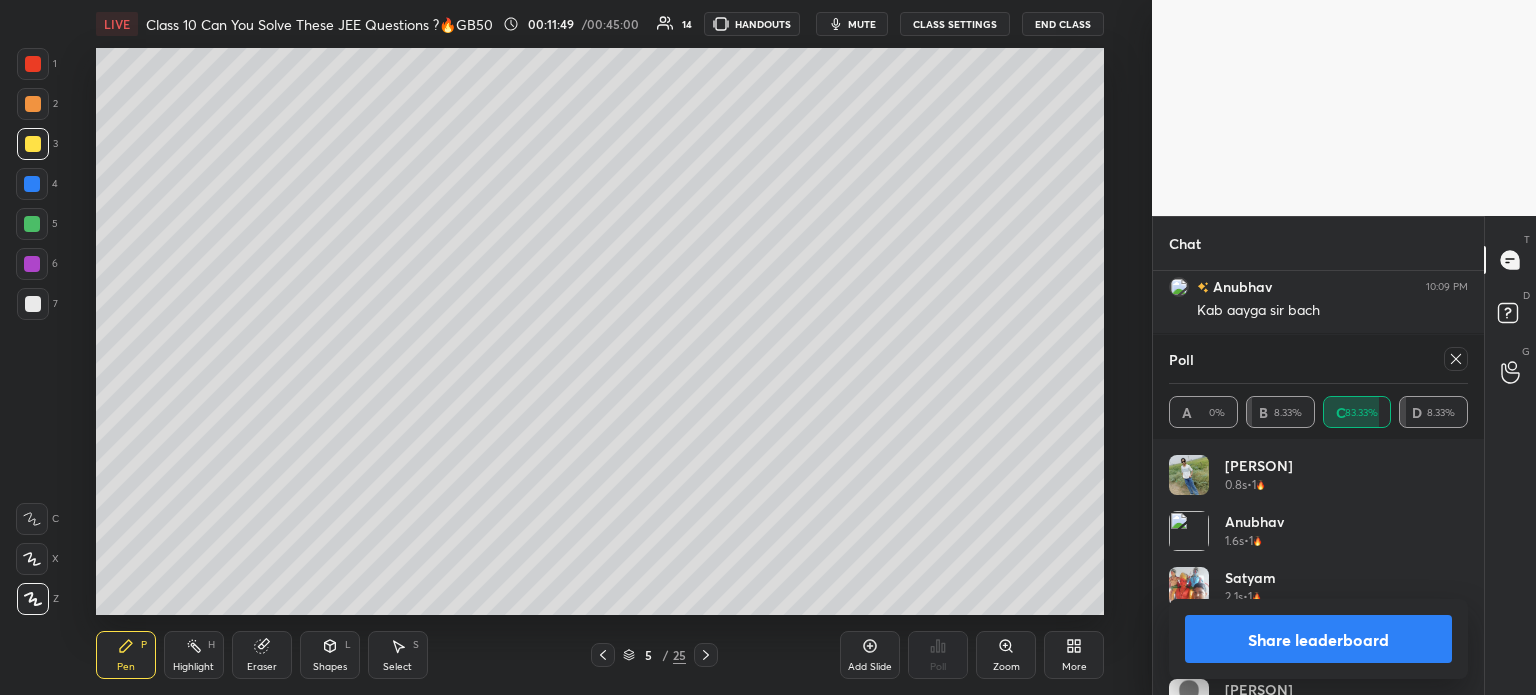 click on "Pen P Highlight H Eraser Shapes L Select S 5 / 25 Add Slide Poll Zoom More" at bounding box center (600, 655) 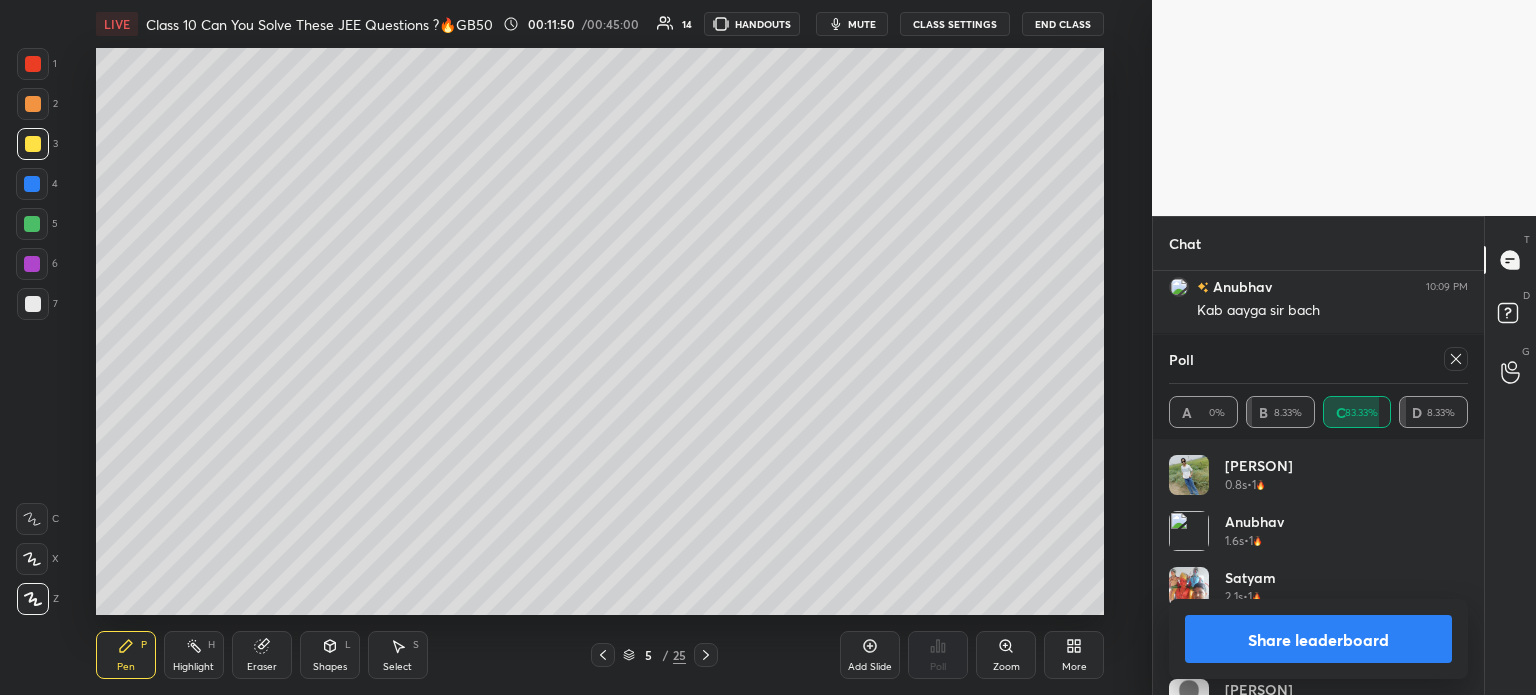 click 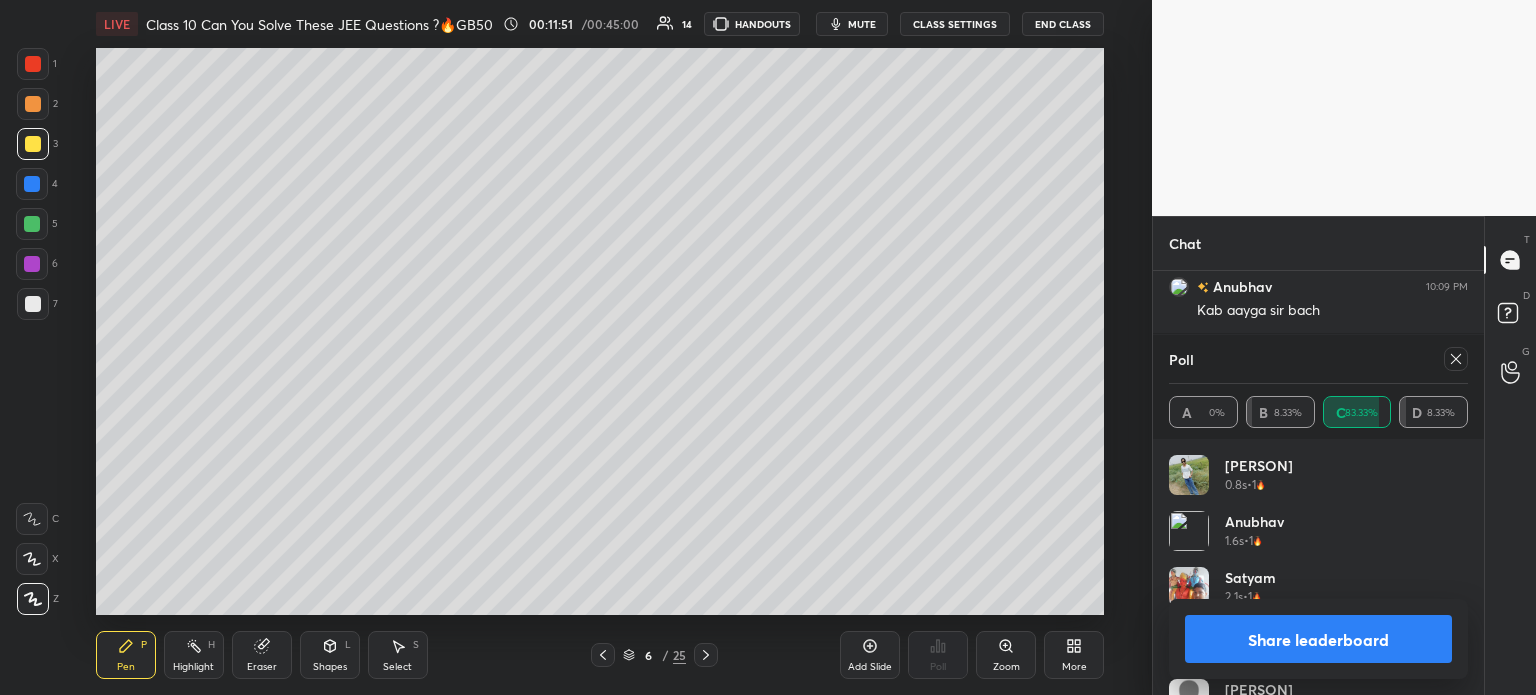 scroll, scrollTop: 3809, scrollLeft: 0, axis: vertical 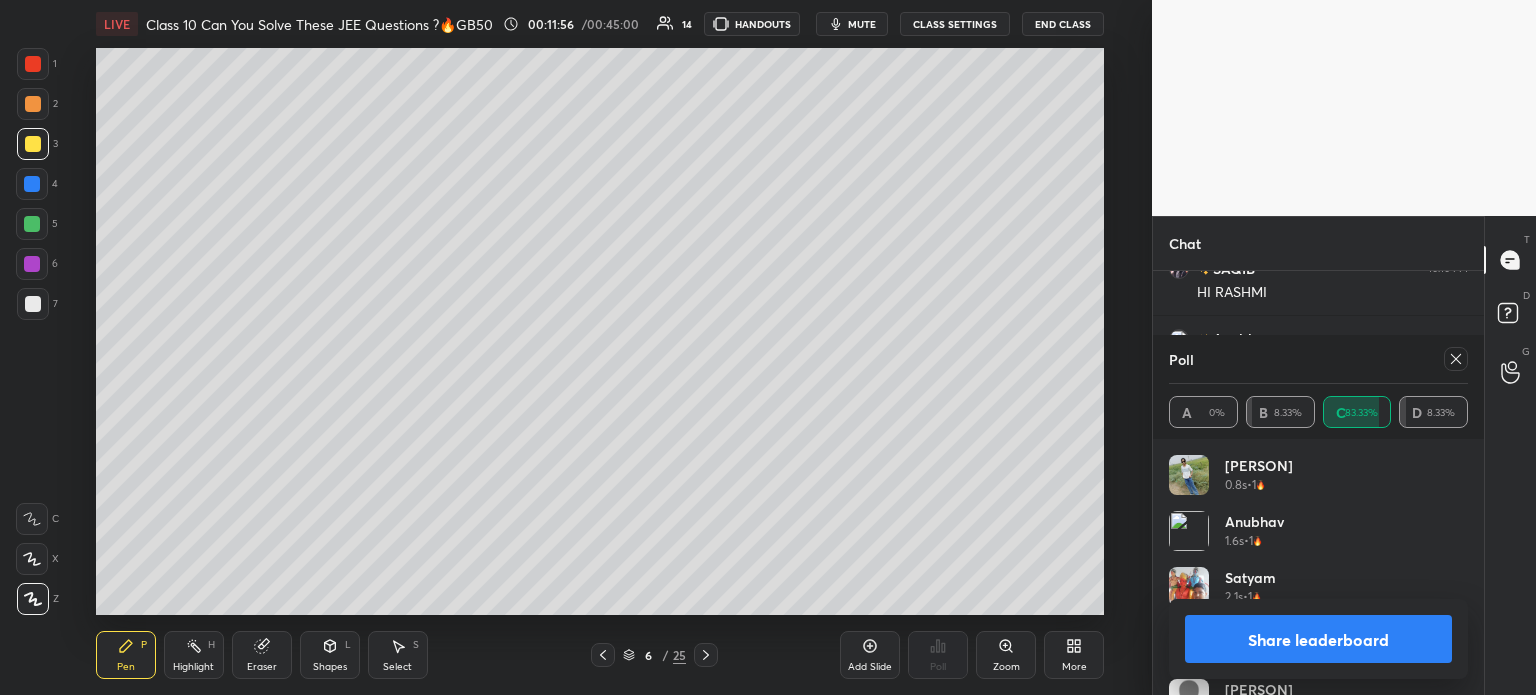 click 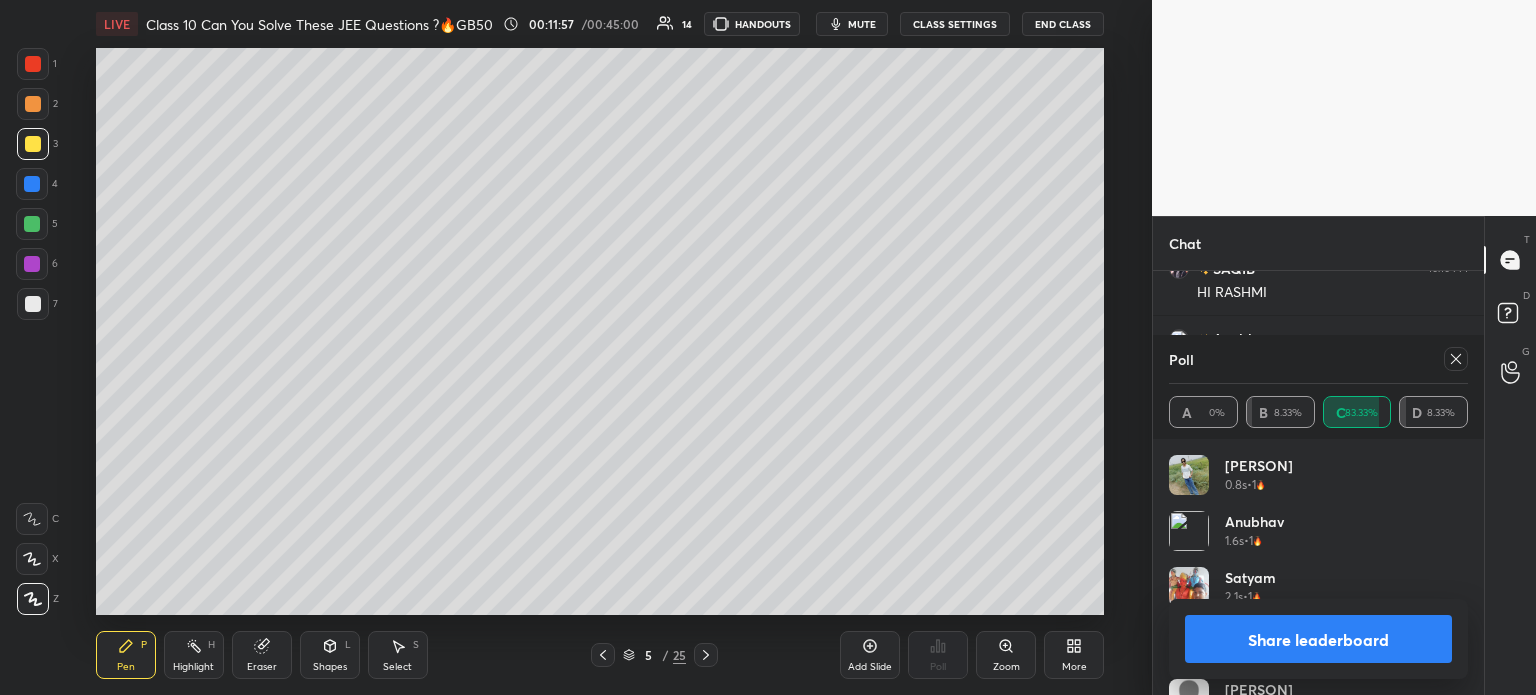 click 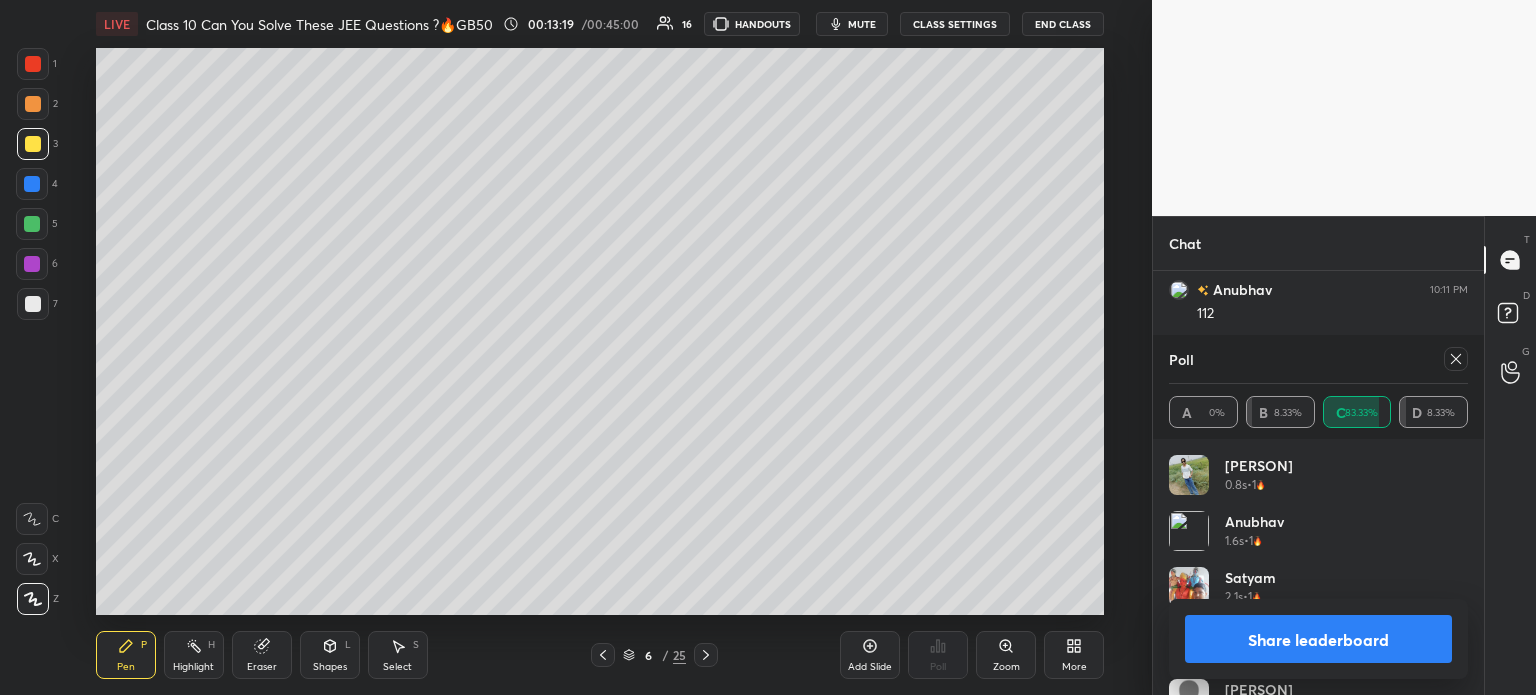 scroll, scrollTop: 4029, scrollLeft: 0, axis: vertical 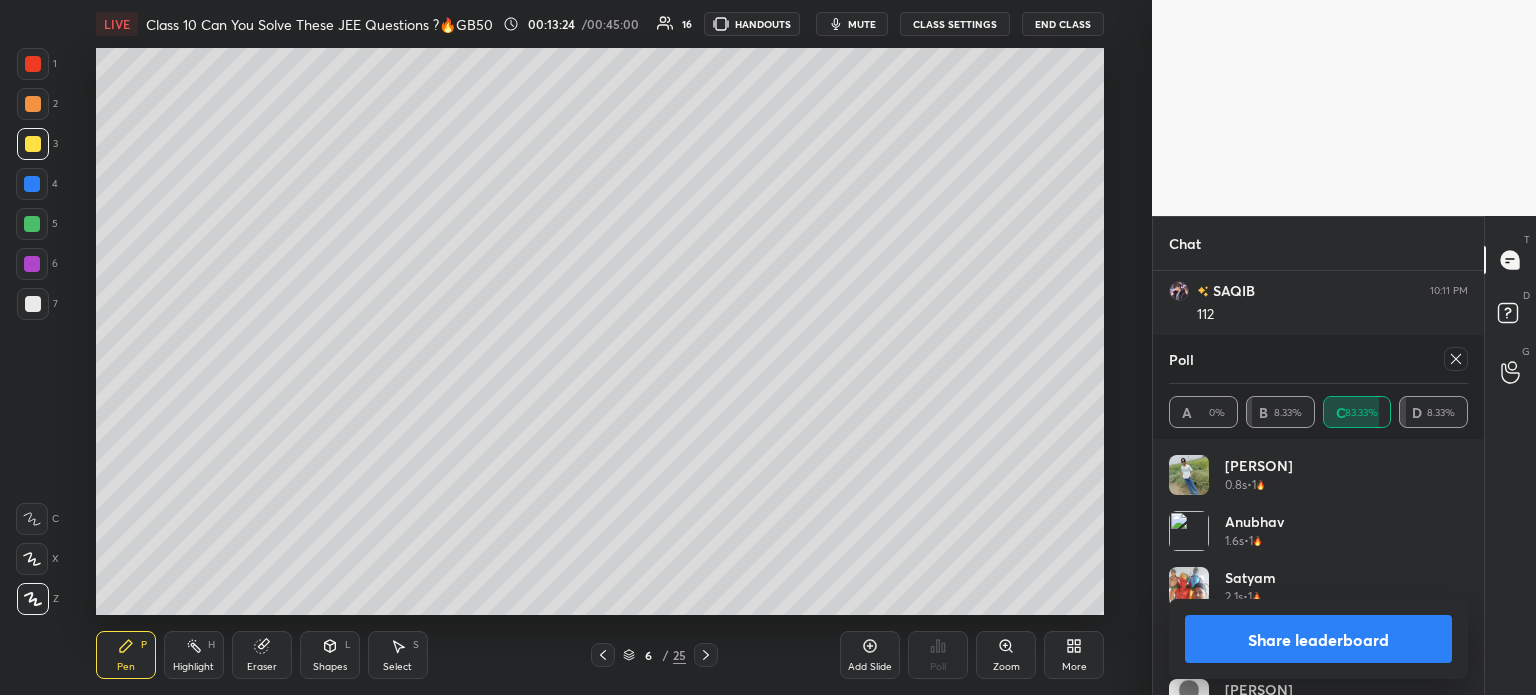 click 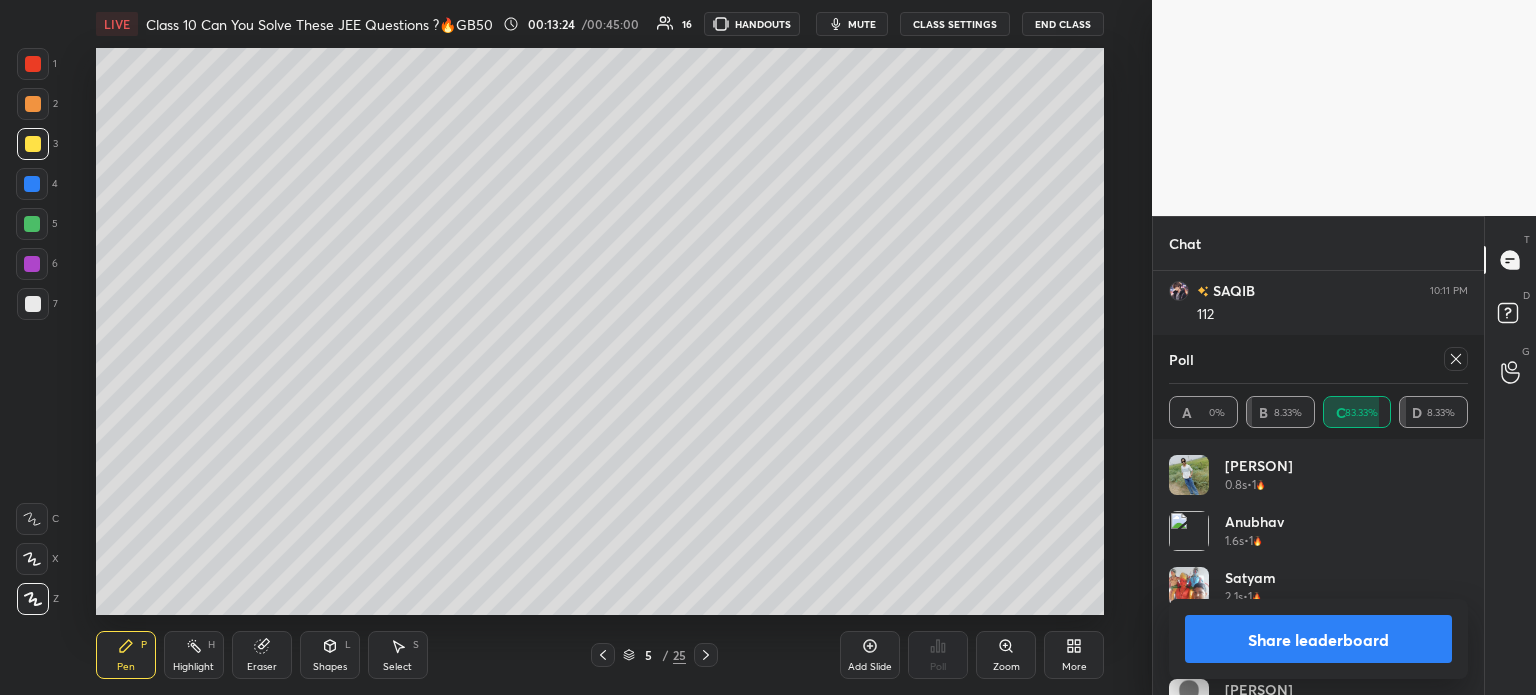 click 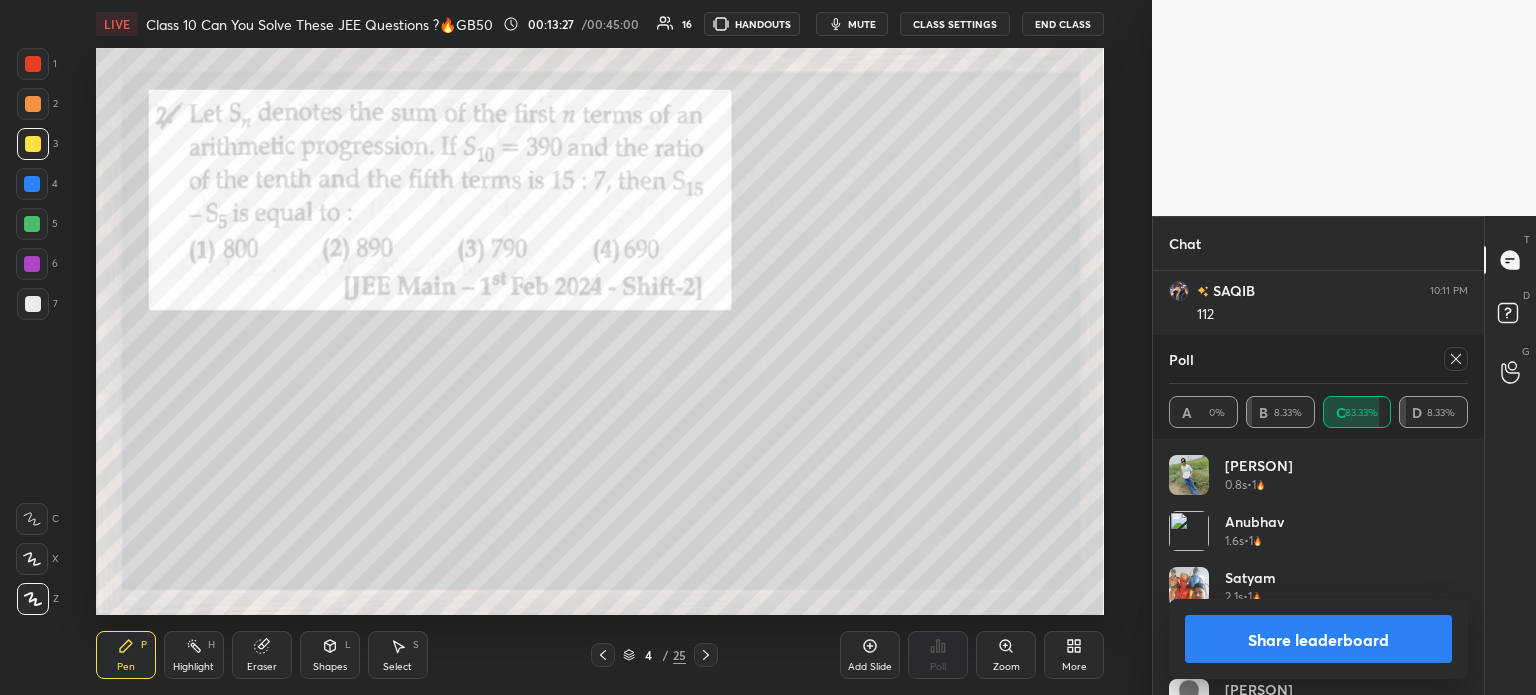 scroll, scrollTop: 4100, scrollLeft: 0, axis: vertical 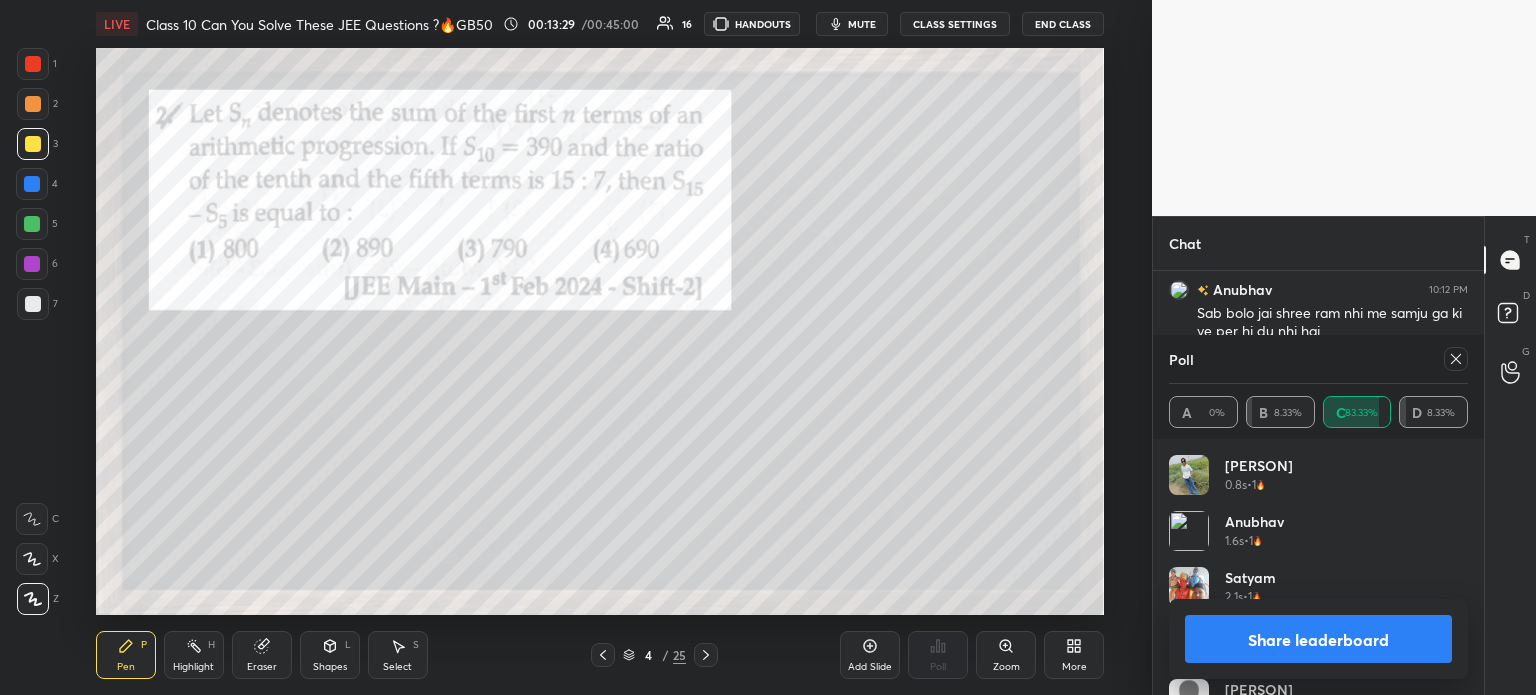click 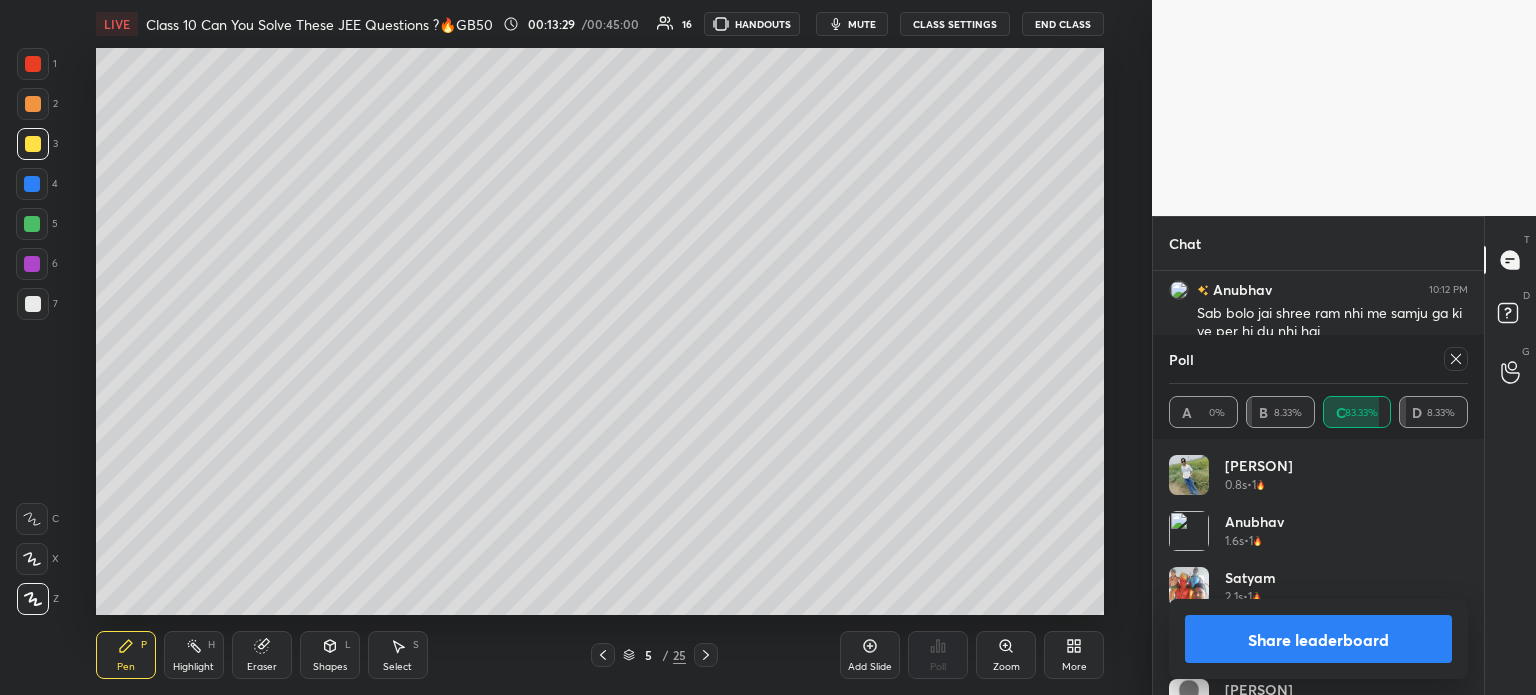 click 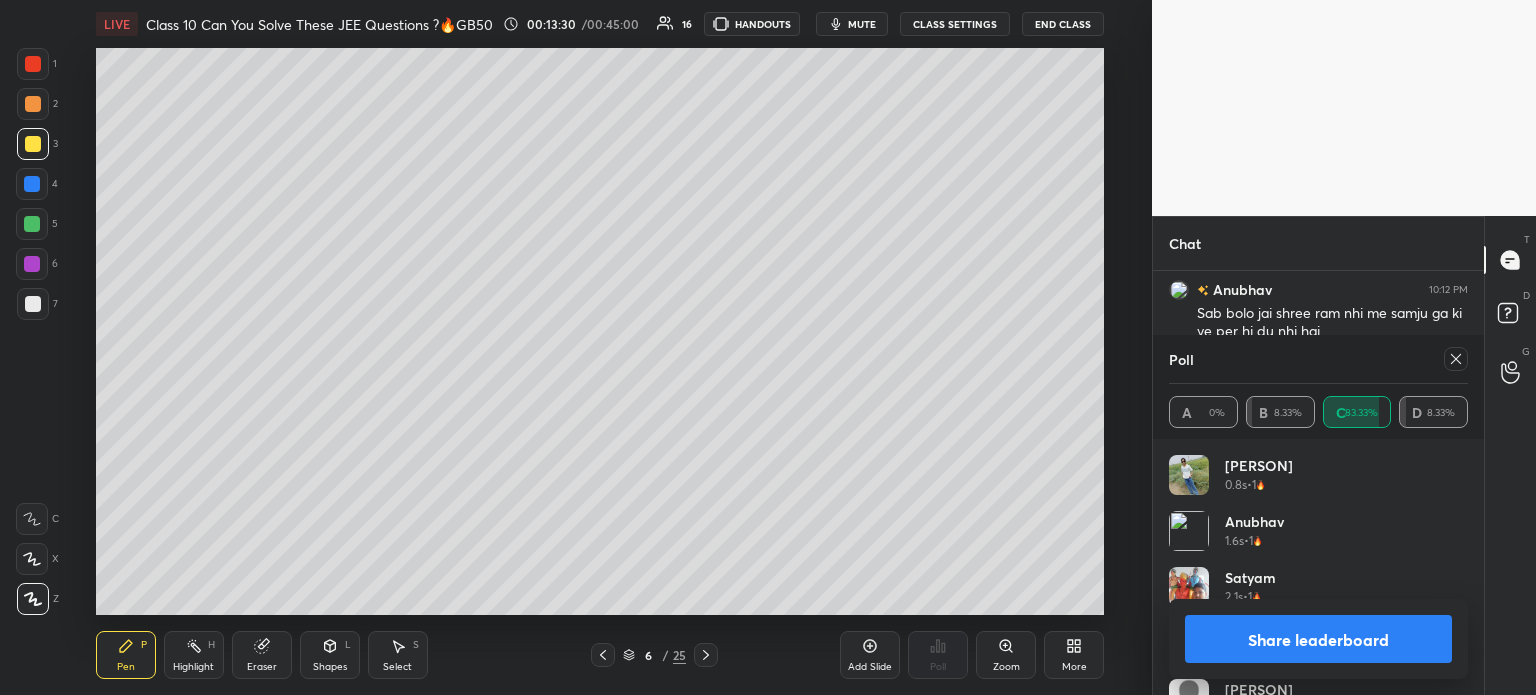 click 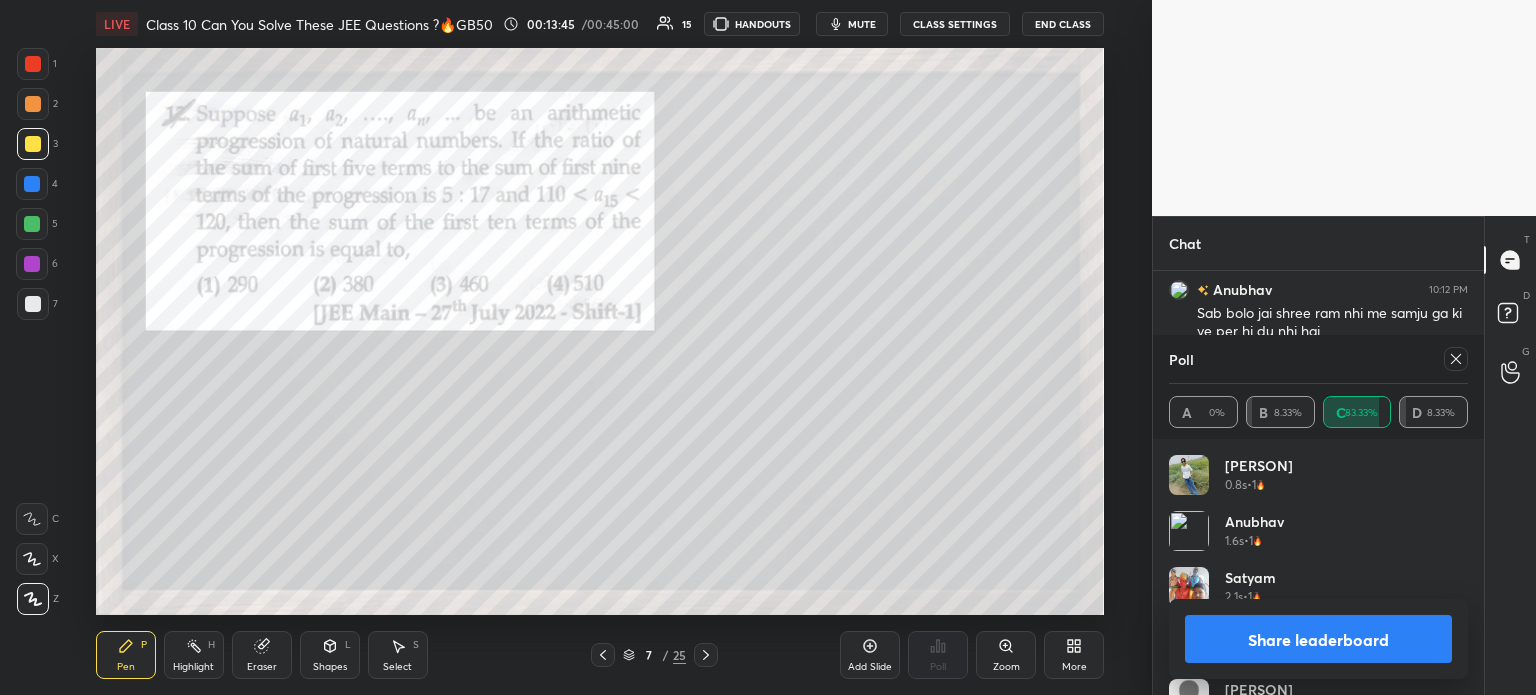 click at bounding box center (33, 64) 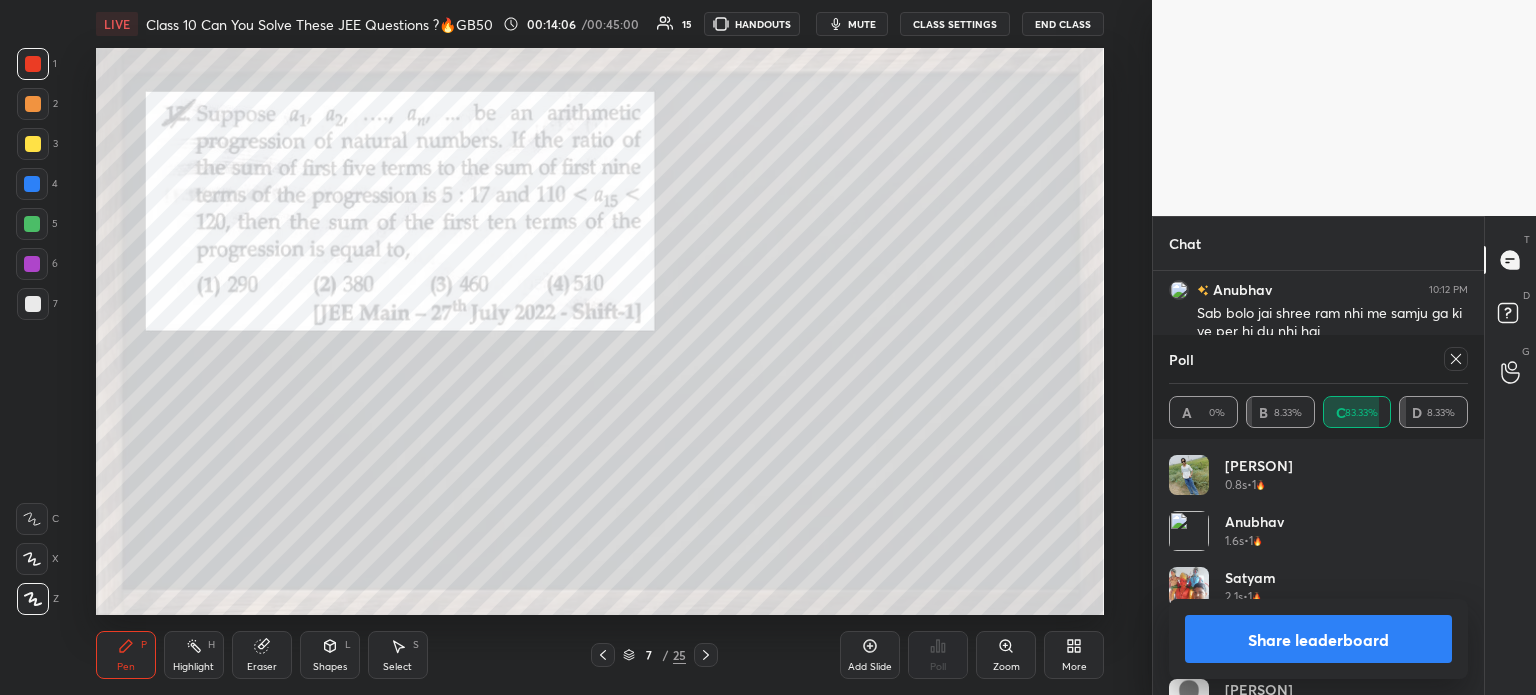 click at bounding box center (33, 304) 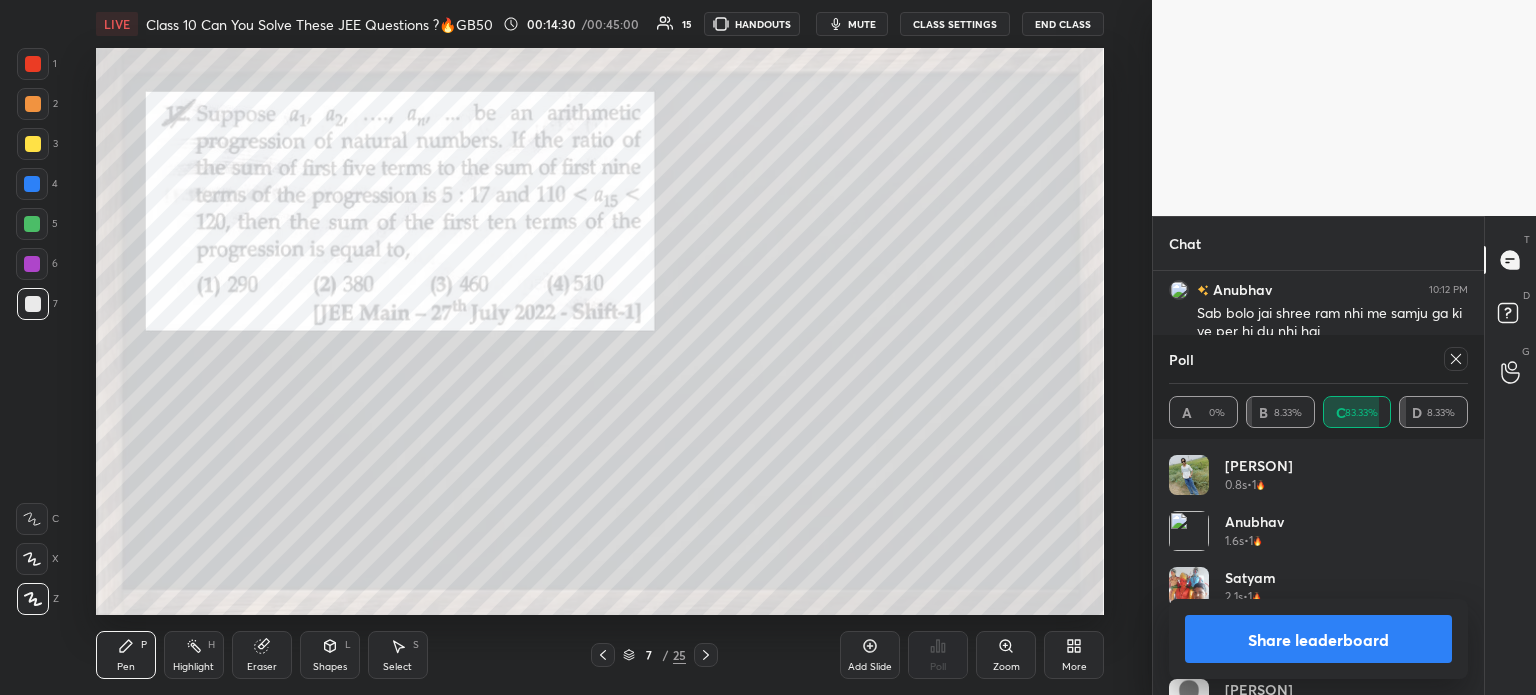 click on "Share leaderboard" at bounding box center (1318, 639) 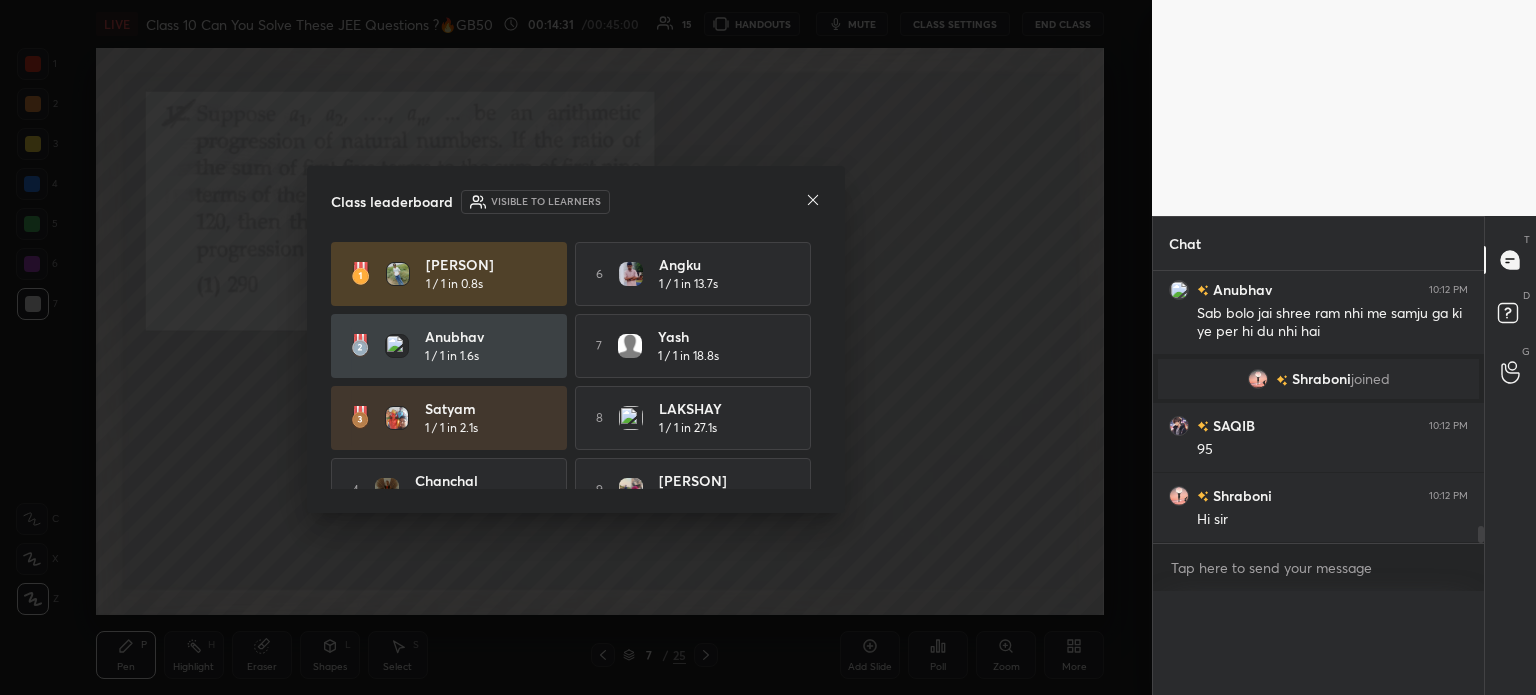 scroll, scrollTop: 89, scrollLeft: 293, axis: both 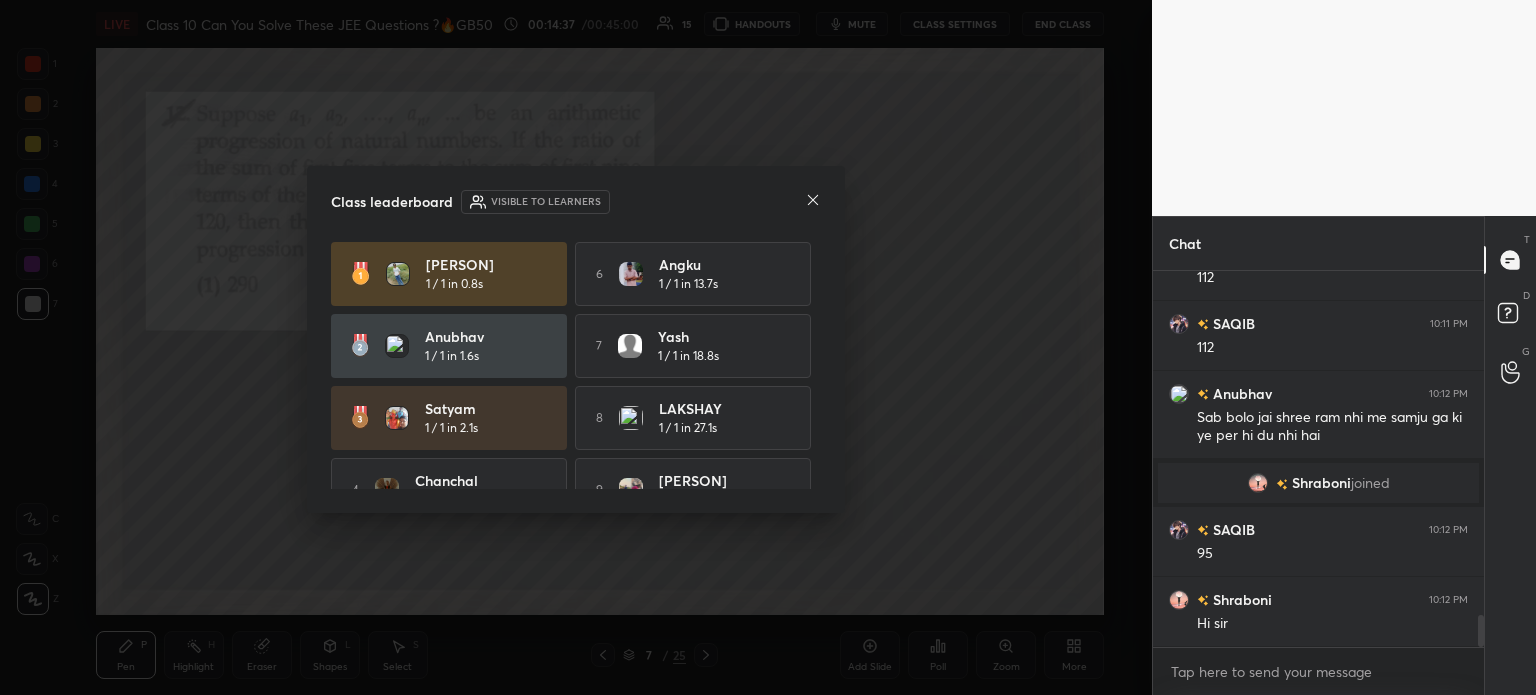 click 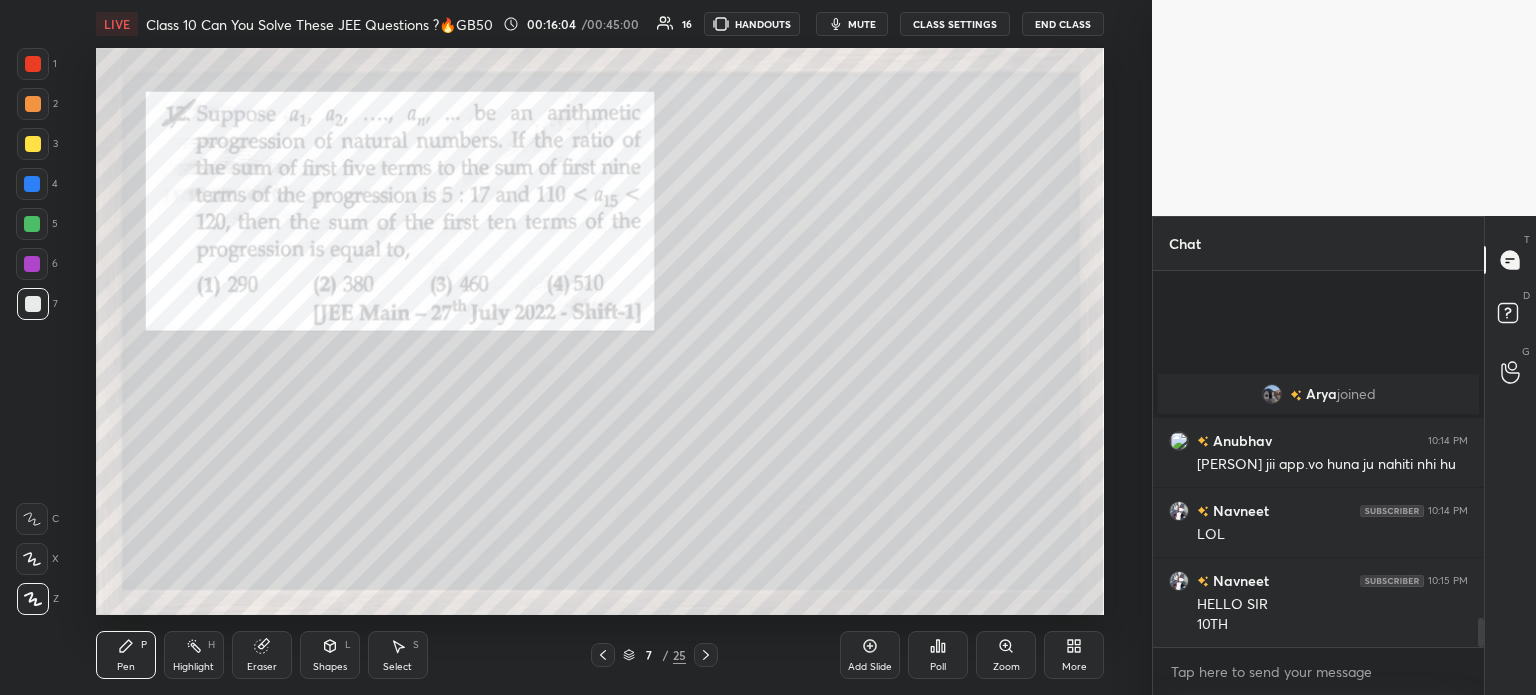 scroll, scrollTop: 4480, scrollLeft: 0, axis: vertical 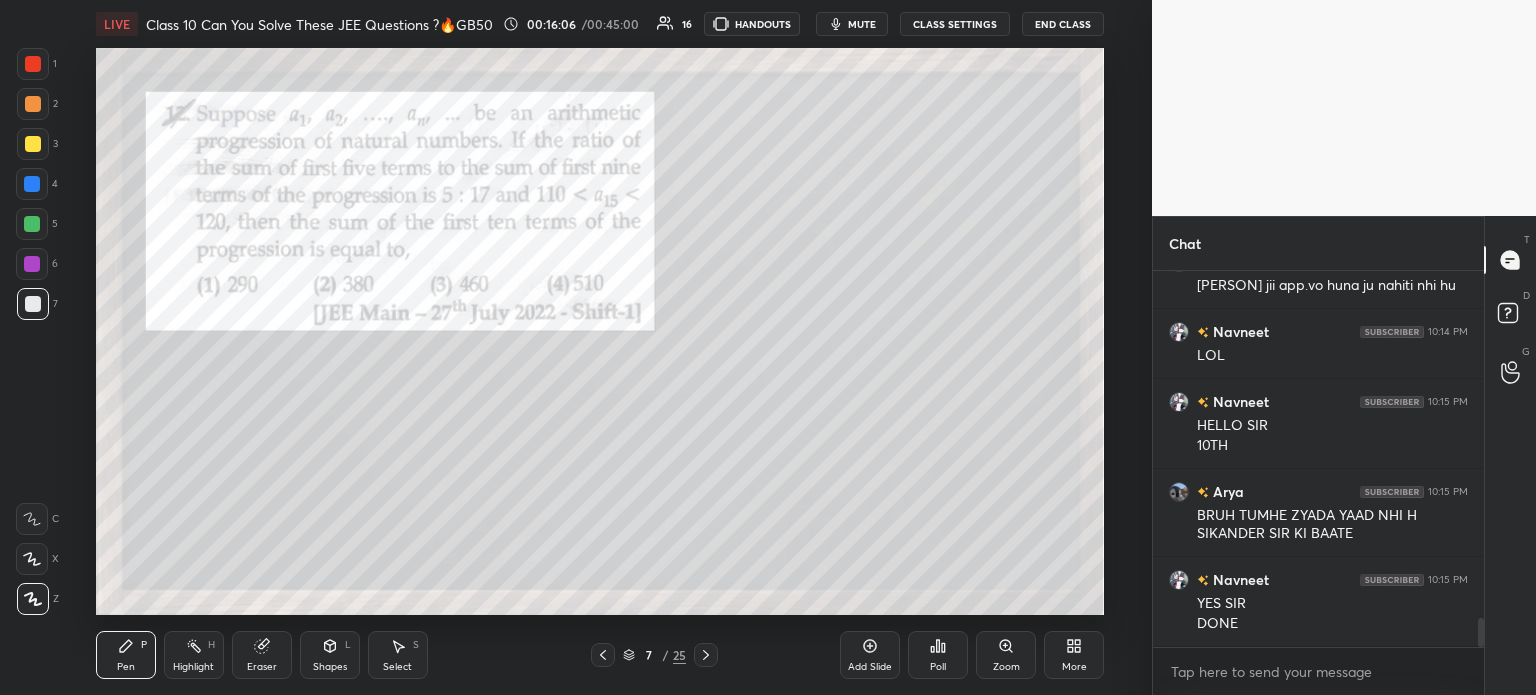 click on "1 2 3 4 5 6 7 C X Z C X Z E E Erase all H H LIVE Class 10 Can You Solve These JEE Questions ?🔥GB50 00:16:06 / 00:45:00 16 HANDOUTS mute CLASS SETTINGS End Class Setting up your live class Poll for secs No correct answer Start poll Back Class 10 Can You Solve These JEE Questions ?🔥GB50 [NAME] Pen P Highlight H Eraser Shapes L Select S 7 / 25 Add Slide Poll Zoom More Chat Arya joined [NAME] 10:14 PM Arya jii app.vo huna ju nahiti nhi hu [NAME] 10:14 PM LOL [NAME] 10:15 PM HELLO SIR 10TH Arya 10:15 PM BRUH TUMHE ZYADA YAAD NHI H SIKANDER SIR KI BAATE [NAME] 10:15 PM YES SIR DONE JUMP TO LATEST Enable hand raising Enable raise hand to speak to learners. Once enabled, chat will be turned off temporarily. Enable x introducing Raise a hand with a doubt Now learners can raise their hand along with a doubt How it works? Doubts asked by learners will show up here NEW DOUBTS ASKED No one has raised a hand yet Can't raise hand Got it T Messages (T) D Doubts (D) G Raise Hand (G) Report an issue" at bounding box center (768, 347) 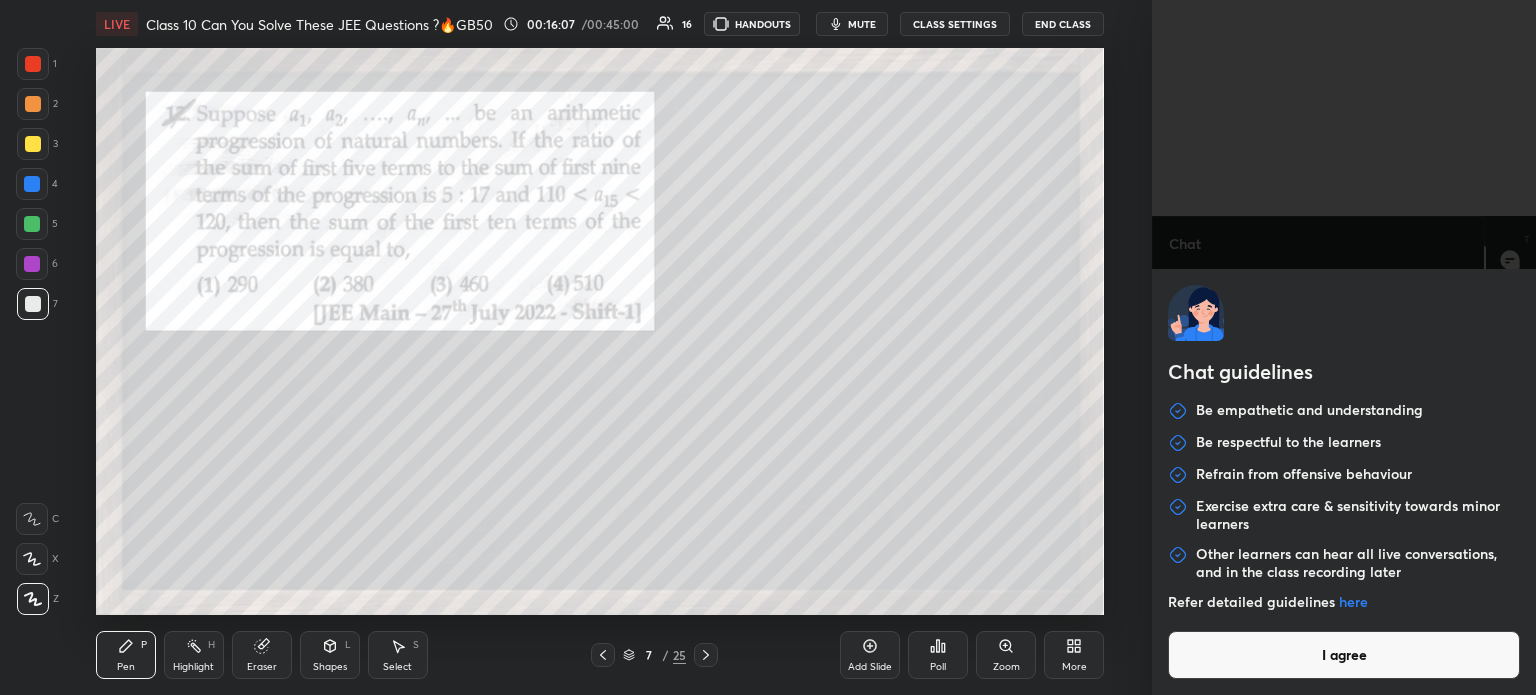 click on "I agree" at bounding box center (1344, 655) 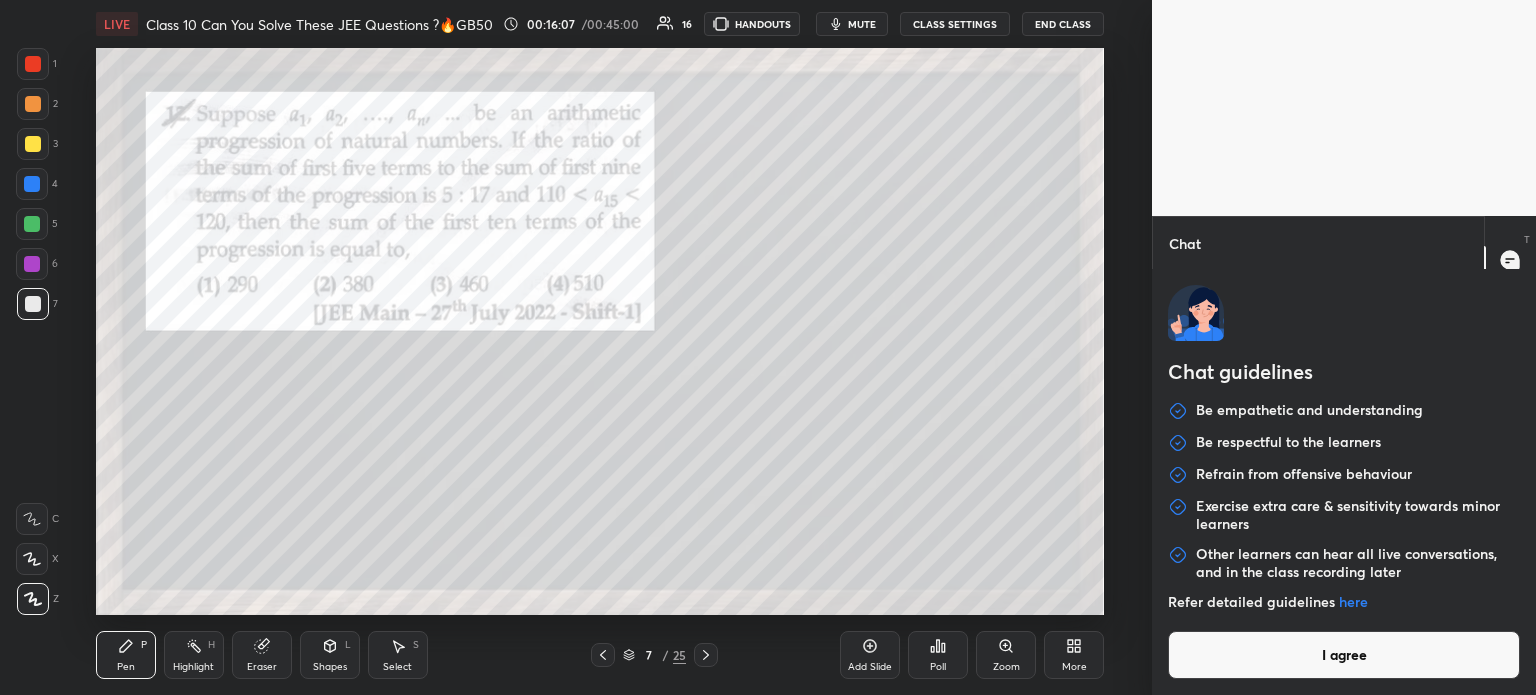 type on "x" 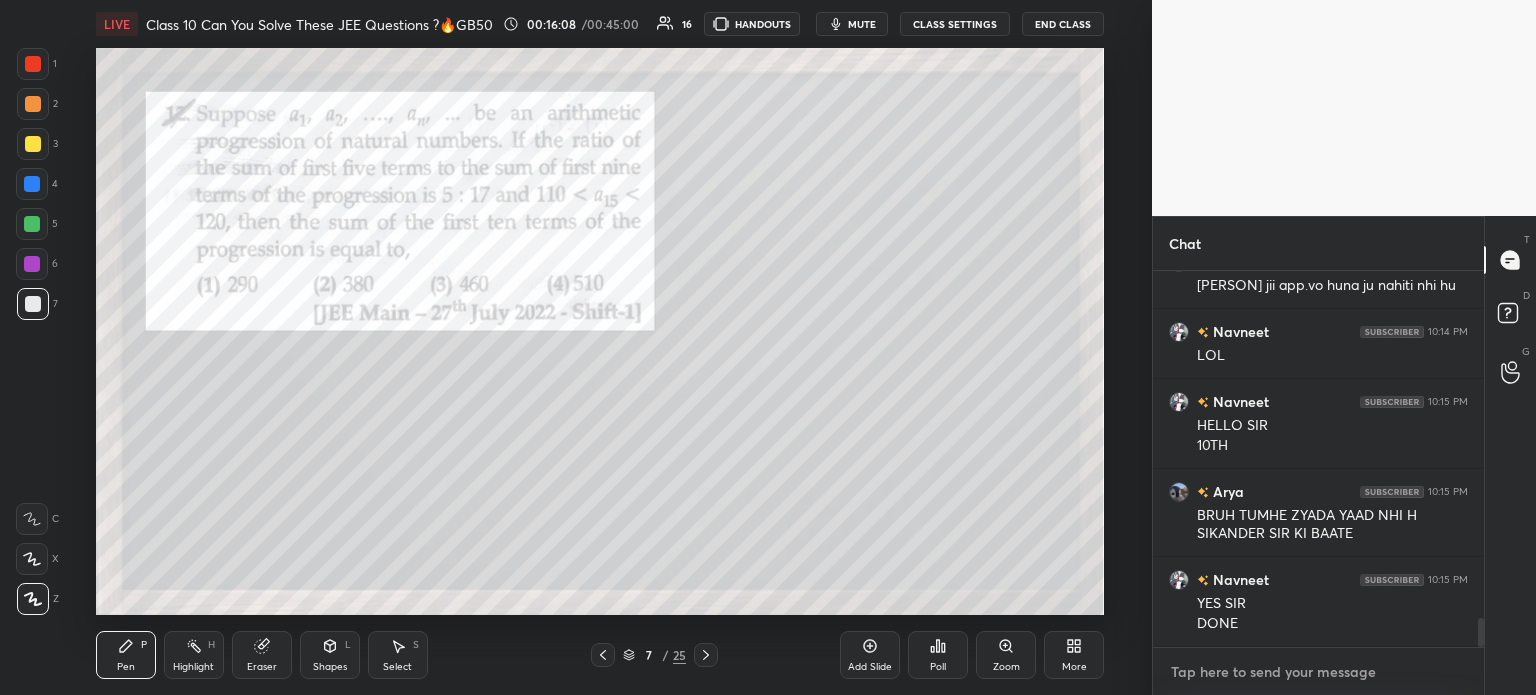 paste on "https://unacademy.com/course/class-10-circles-basic-se-advanced-by-gourav-bhaiya/56UD6CX8" 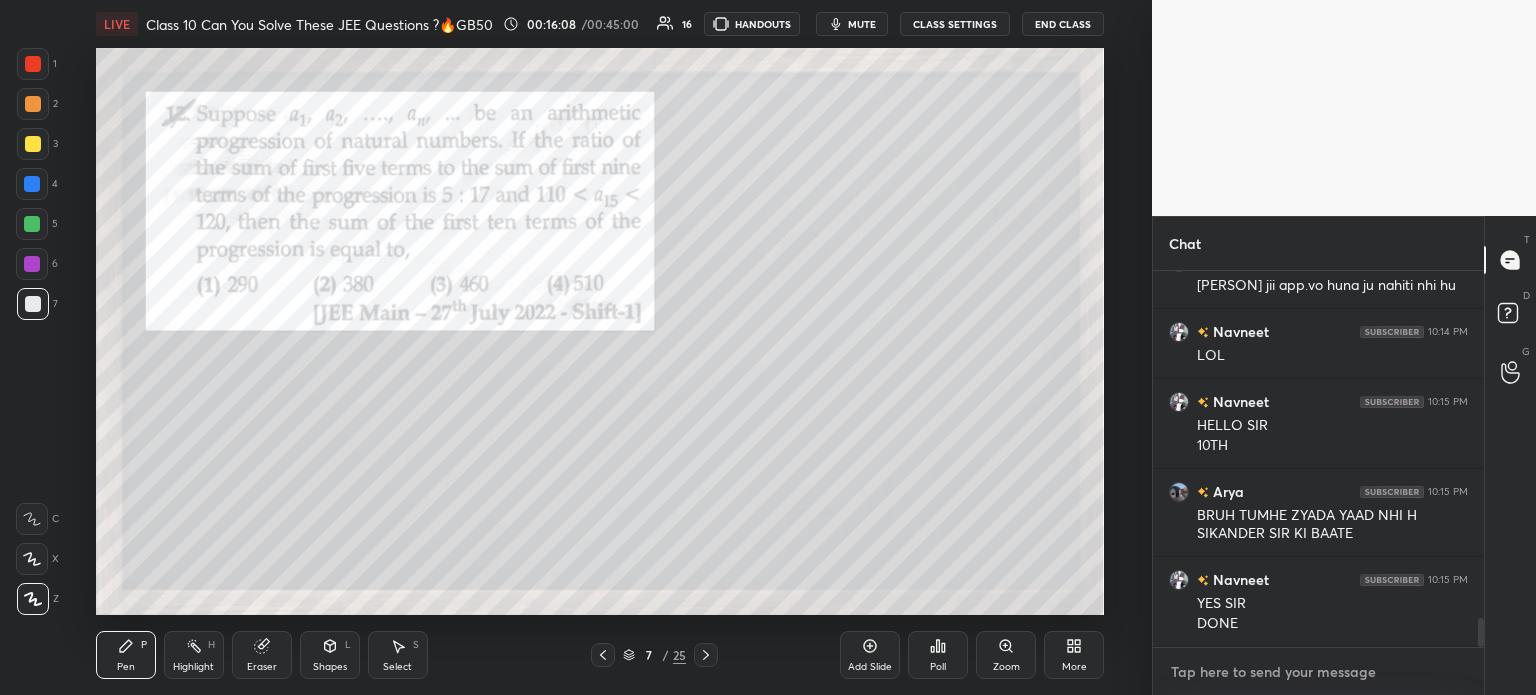 type on "https://unacademy.com/course/class-10-circles-basic-se-advanced-by-gourav-bhaiya/56UD6CX8" 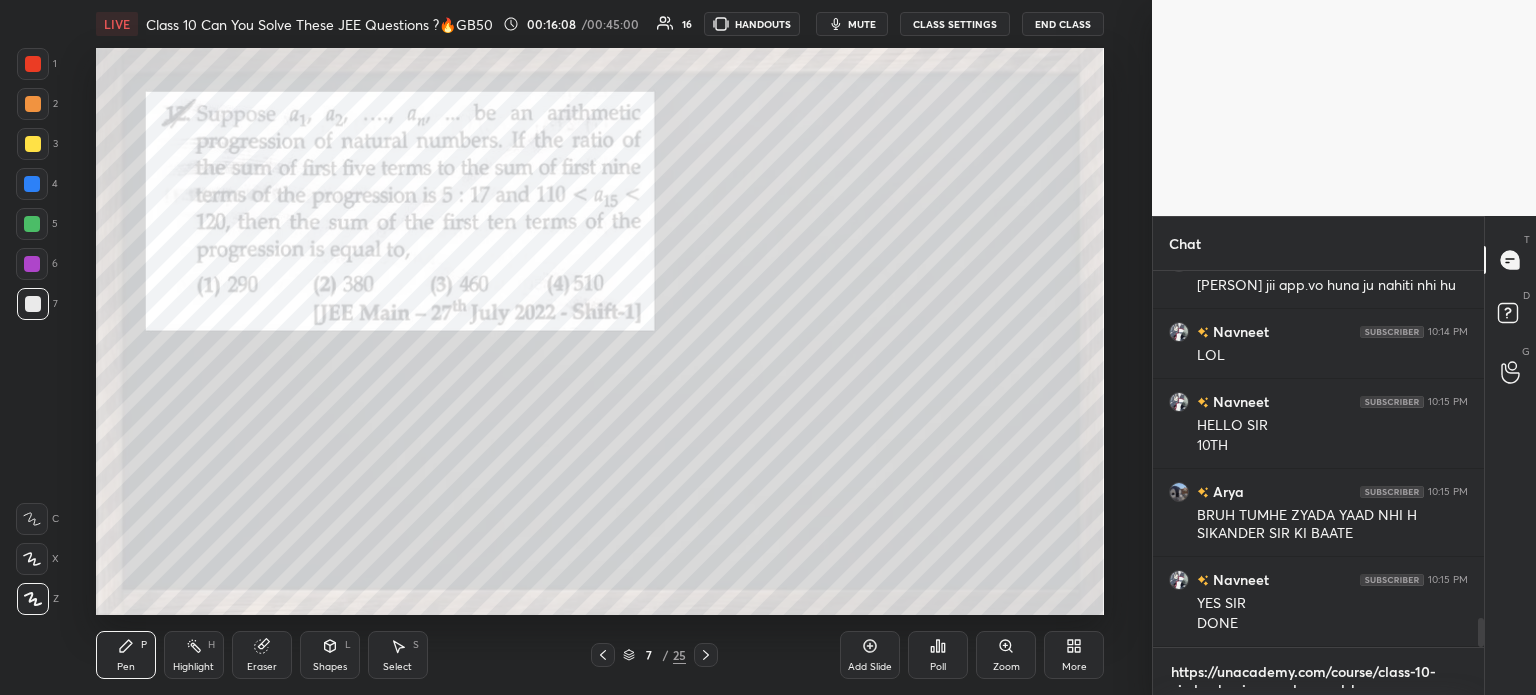 scroll, scrollTop: 0, scrollLeft: 0, axis: both 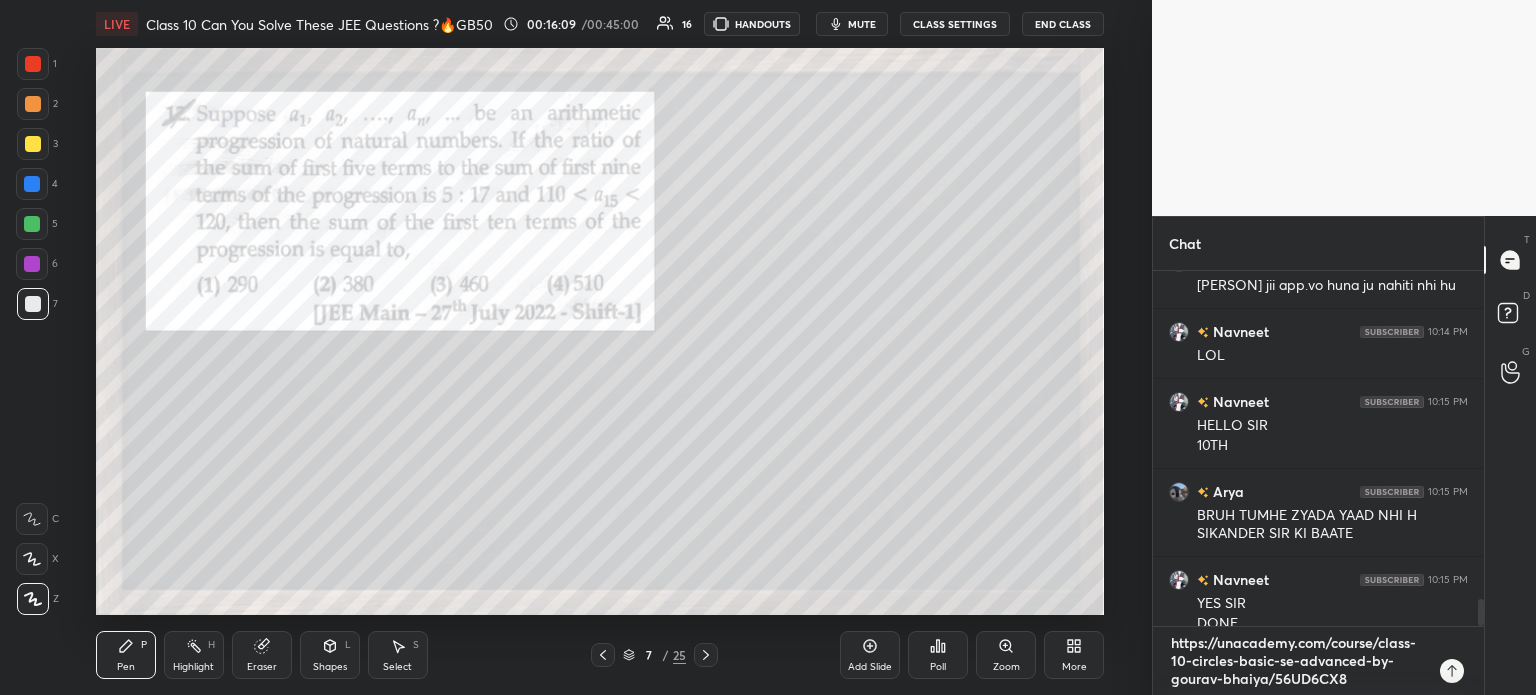type 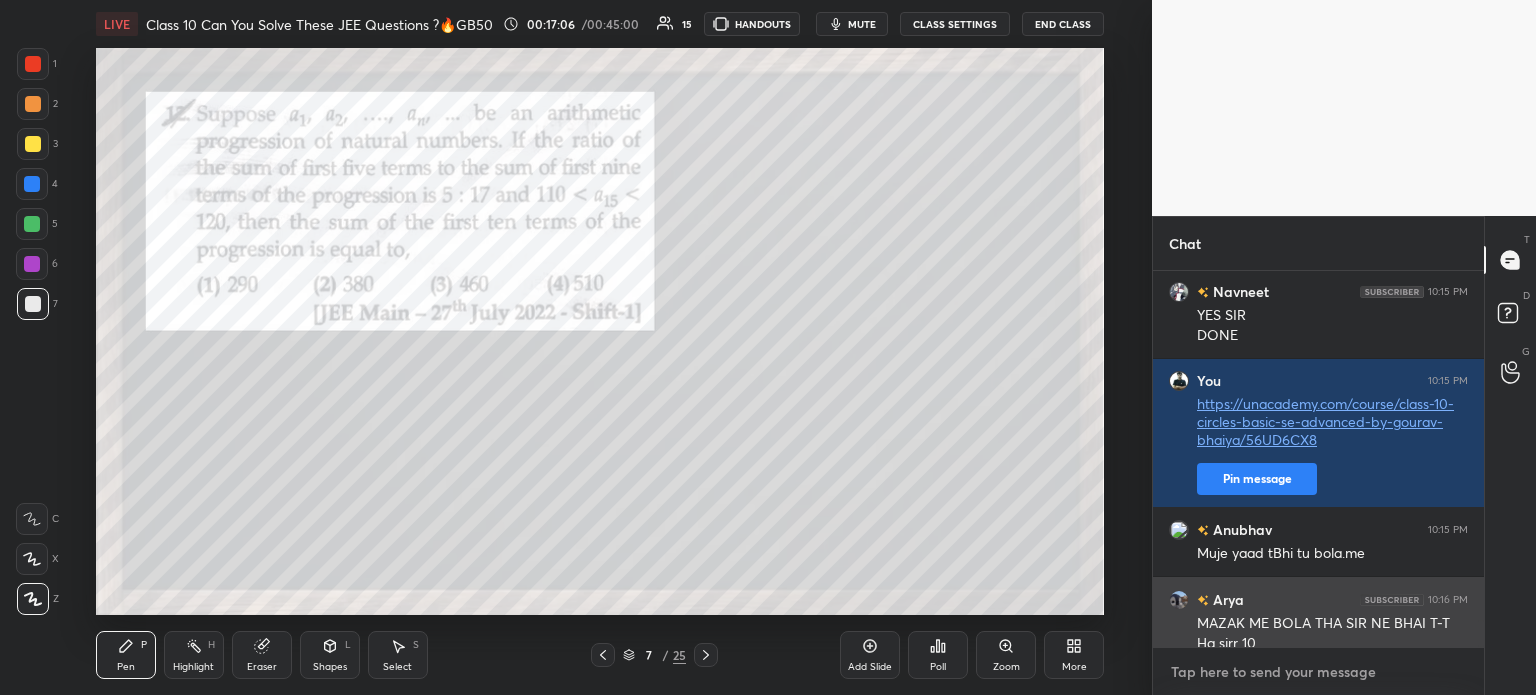 scroll, scrollTop: 4788, scrollLeft: 0, axis: vertical 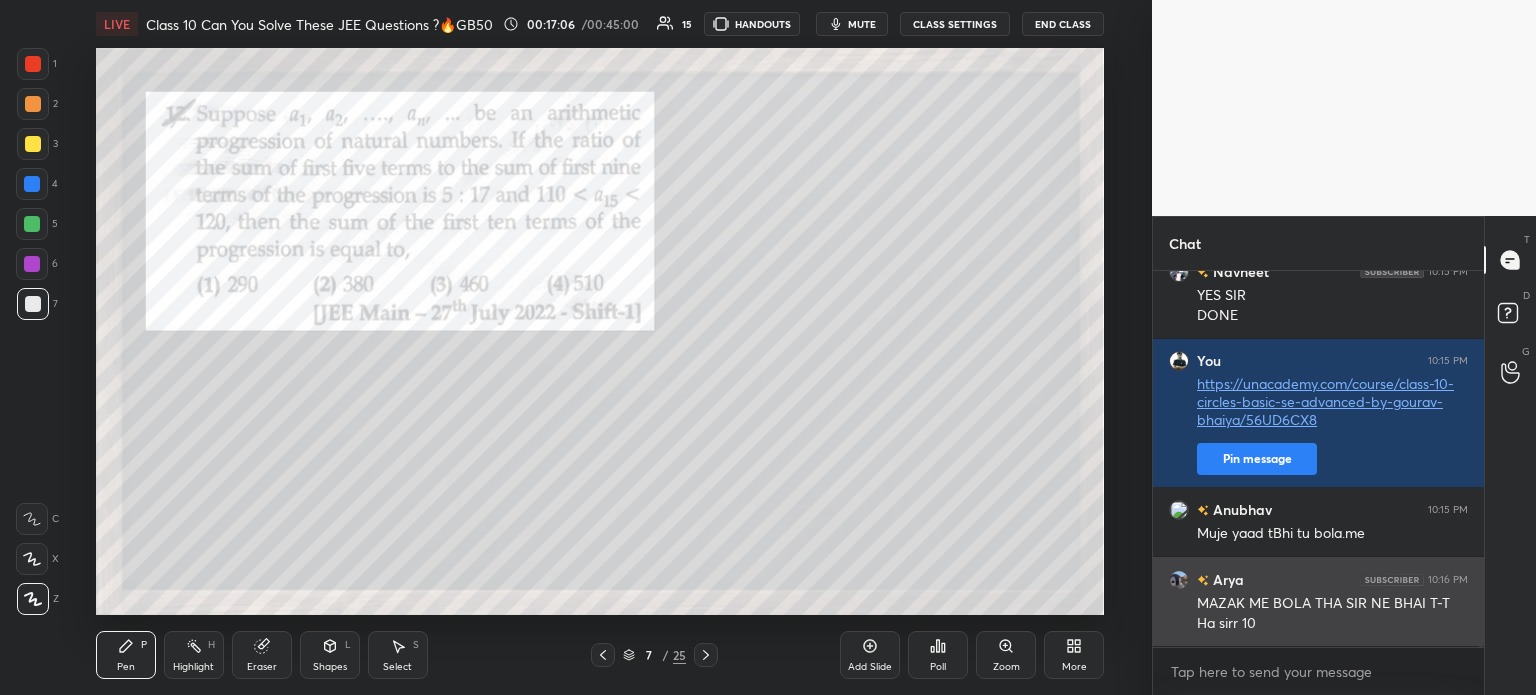 click at bounding box center (1179, 580) 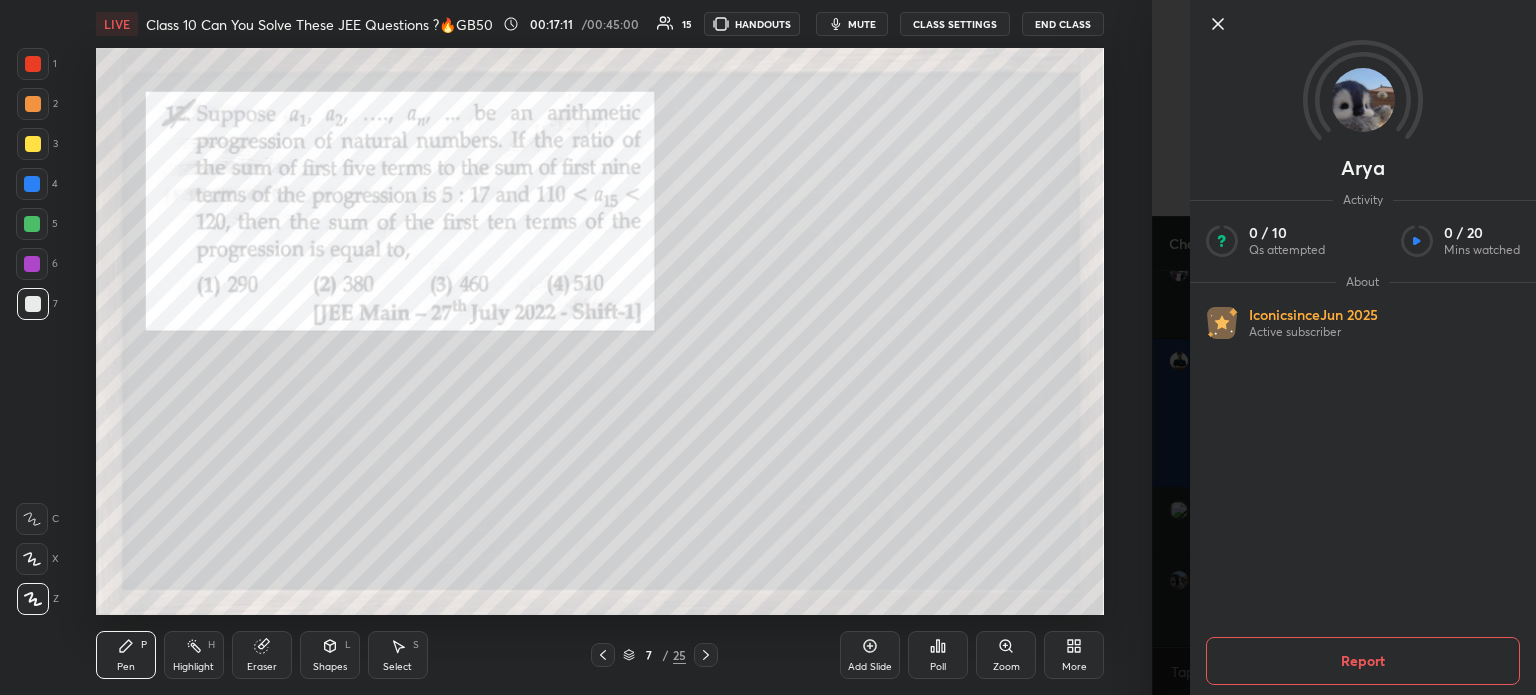 click 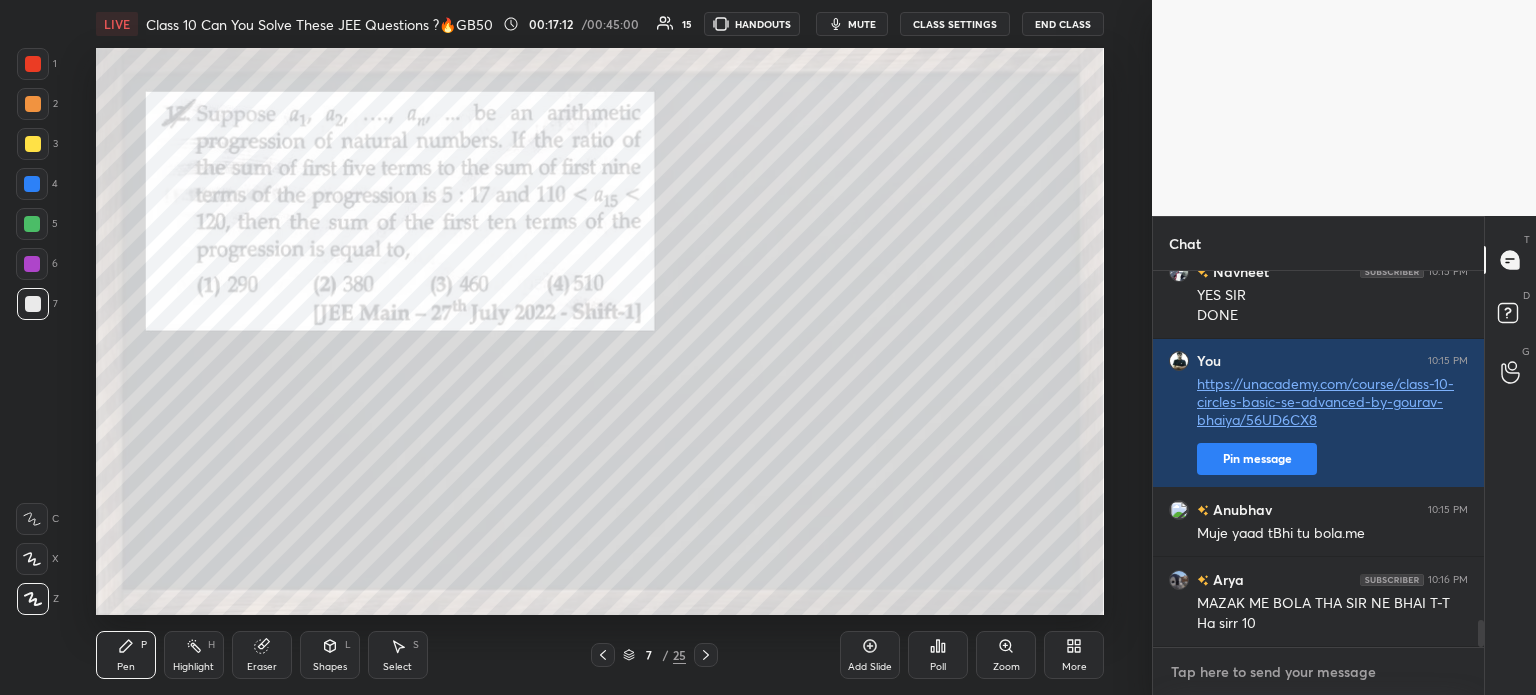 click at bounding box center [1318, 672] 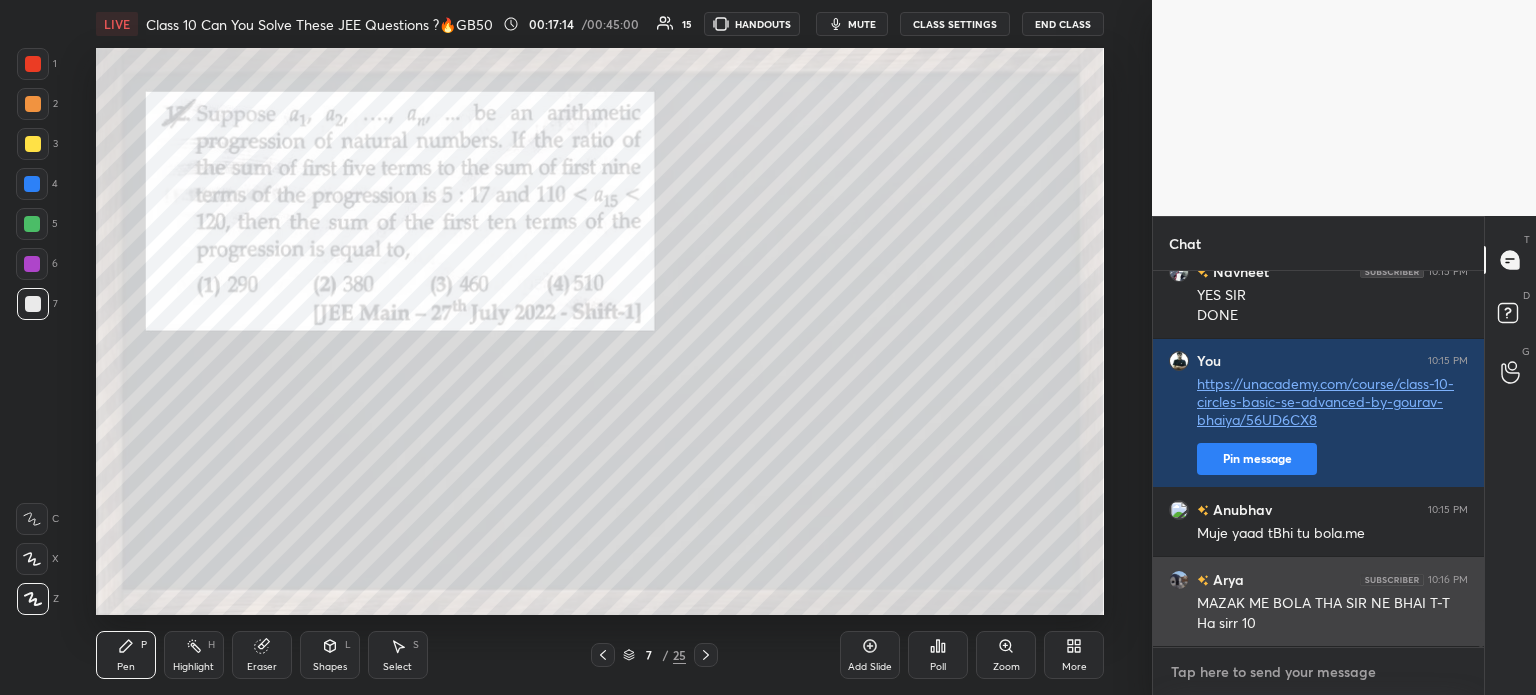 paste on "https://unacademy.com/course/class-10-circles-basic-se-advanced-by-gourav-bhaiya/56UD6CX8" 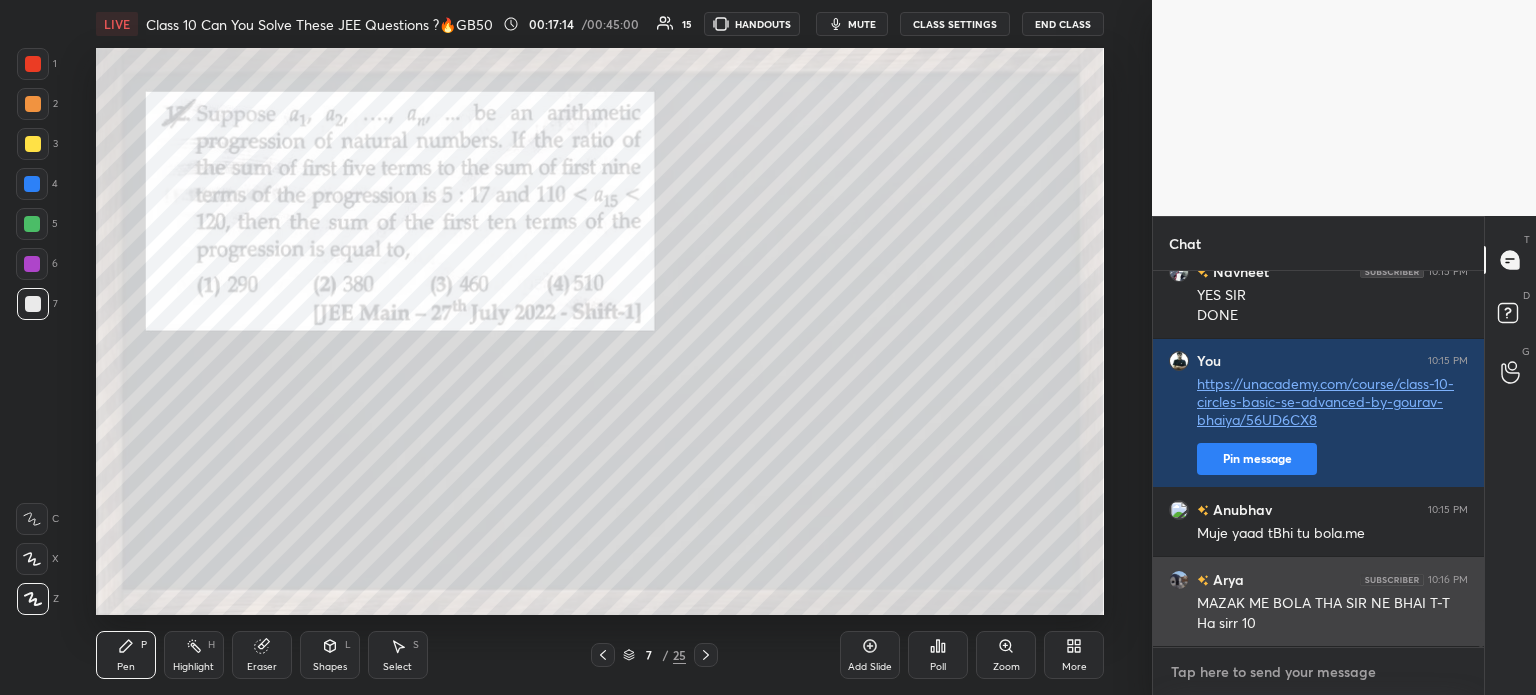type on "https://unacademy.com/course/class-10-circles-basic-se-advanced-by-gourav-bhaiya/56UD6CX8" 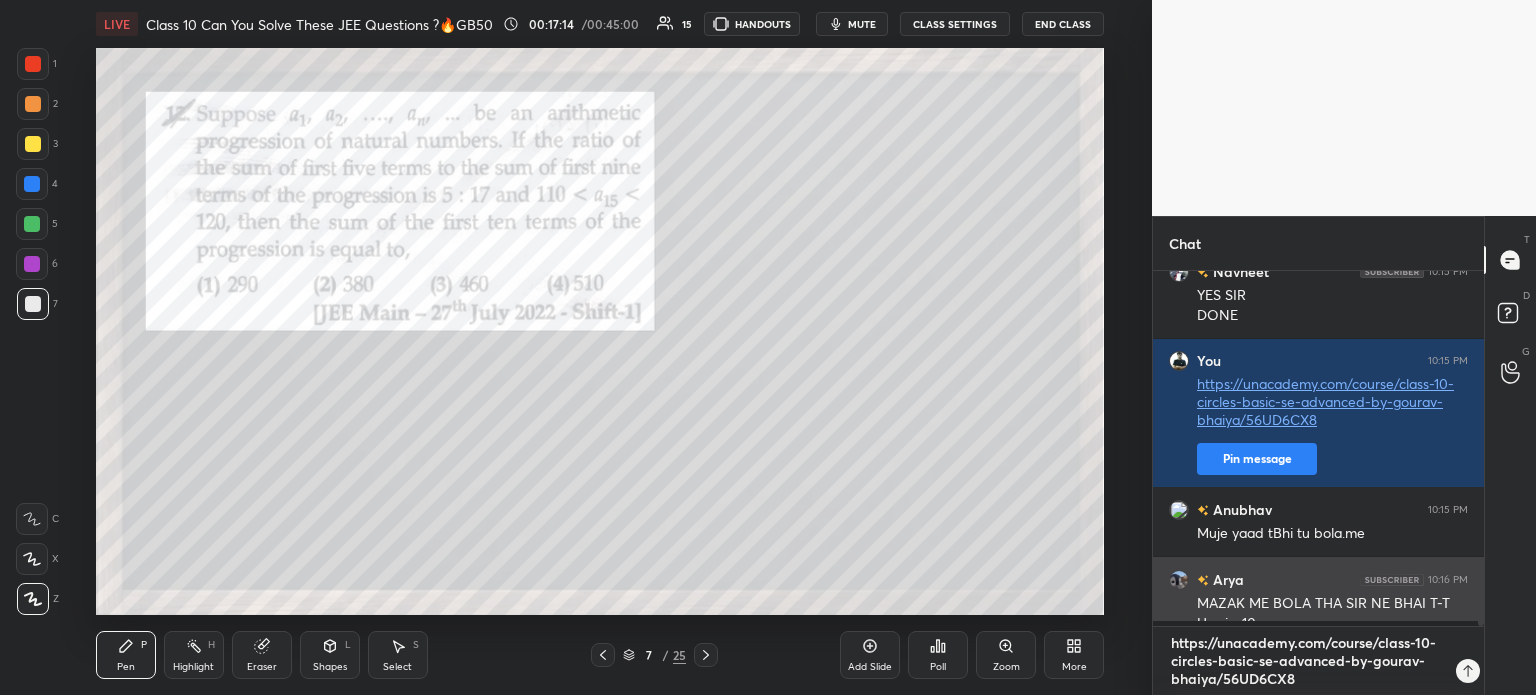 scroll, scrollTop: 0, scrollLeft: 0, axis: both 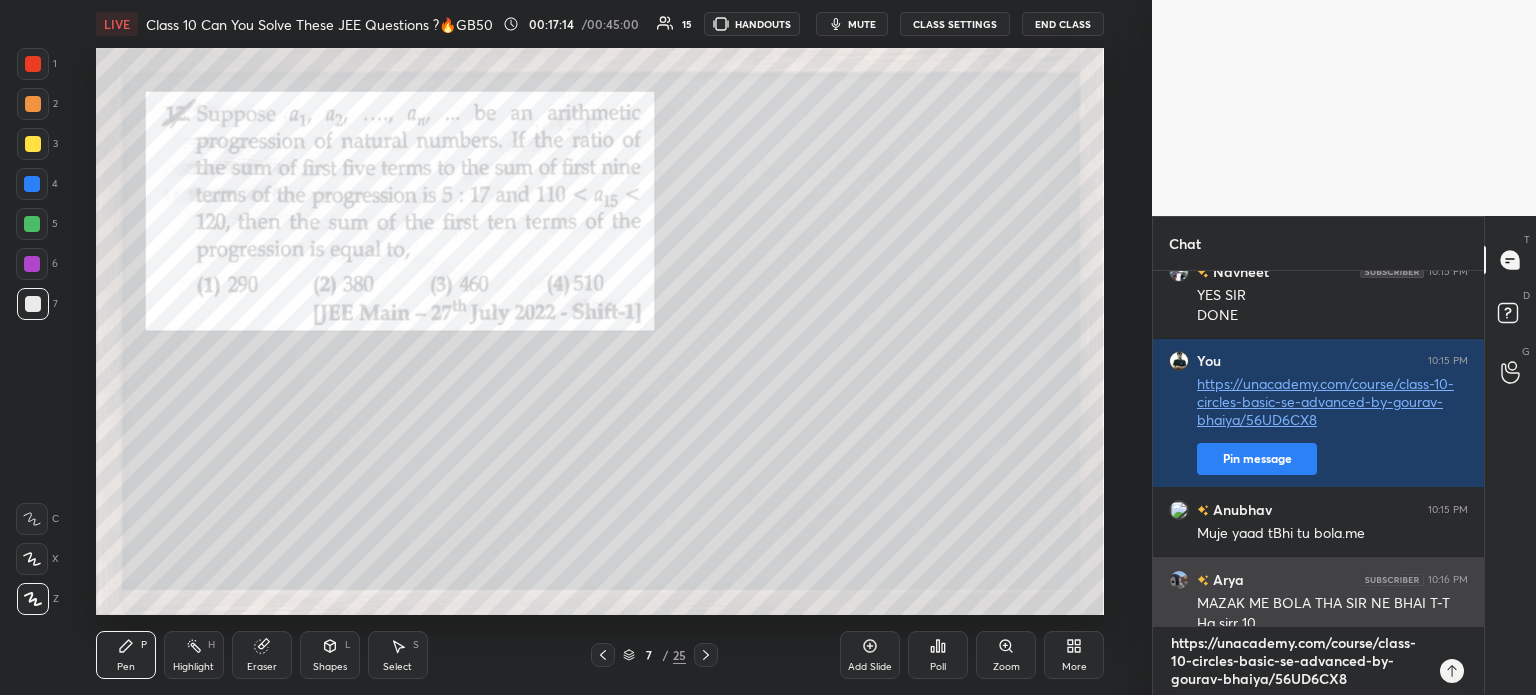 type 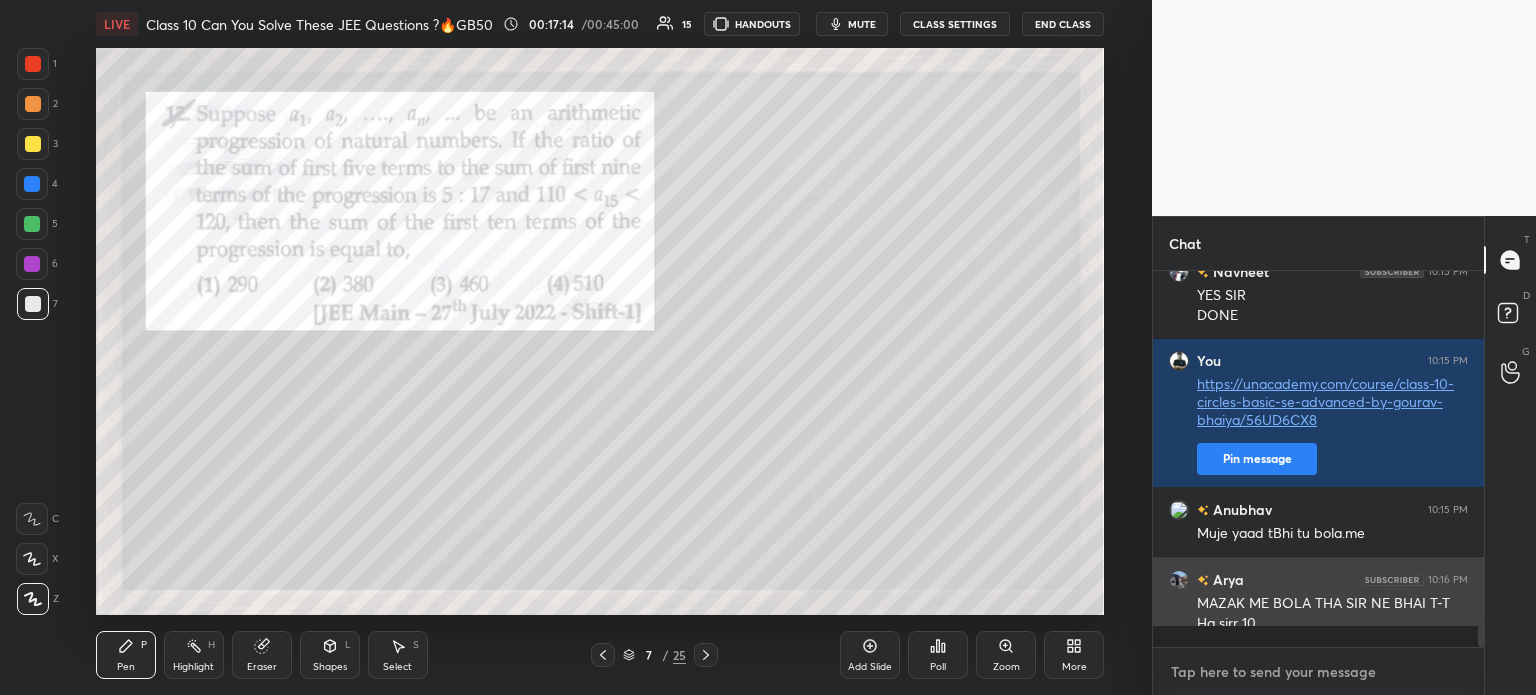 scroll, scrollTop: 5, scrollLeft: 6, axis: both 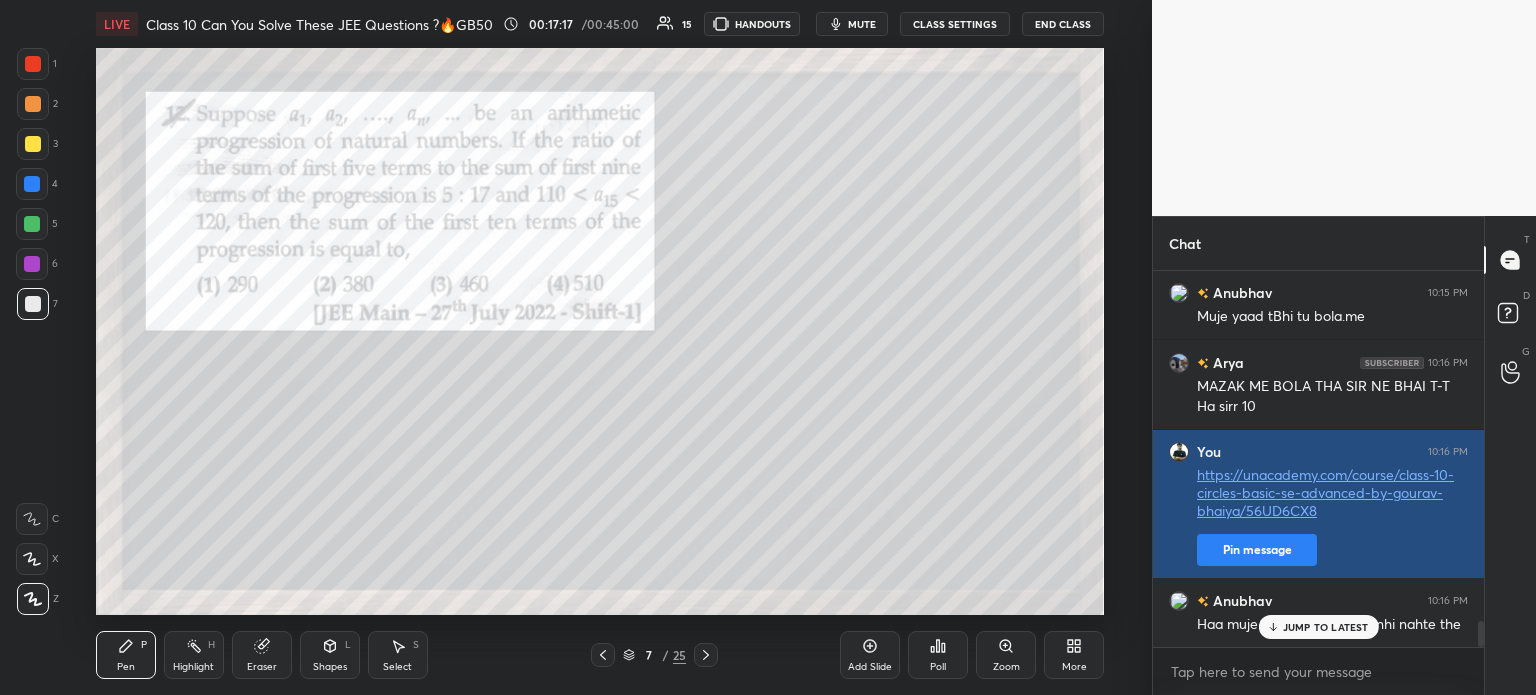 click on "Pin message" at bounding box center (1257, 550) 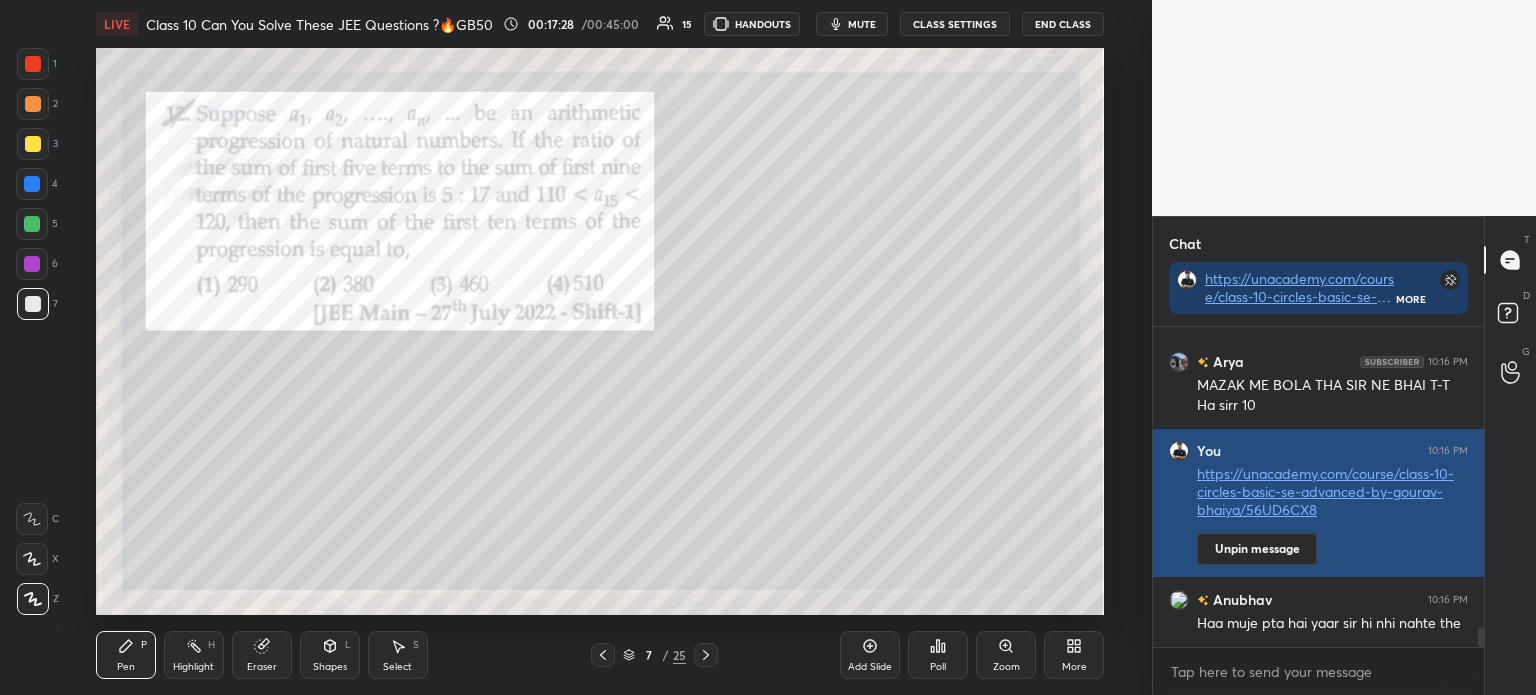 scroll, scrollTop: 5132, scrollLeft: 0, axis: vertical 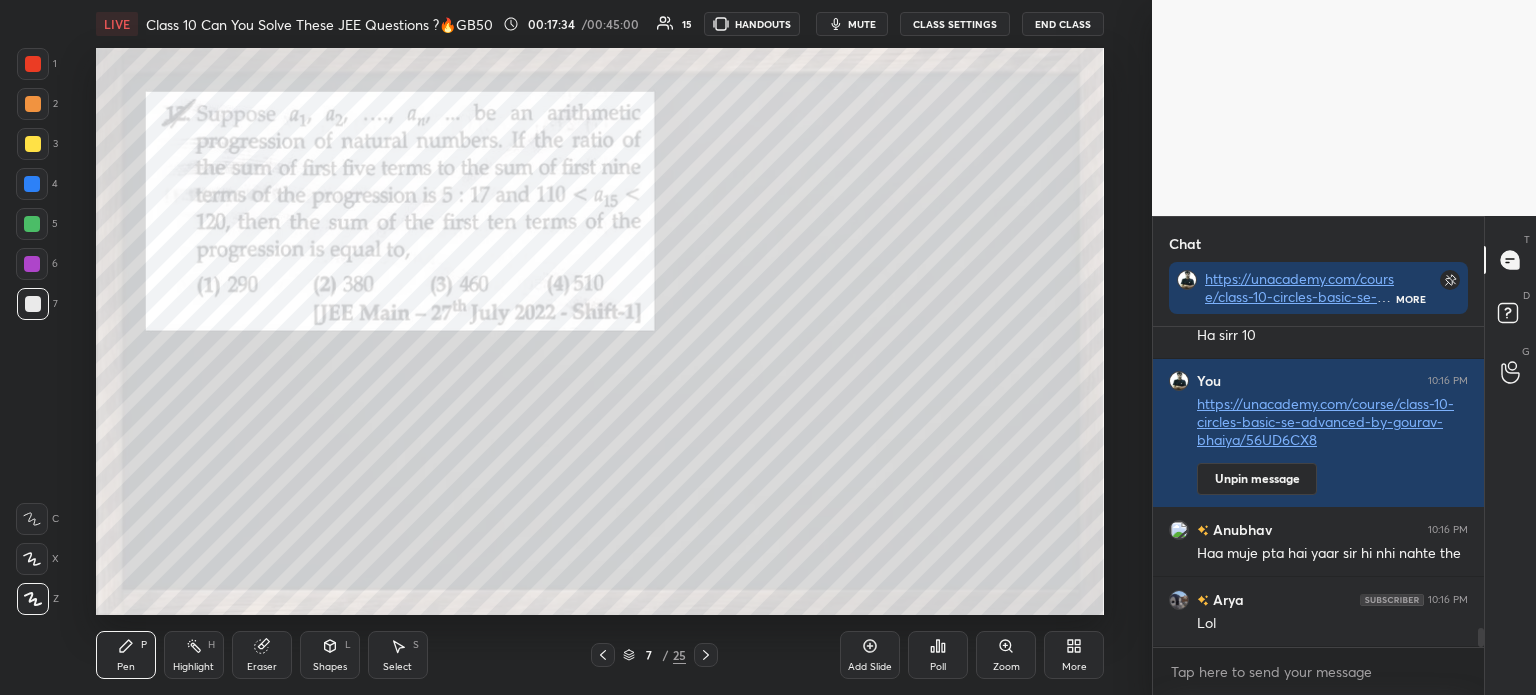 click on "Poll" at bounding box center (938, 655) 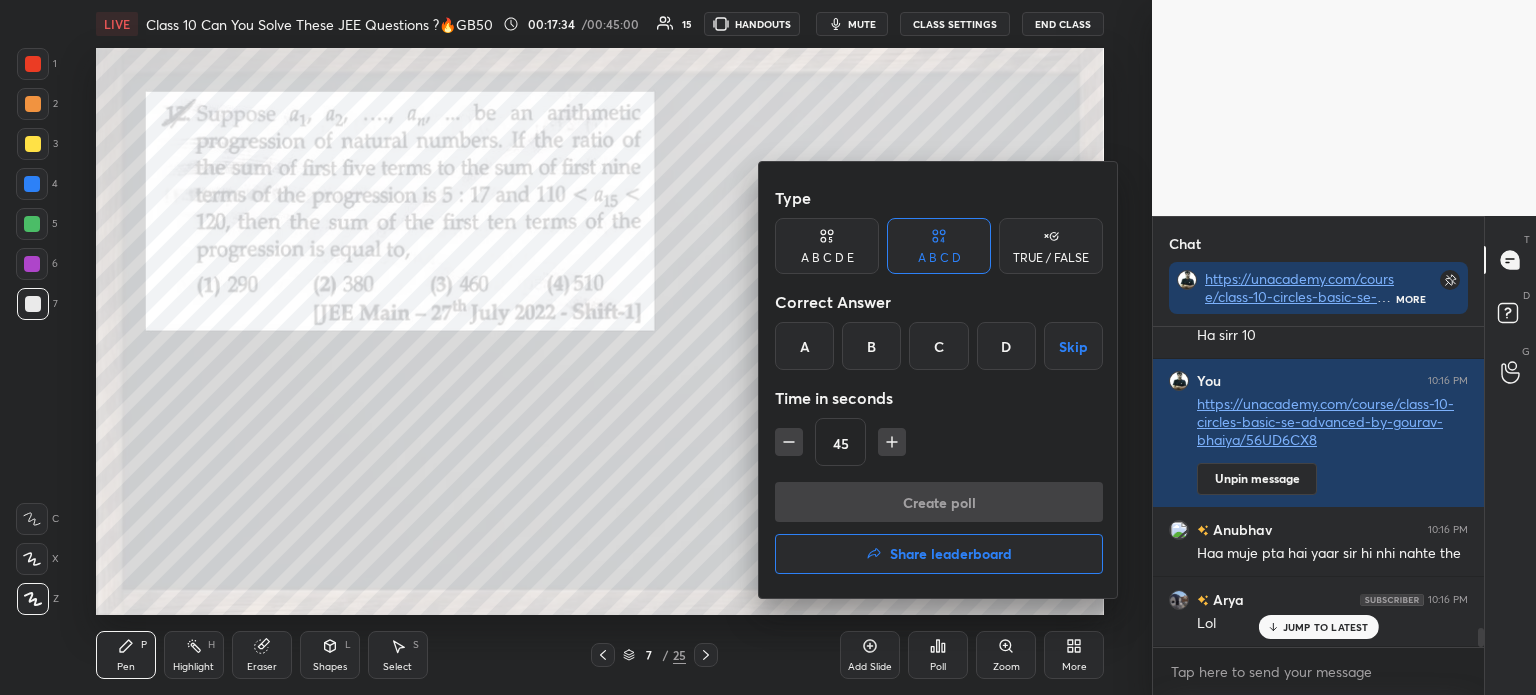 scroll, scrollTop: 5201, scrollLeft: 0, axis: vertical 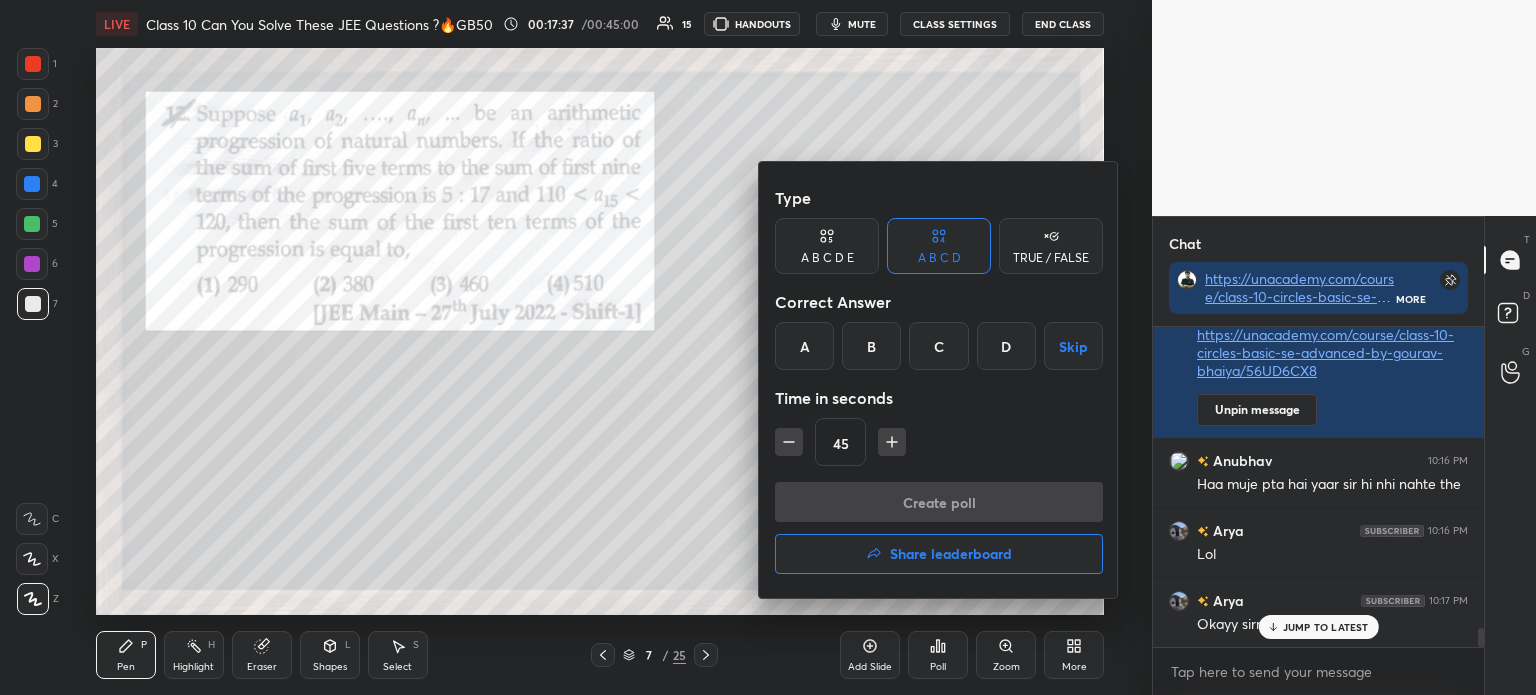 click on "B" at bounding box center (871, 346) 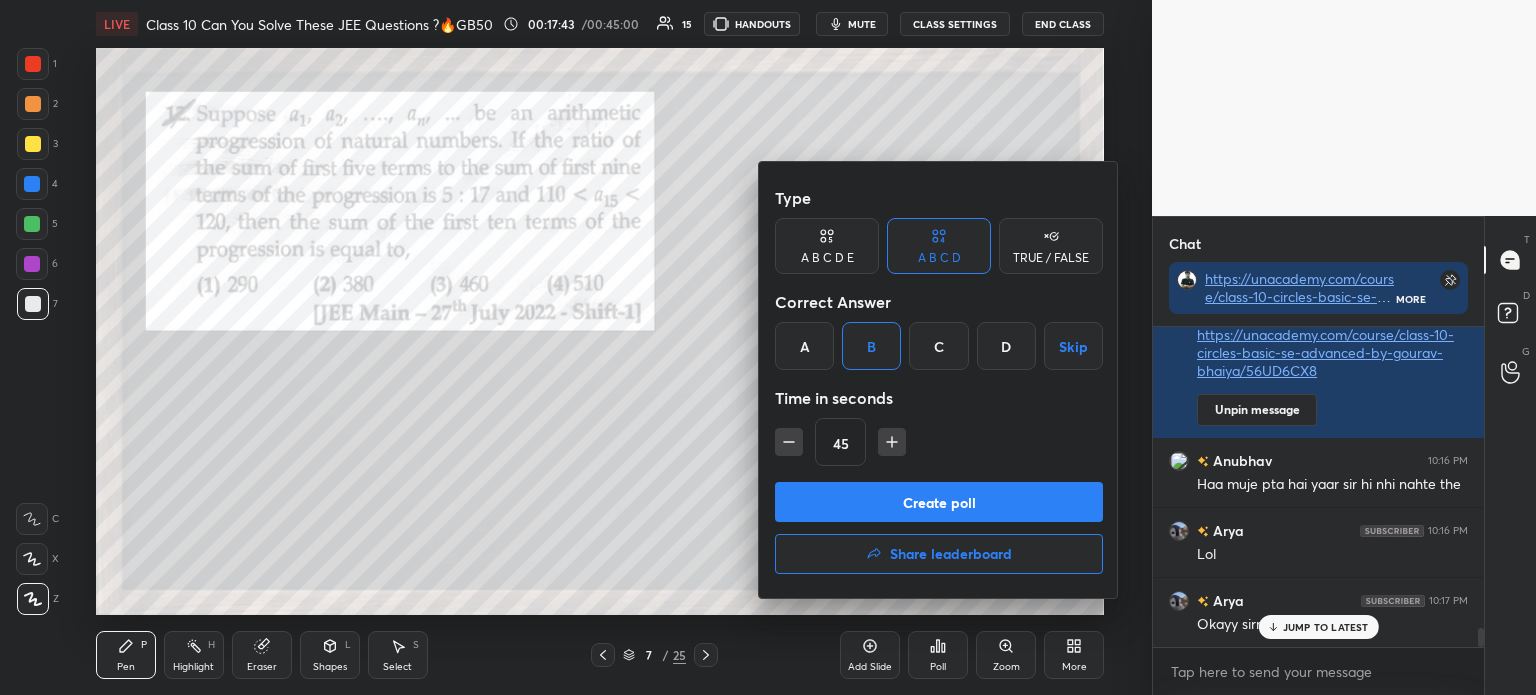 scroll, scrollTop: 5272, scrollLeft: 0, axis: vertical 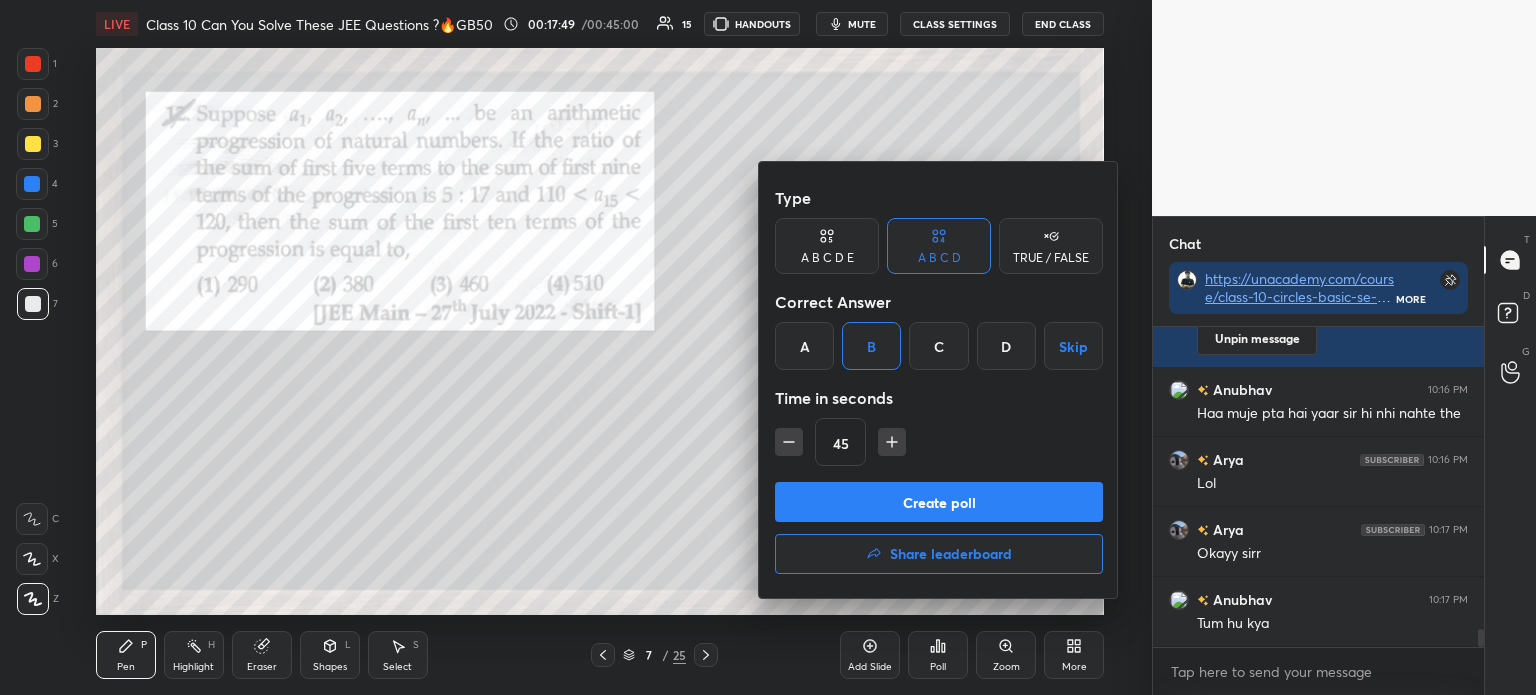 click on "Create poll" at bounding box center [939, 502] 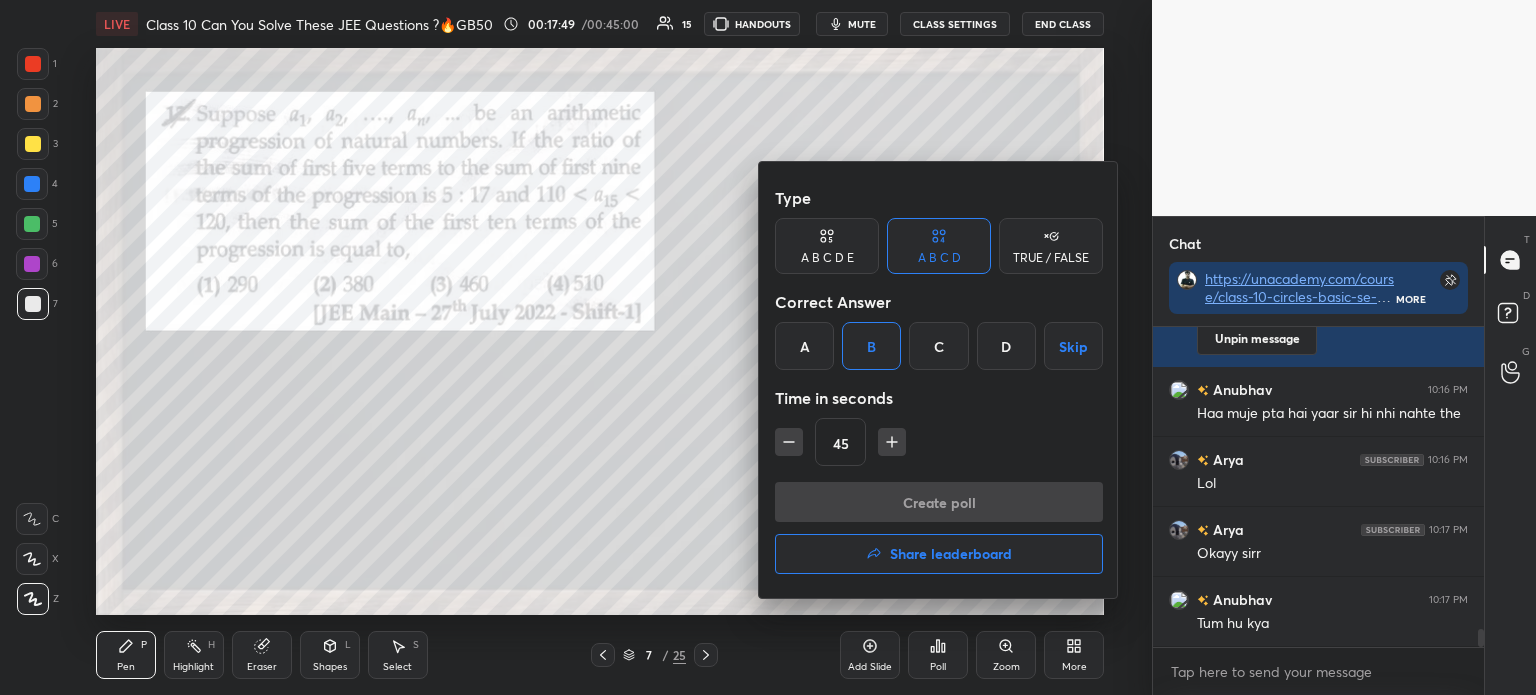 scroll, scrollTop: 281, scrollLeft: 325, axis: both 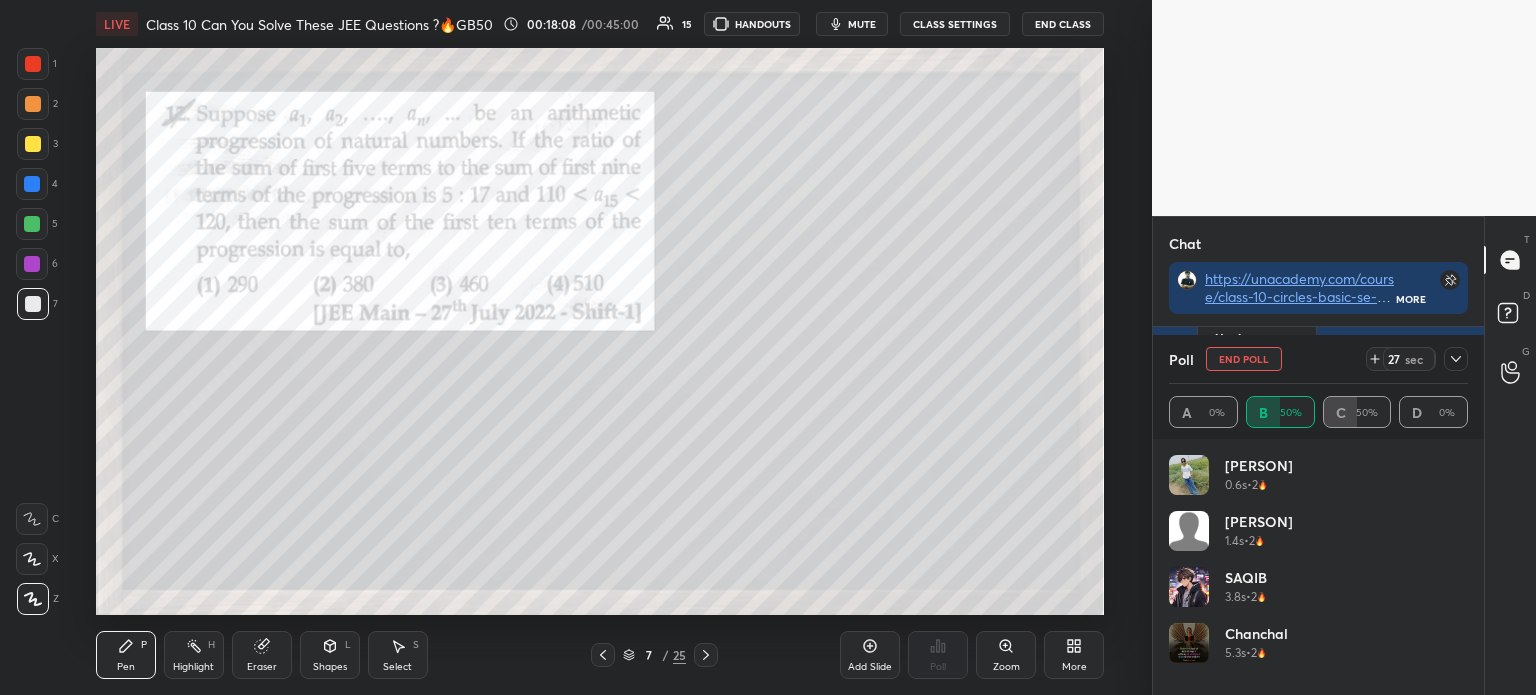 click at bounding box center (1456, 359) 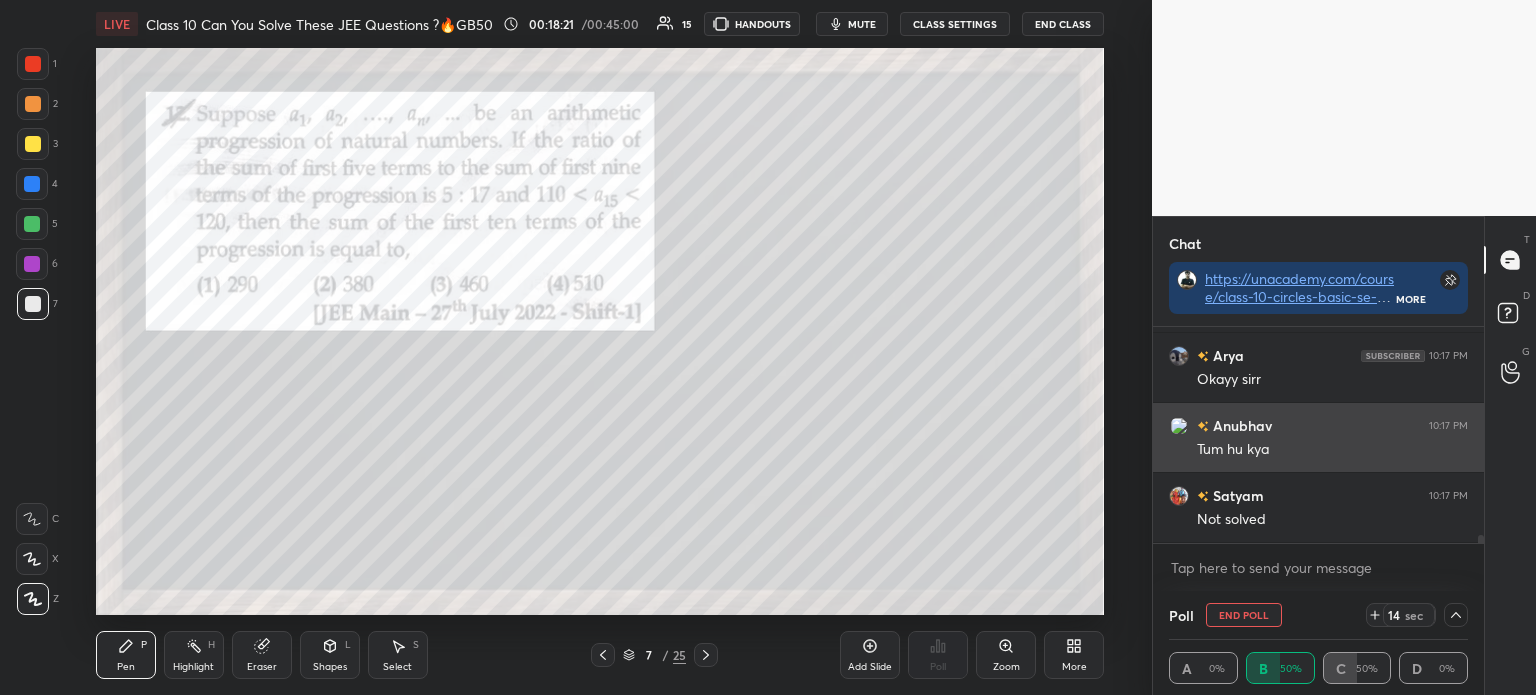 click on "[NAME] 10:17 PM" at bounding box center (1318, 425) 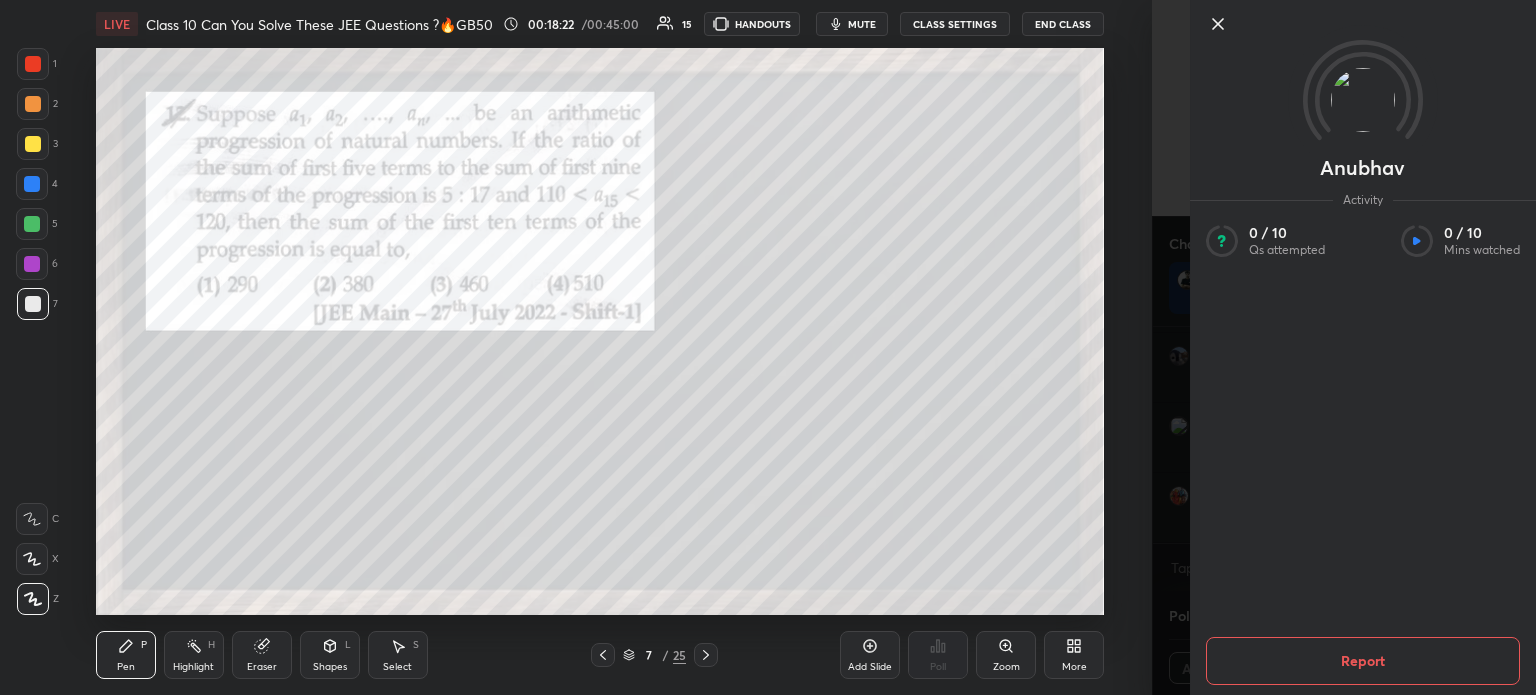 click 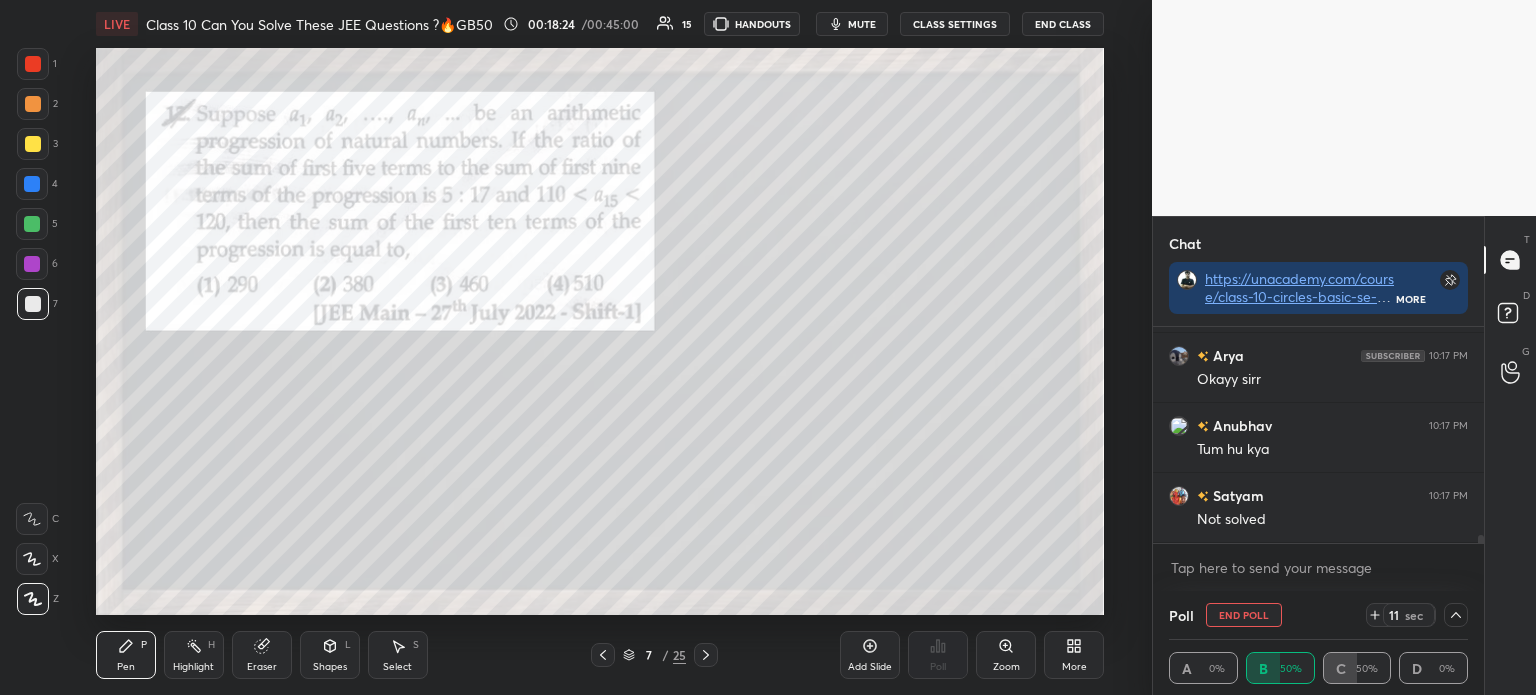 click 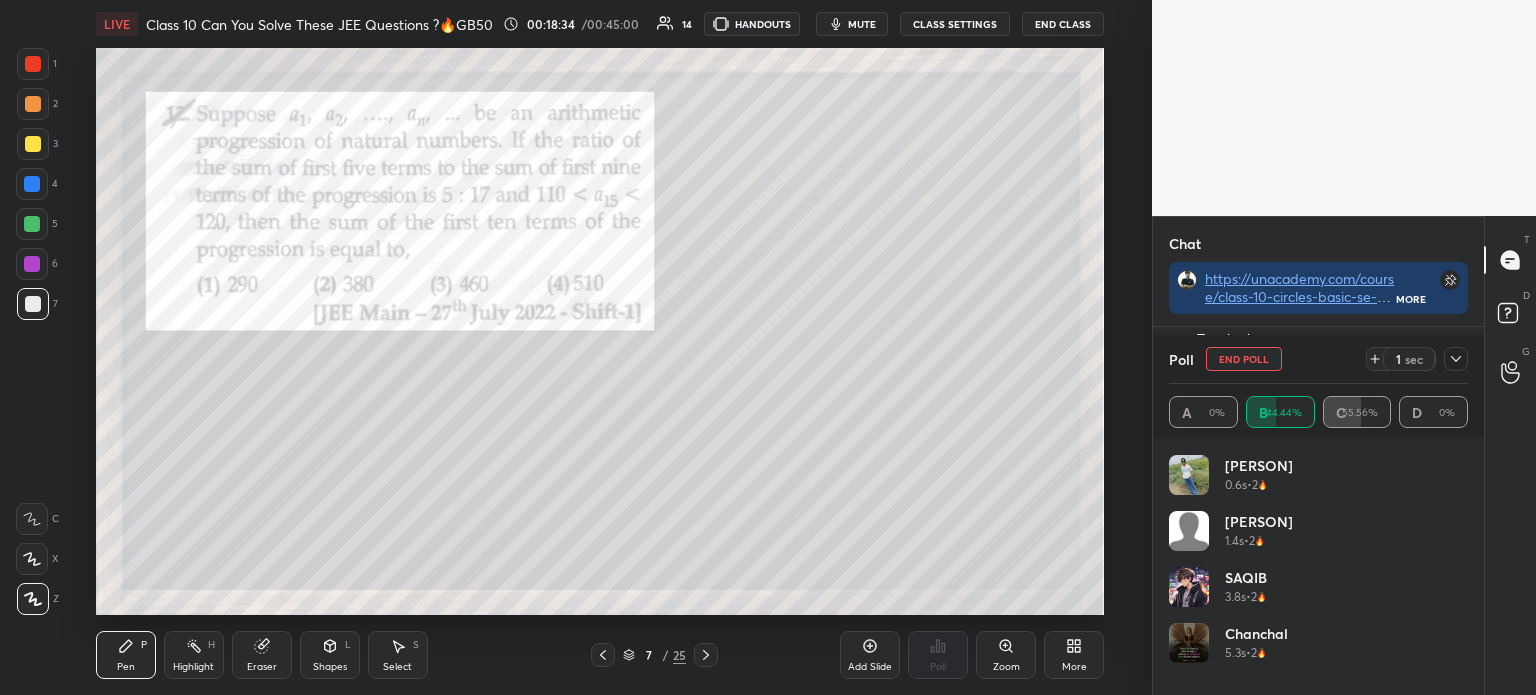 click at bounding box center (1456, 359) 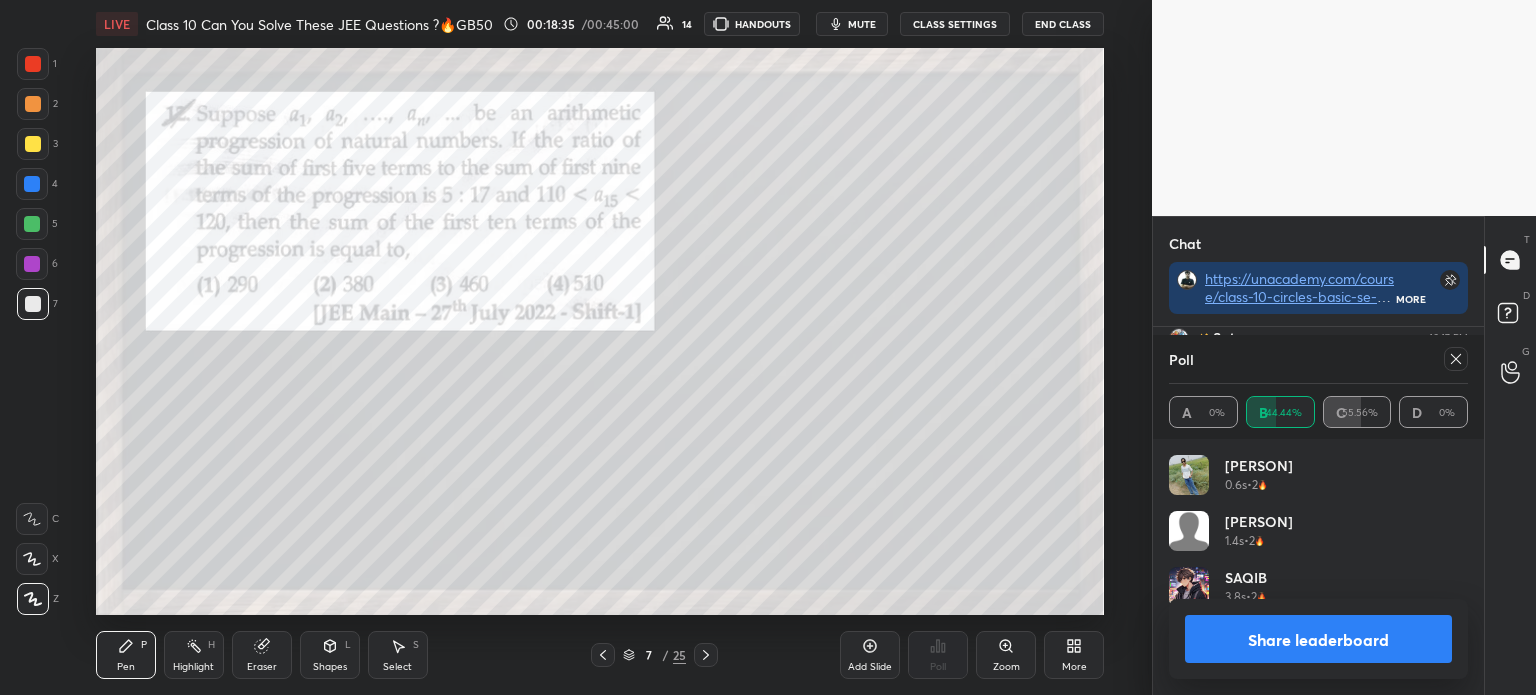 click on "Share leaderboard" at bounding box center (1318, 639) 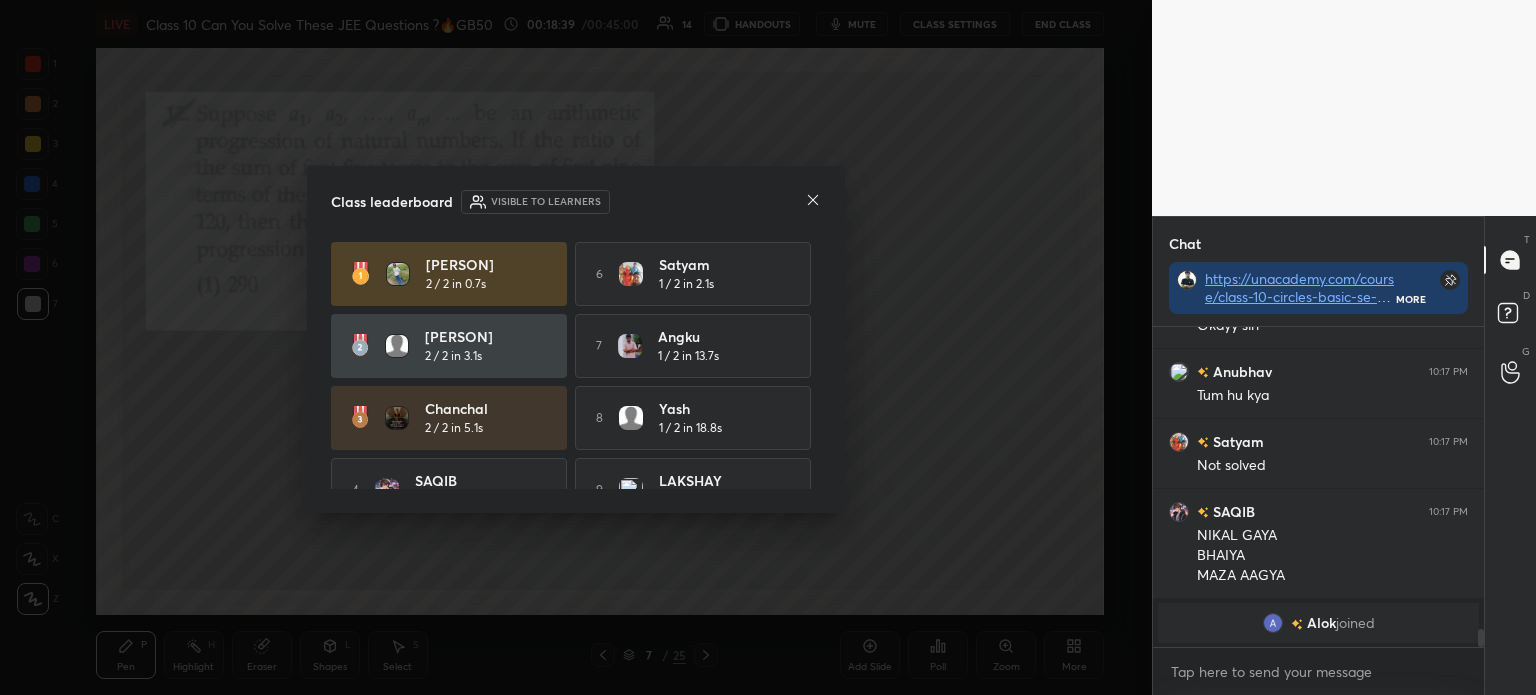 click 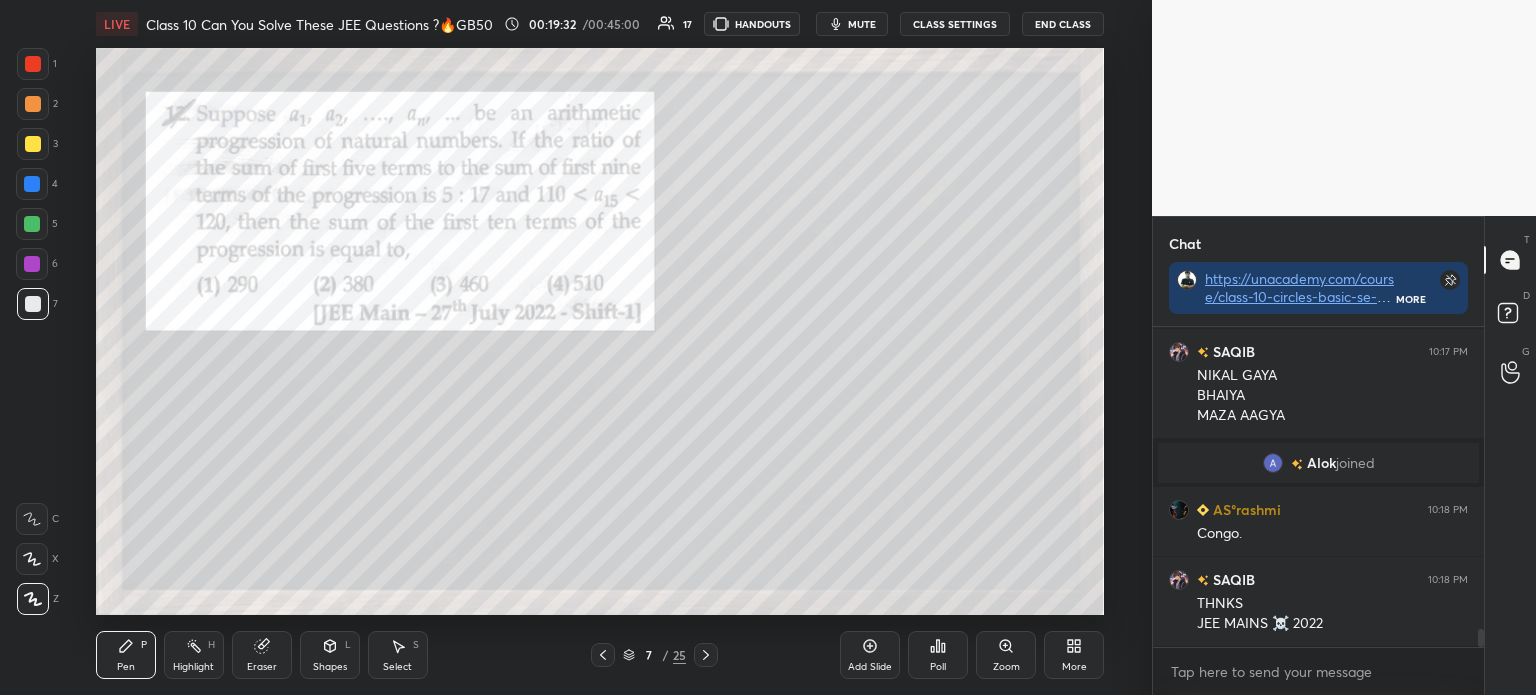 click 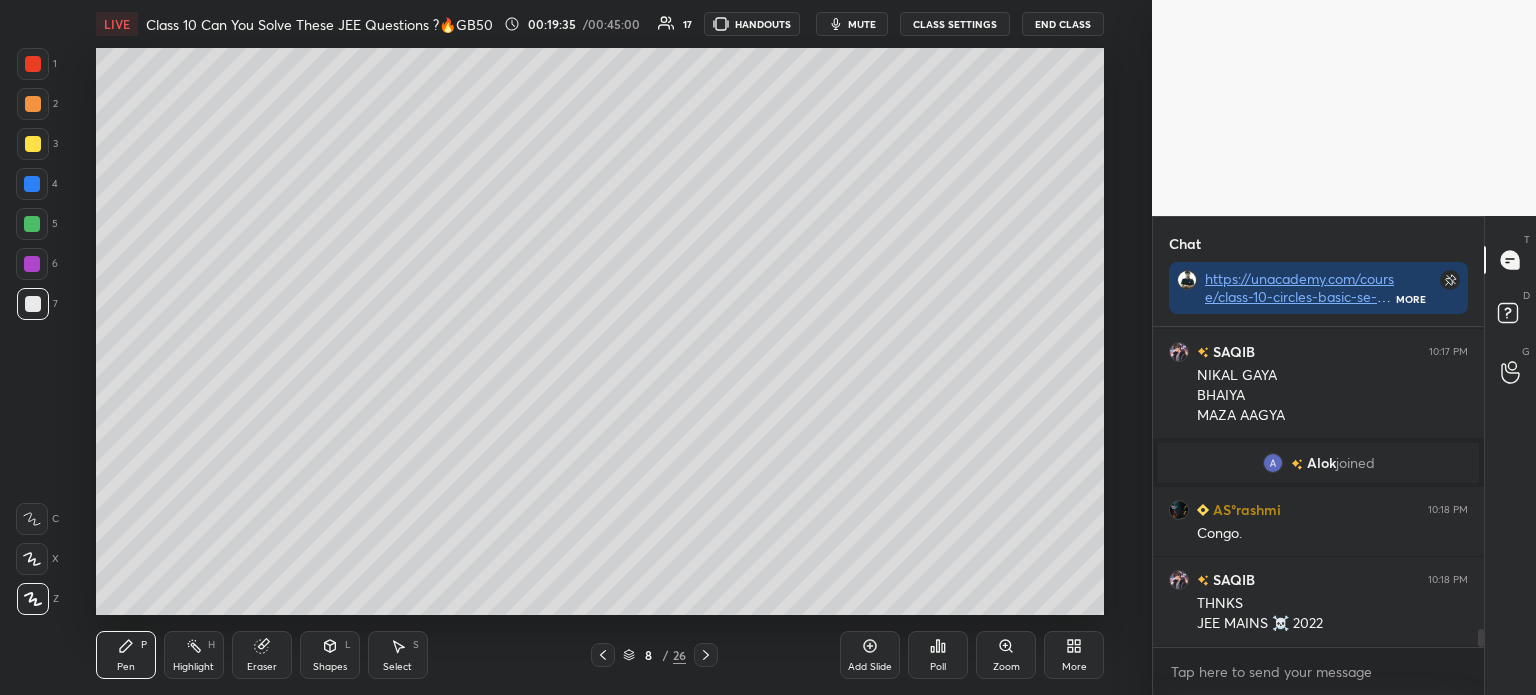 click 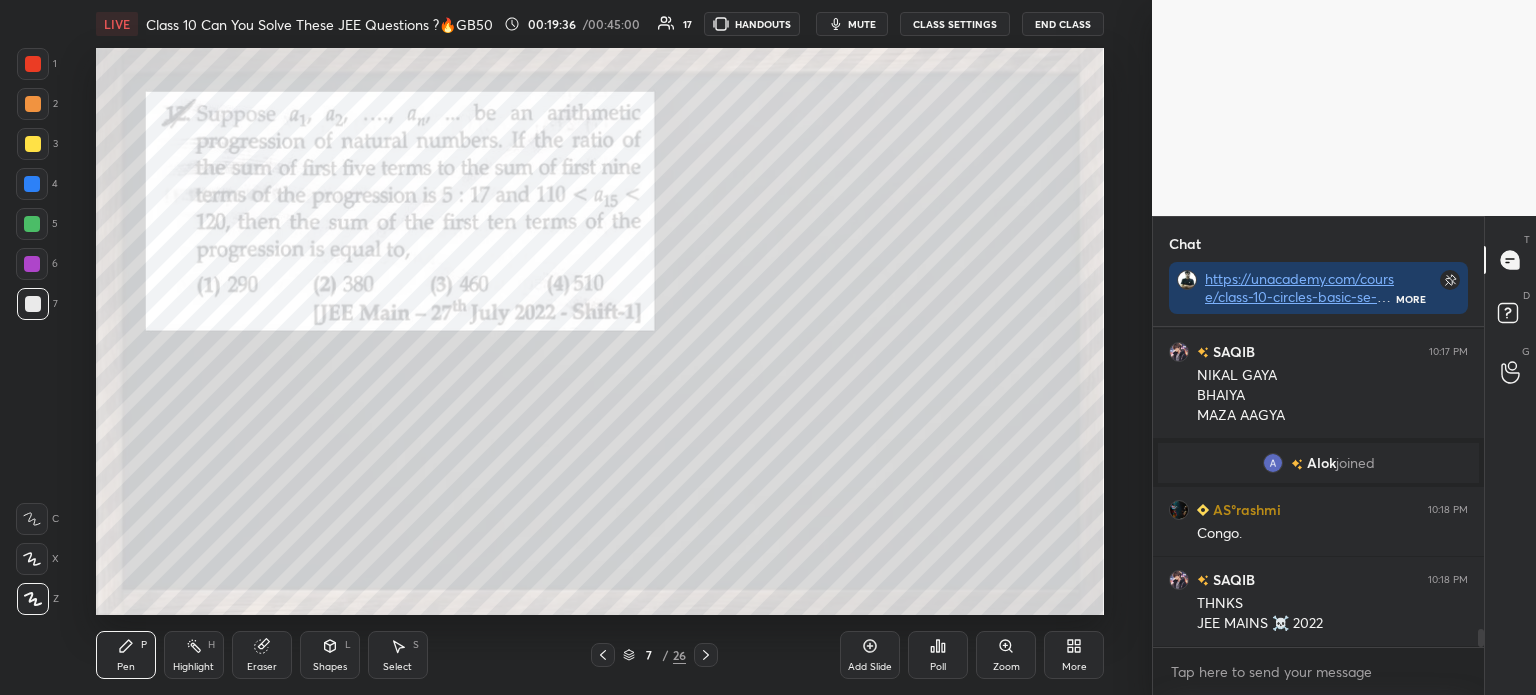click 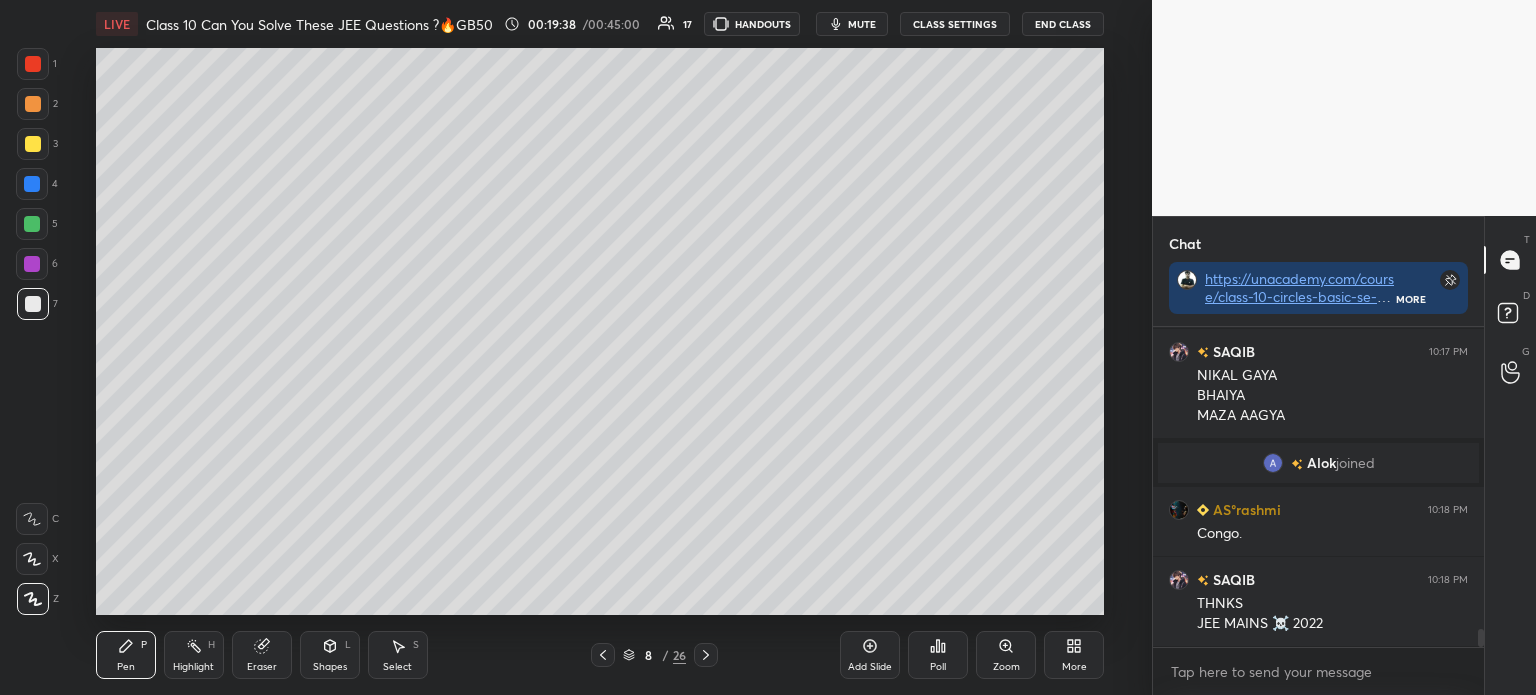 scroll, scrollTop: 5361, scrollLeft: 0, axis: vertical 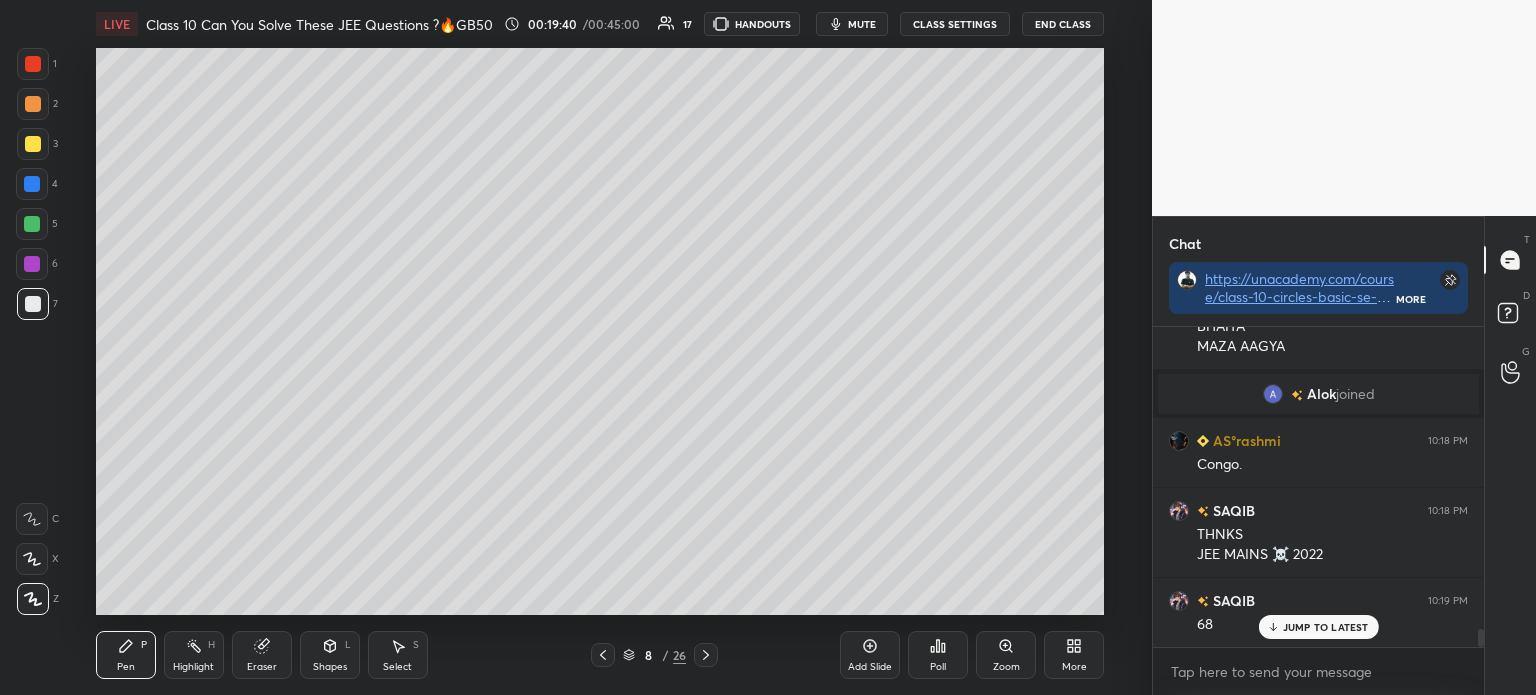 click 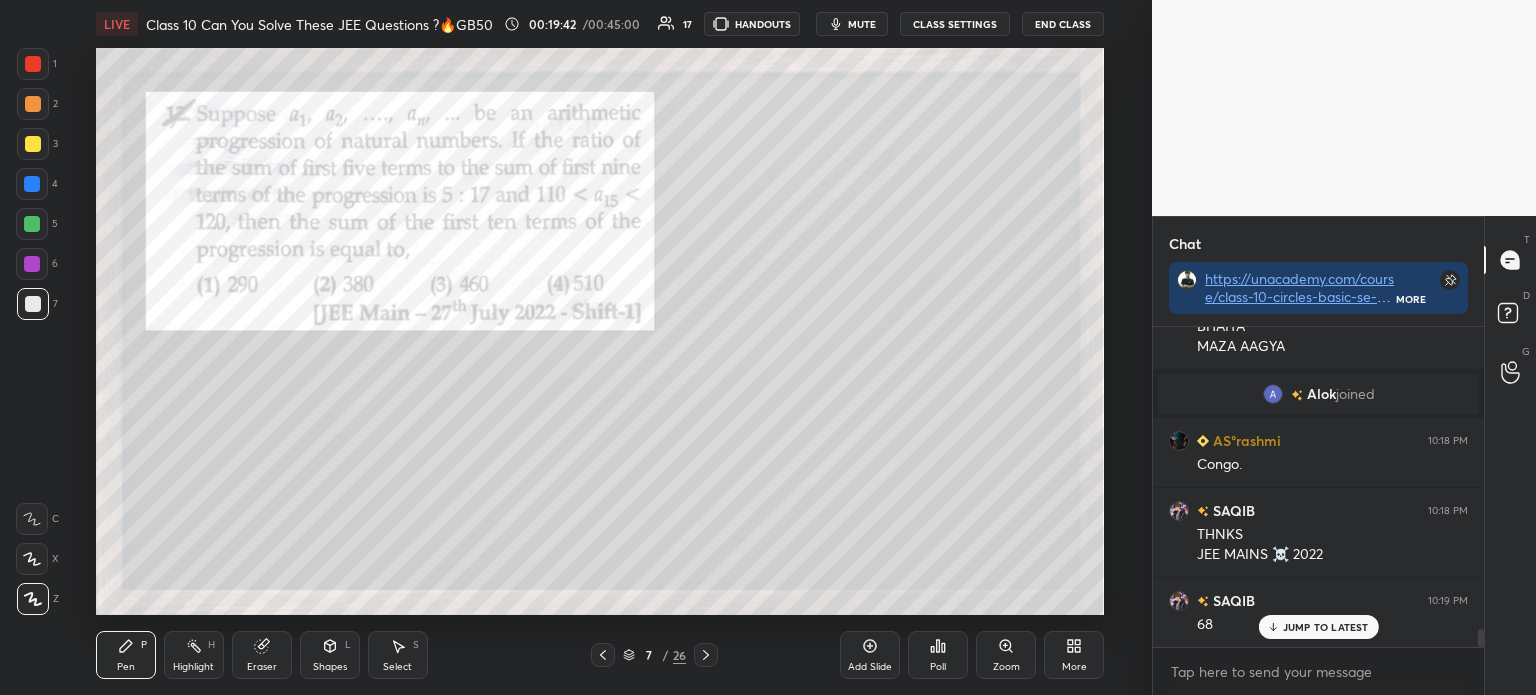 click 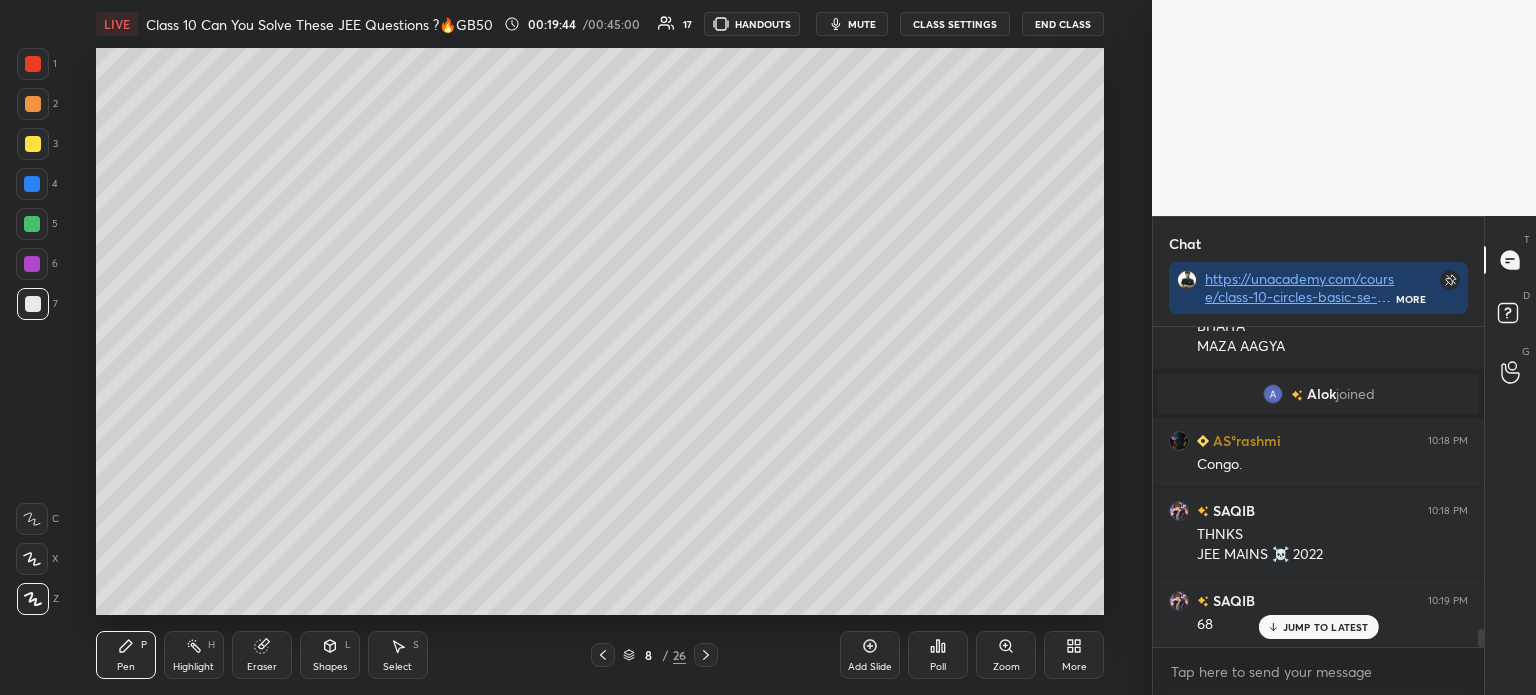 scroll, scrollTop: 5381, scrollLeft: 0, axis: vertical 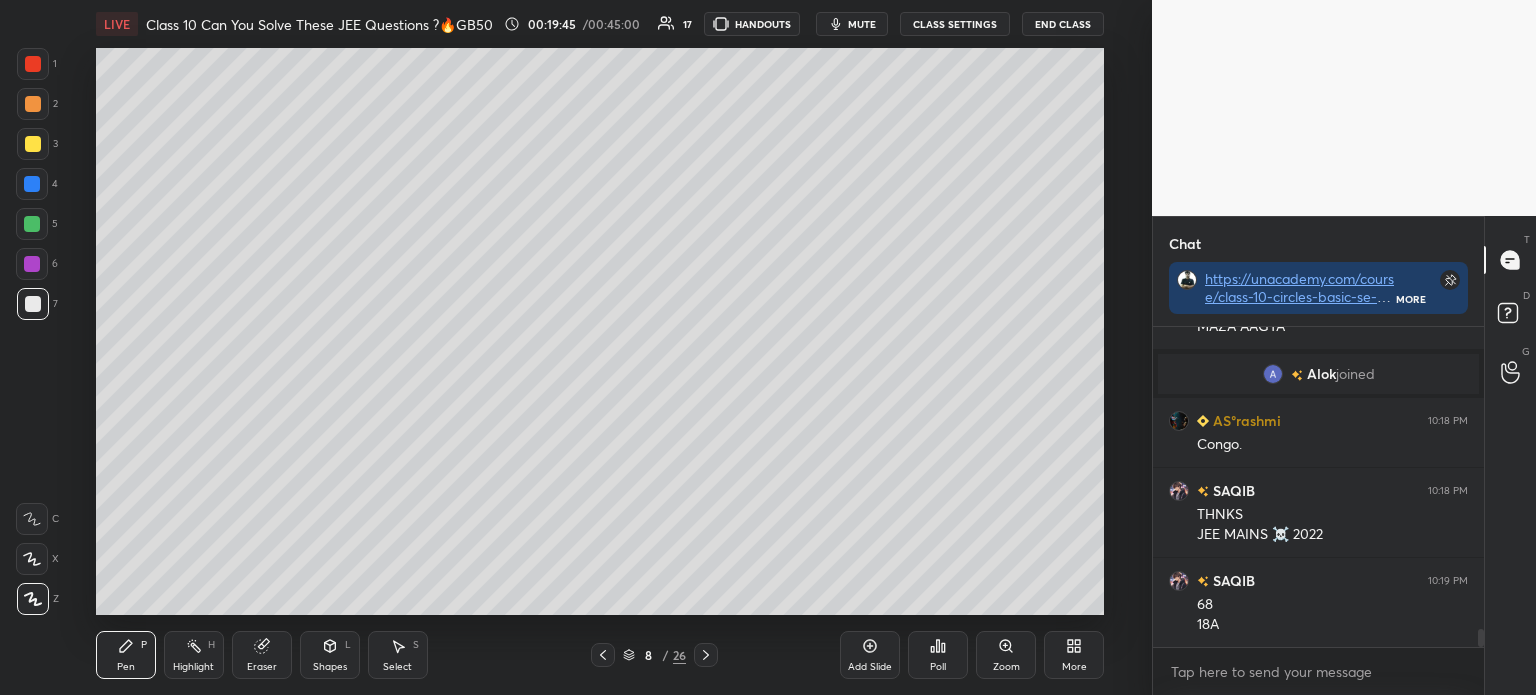 click 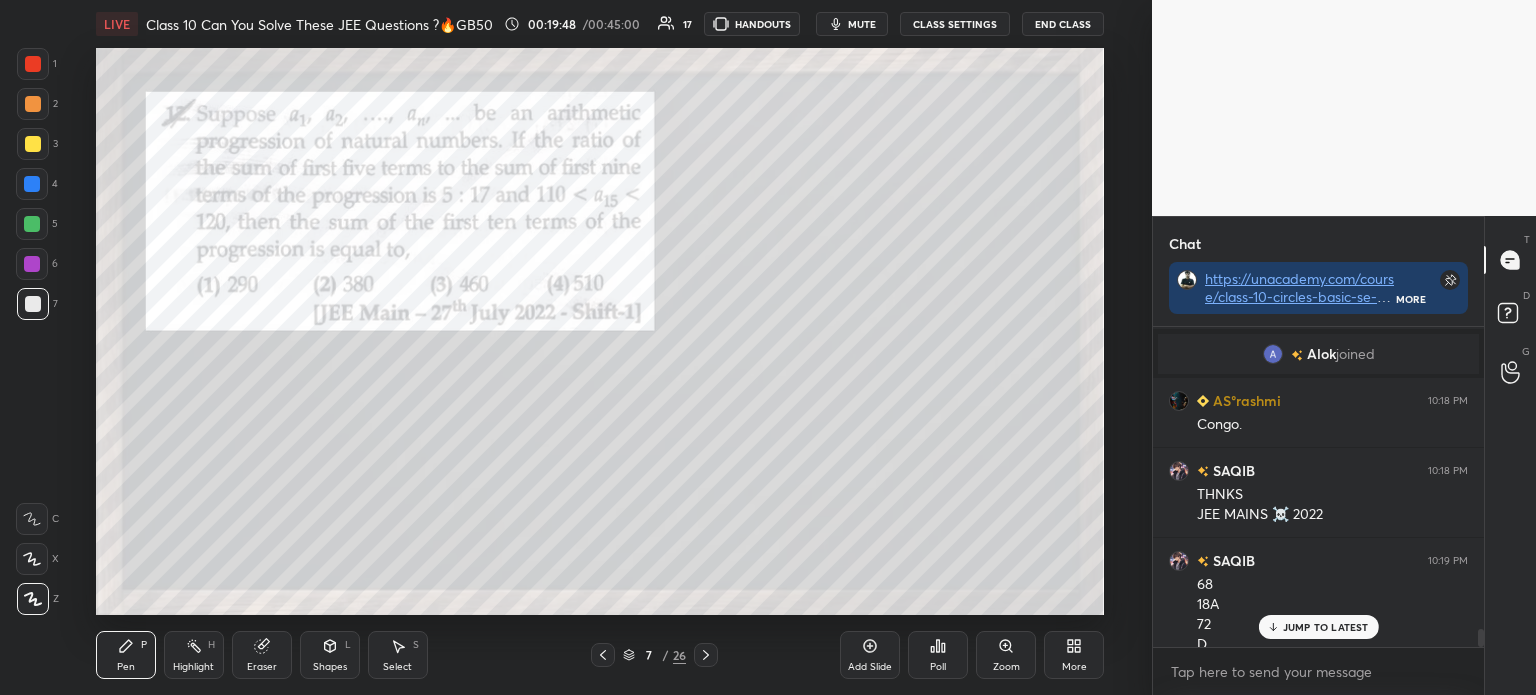 scroll, scrollTop: 5421, scrollLeft: 0, axis: vertical 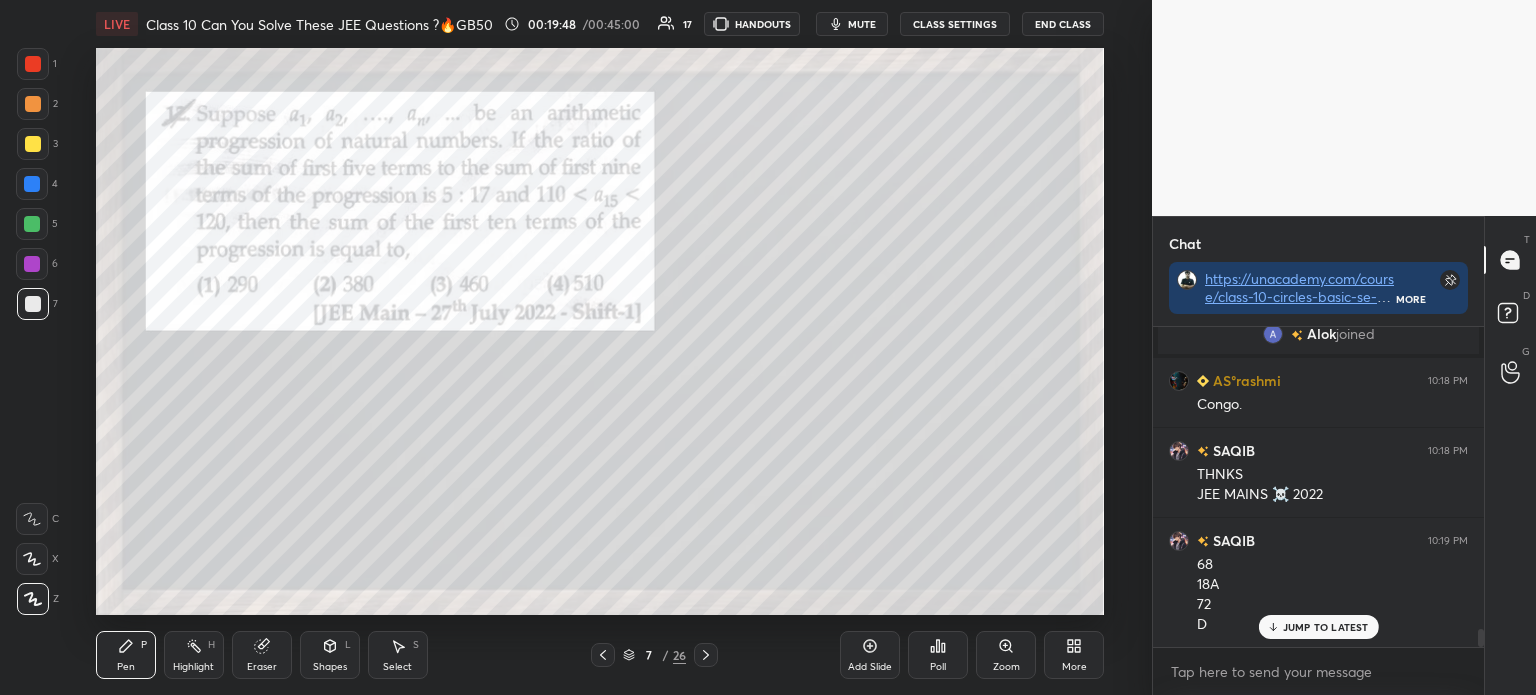click 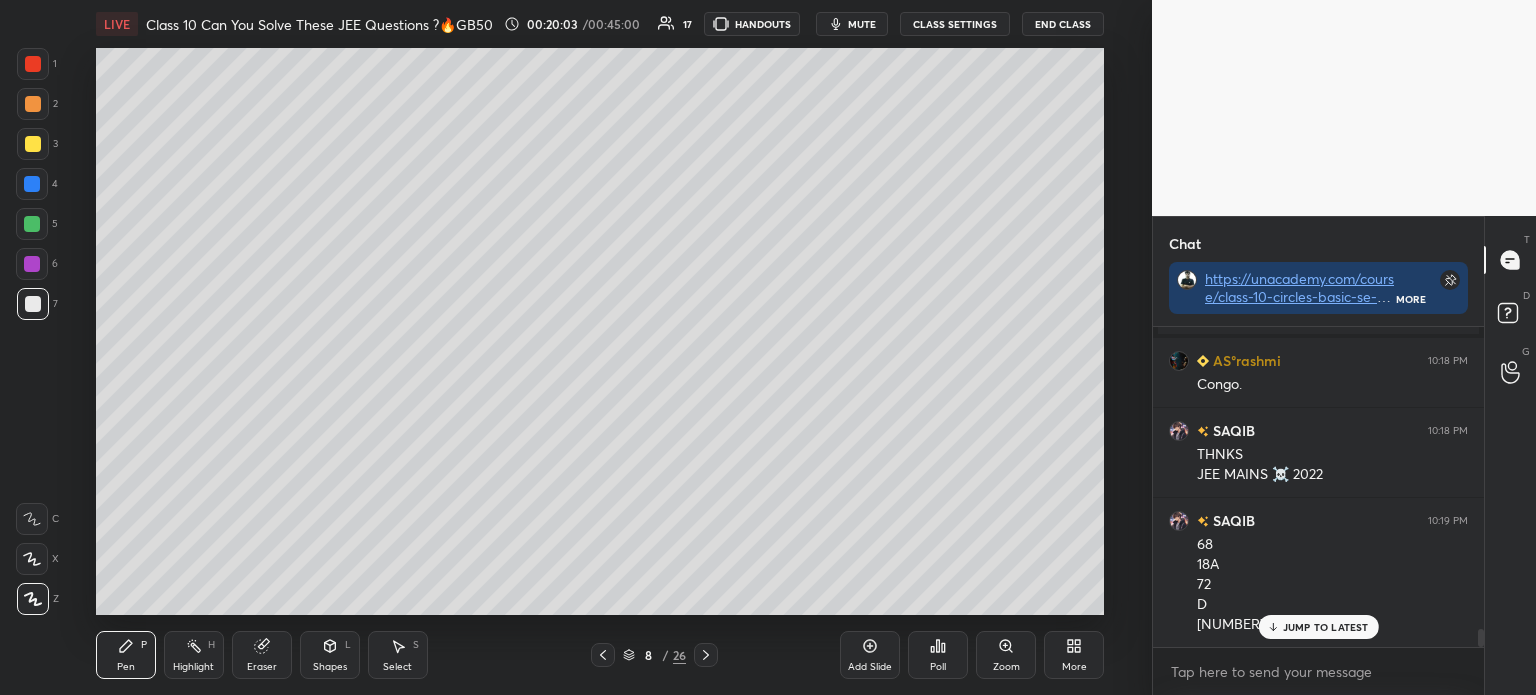 scroll, scrollTop: 5461, scrollLeft: 0, axis: vertical 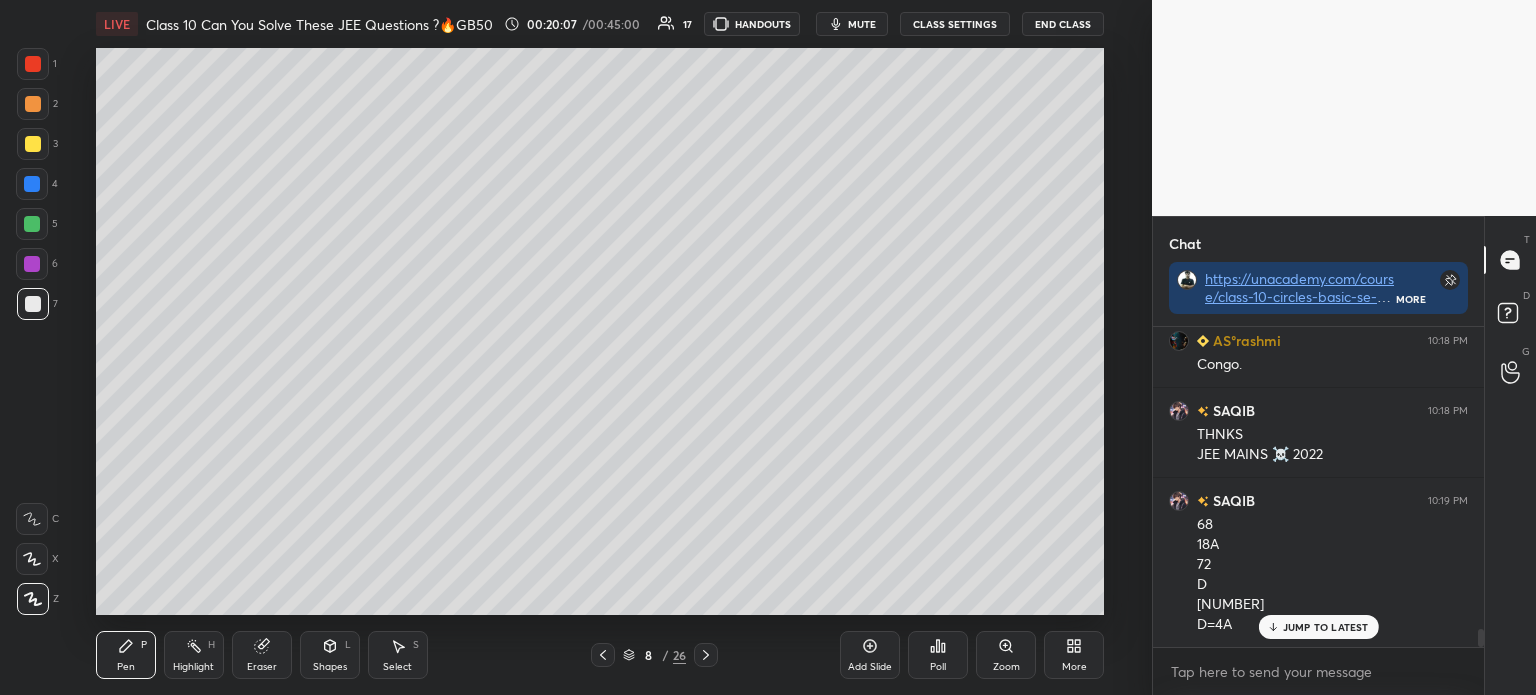 click 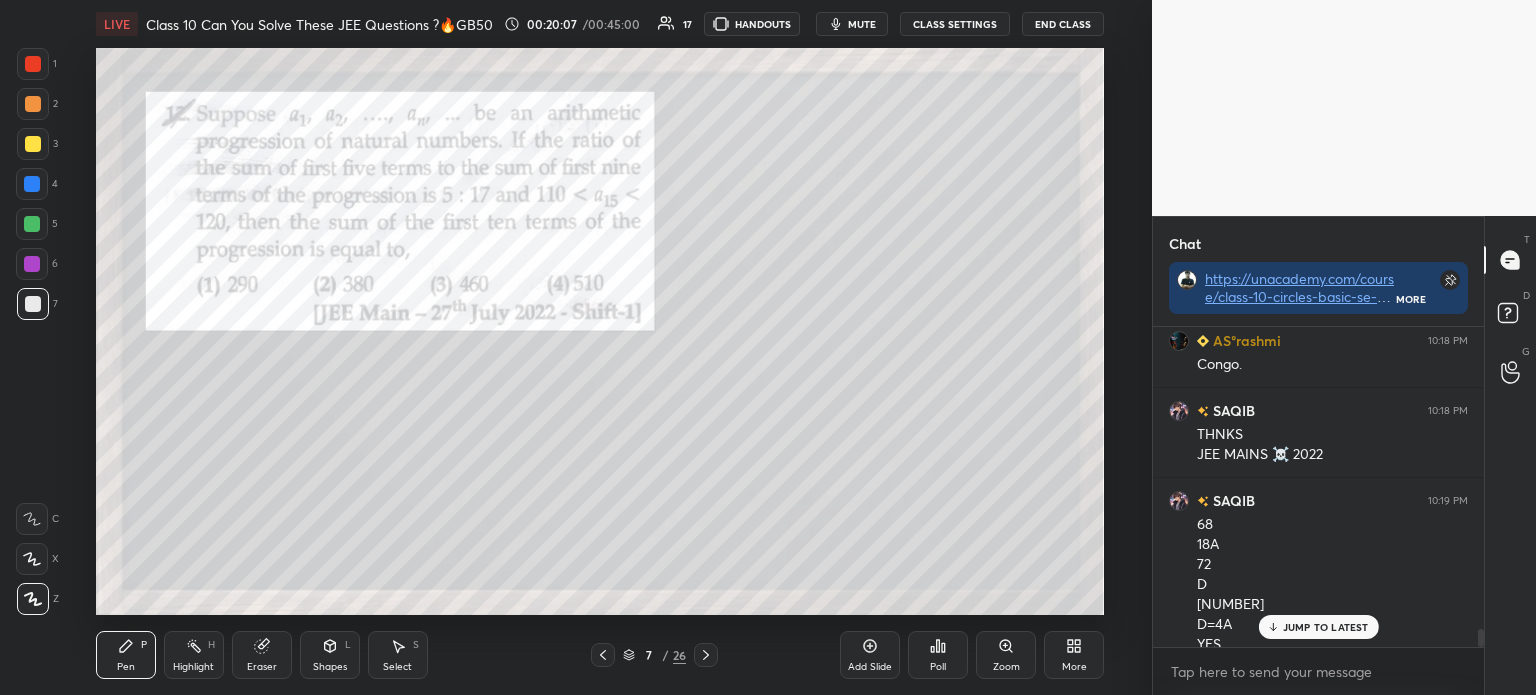 scroll, scrollTop: 5481, scrollLeft: 0, axis: vertical 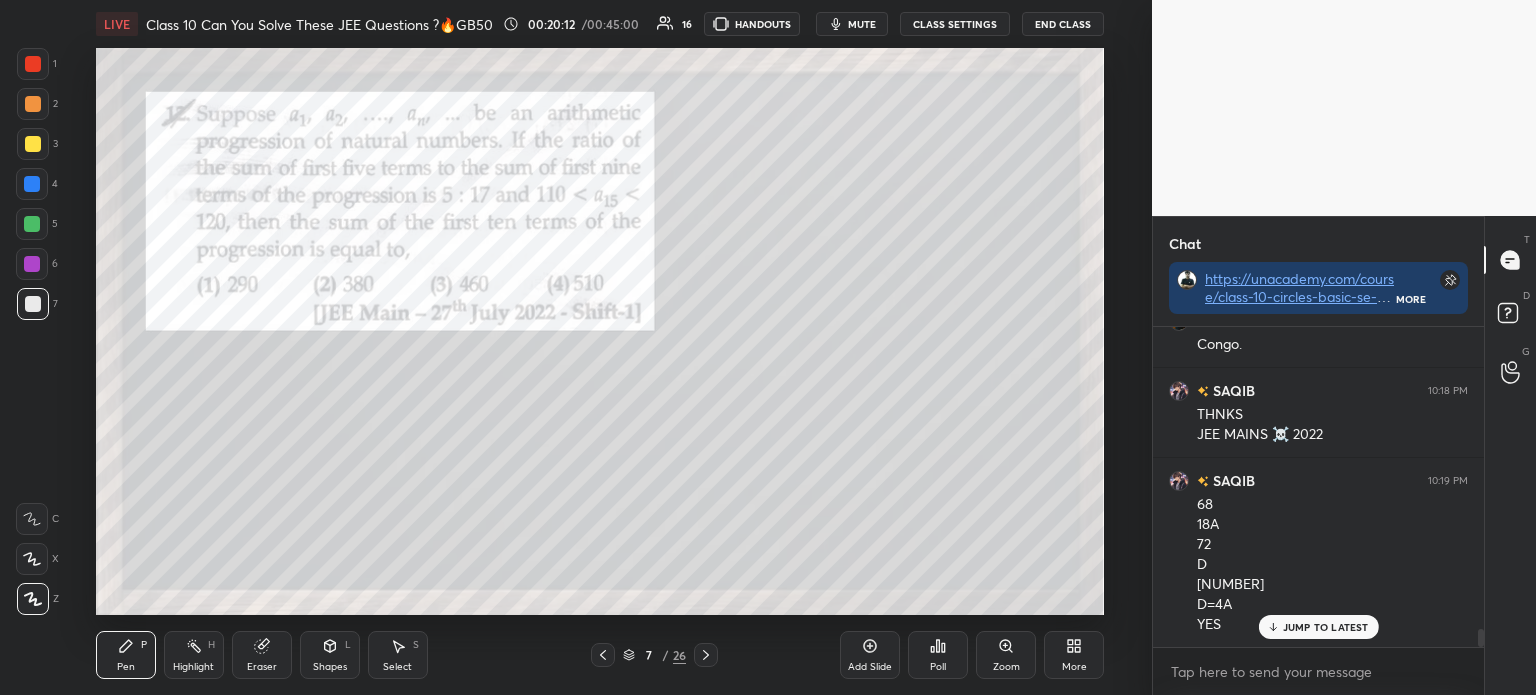click 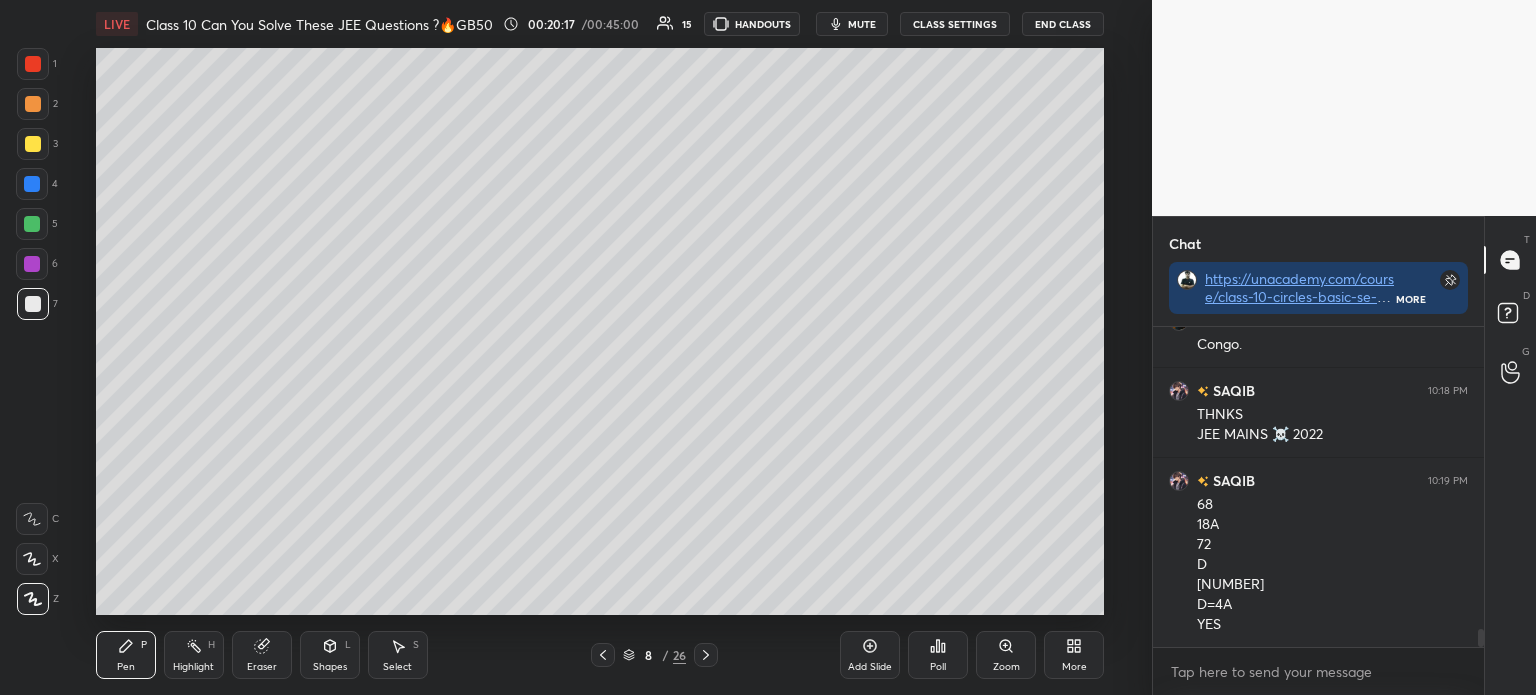 click 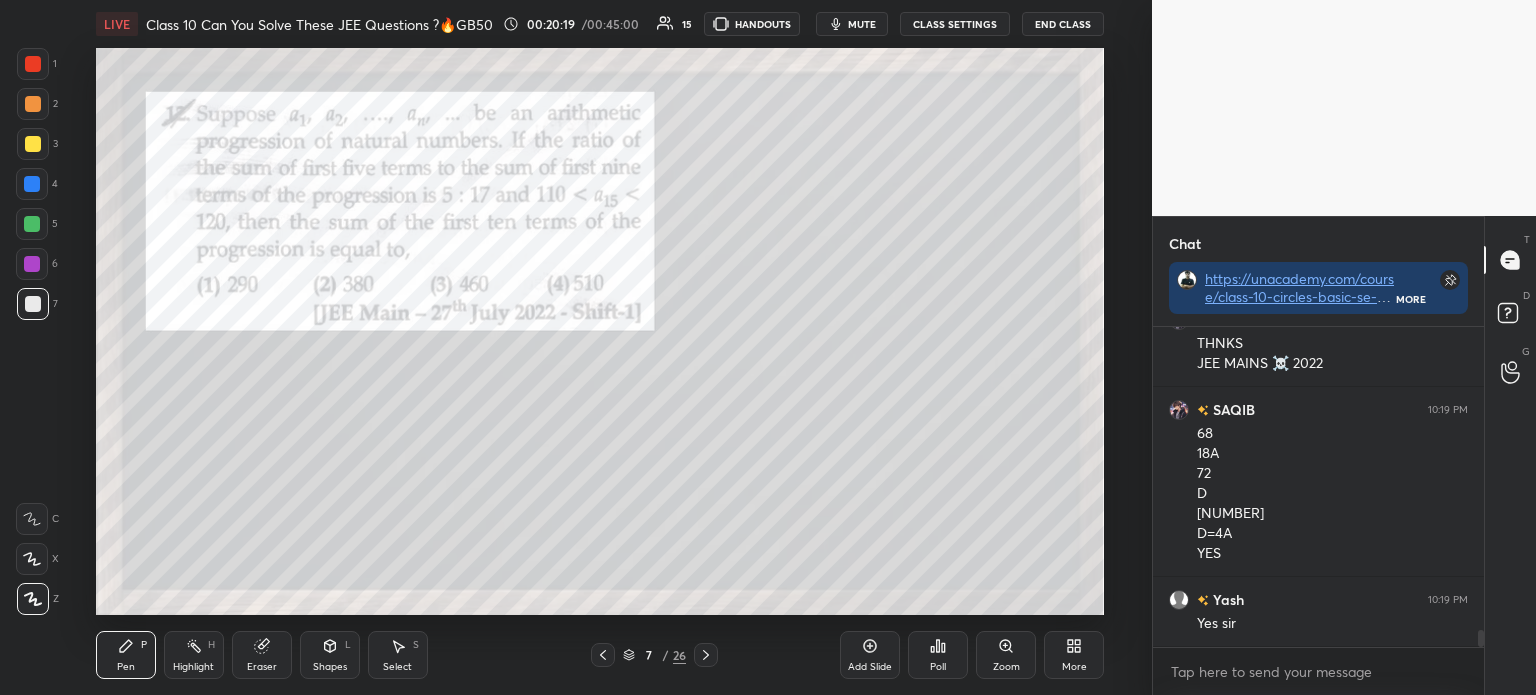 click 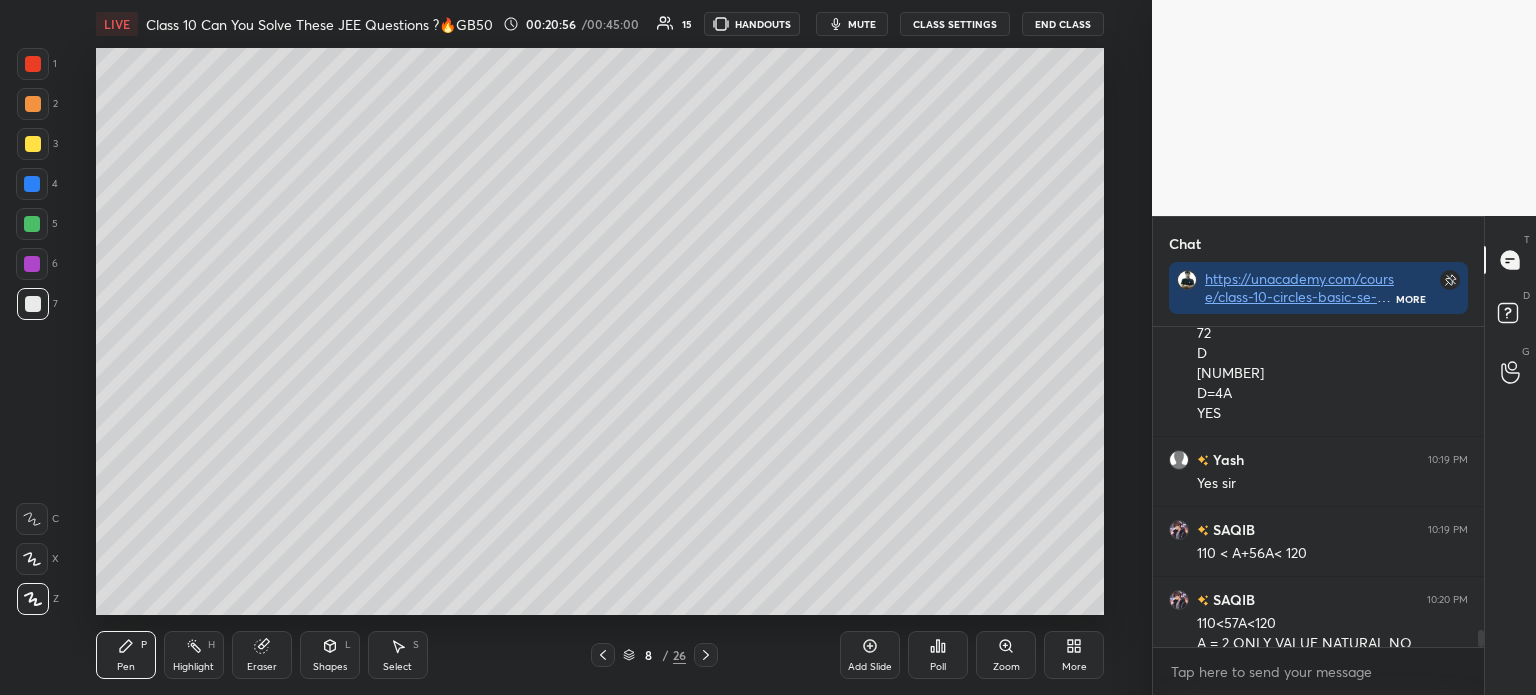 scroll, scrollTop: 5712, scrollLeft: 0, axis: vertical 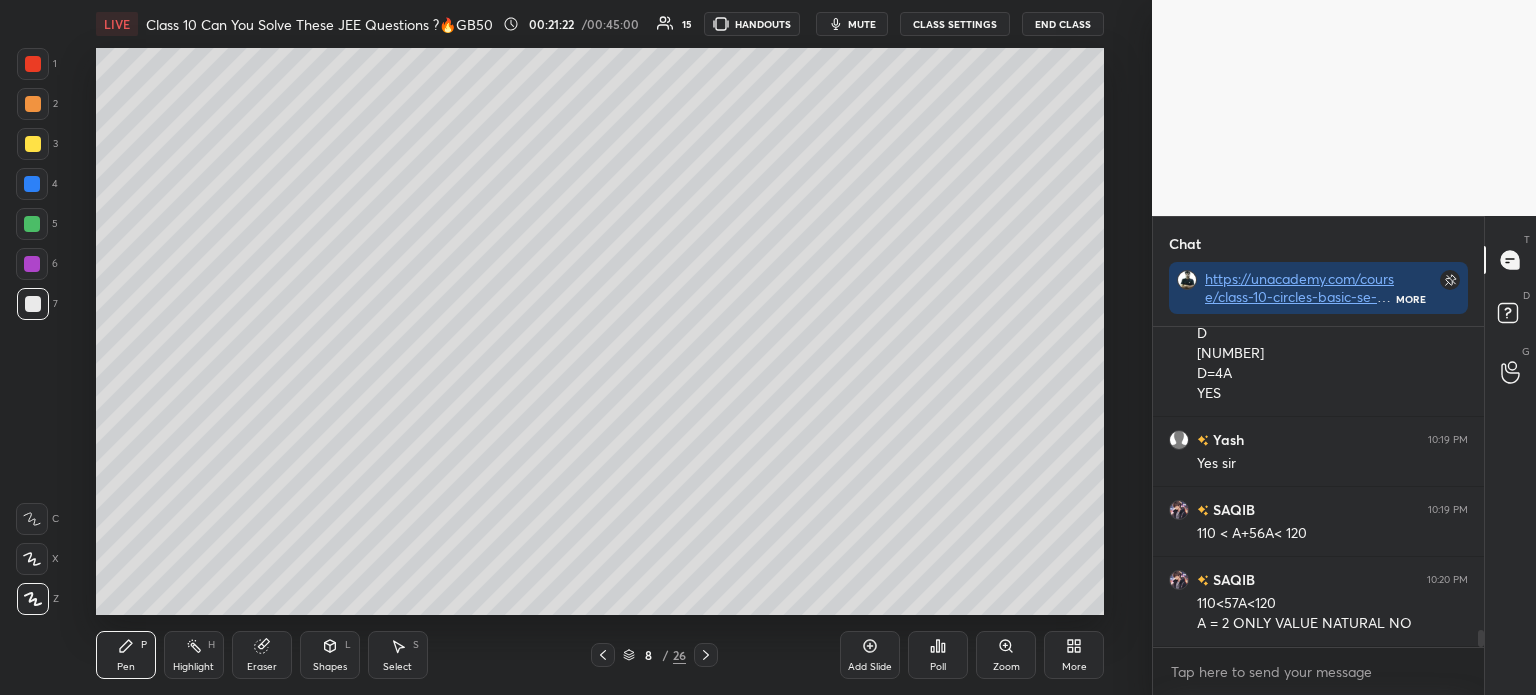 click 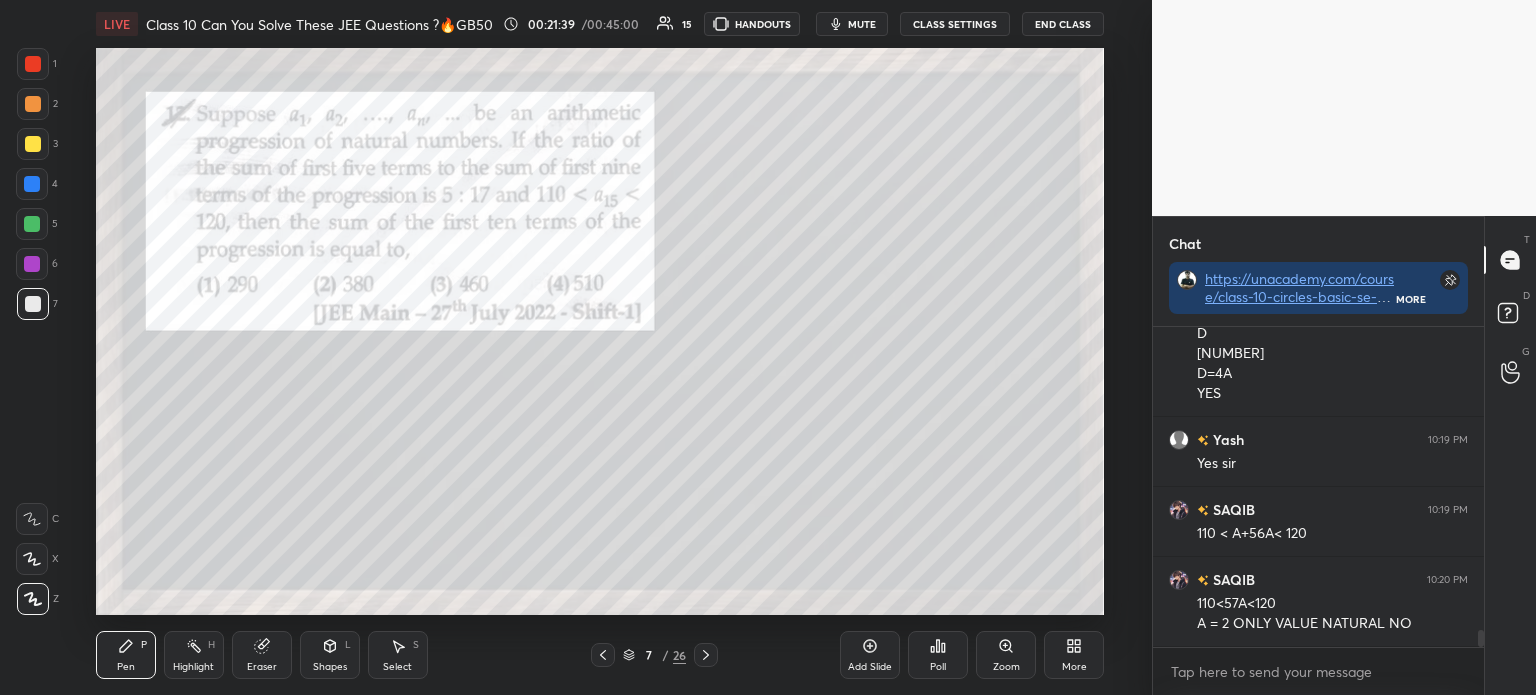 click 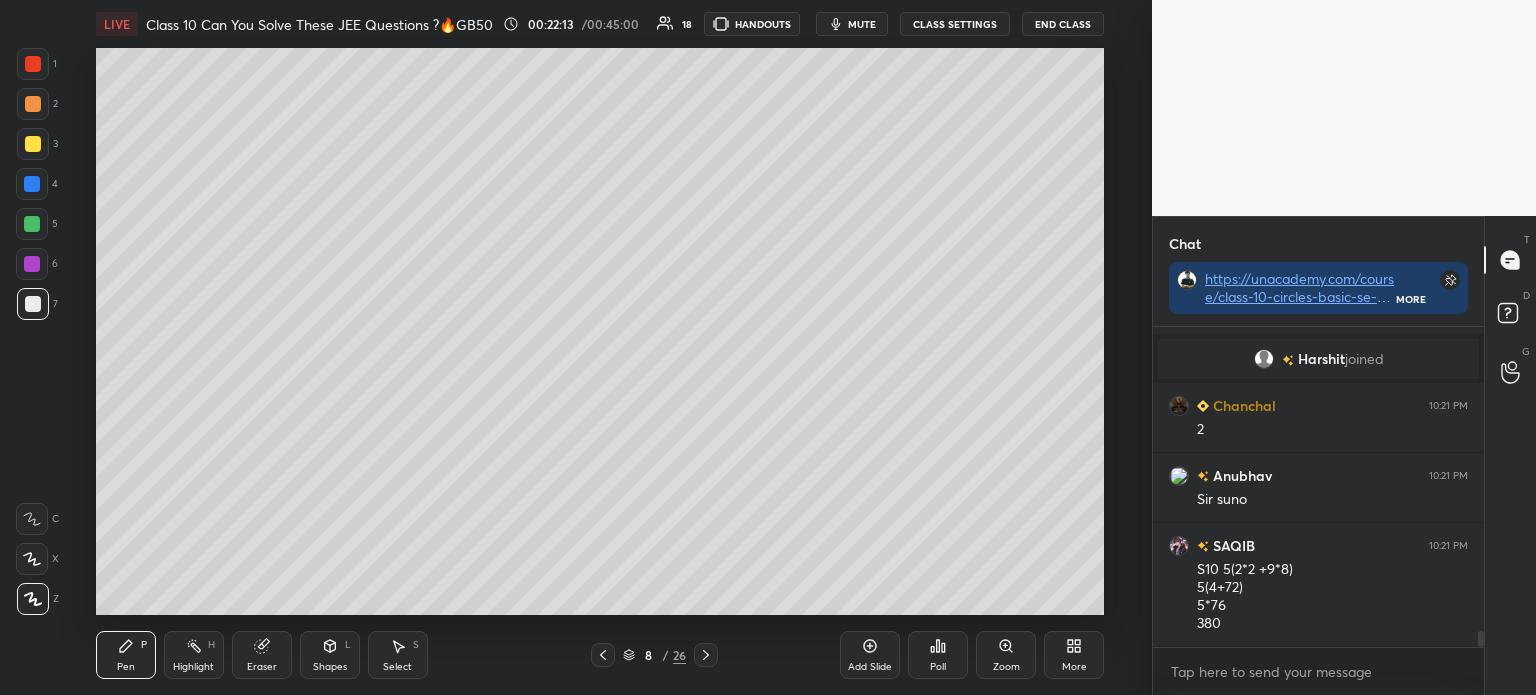 scroll, scrollTop: 6281, scrollLeft: 0, axis: vertical 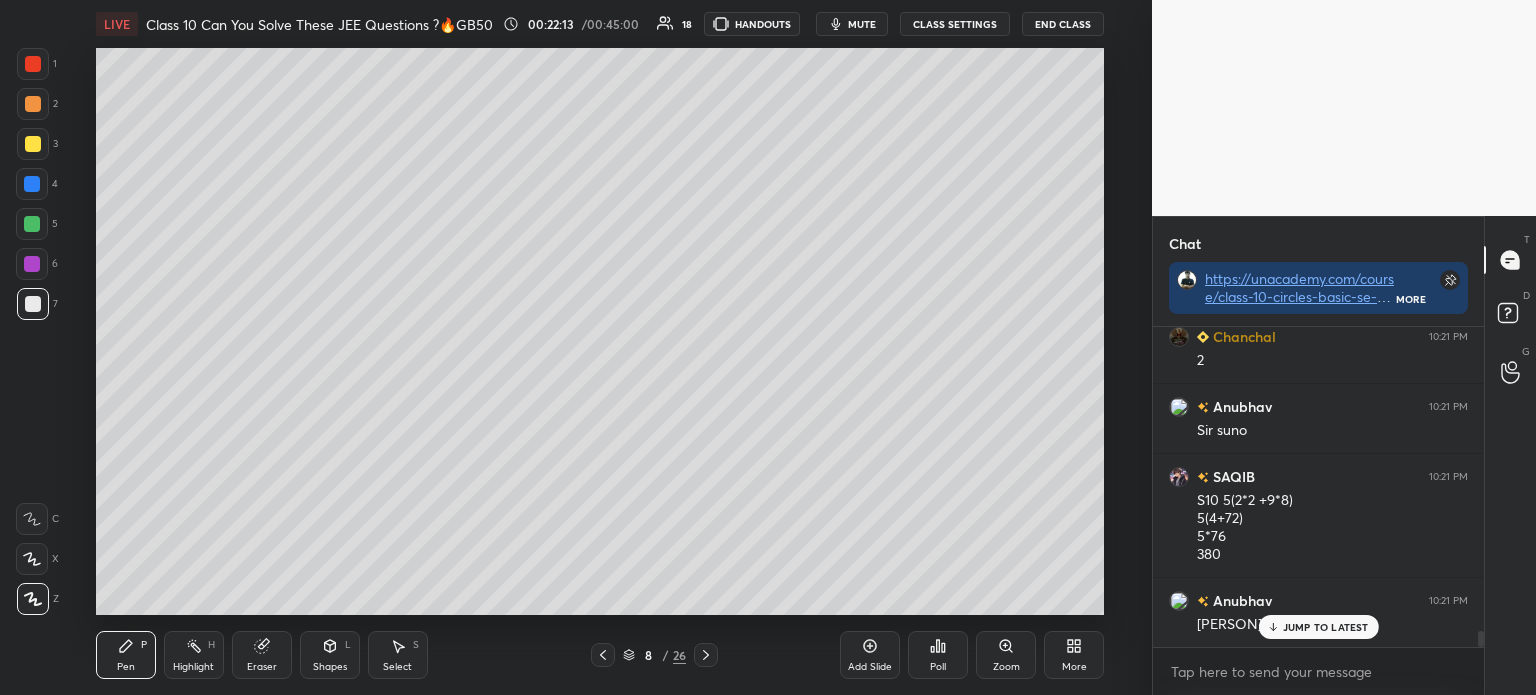 click 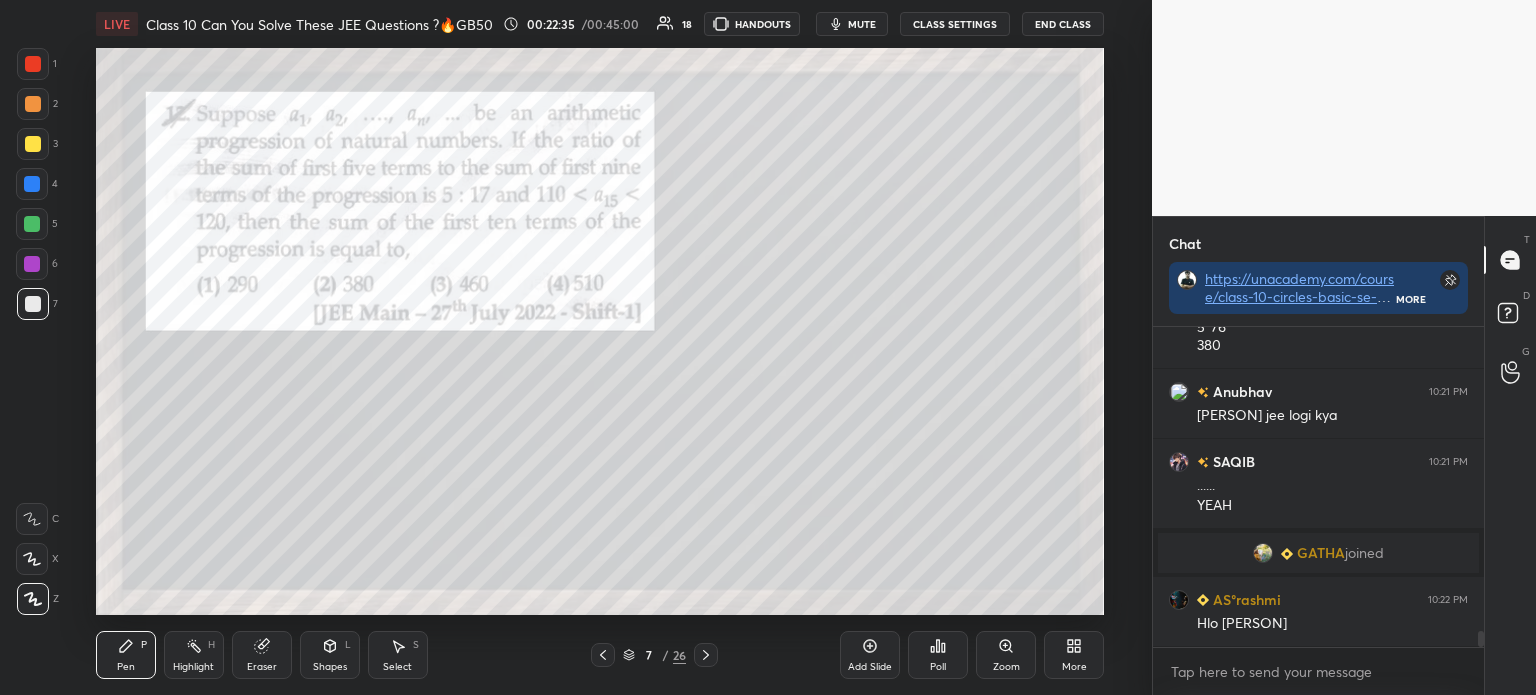 scroll, scrollTop: 6036, scrollLeft: 0, axis: vertical 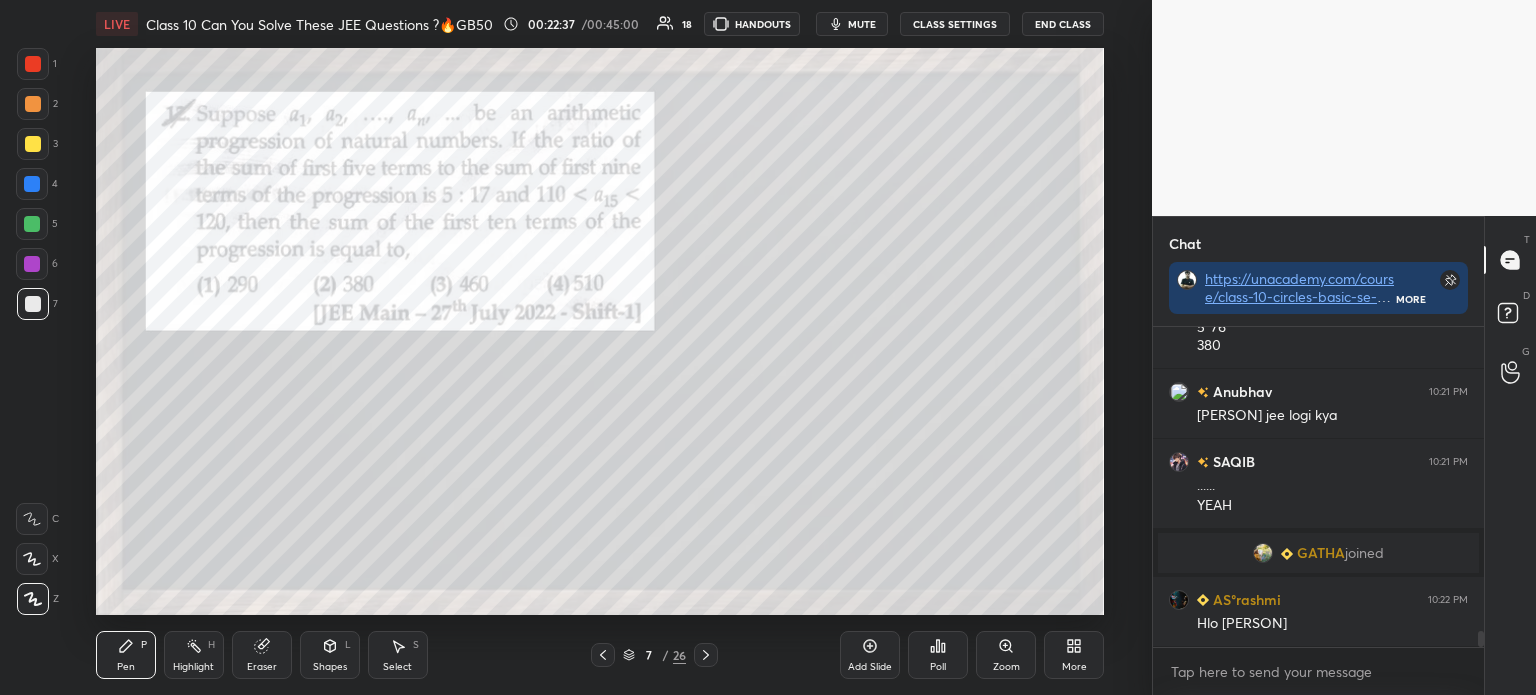 click at bounding box center (33, 64) 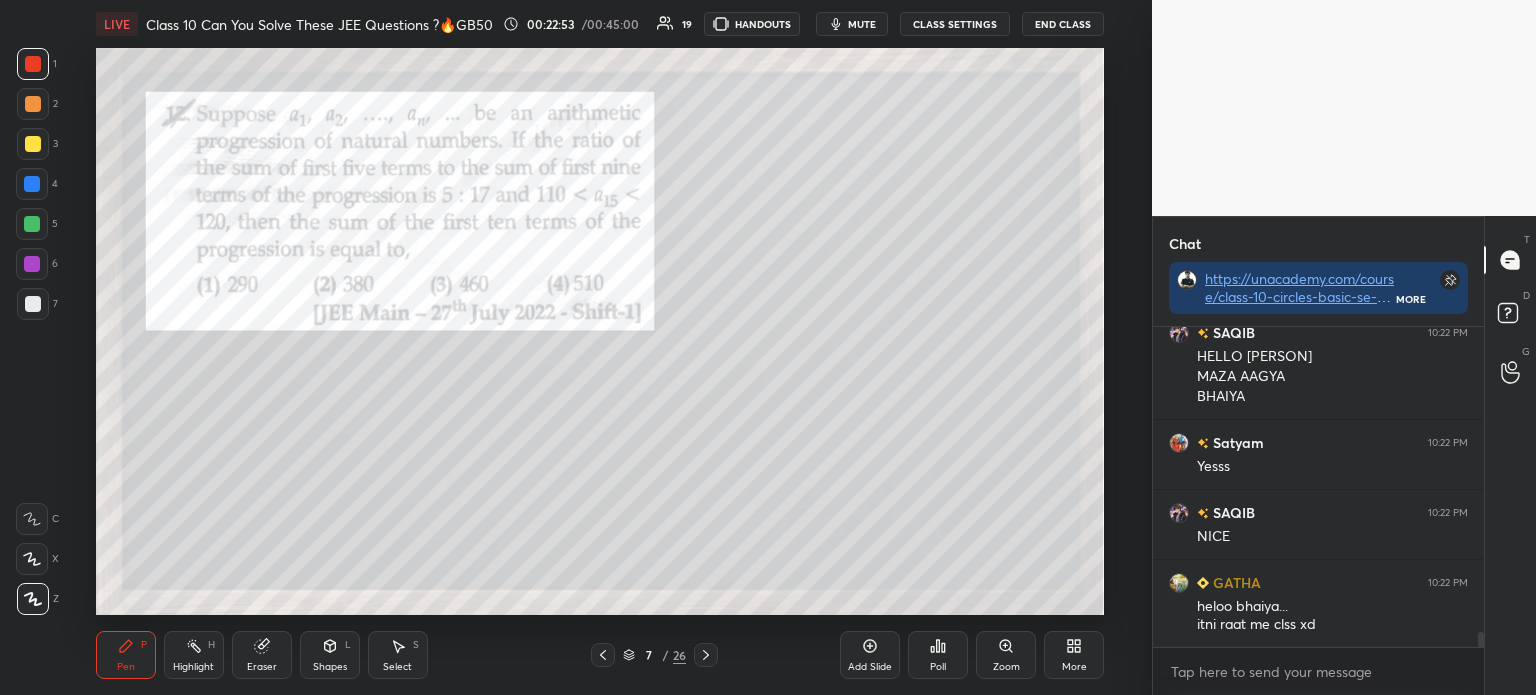 scroll, scrollTop: 6492, scrollLeft: 0, axis: vertical 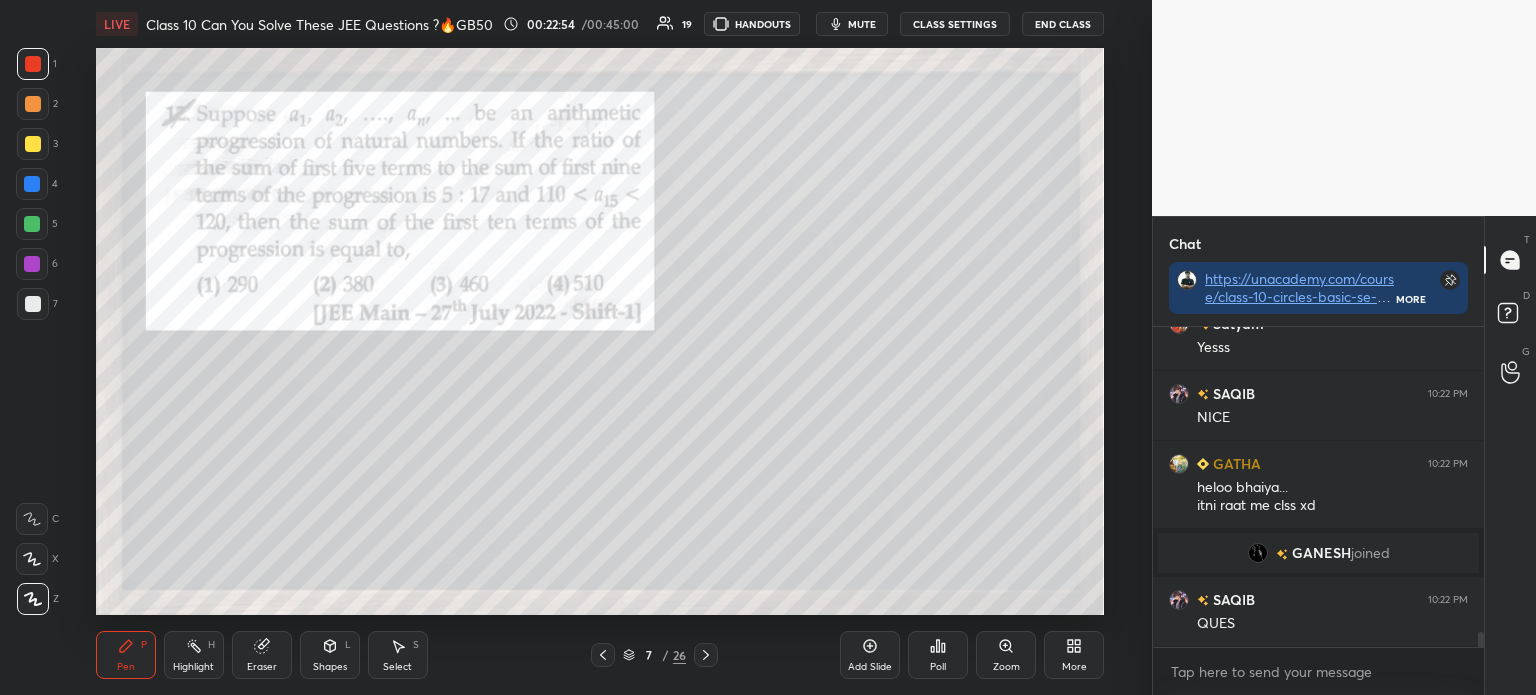 click 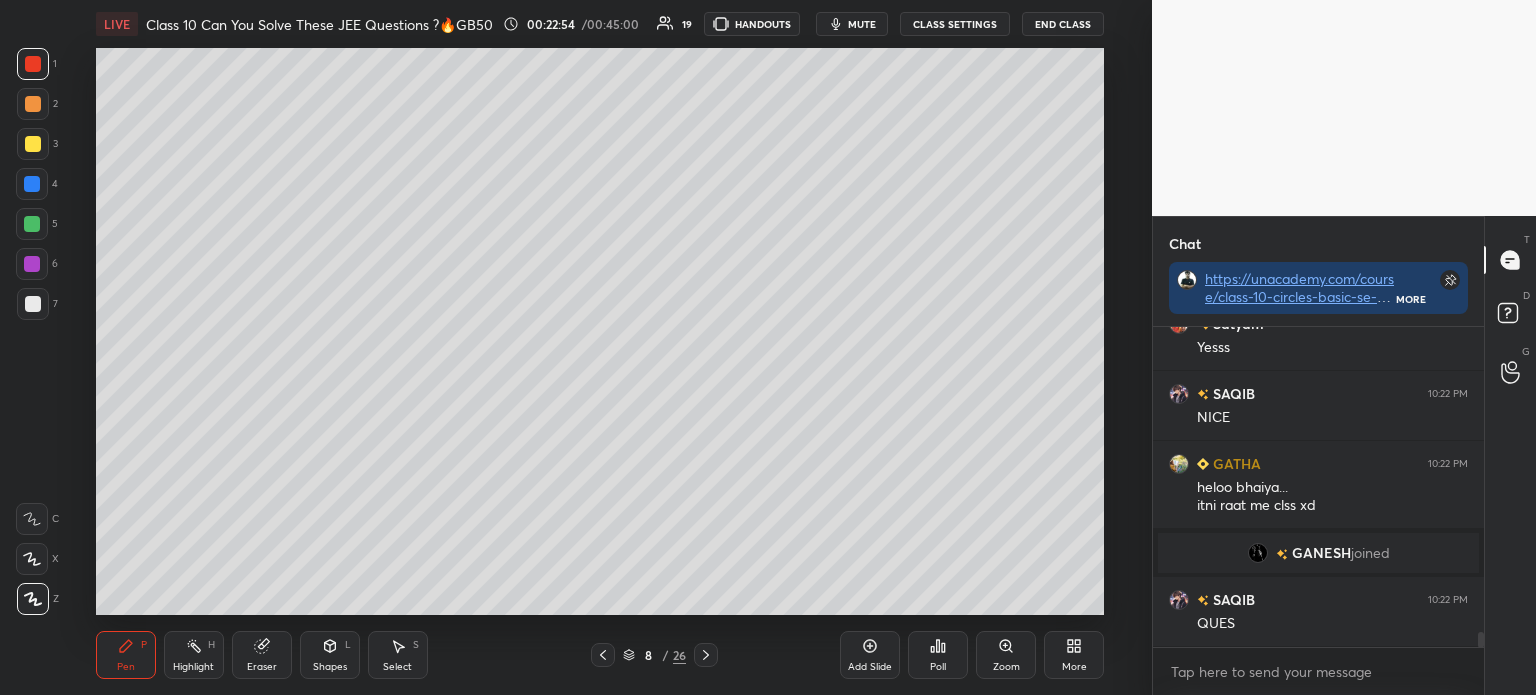 scroll, scrollTop: 6561, scrollLeft: 0, axis: vertical 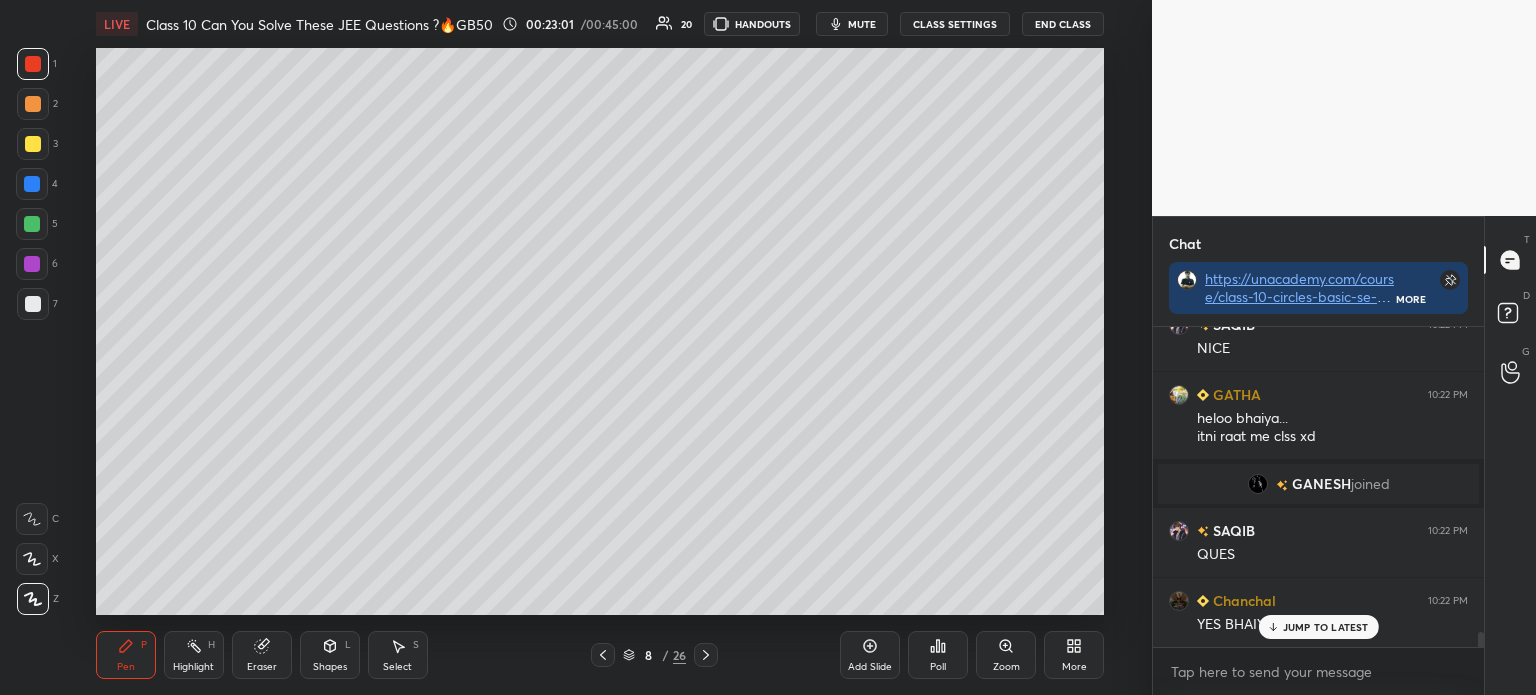 click 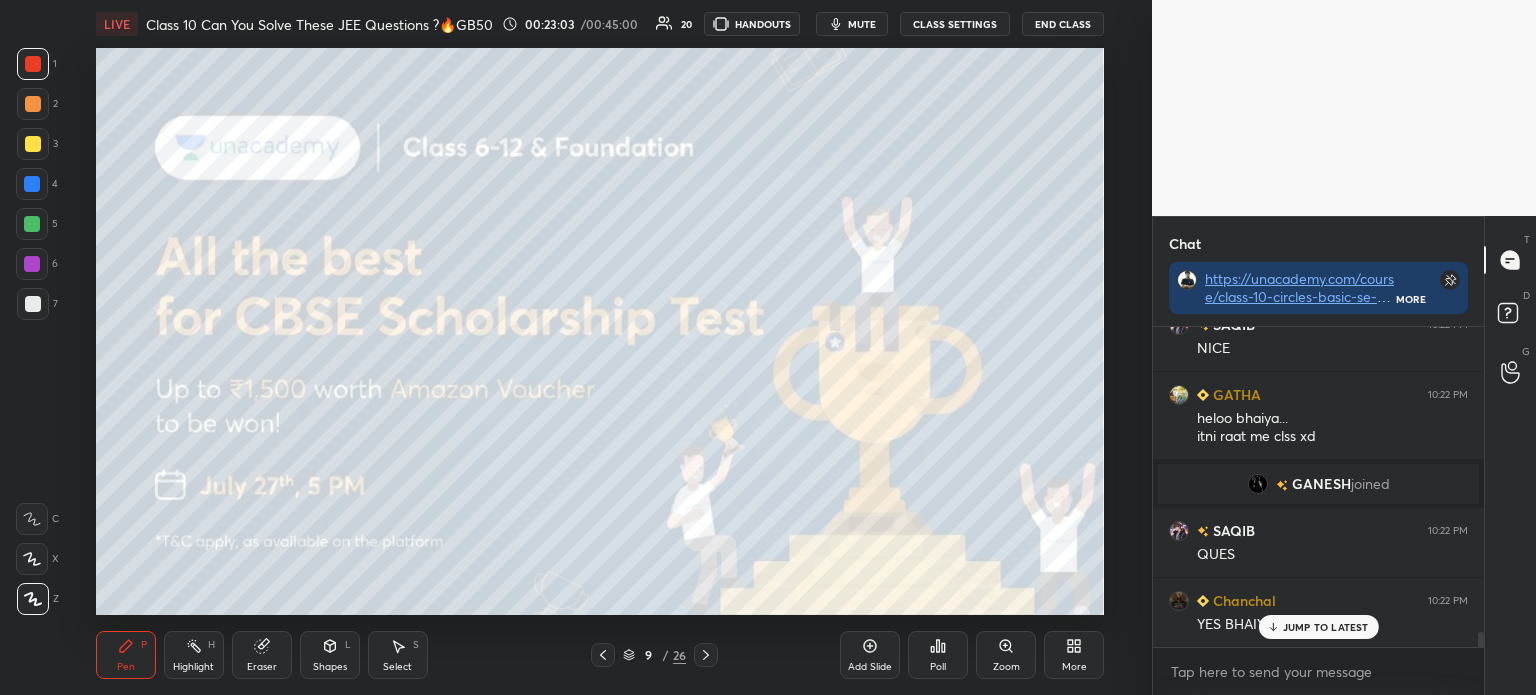 click at bounding box center [33, 104] 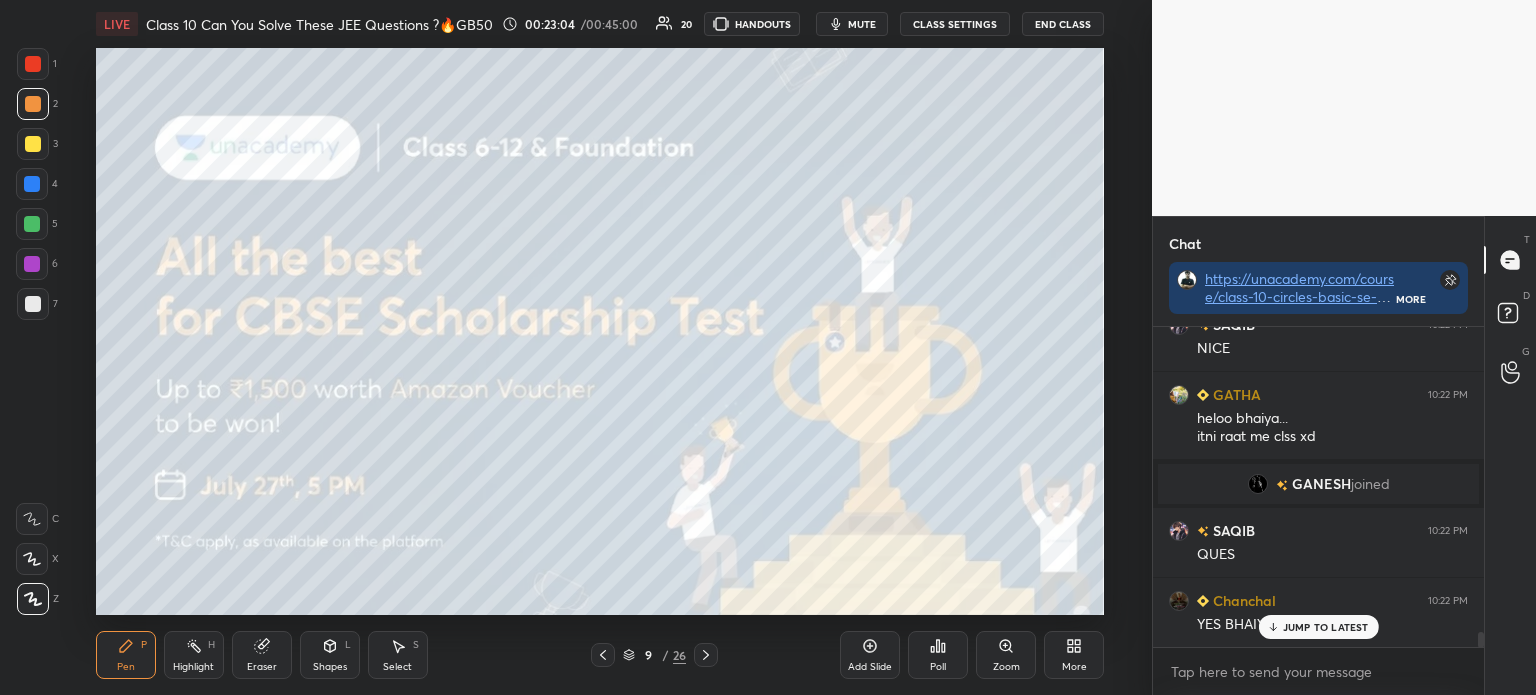 click at bounding box center (33, 144) 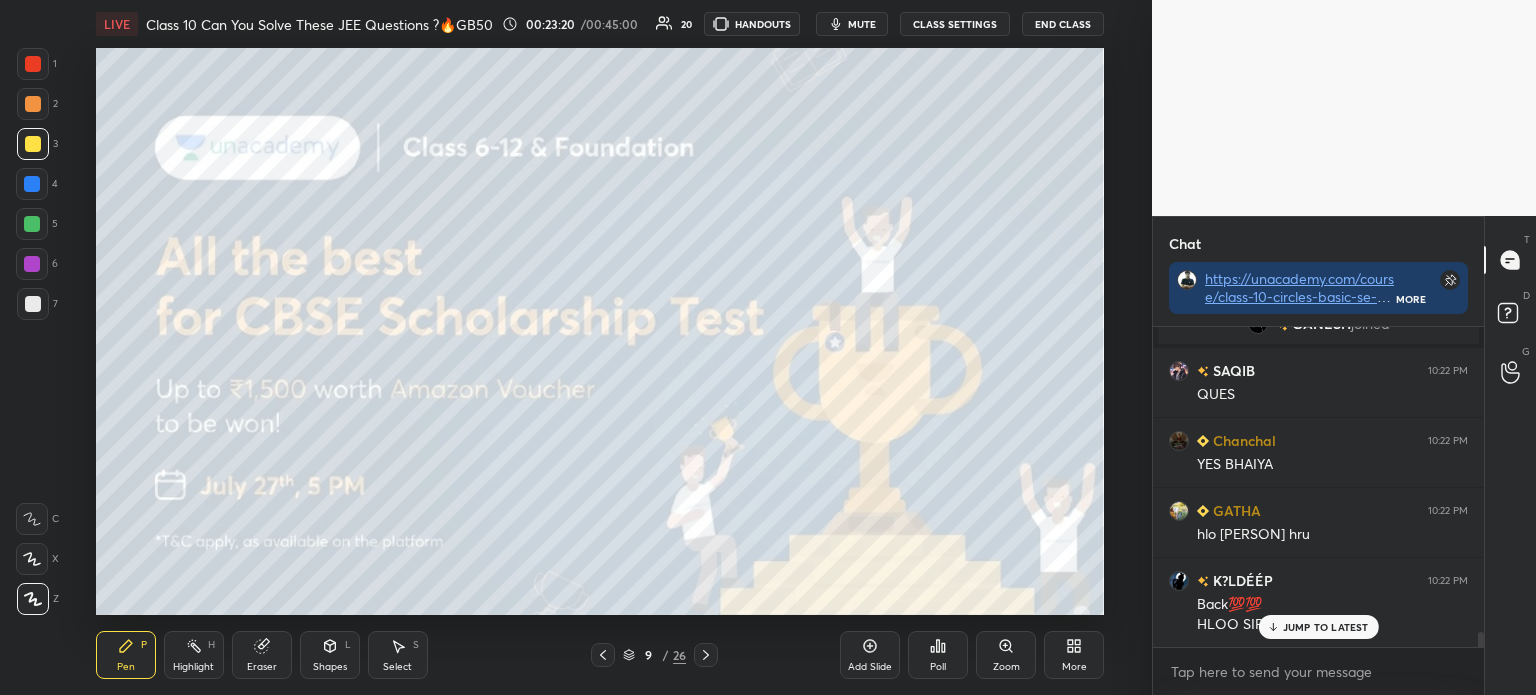 scroll, scrollTop: 6792, scrollLeft: 0, axis: vertical 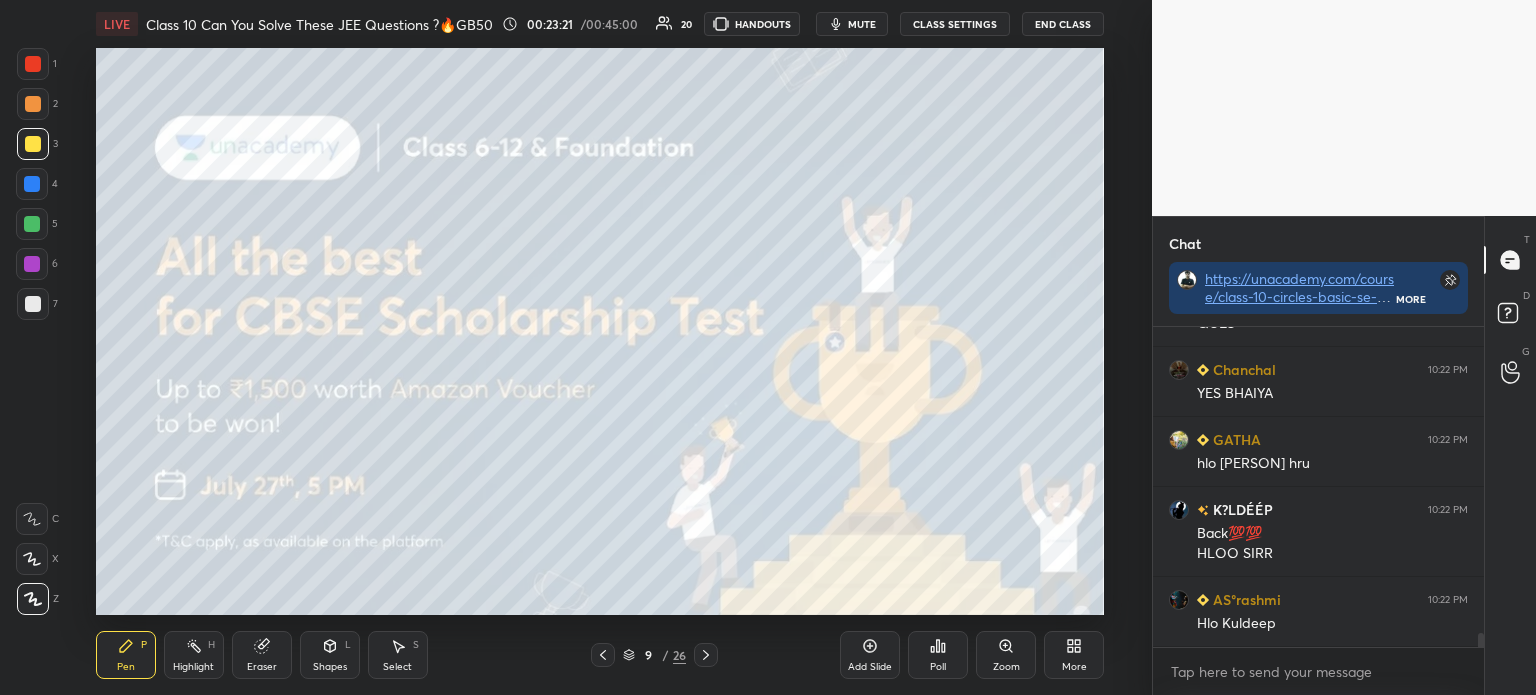 click at bounding box center (706, 655) 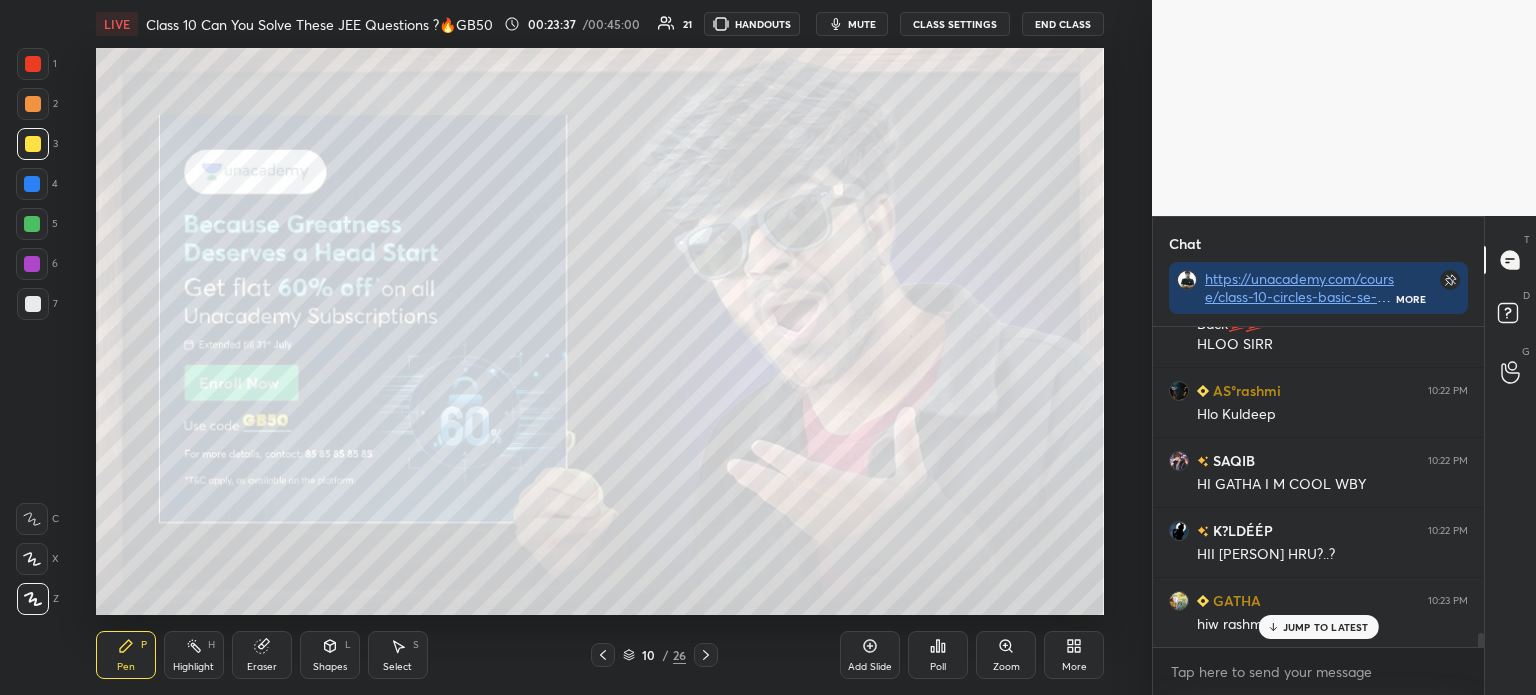 scroll, scrollTop: 7072, scrollLeft: 0, axis: vertical 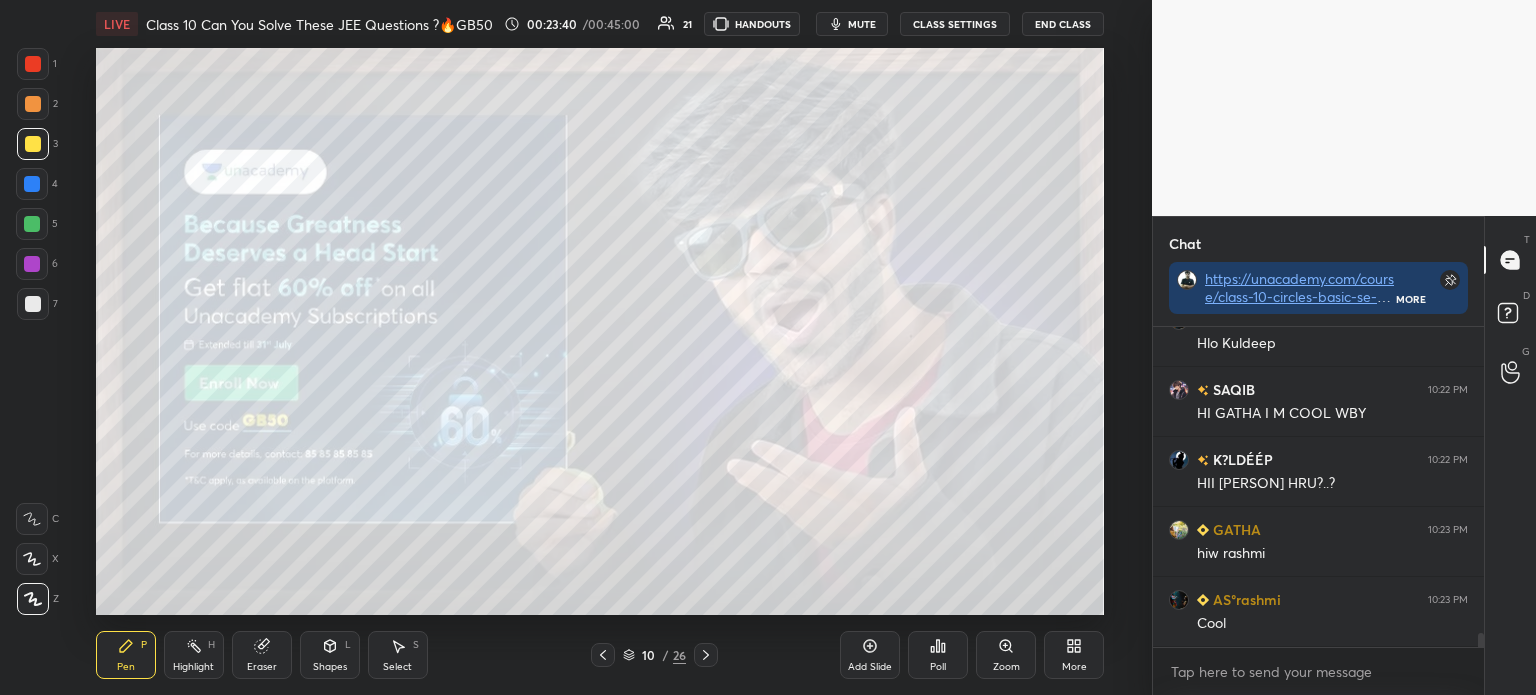 click 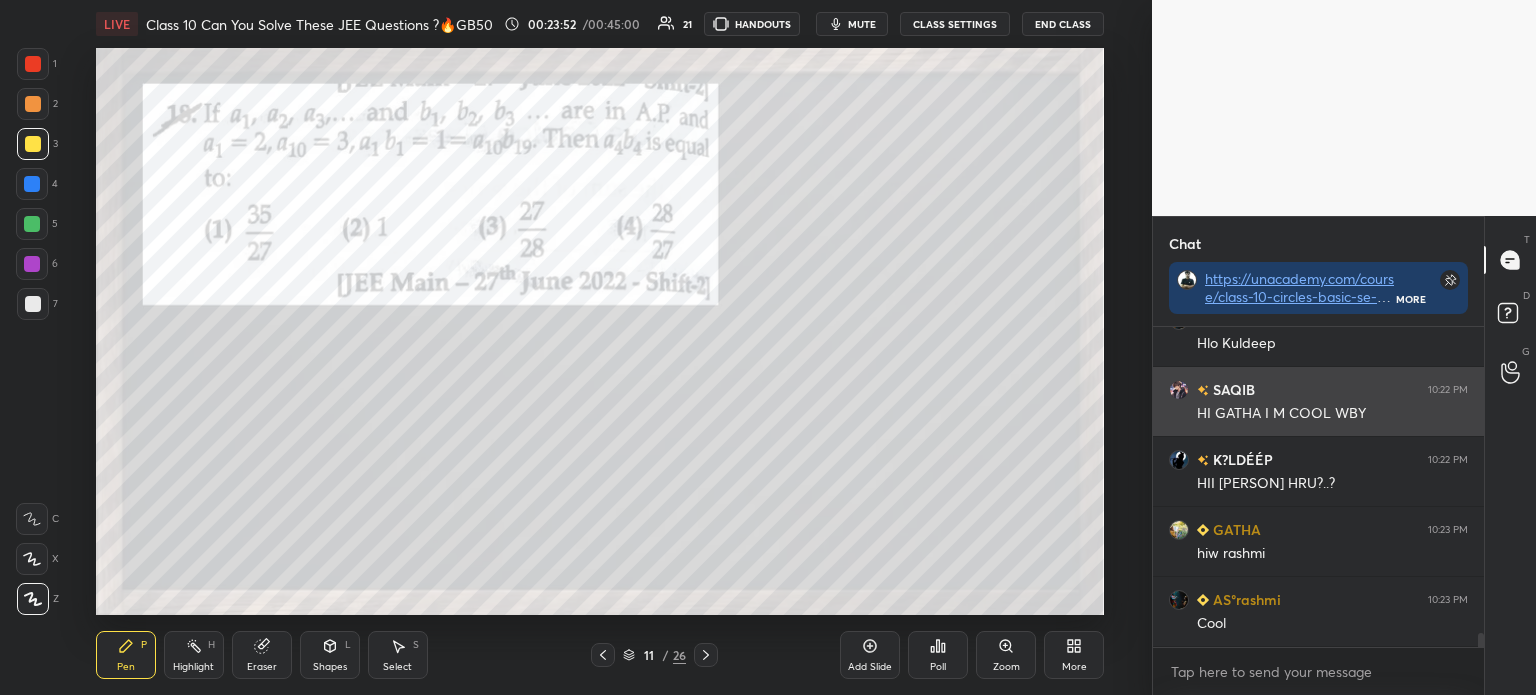 scroll, scrollTop: 148, scrollLeft: 325, axis: both 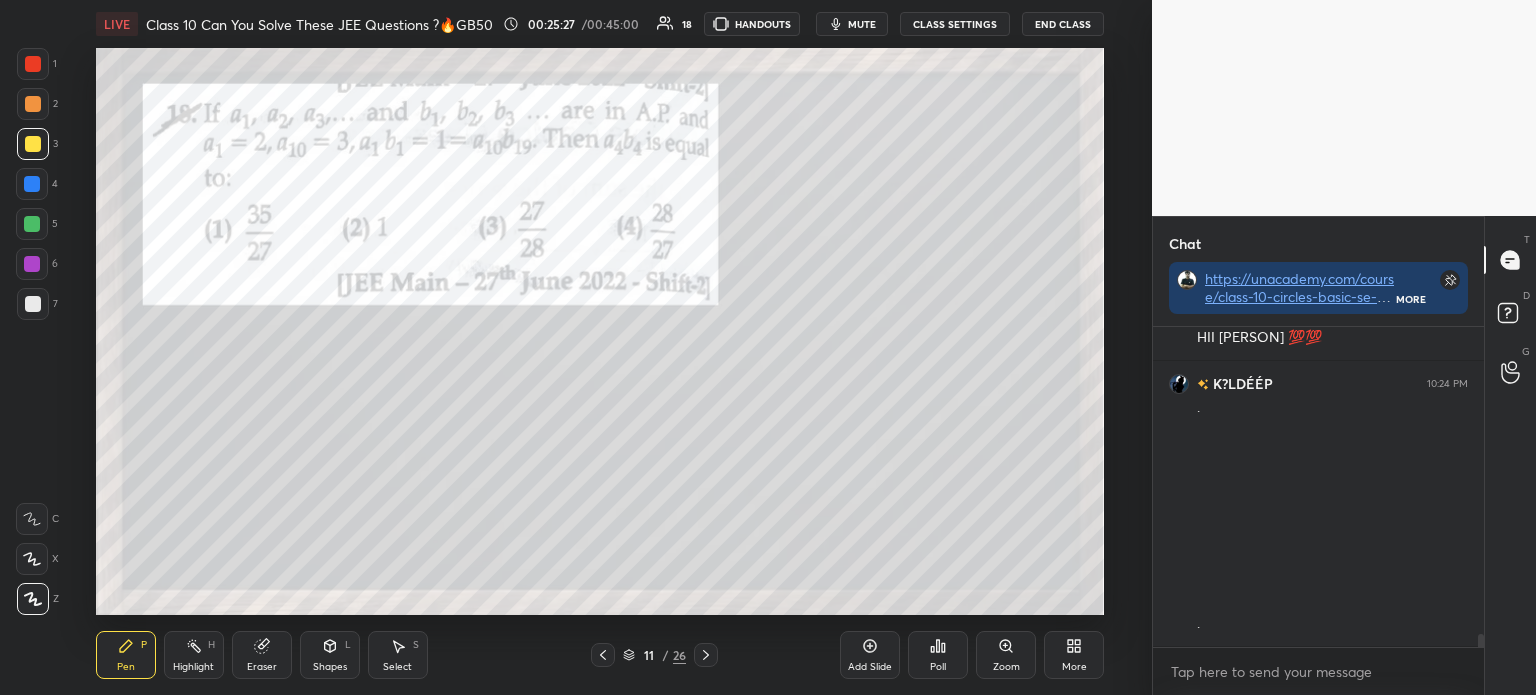 click at bounding box center (33, 64) 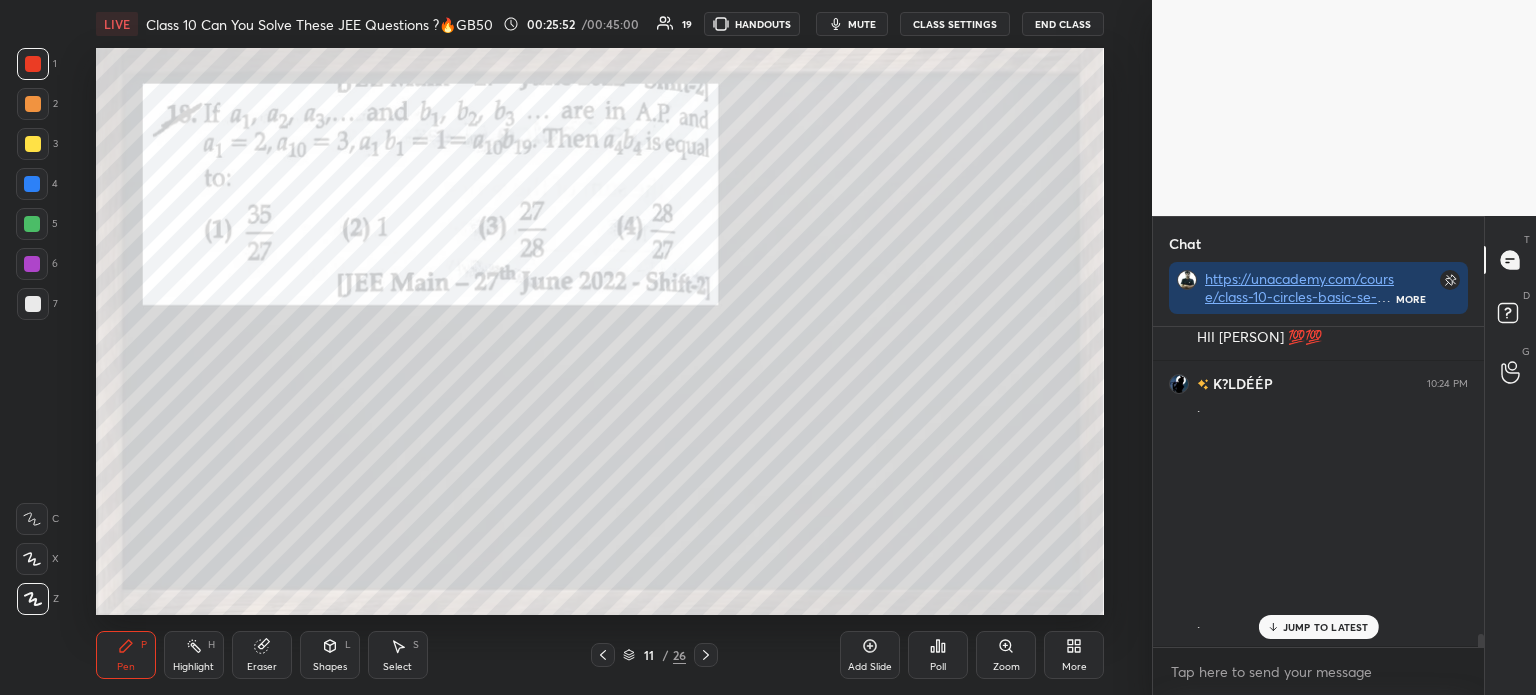 scroll, scrollTop: 7833, scrollLeft: 0, axis: vertical 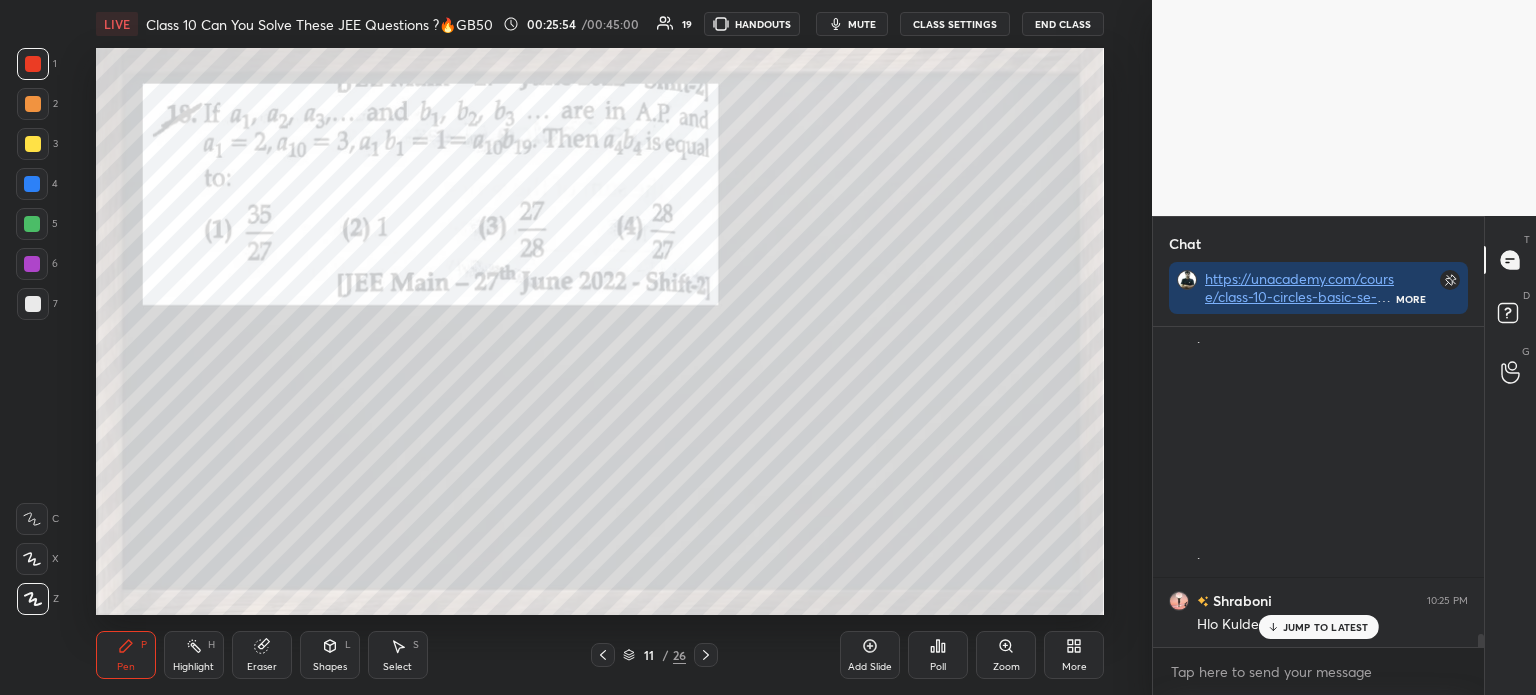 click at bounding box center [33, 304] 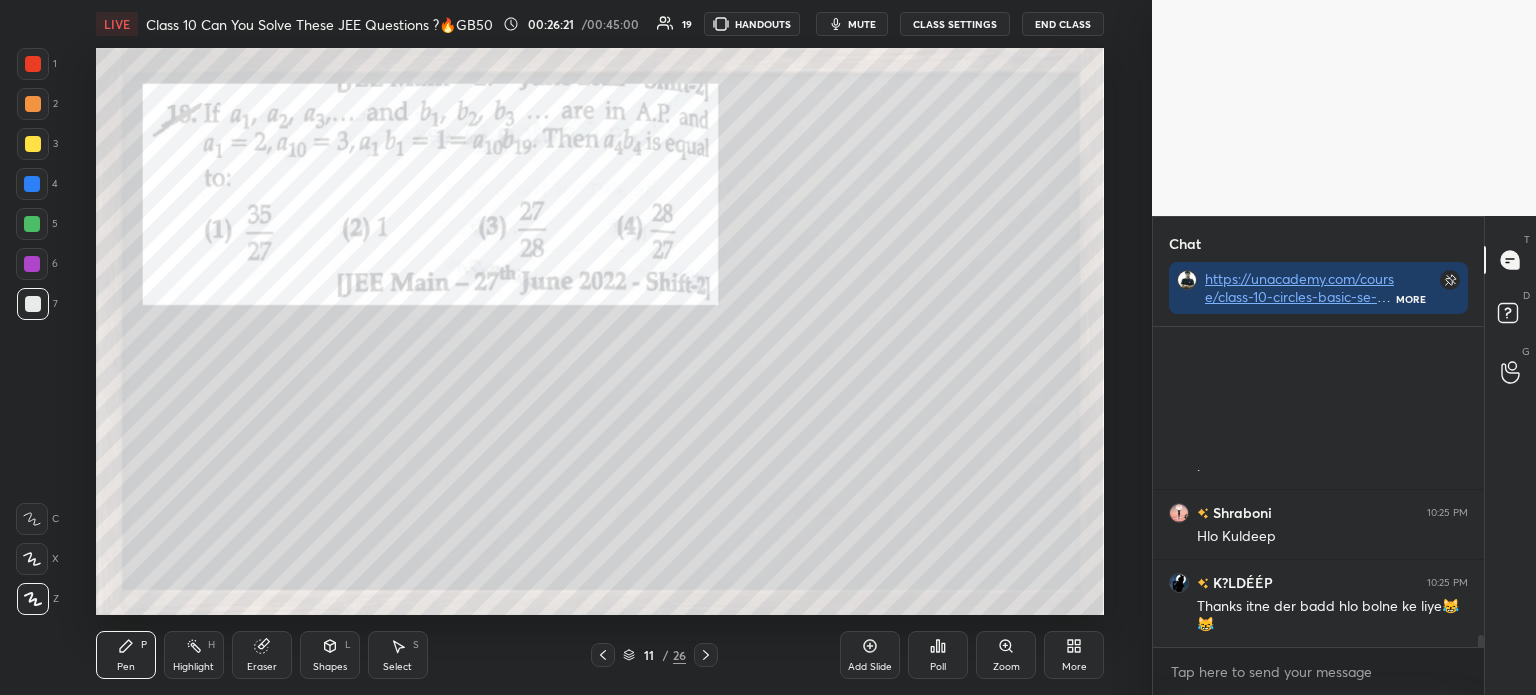 scroll, scrollTop: 7992, scrollLeft: 0, axis: vertical 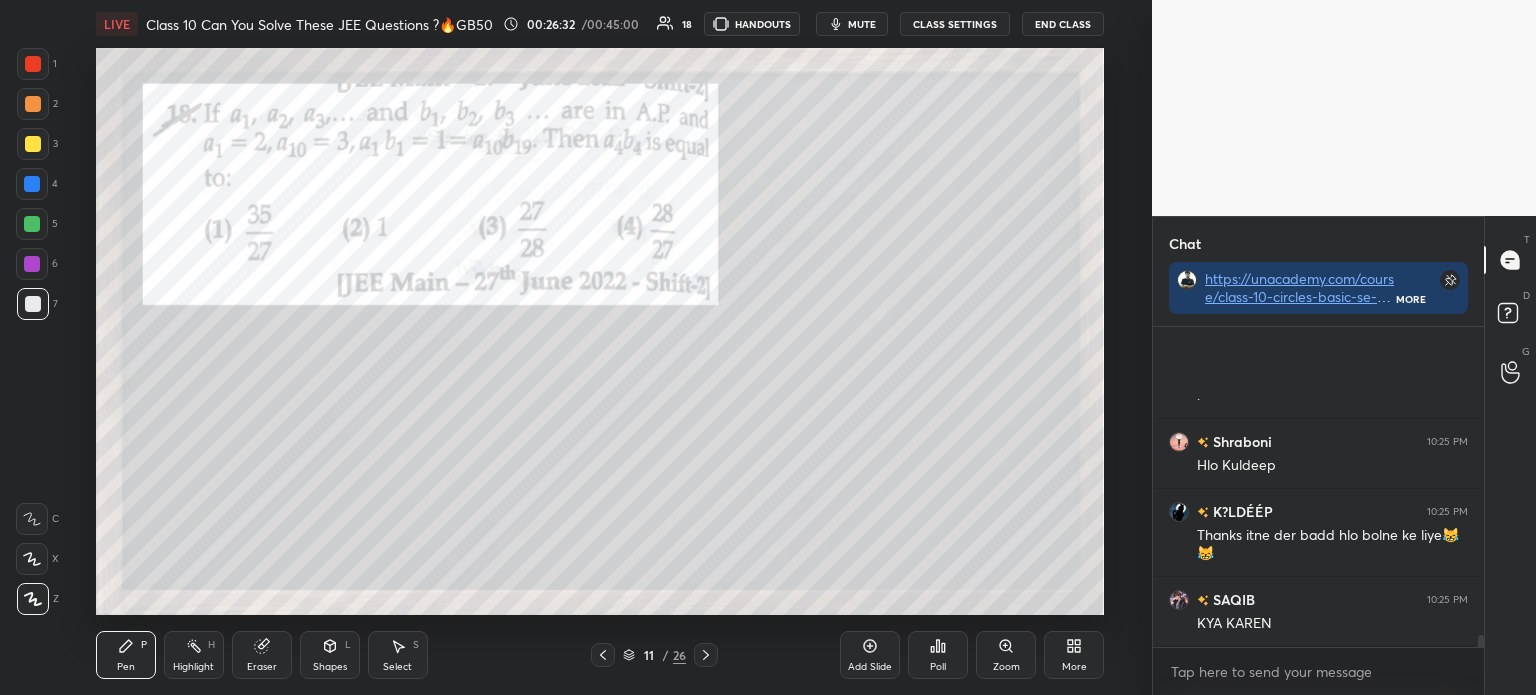 click at bounding box center [33, 64] 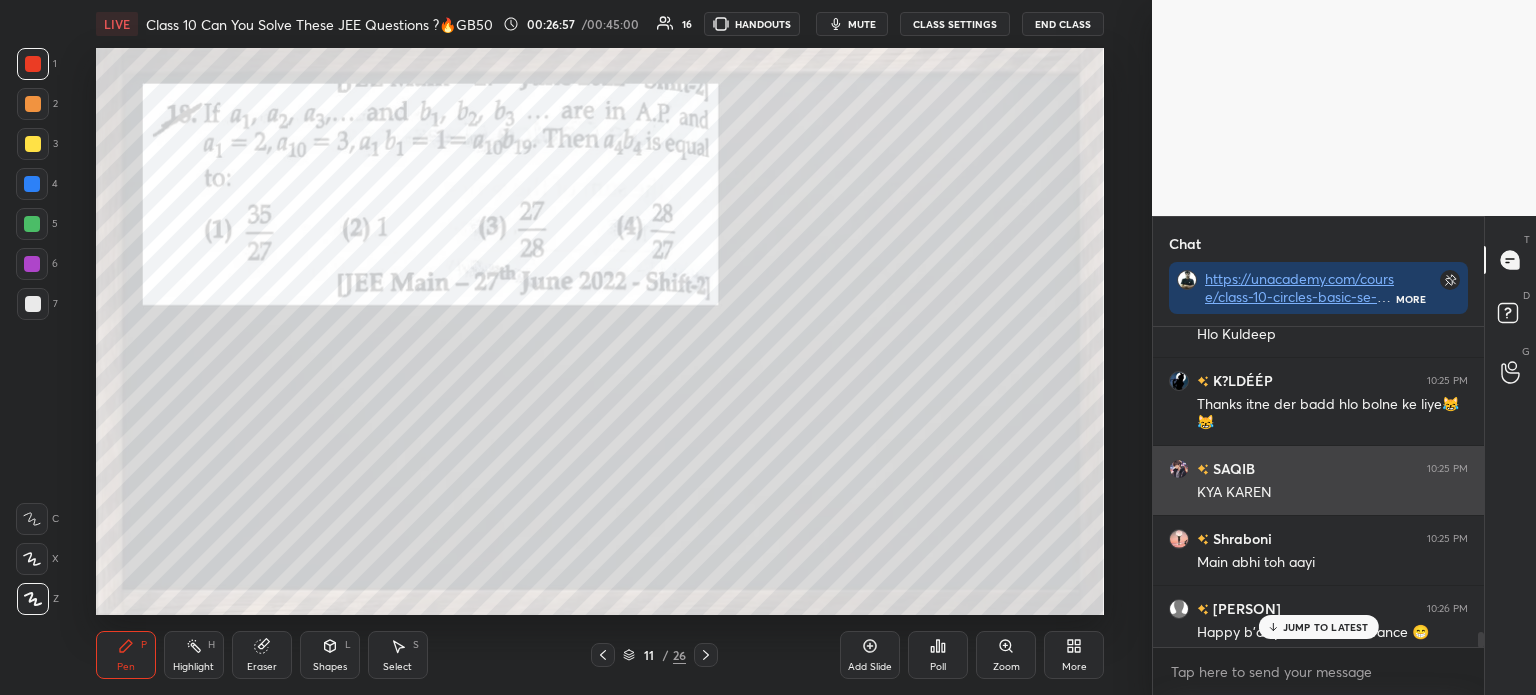 scroll, scrollTop: 8122, scrollLeft: 0, axis: vertical 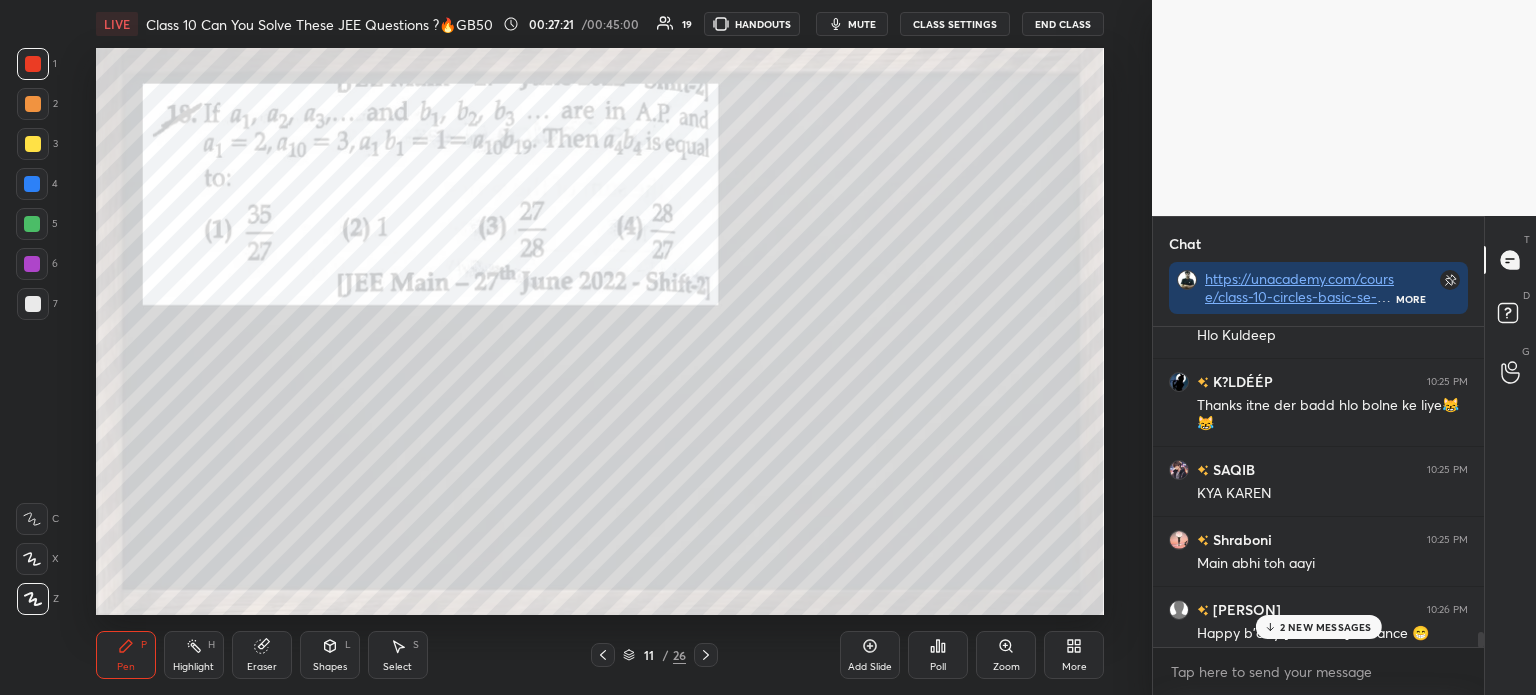 click at bounding box center [33, 144] 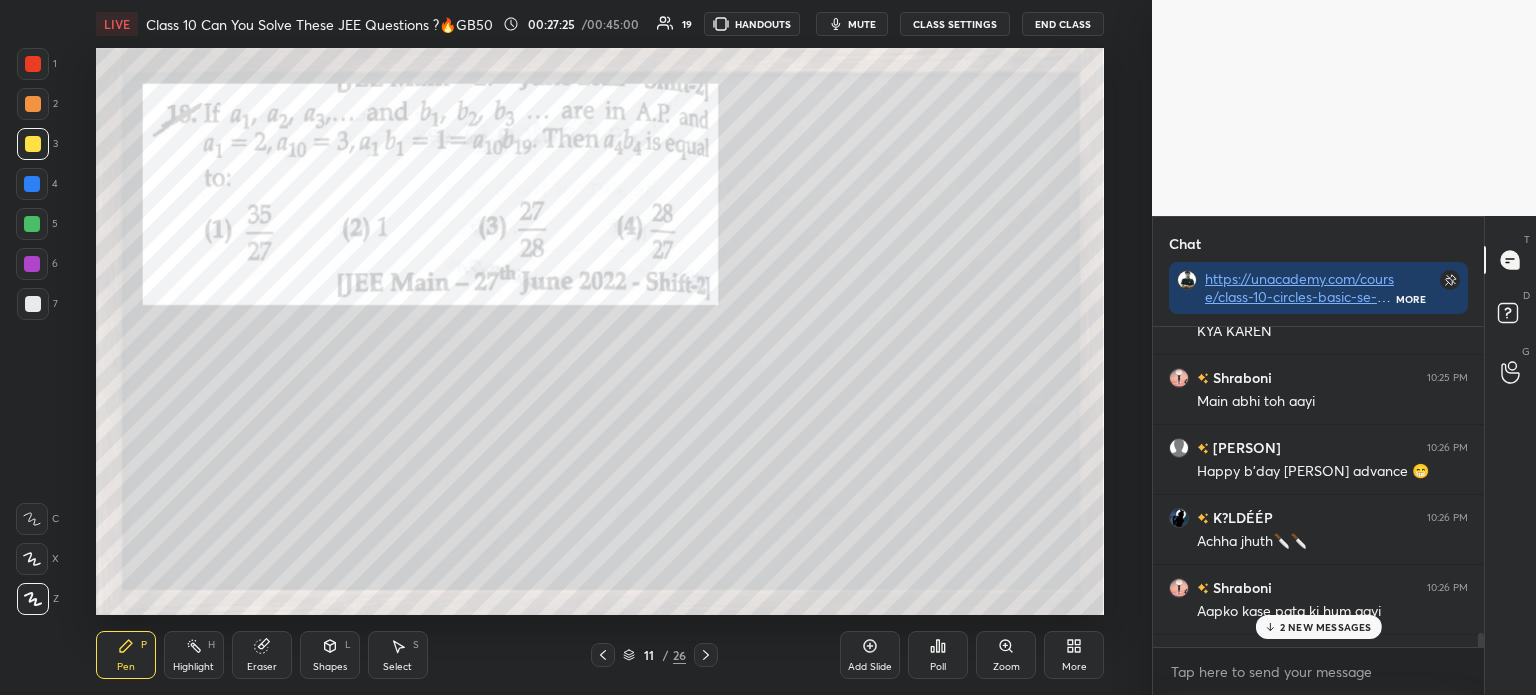 scroll, scrollTop: 8342, scrollLeft: 0, axis: vertical 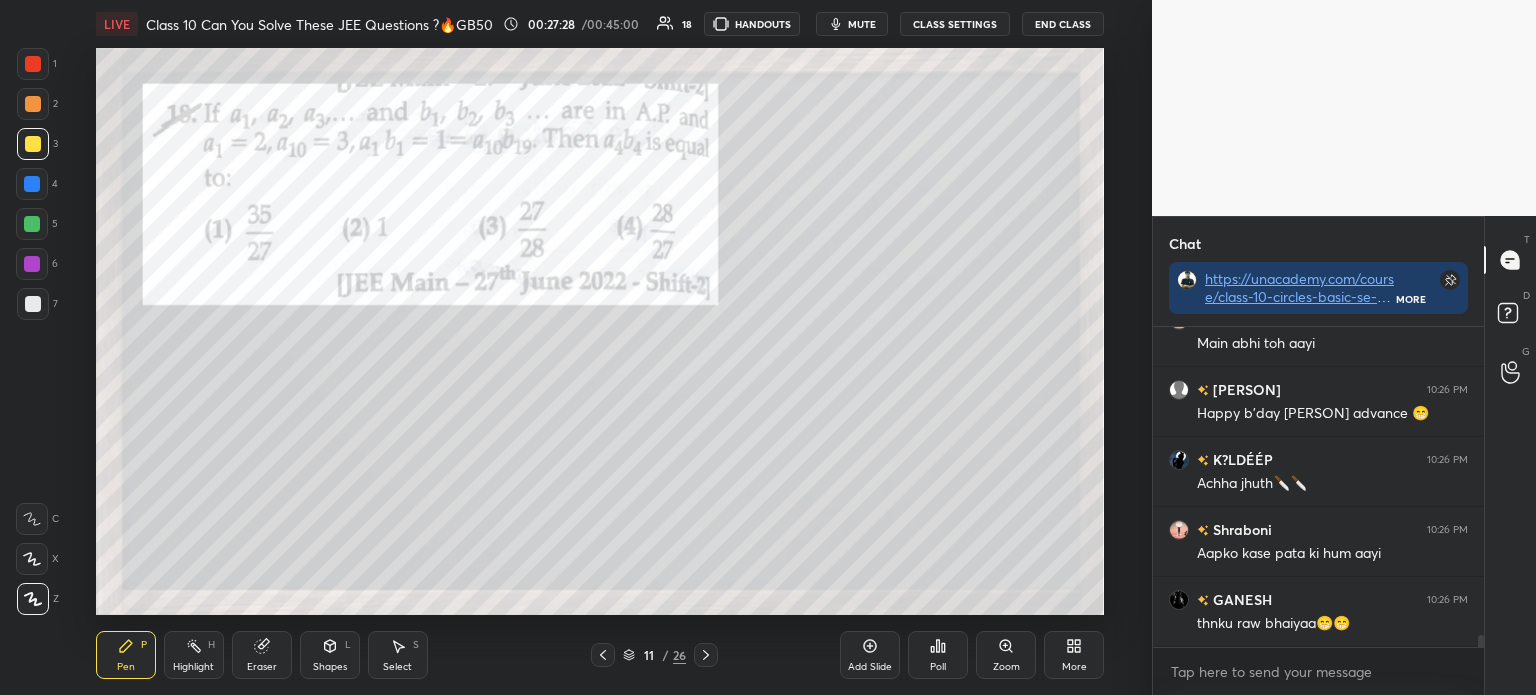 click on "Poll" at bounding box center (938, 655) 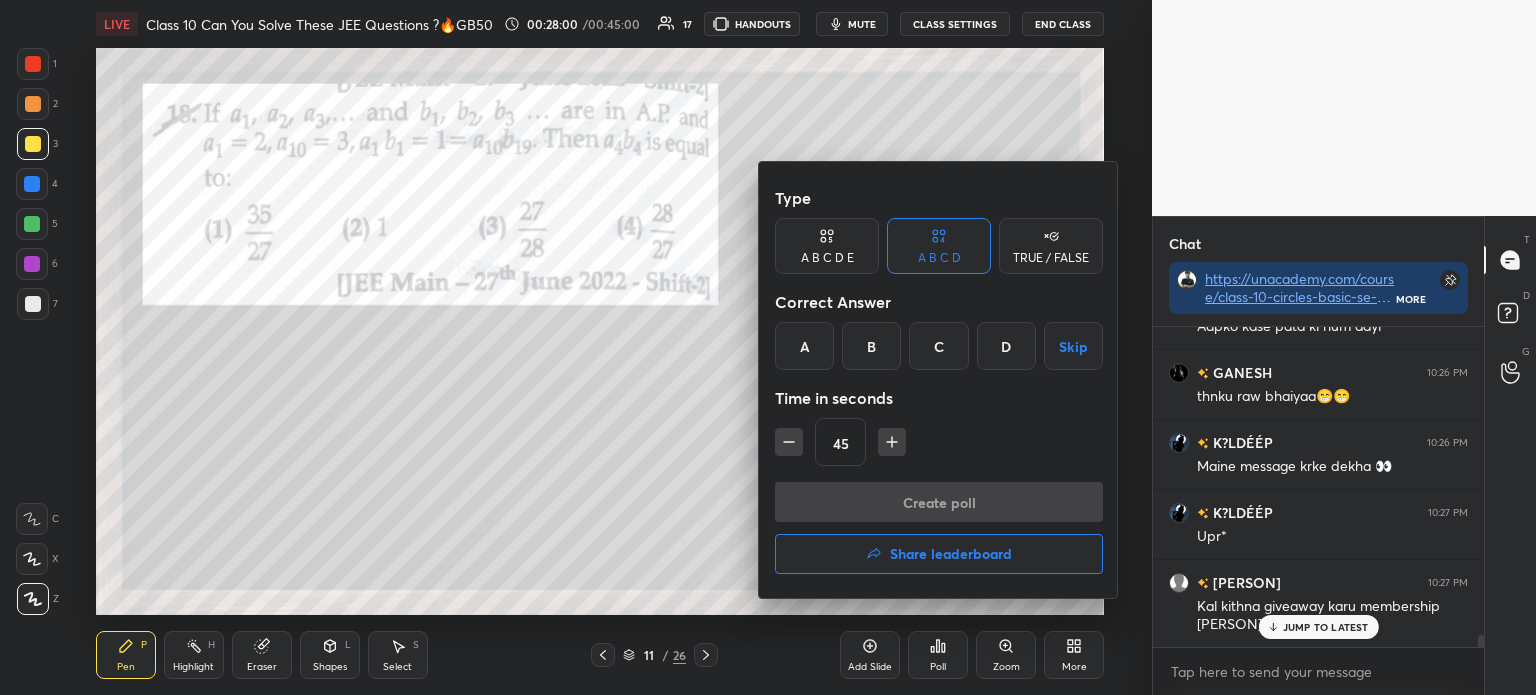scroll, scrollTop: 8640, scrollLeft: 0, axis: vertical 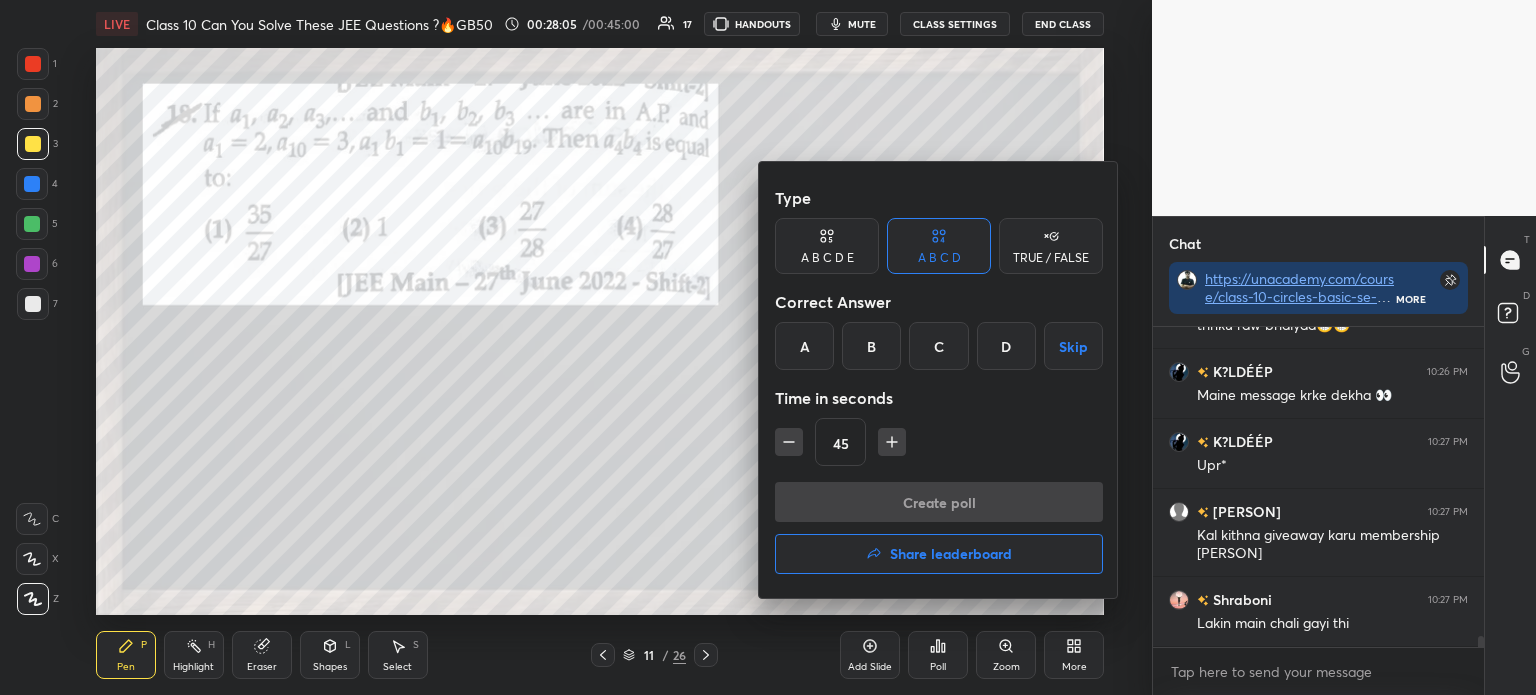 click on "D" at bounding box center [1006, 346] 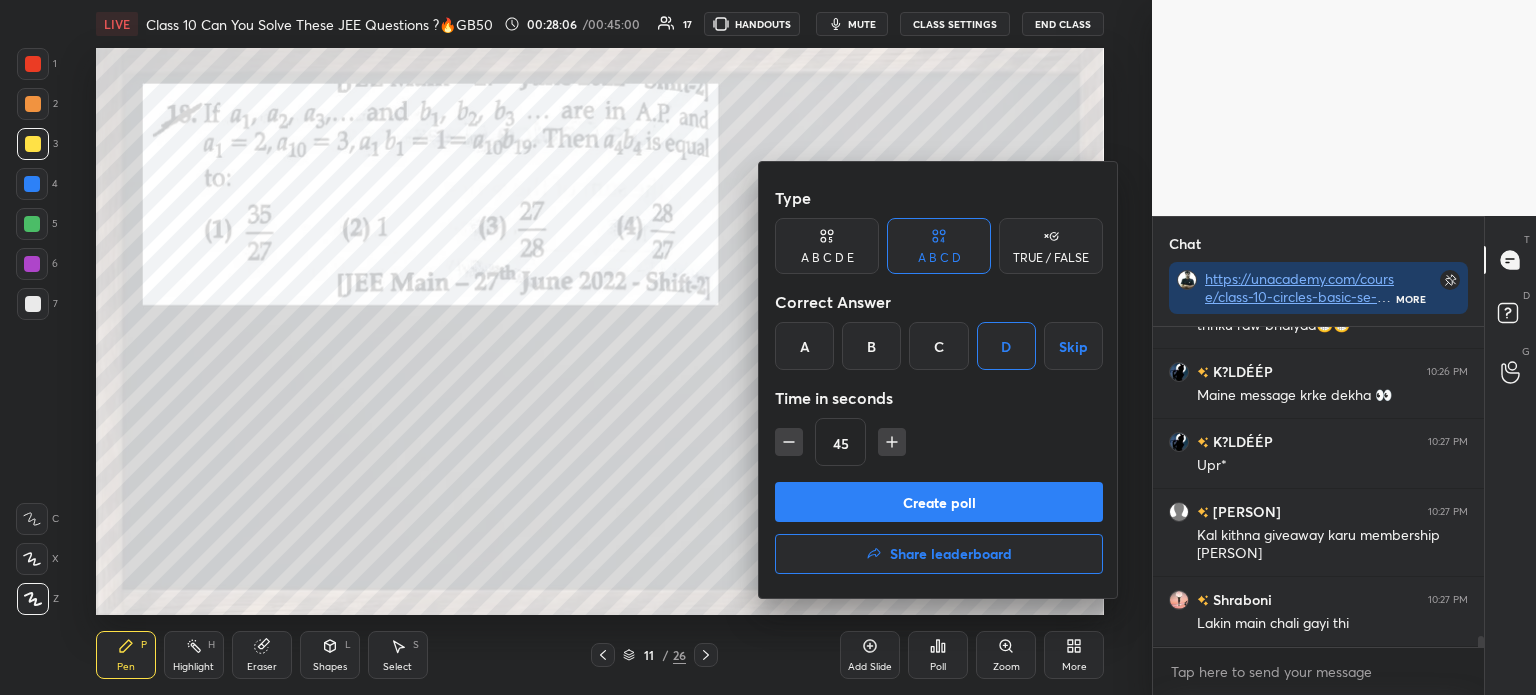 click on "Create poll" at bounding box center [939, 502] 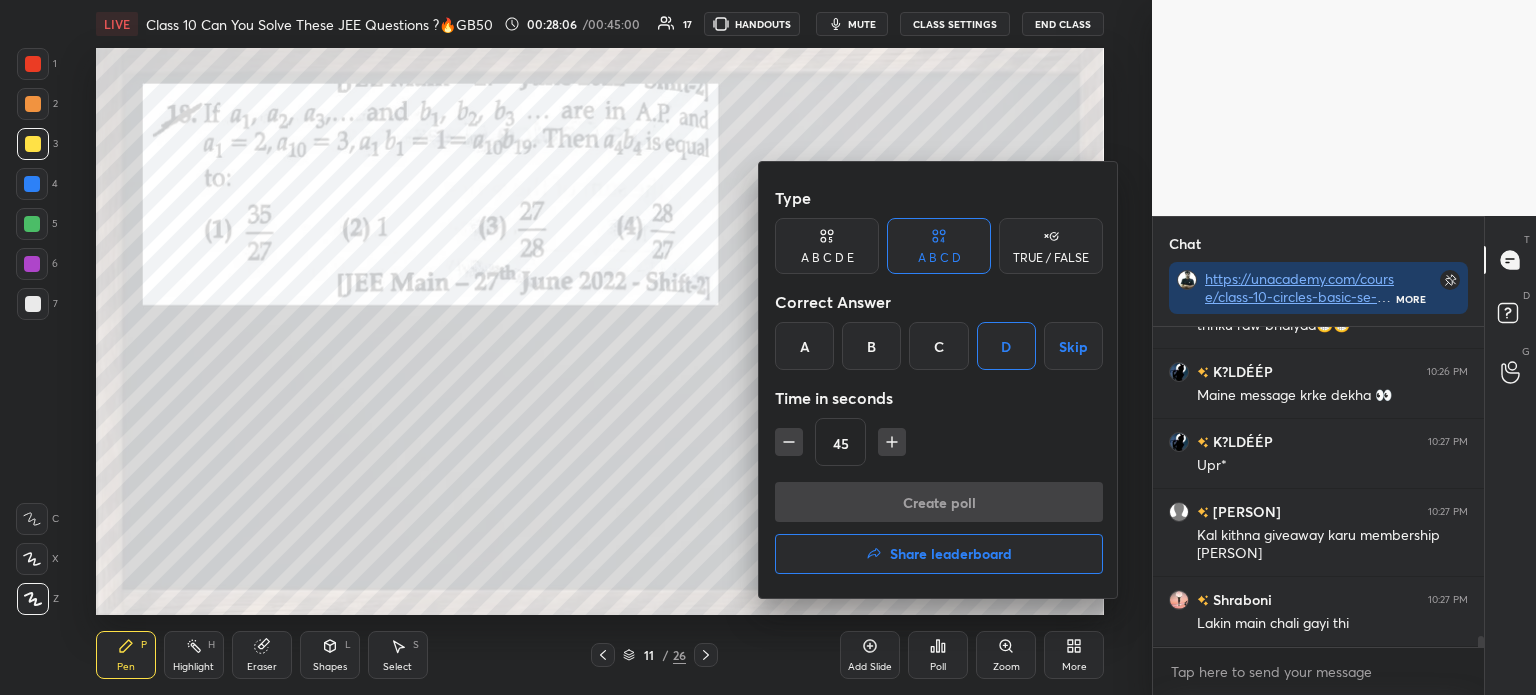 scroll, scrollTop: 282, scrollLeft: 325, axis: both 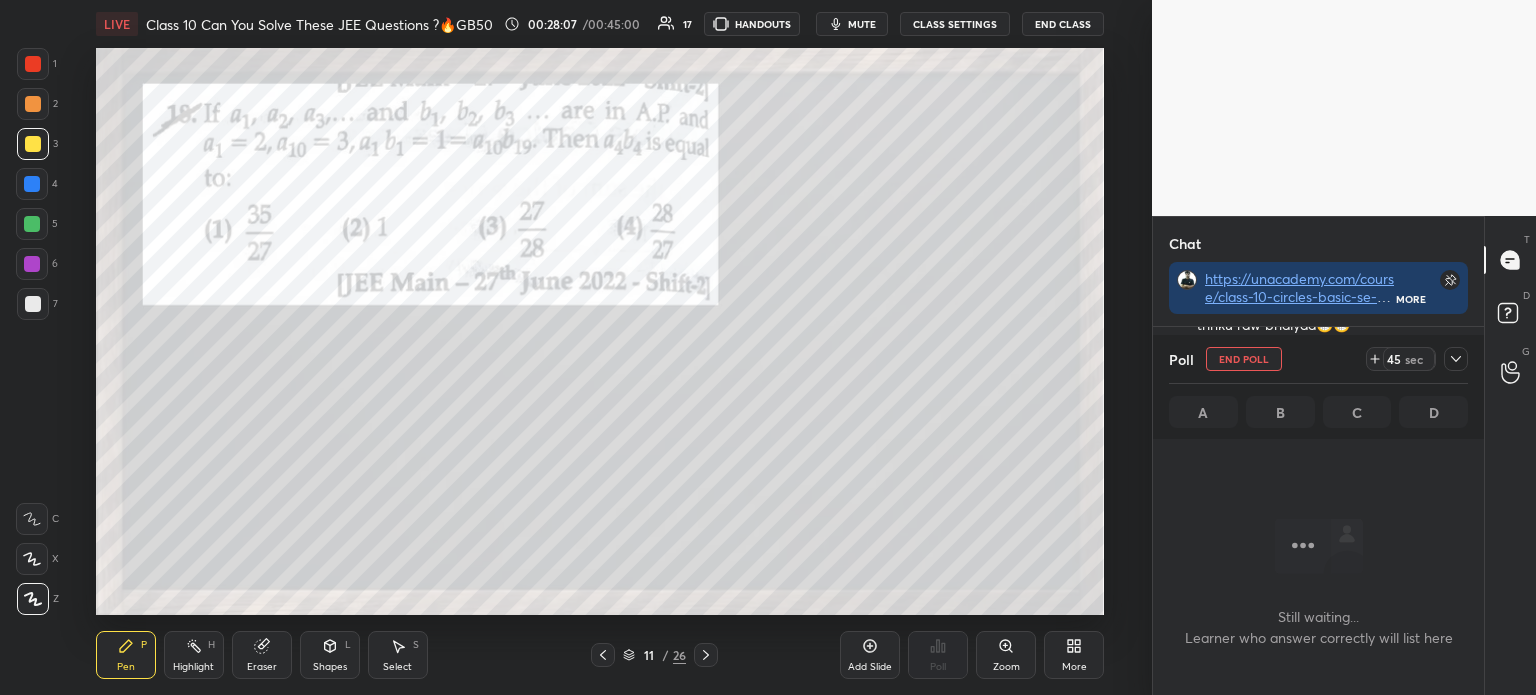 click 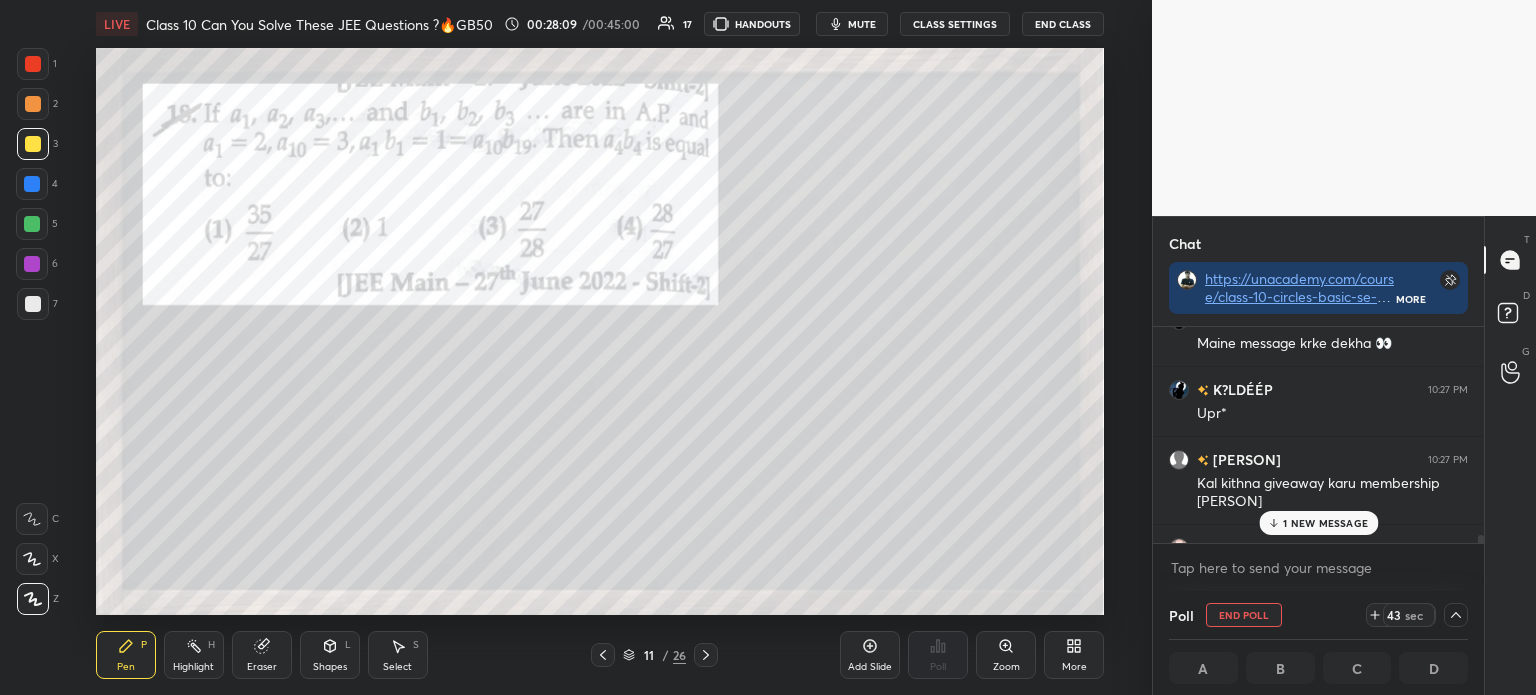 scroll, scrollTop: 8695, scrollLeft: 0, axis: vertical 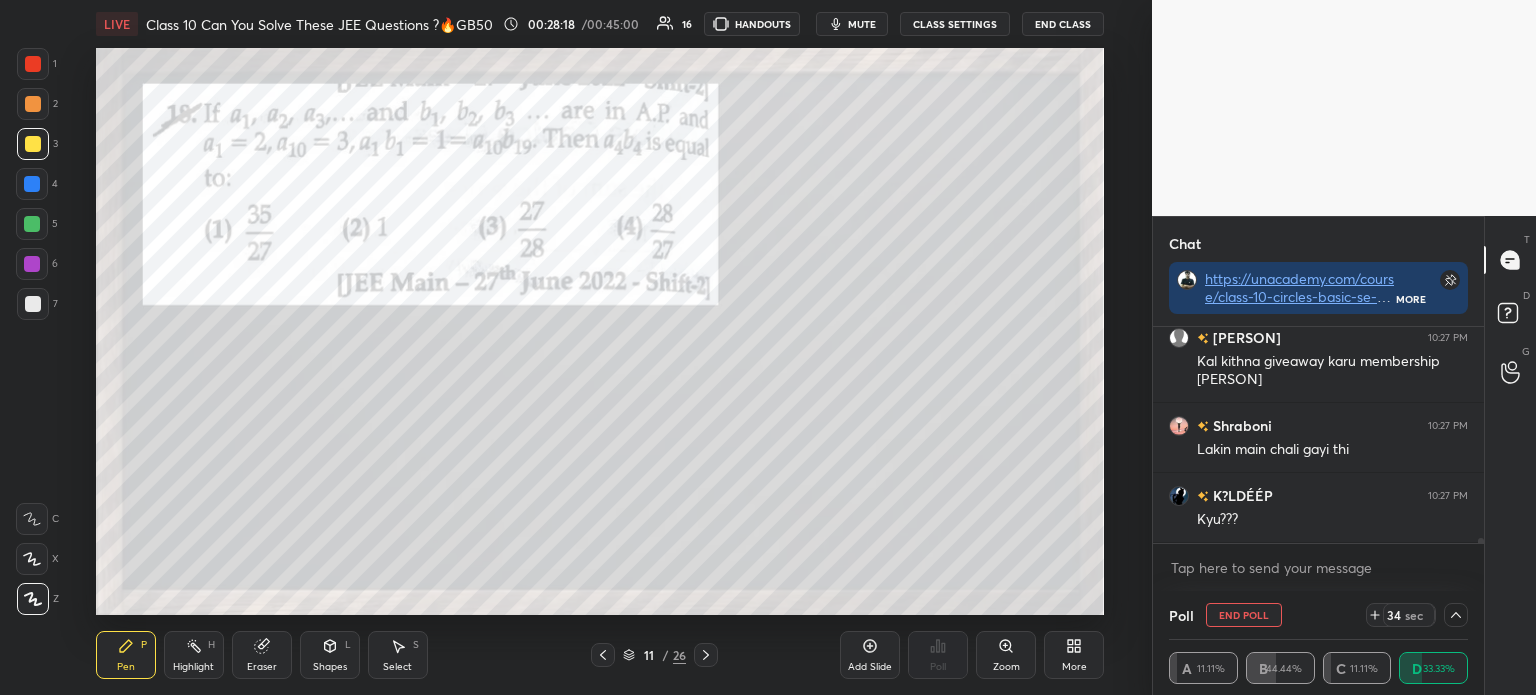 click 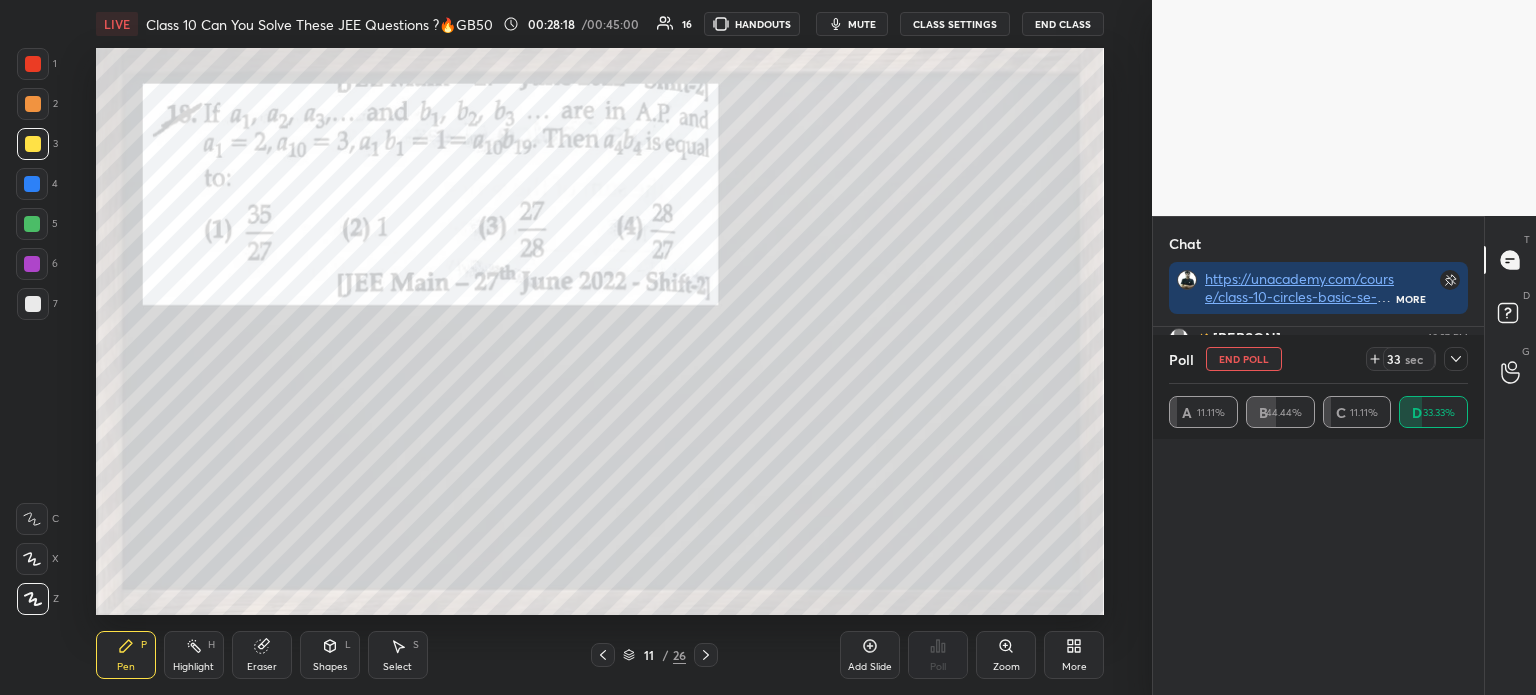 scroll, scrollTop: 6, scrollLeft: 6, axis: both 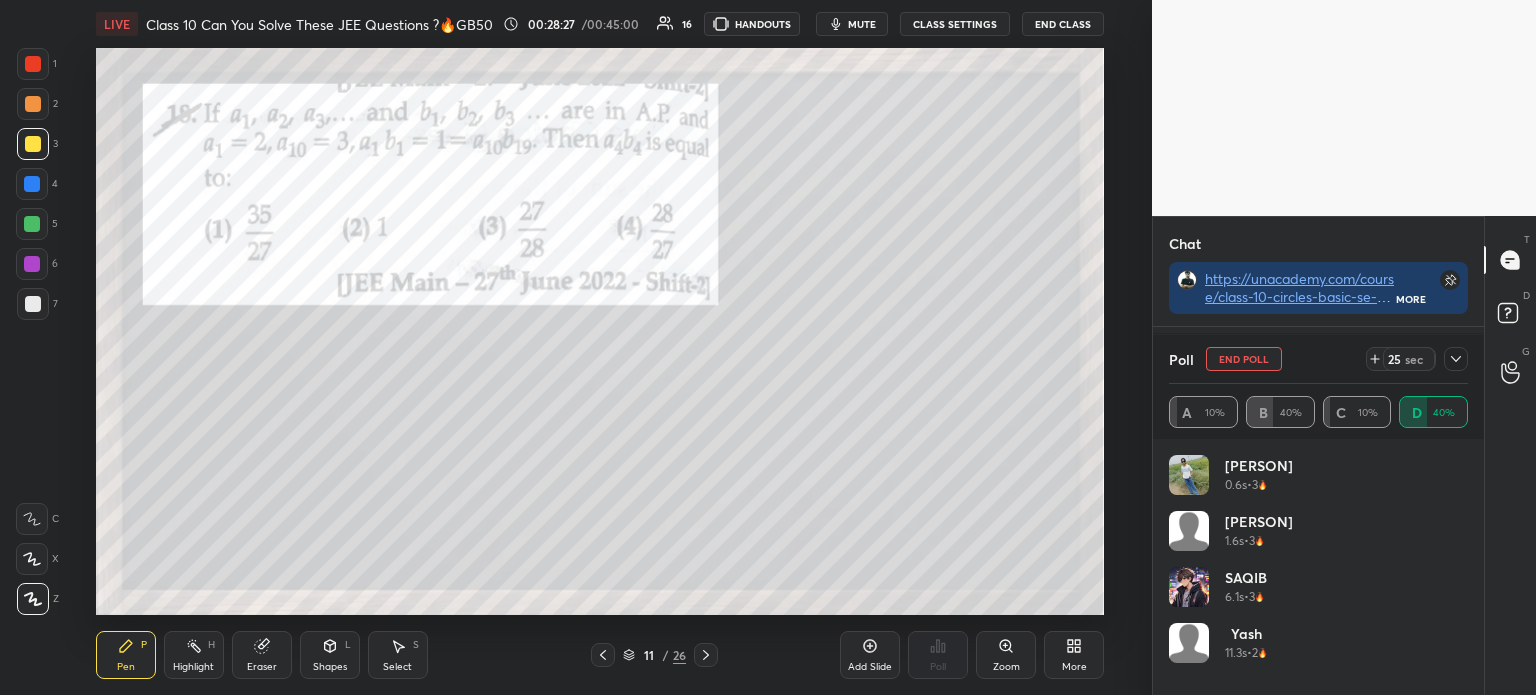 click on "Poll End Poll 25  sec" at bounding box center (1318, 359) 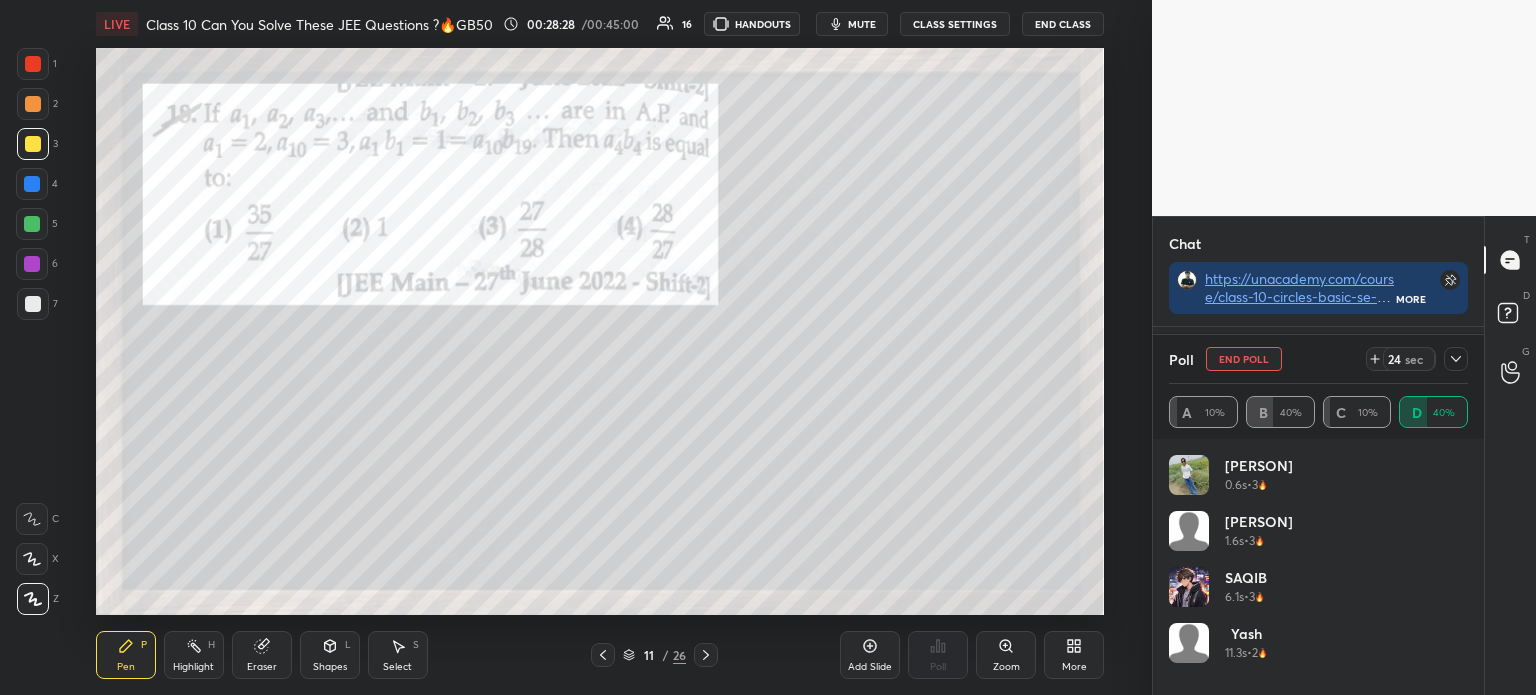 click at bounding box center (1456, 359) 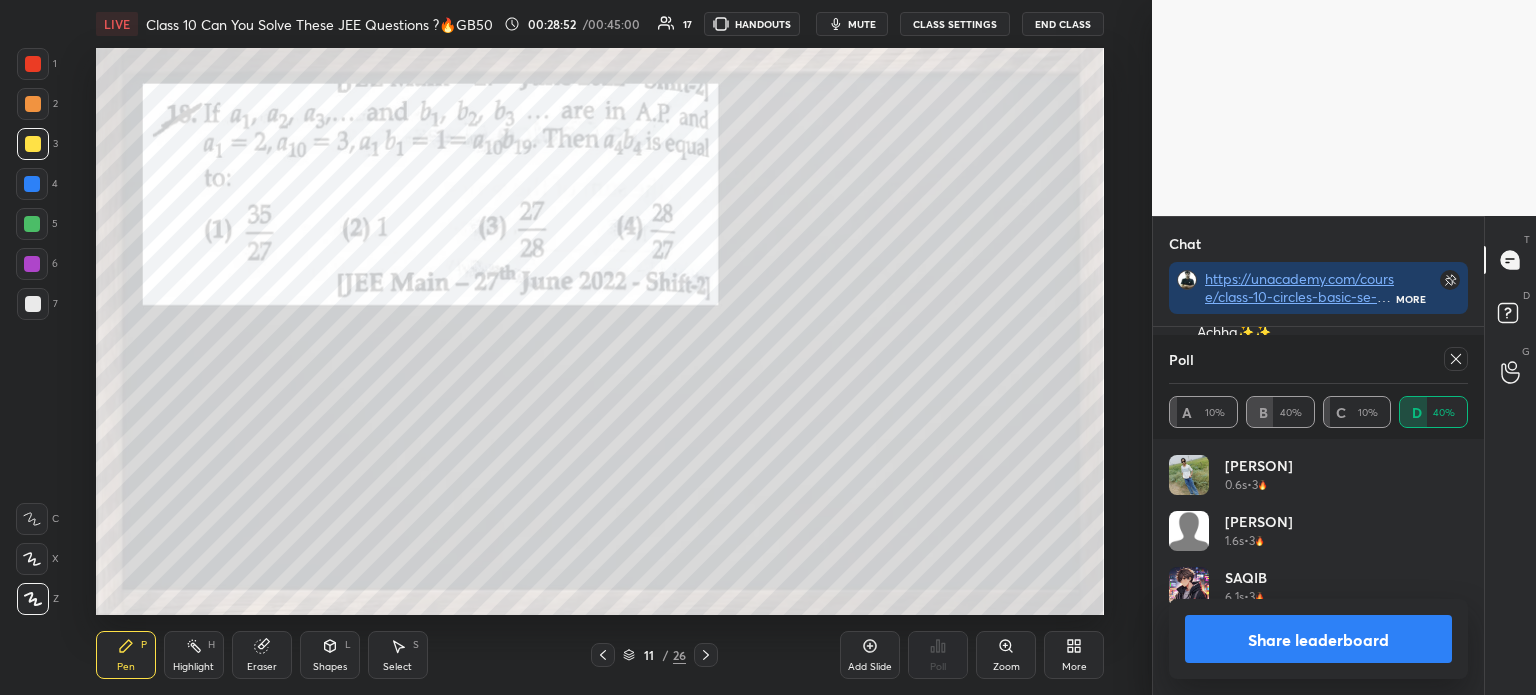 click on "Share leaderboard" at bounding box center [1318, 639] 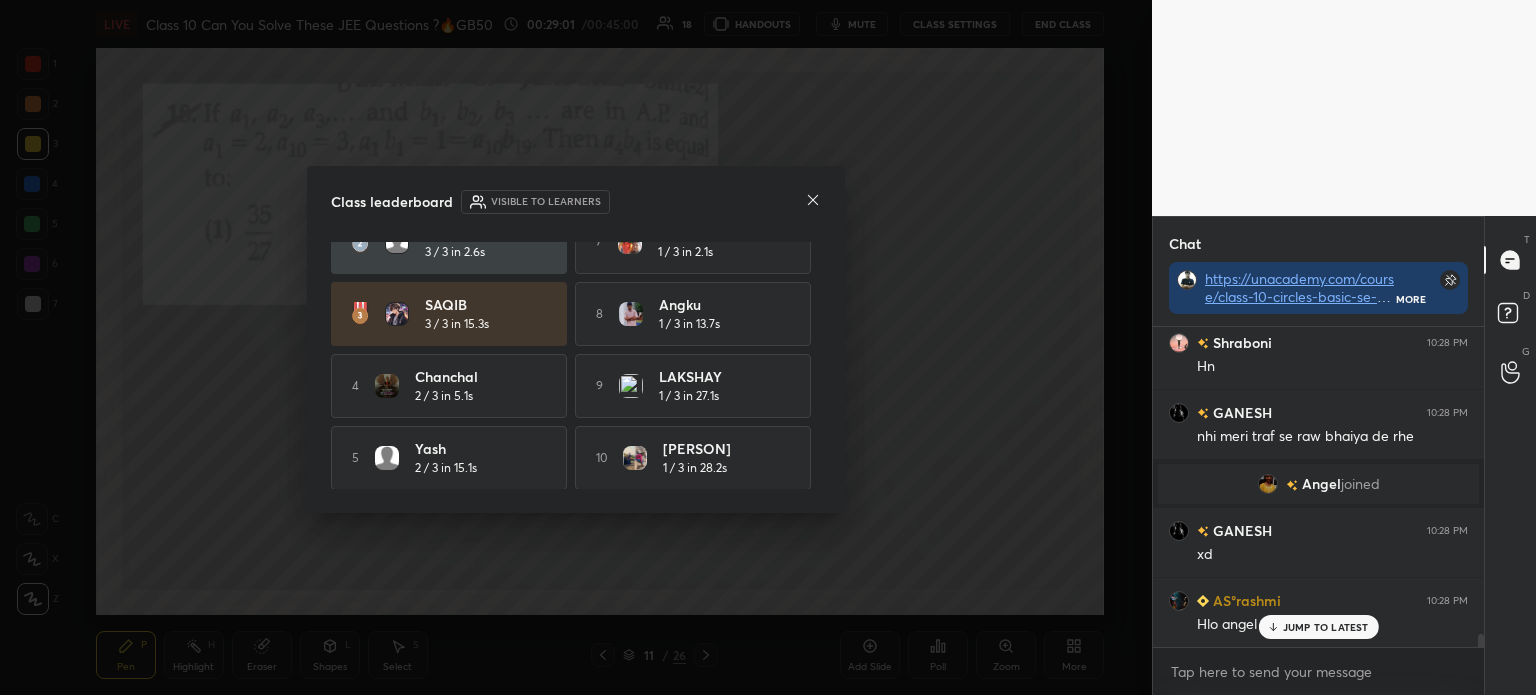 click 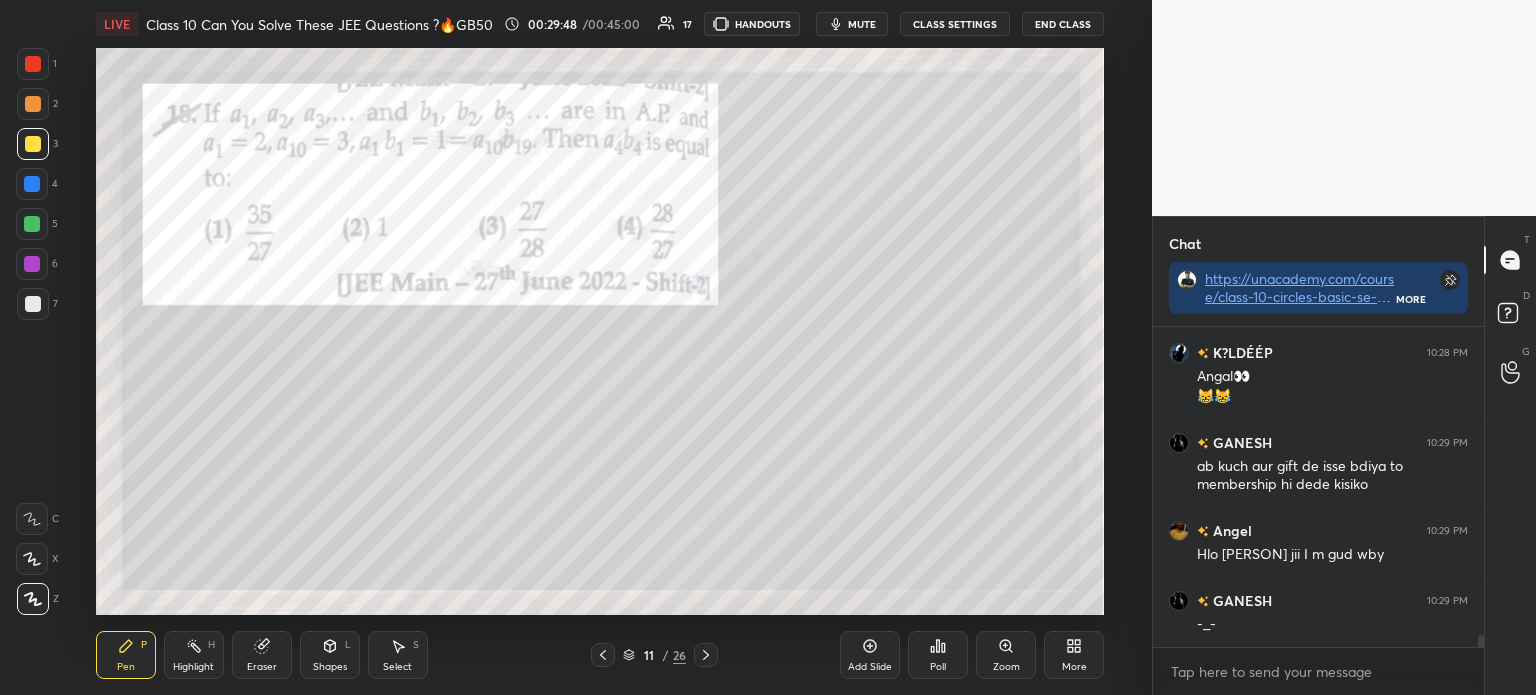scroll, scrollTop: 8364, scrollLeft: 0, axis: vertical 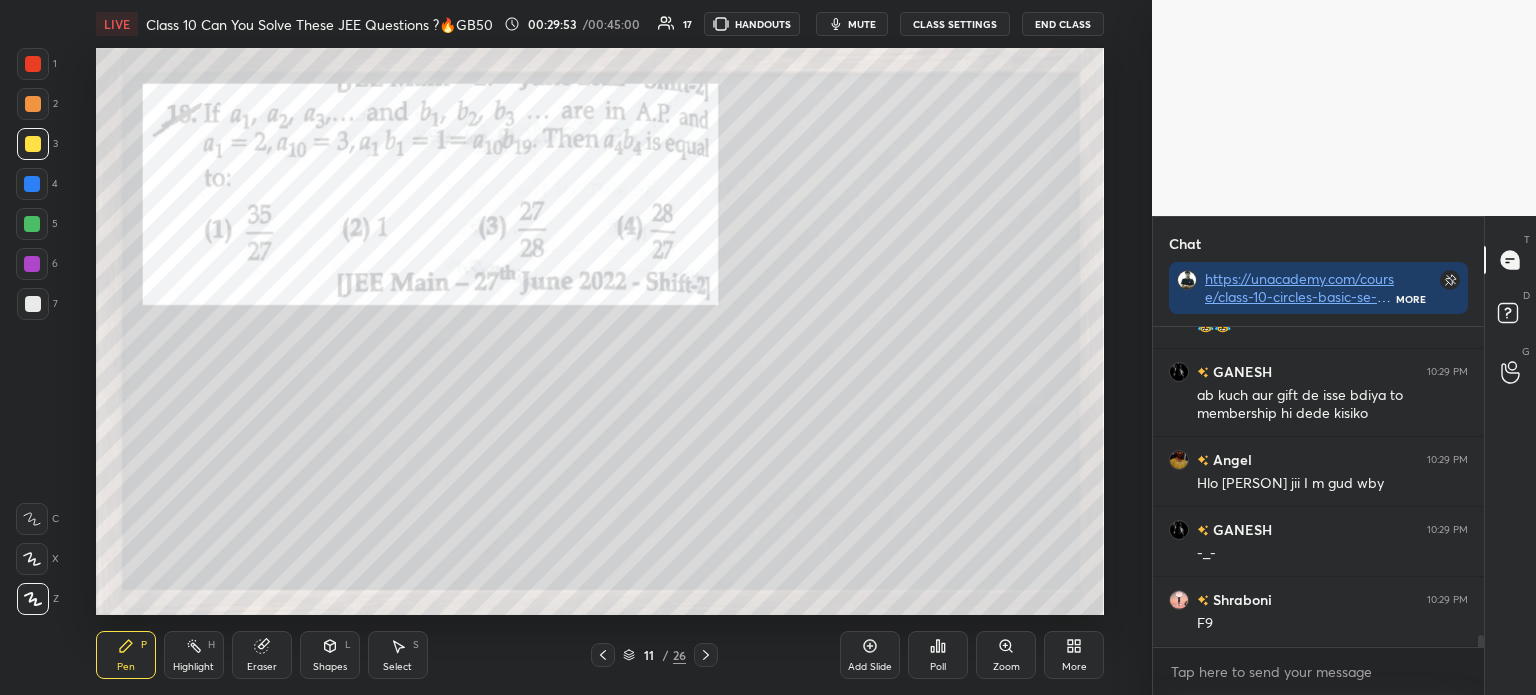 click on "Add Slide" at bounding box center [870, 667] 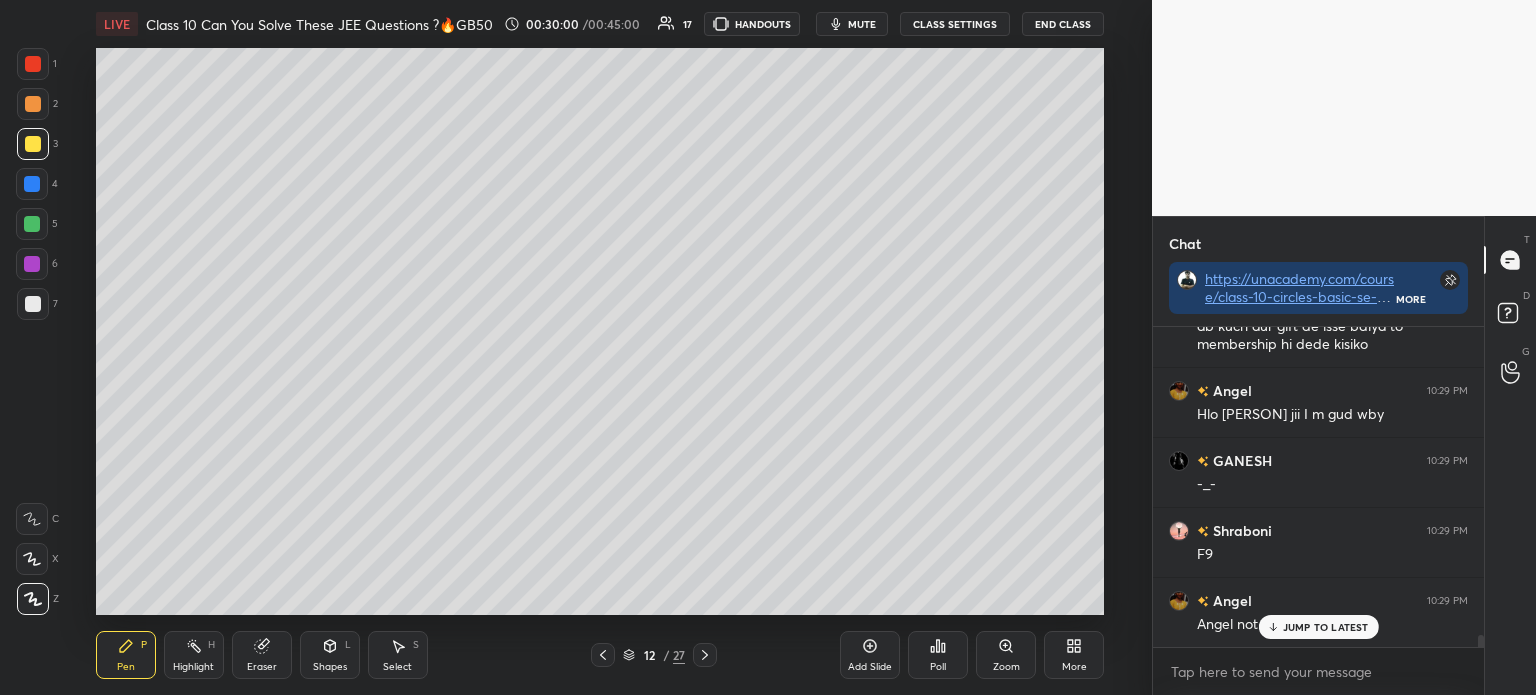 scroll, scrollTop: 8504, scrollLeft: 0, axis: vertical 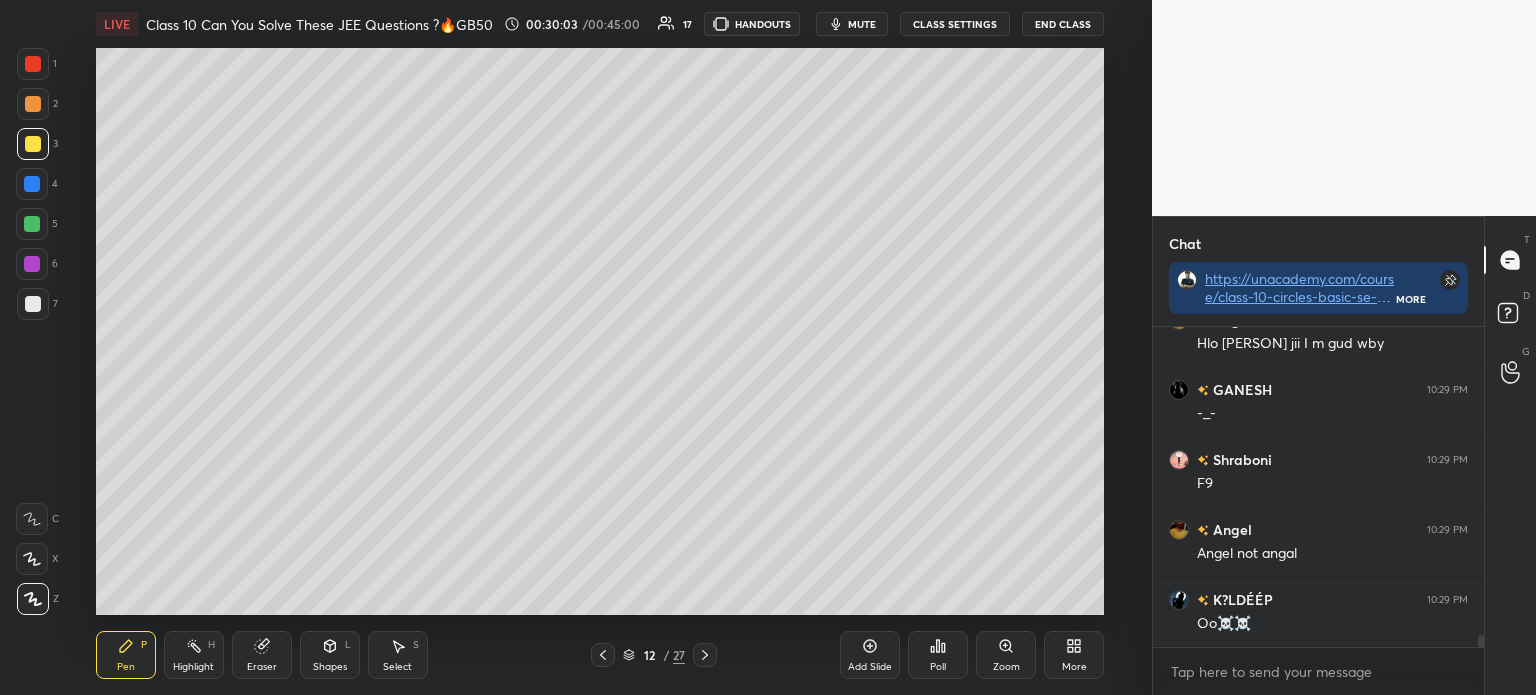 click at bounding box center (603, 655) 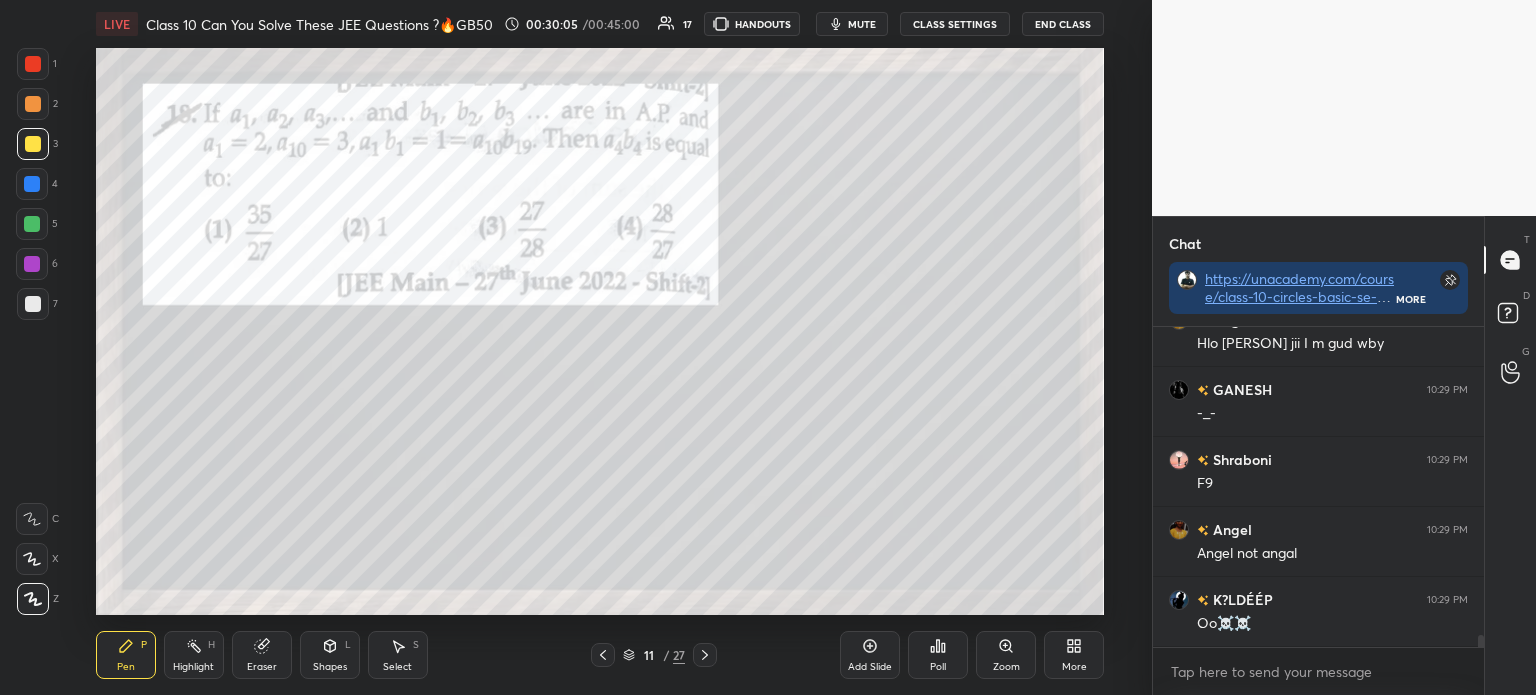 click 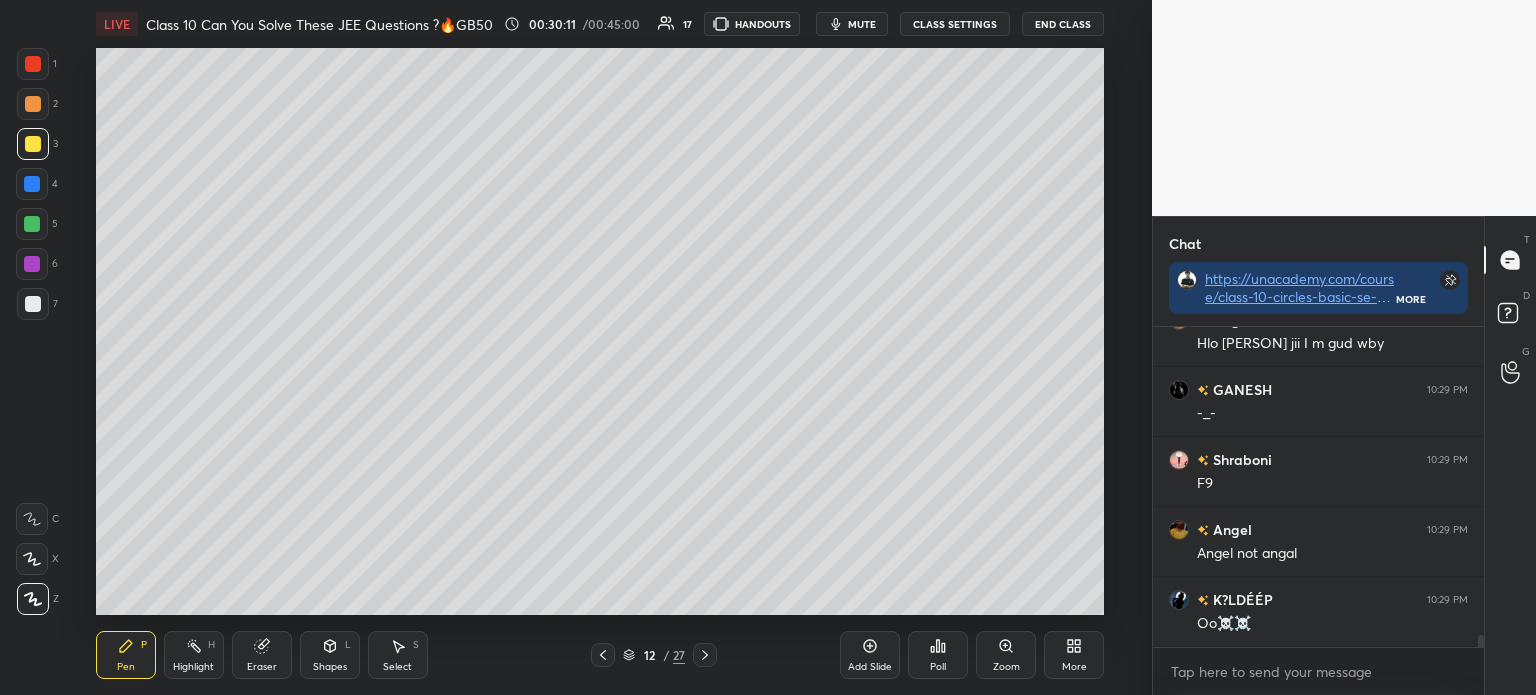 click at bounding box center [603, 655] 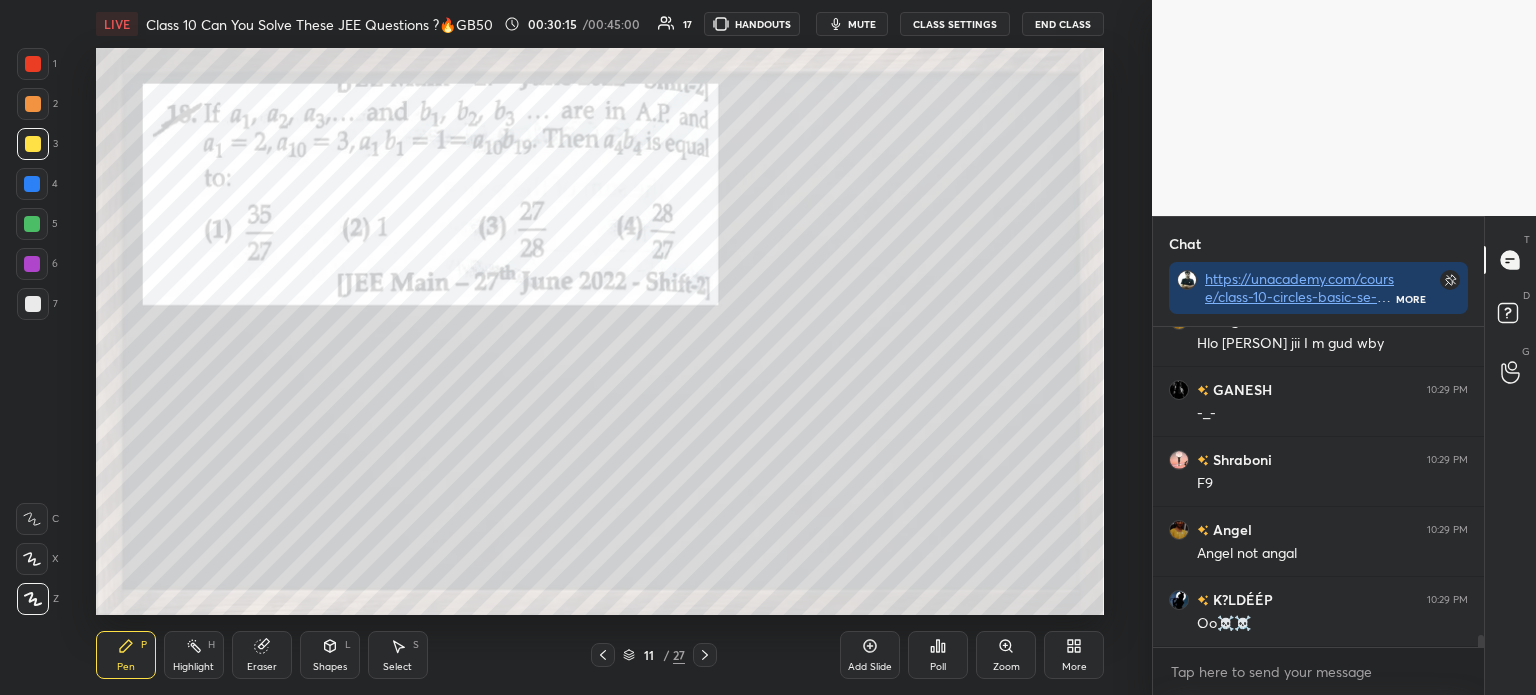 click 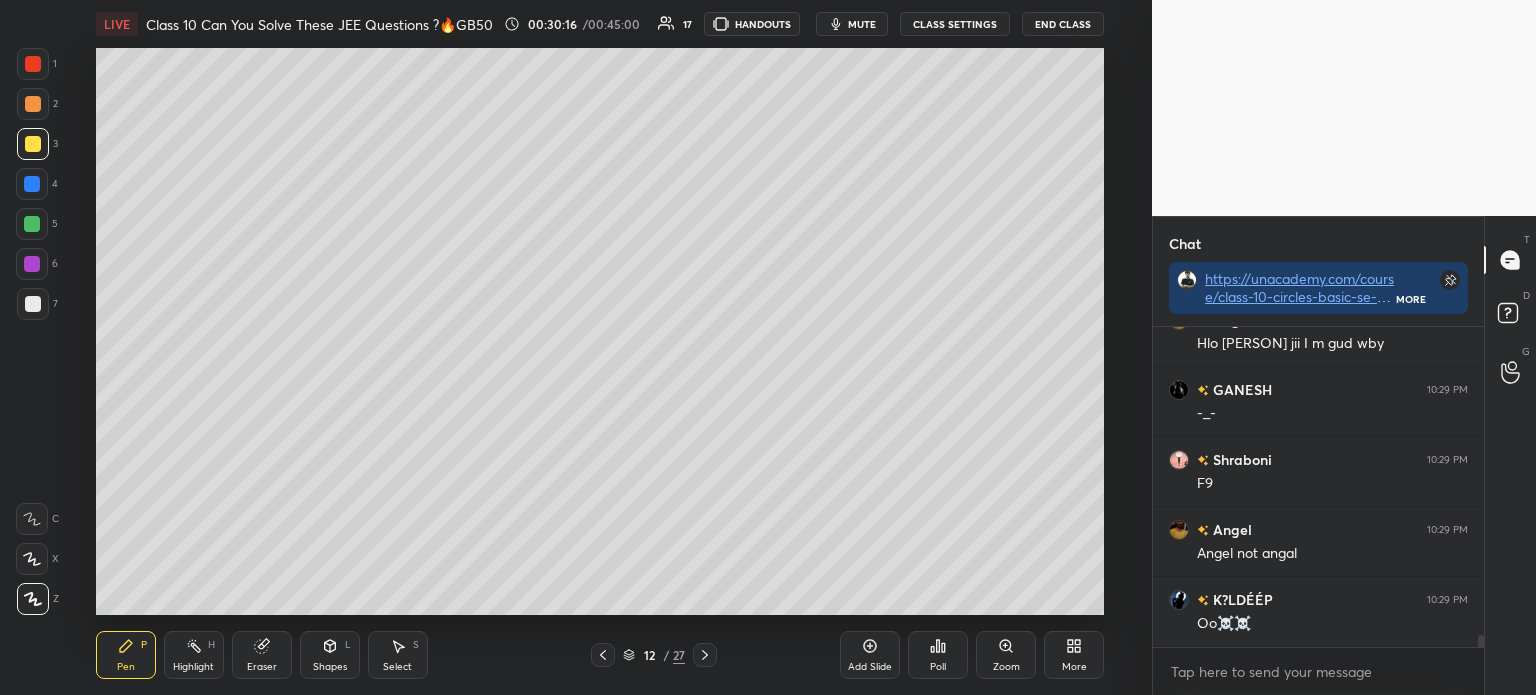 scroll, scrollTop: 8524, scrollLeft: 0, axis: vertical 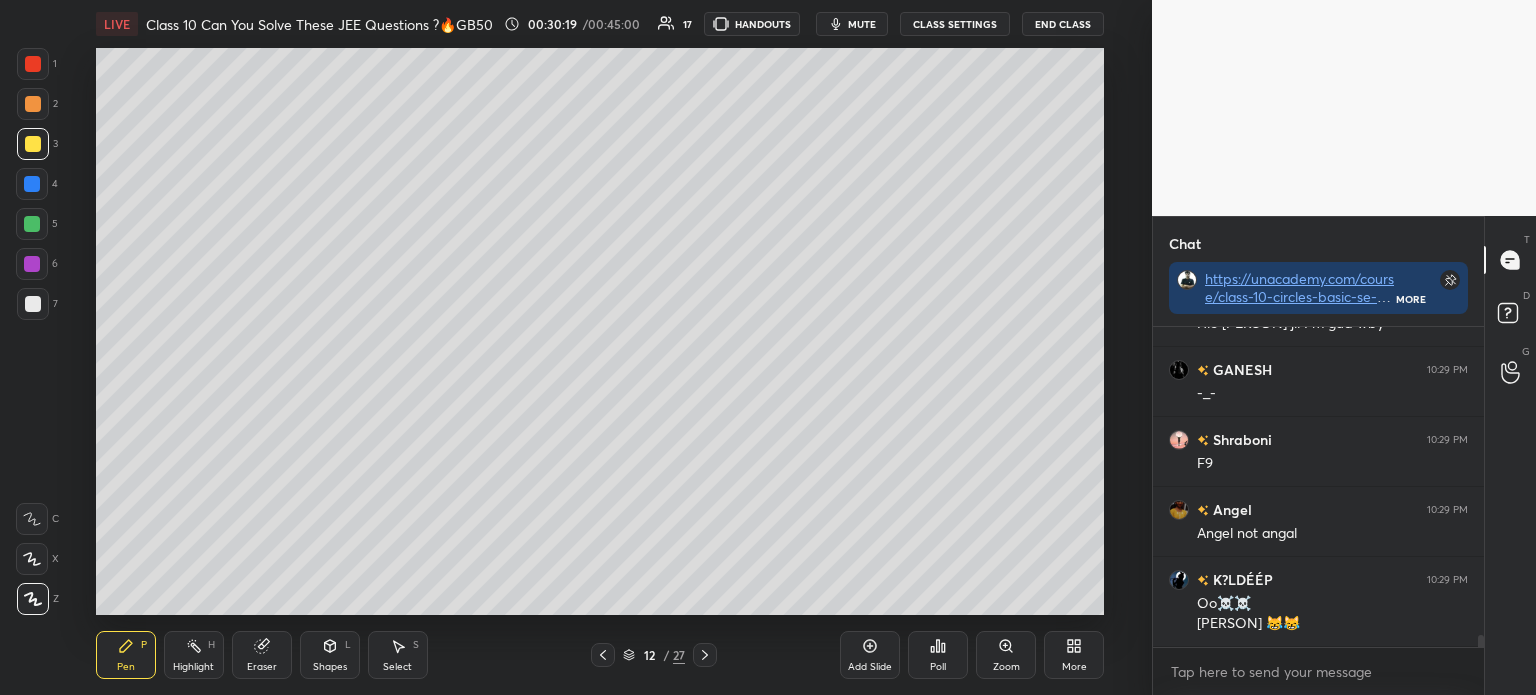 click 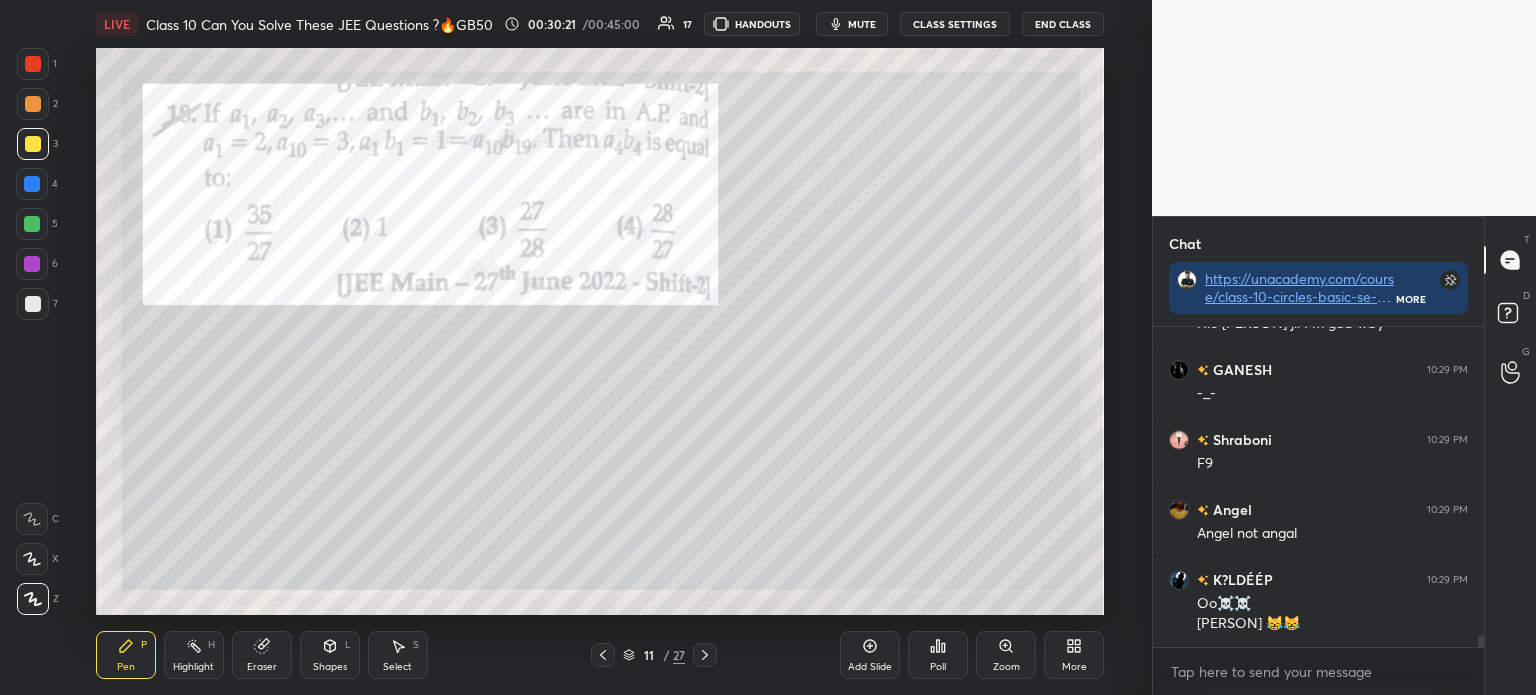 click 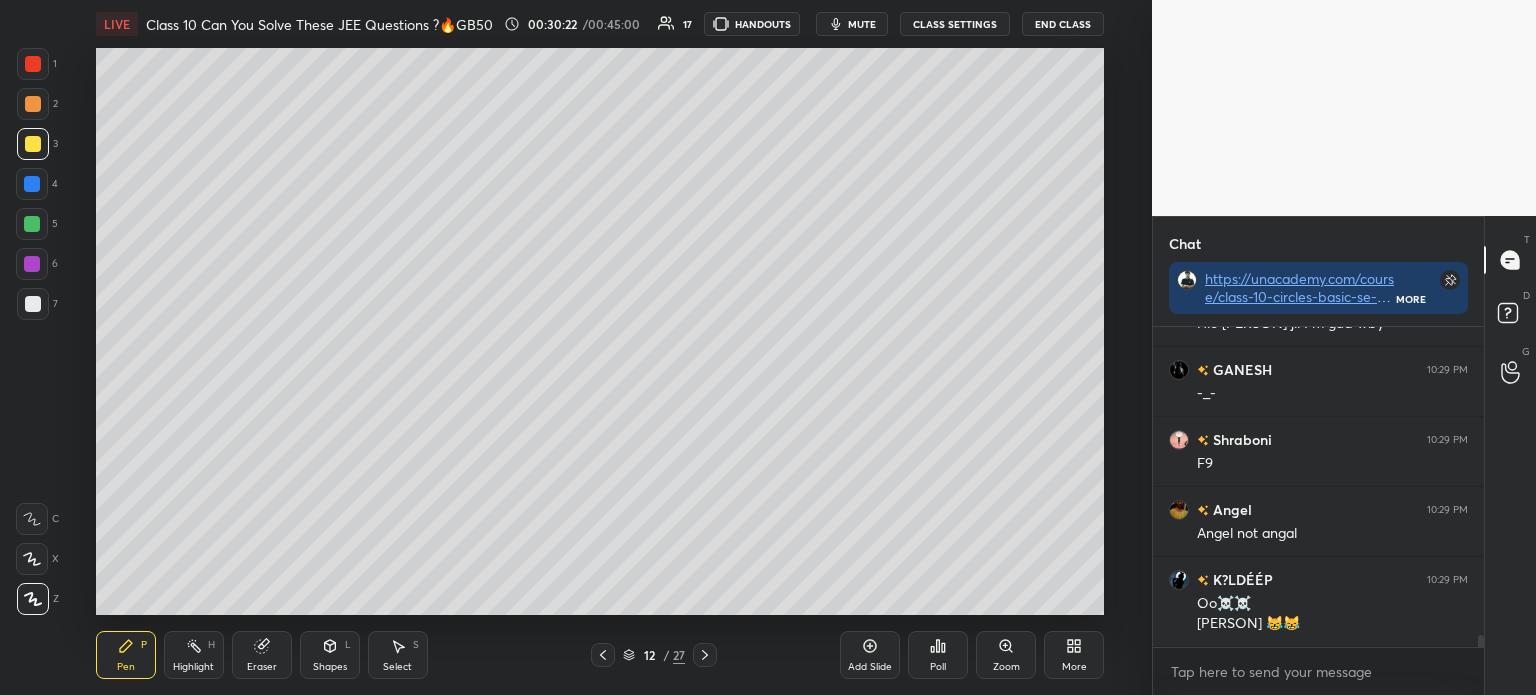 scroll, scrollTop: 8593, scrollLeft: 0, axis: vertical 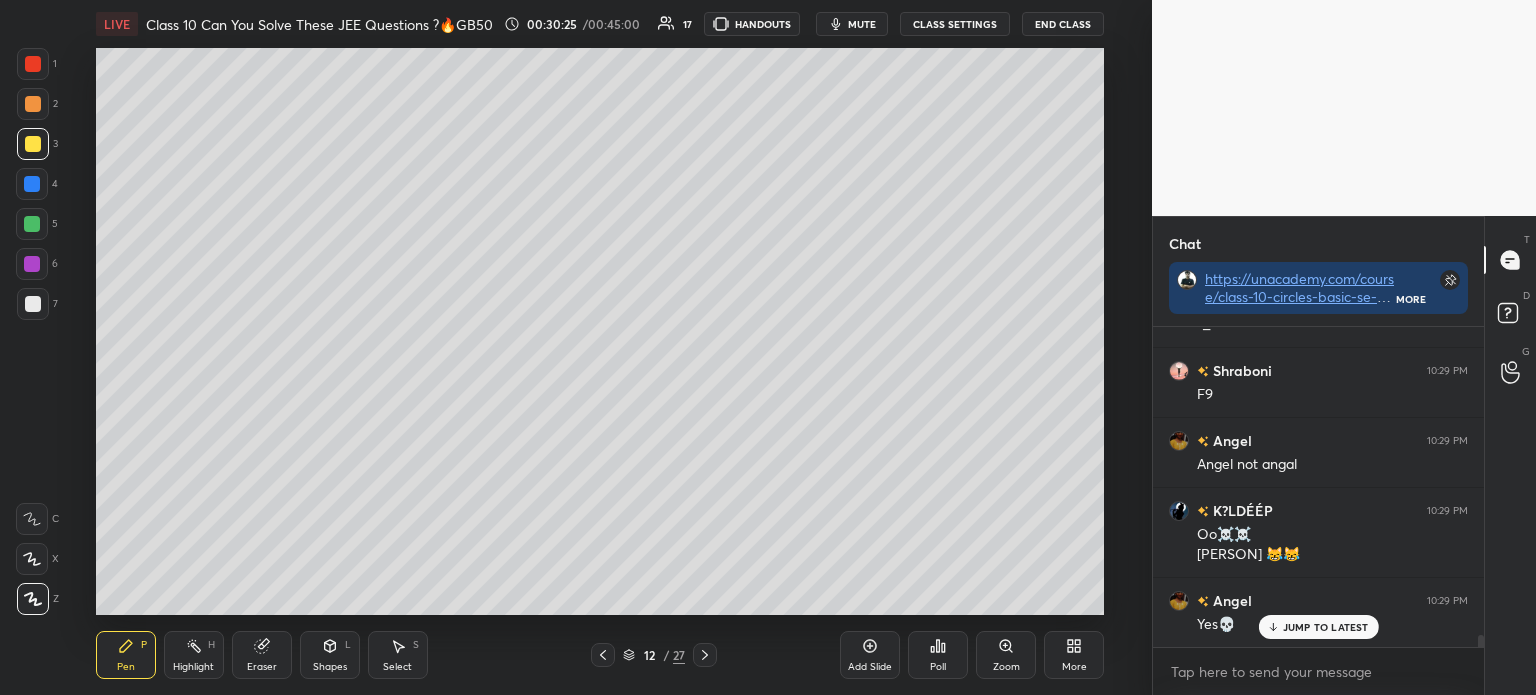 click 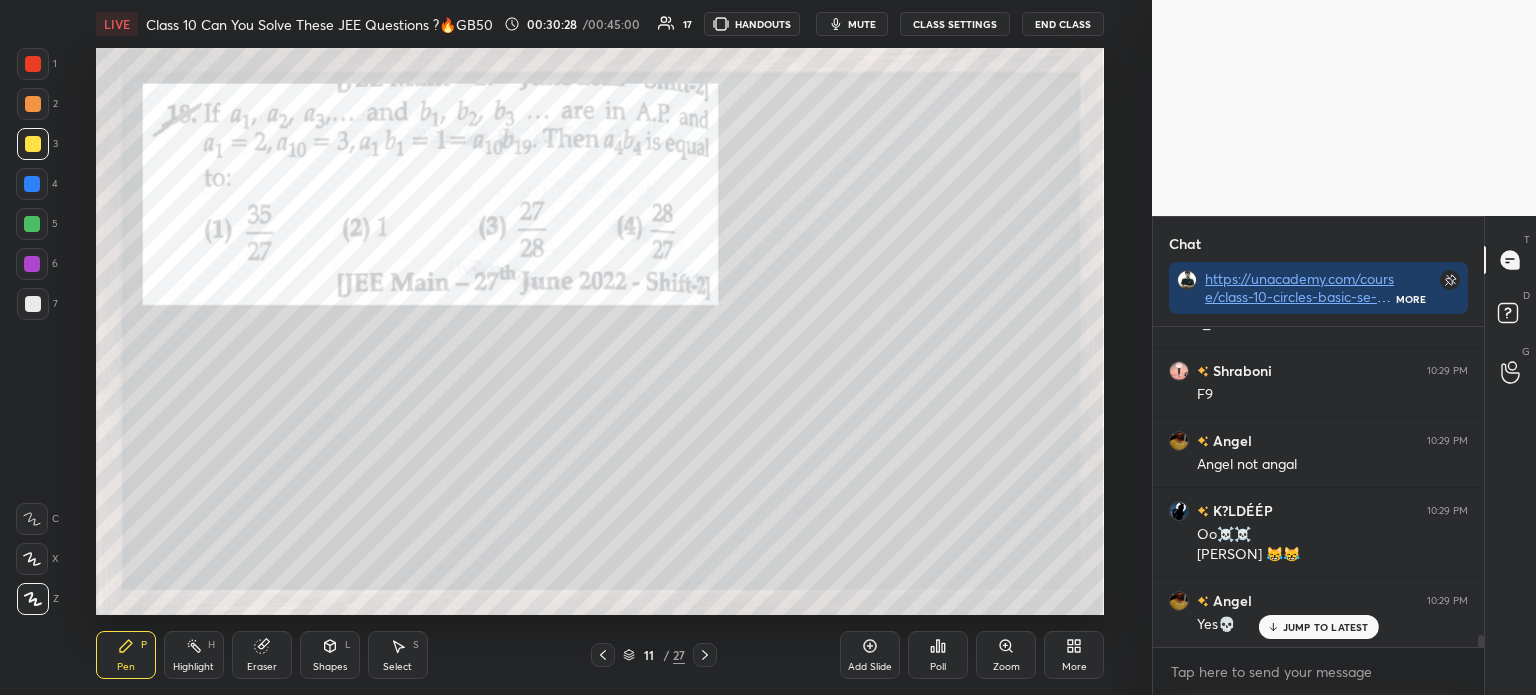 scroll, scrollTop: 8664, scrollLeft: 0, axis: vertical 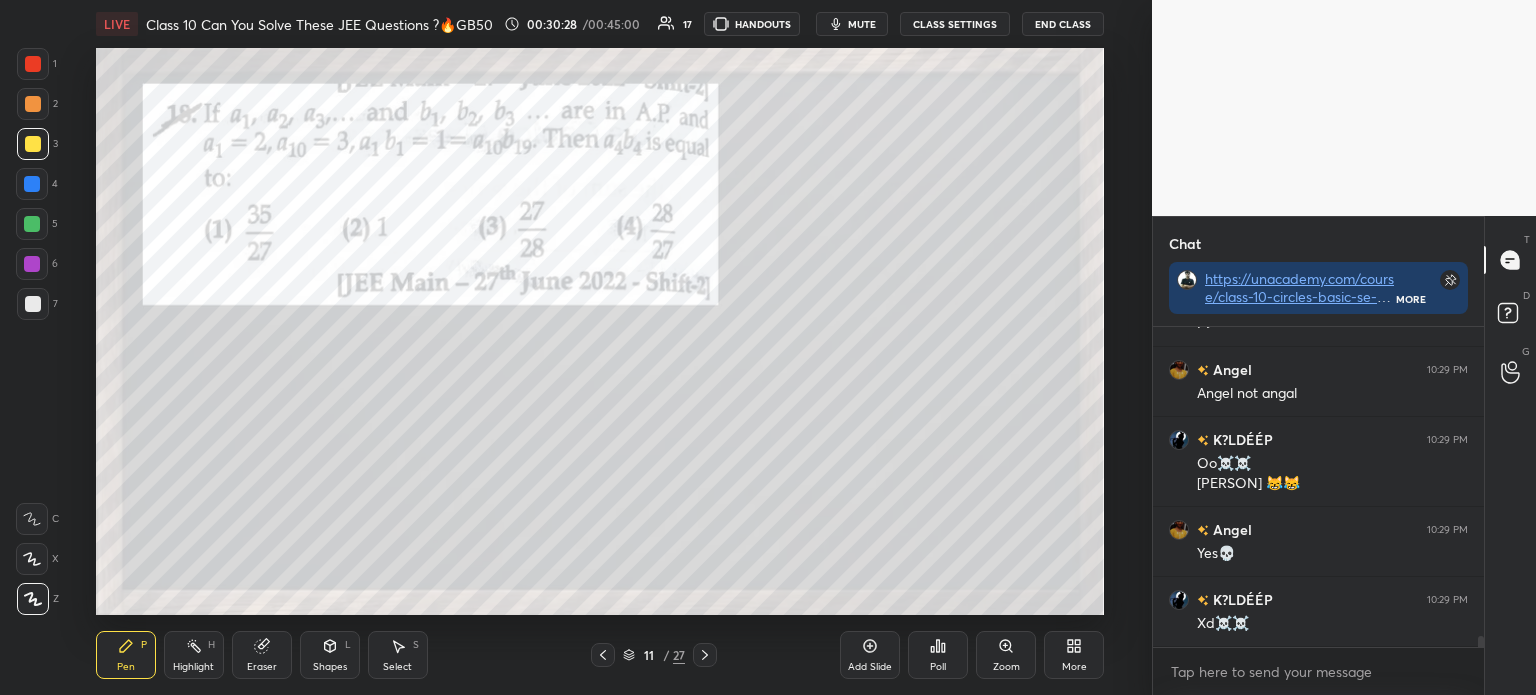 click at bounding box center [705, 655] 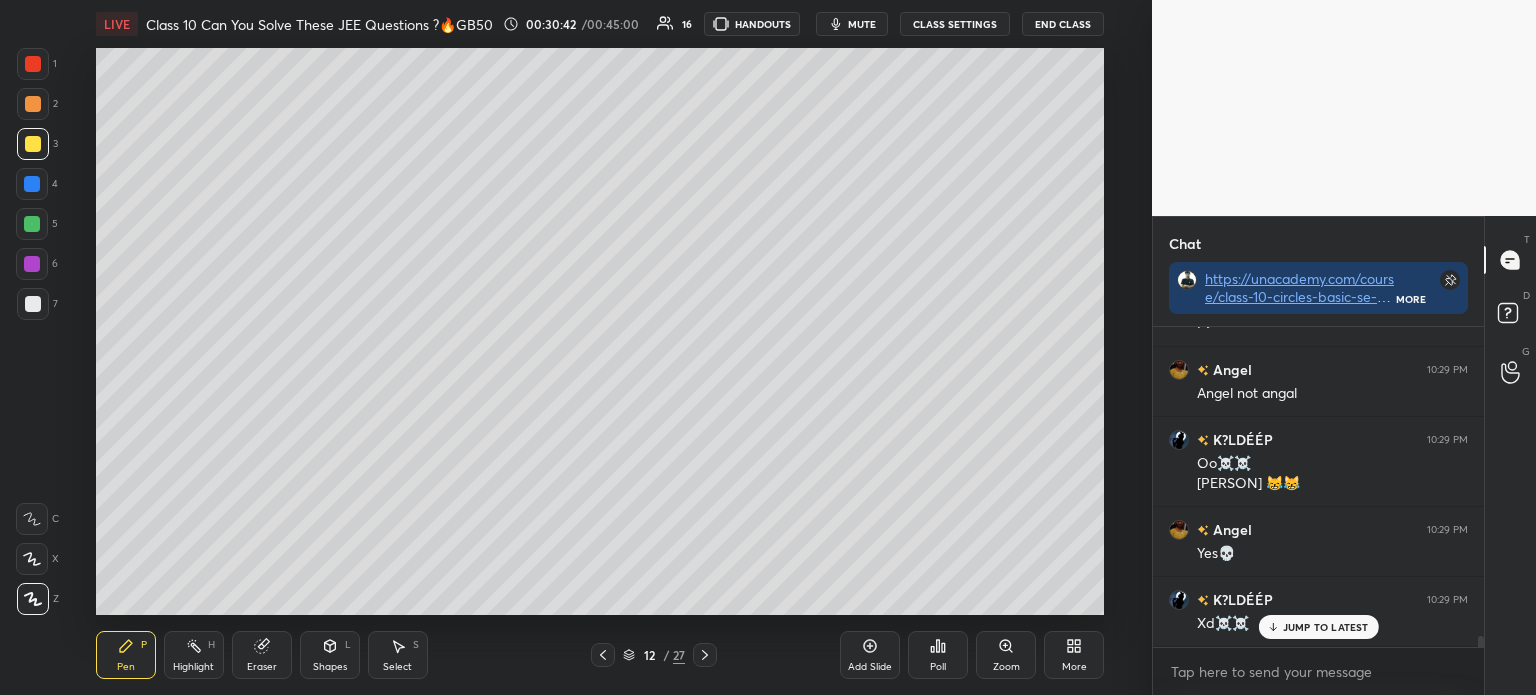 scroll, scrollTop: 8733, scrollLeft: 0, axis: vertical 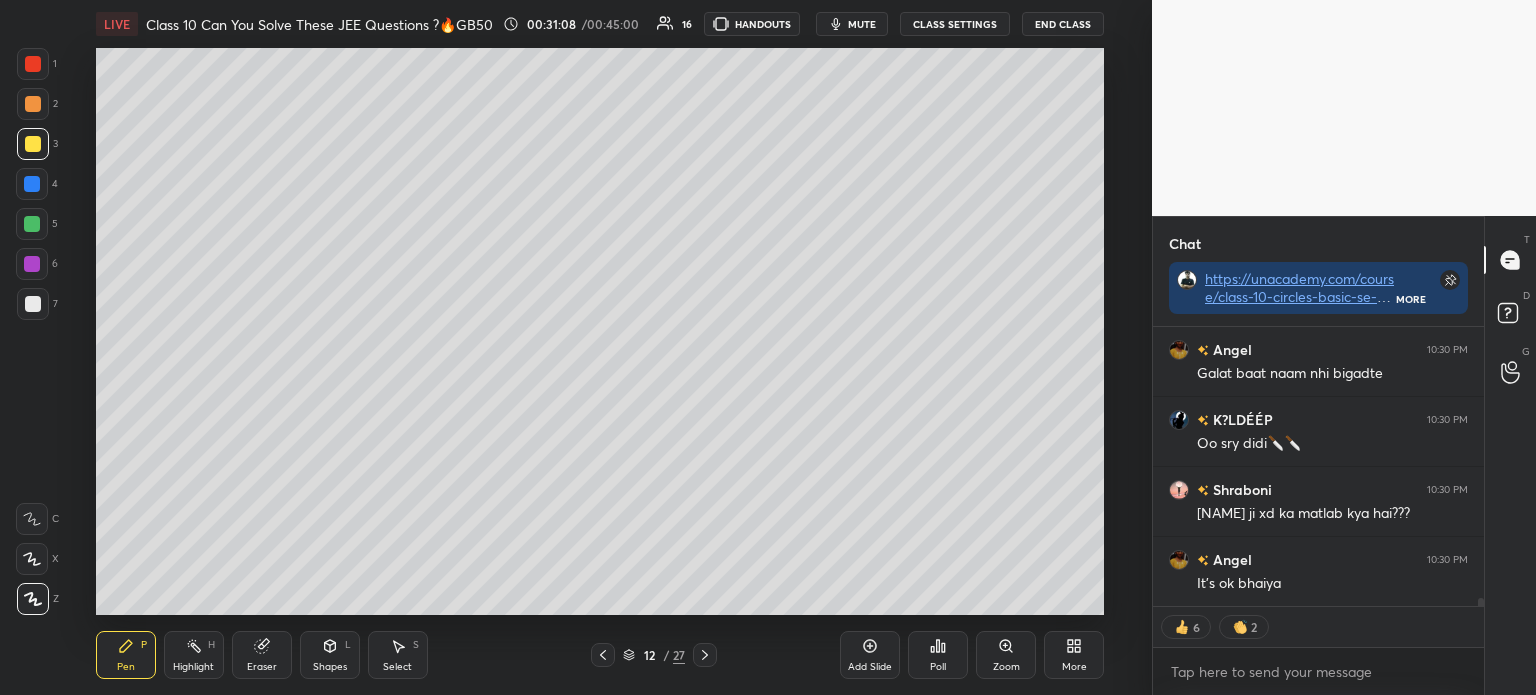 type on "x" 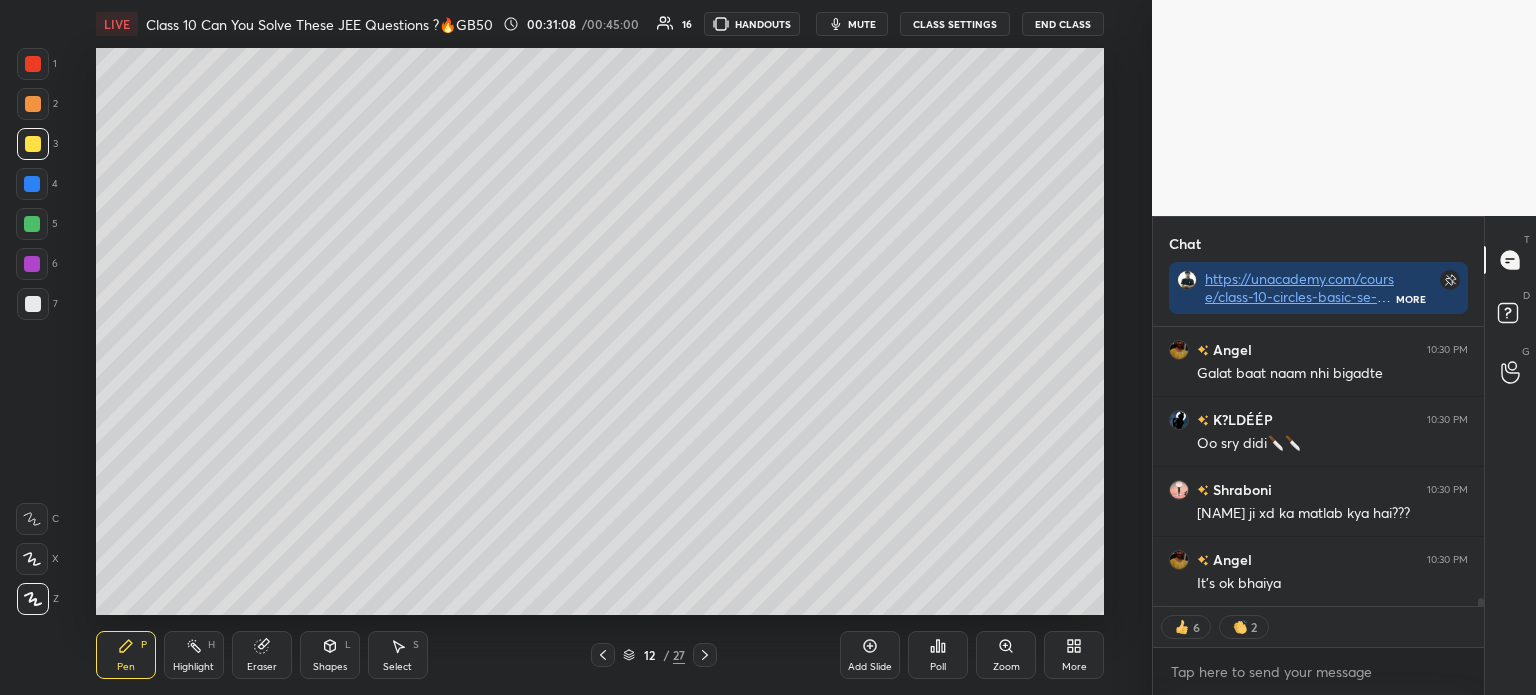 scroll, scrollTop: 5, scrollLeft: 6, axis: both 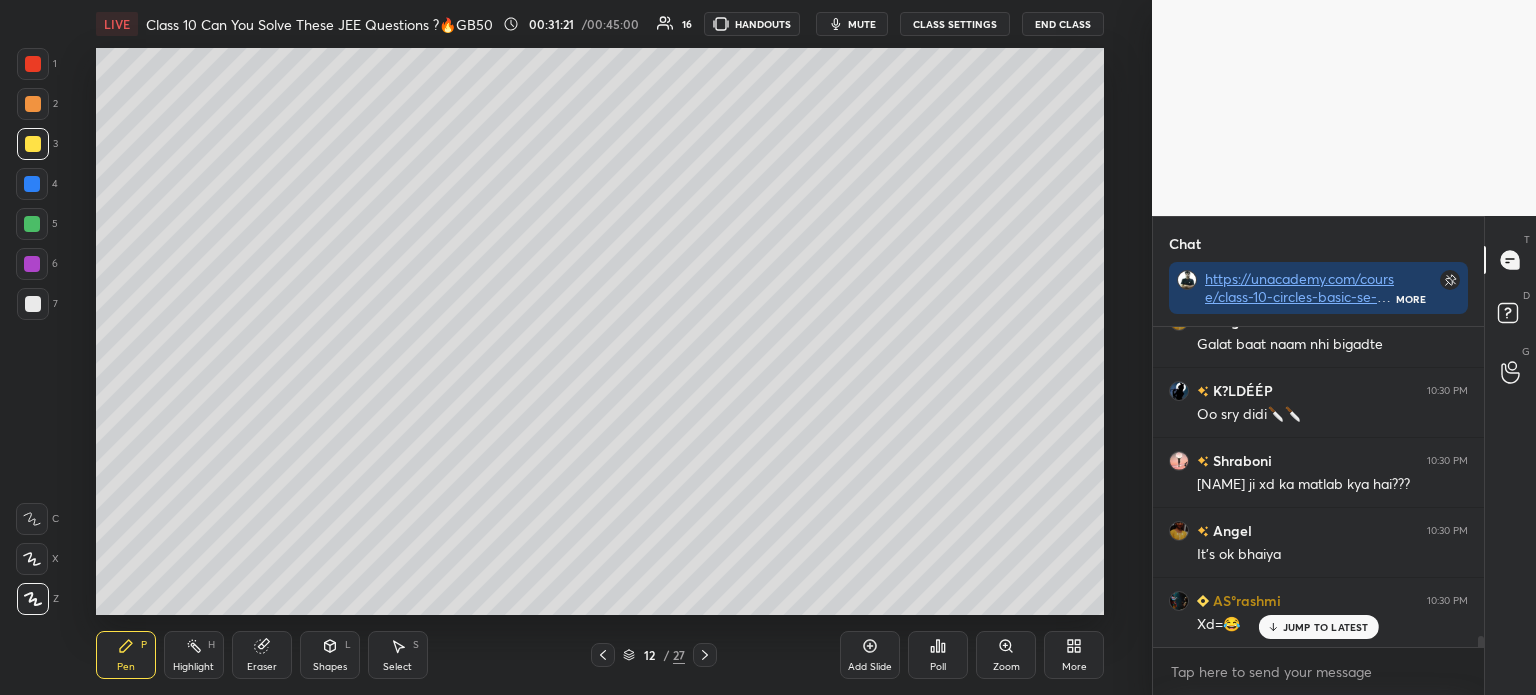 click 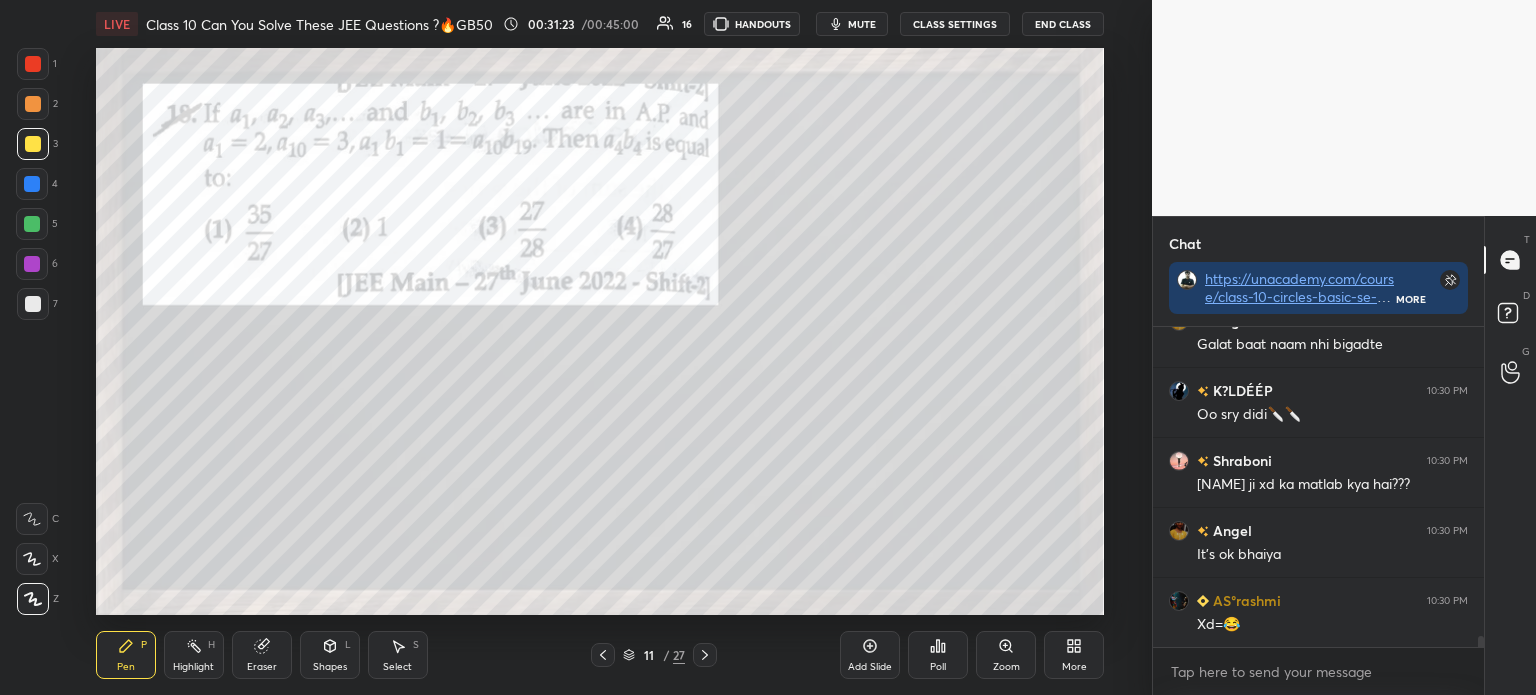 scroll, scrollTop: 9084, scrollLeft: 0, axis: vertical 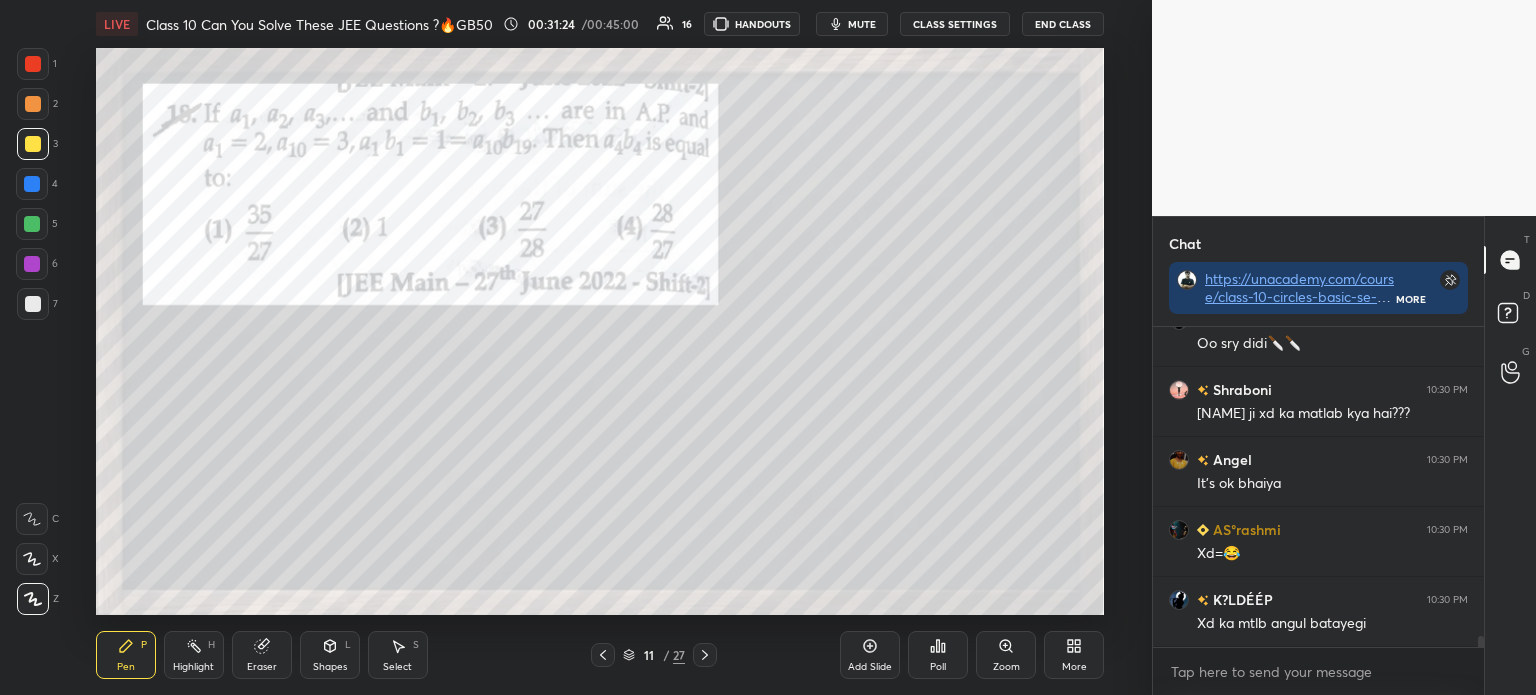 click 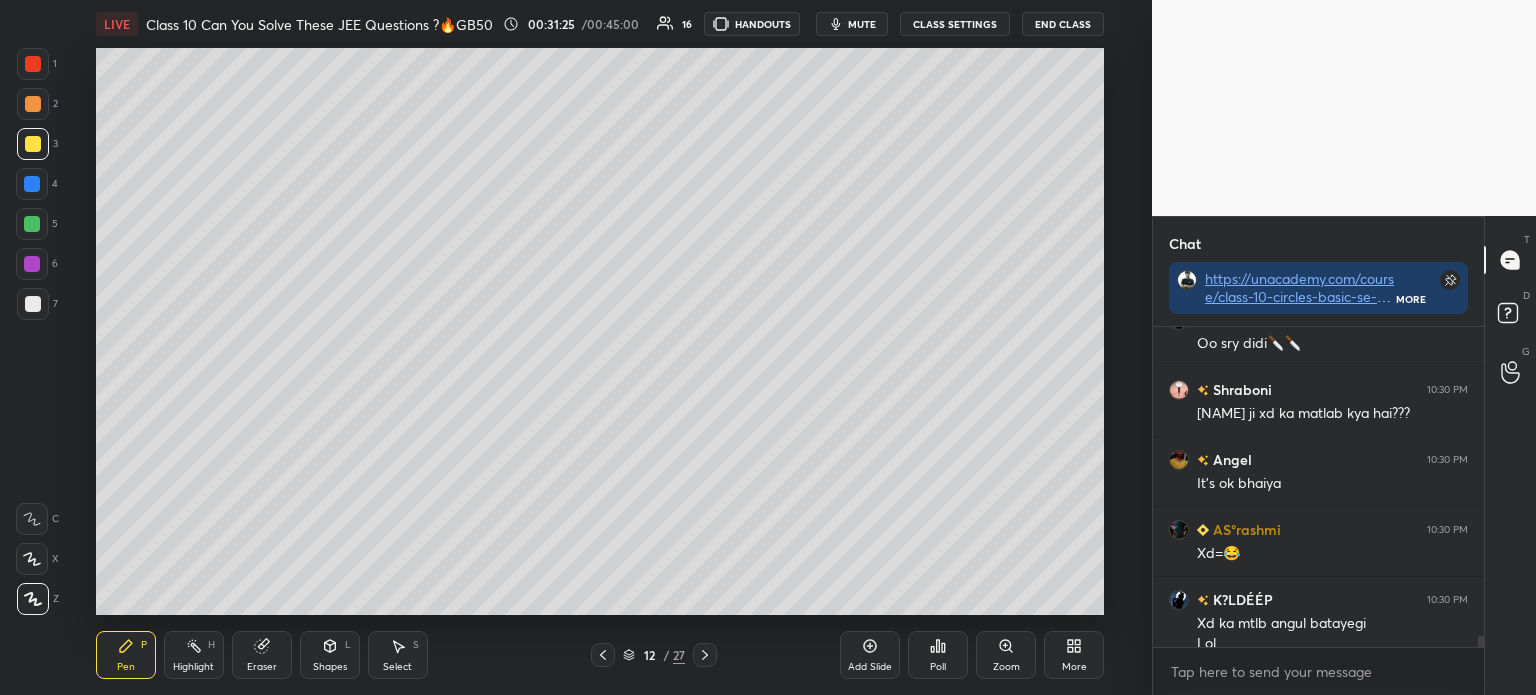 scroll, scrollTop: 9104, scrollLeft: 0, axis: vertical 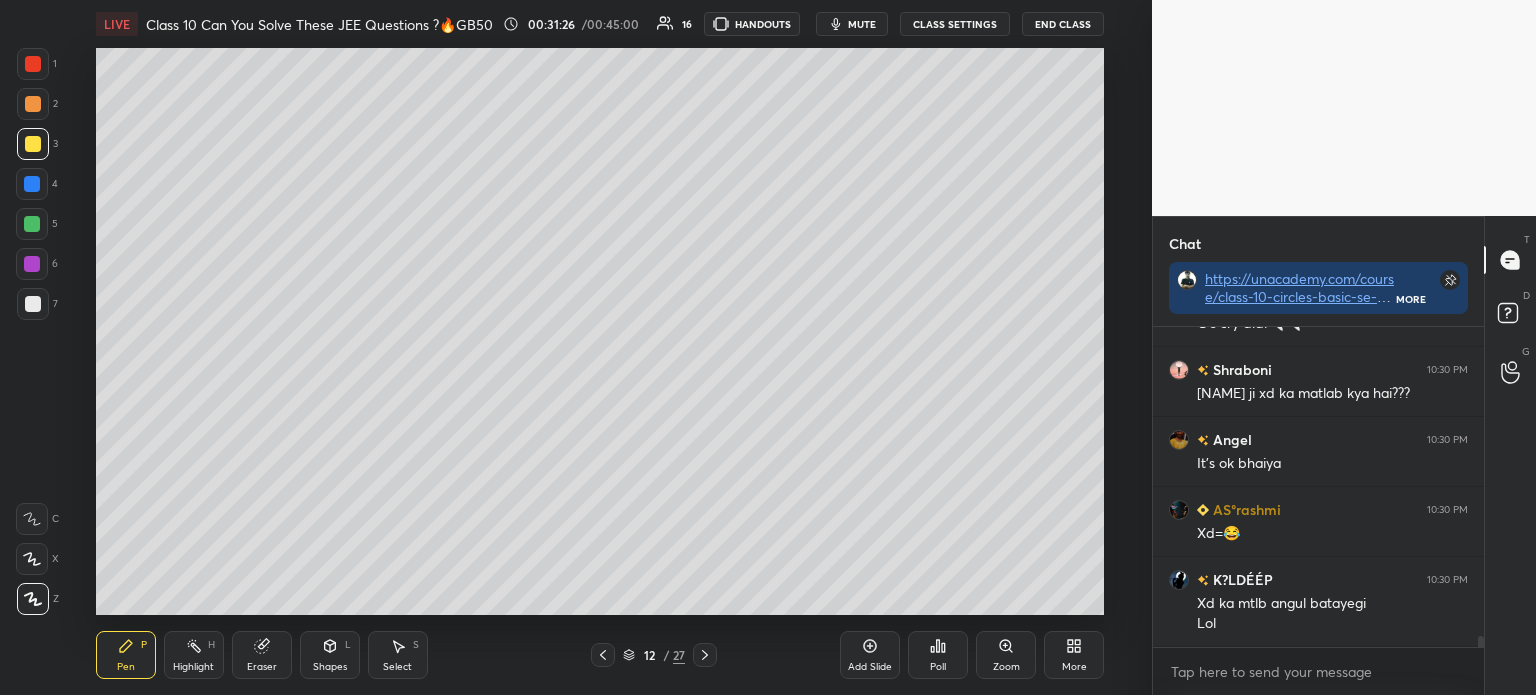 click 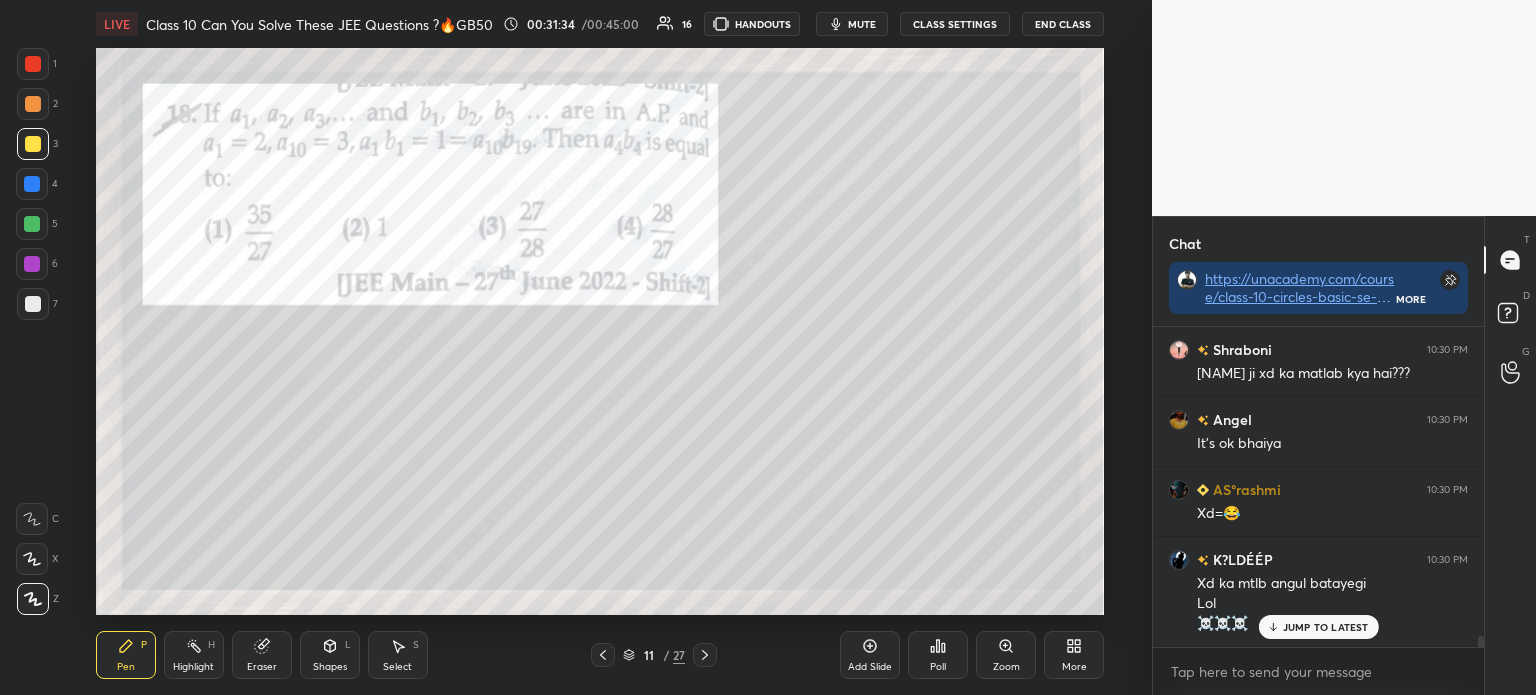 scroll, scrollTop: 9193, scrollLeft: 0, axis: vertical 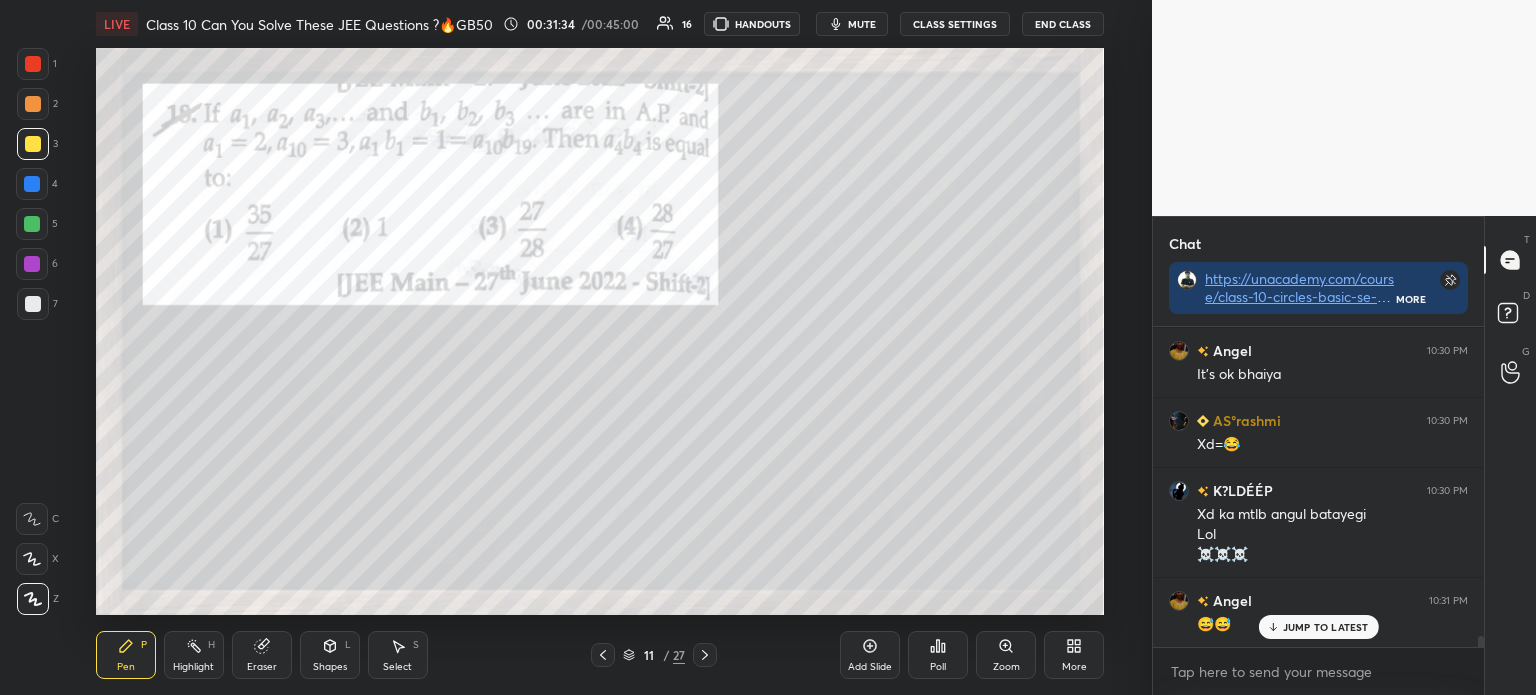 click on "11 / 27" at bounding box center [654, 655] 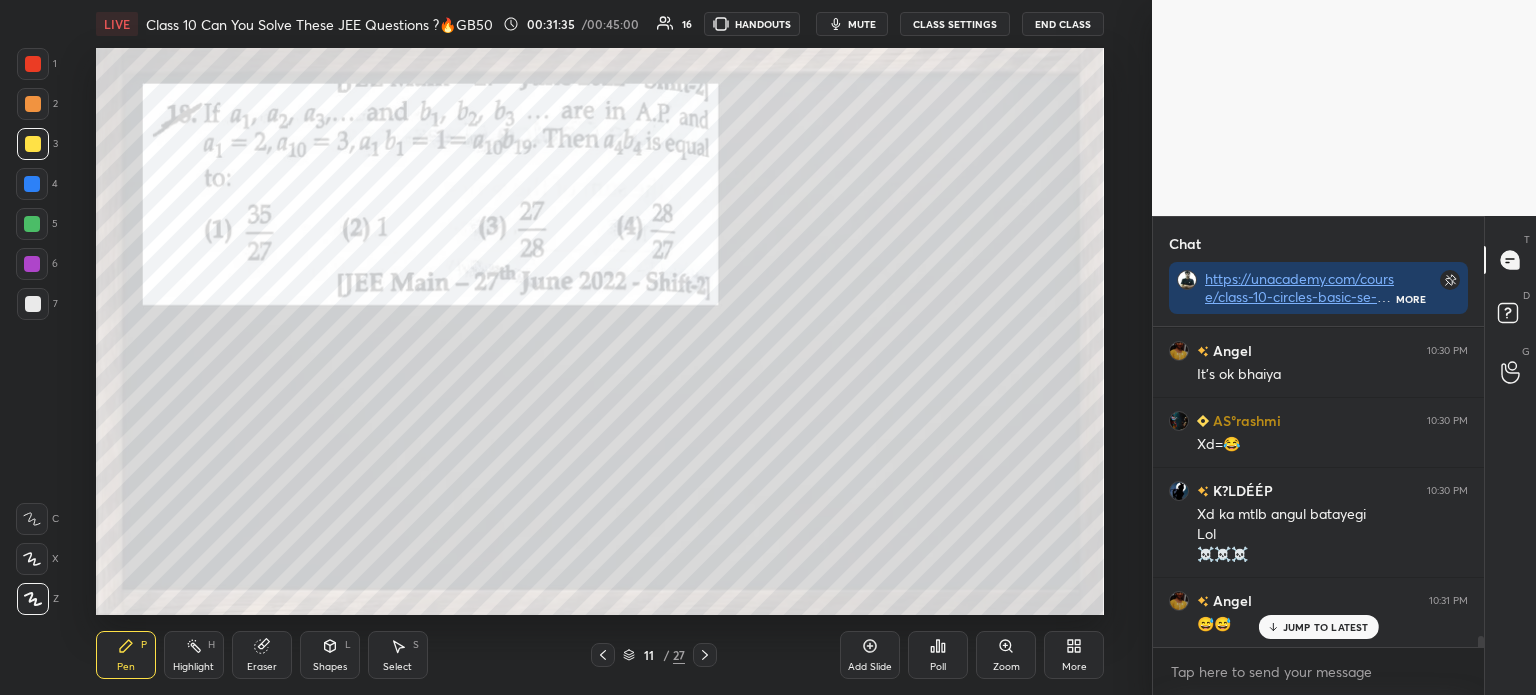 click 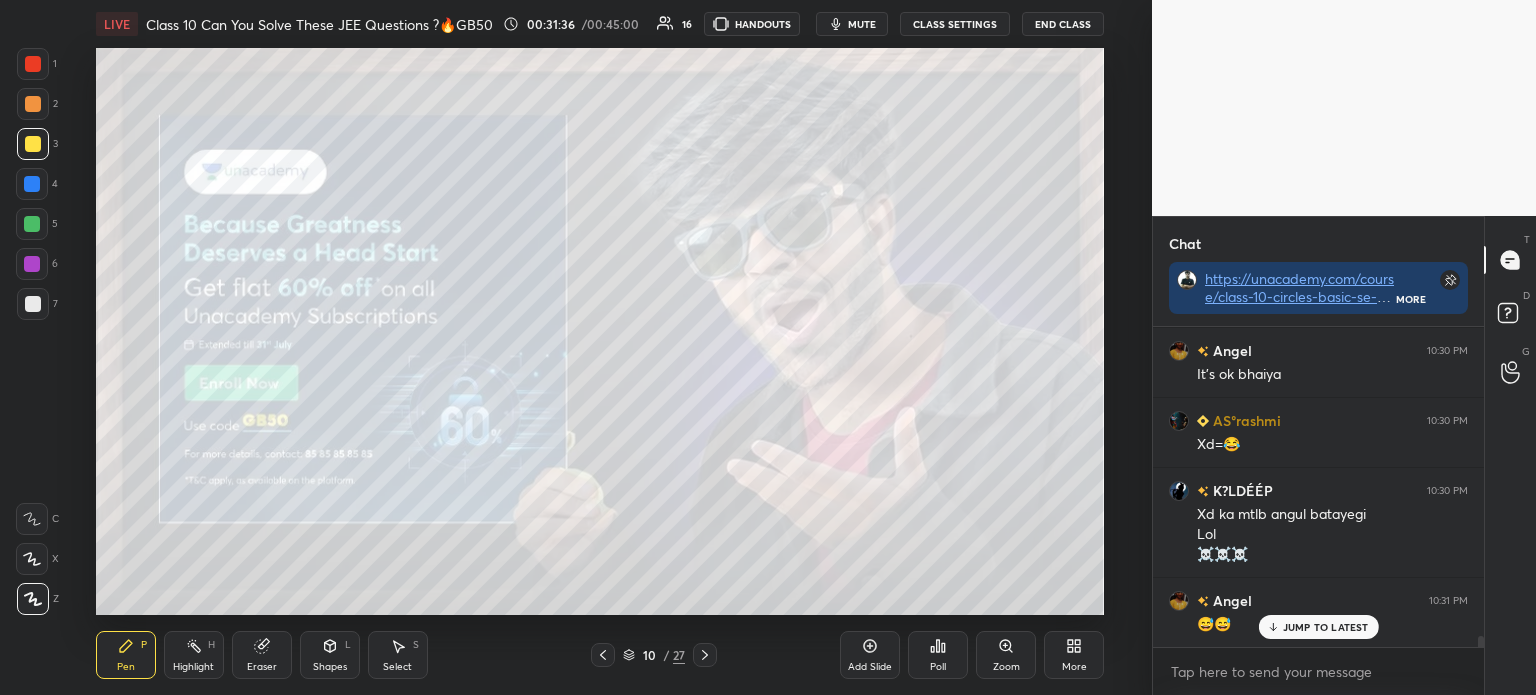 click at bounding box center (705, 655) 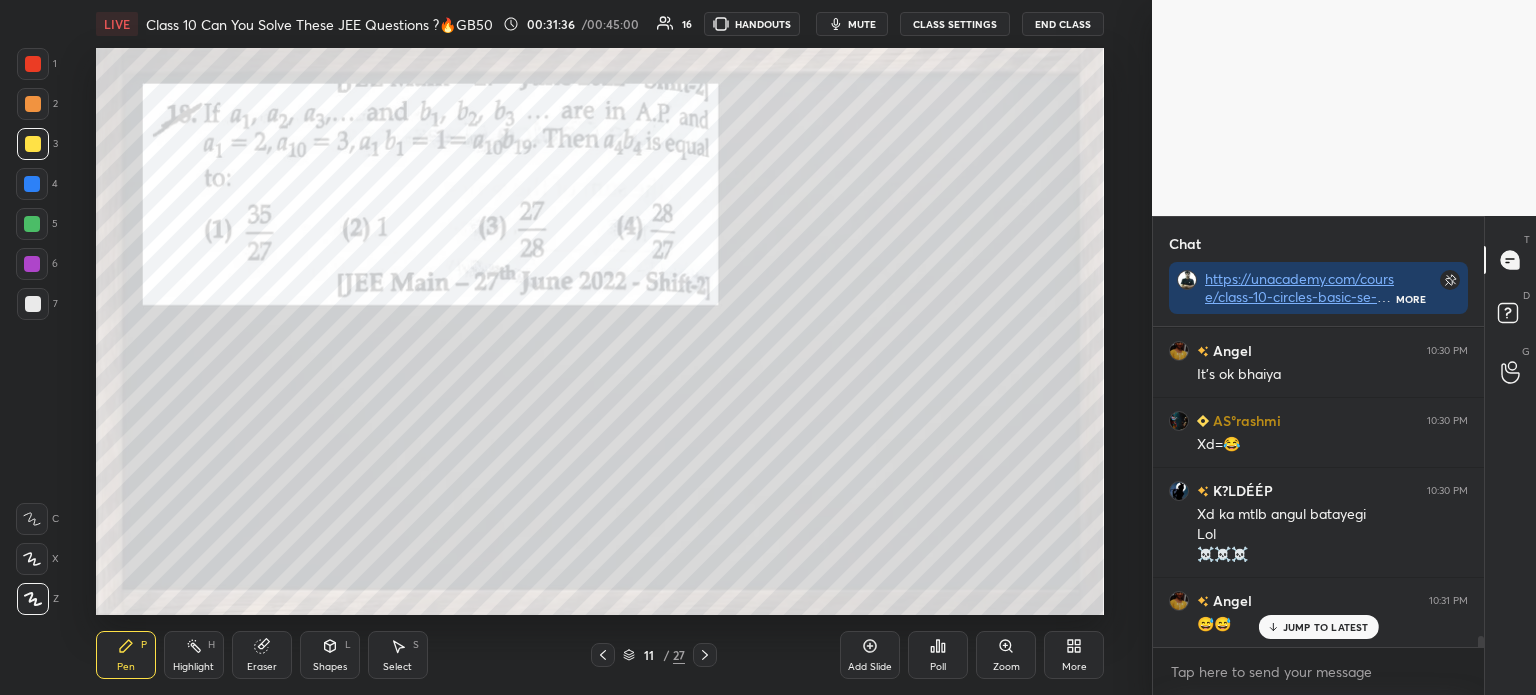 click 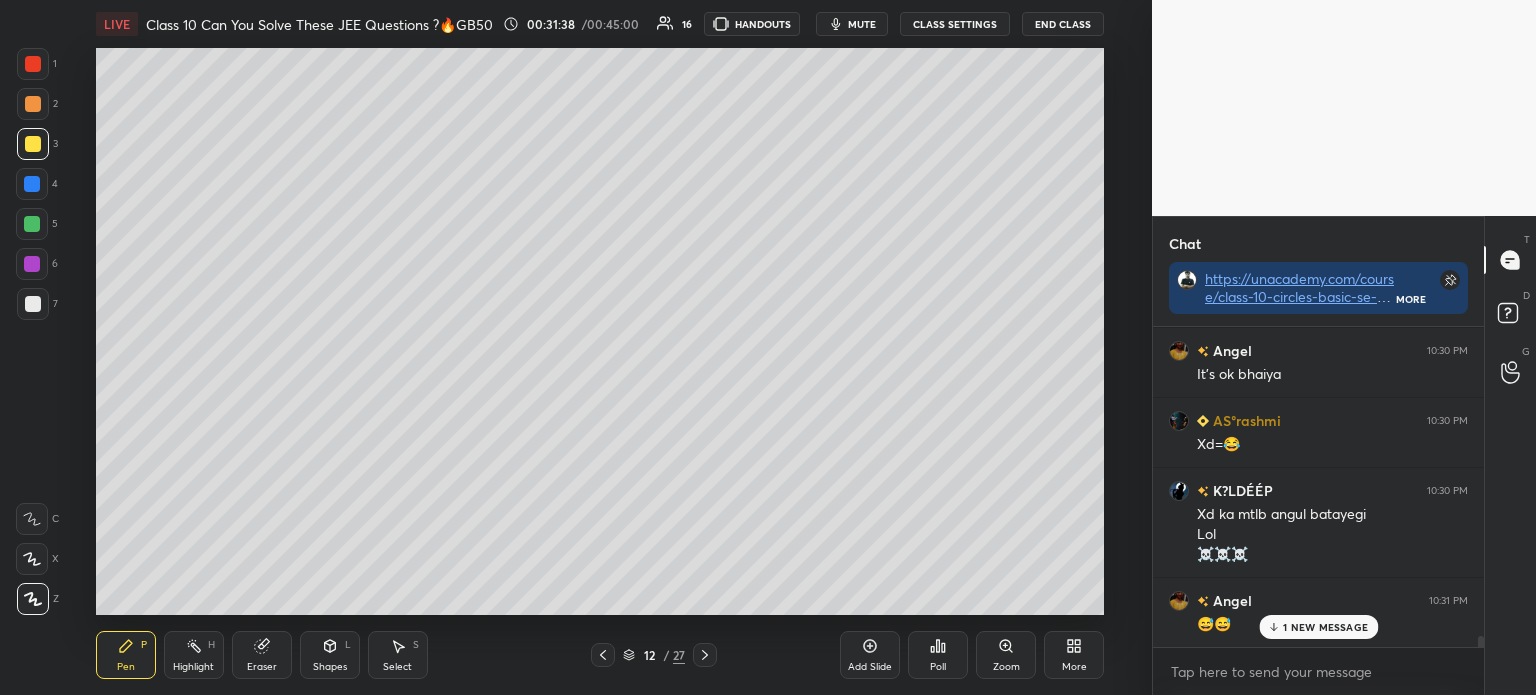 scroll, scrollTop: 9264, scrollLeft: 0, axis: vertical 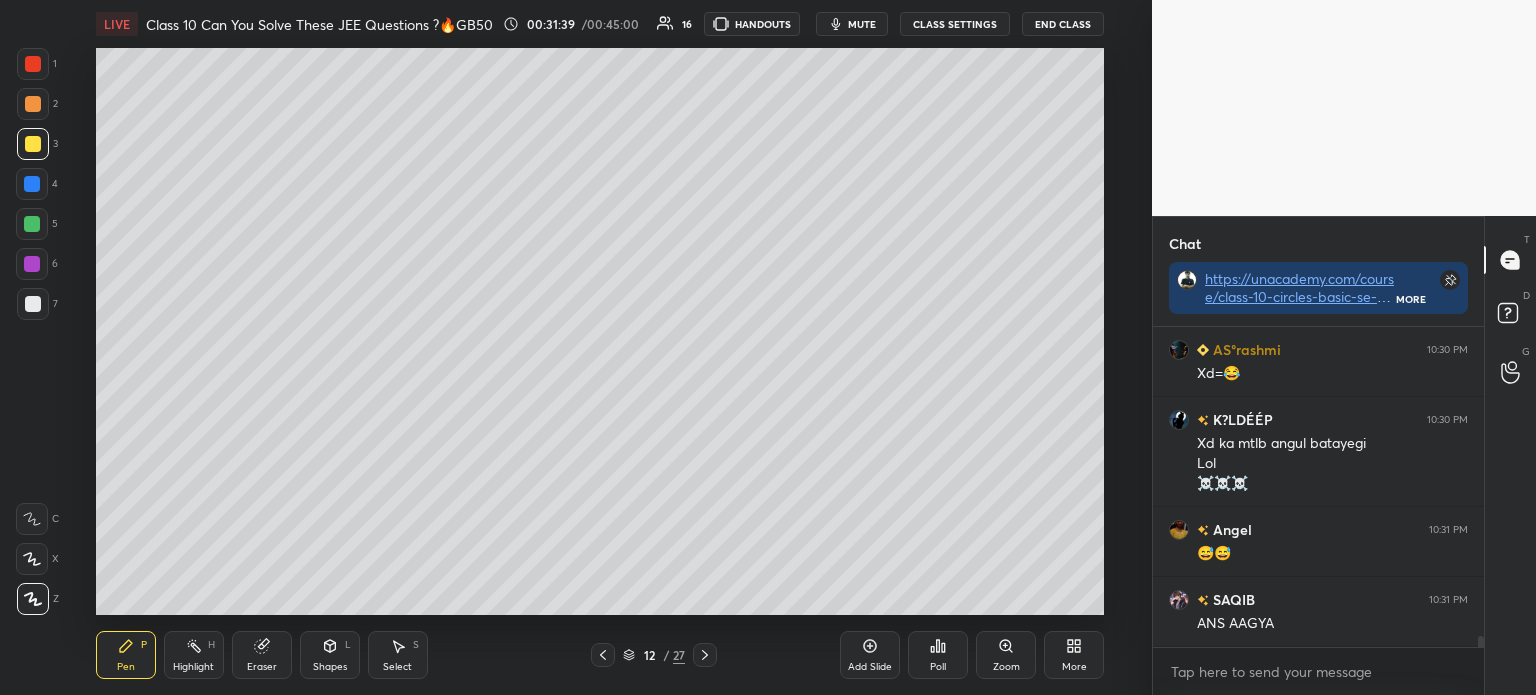 click 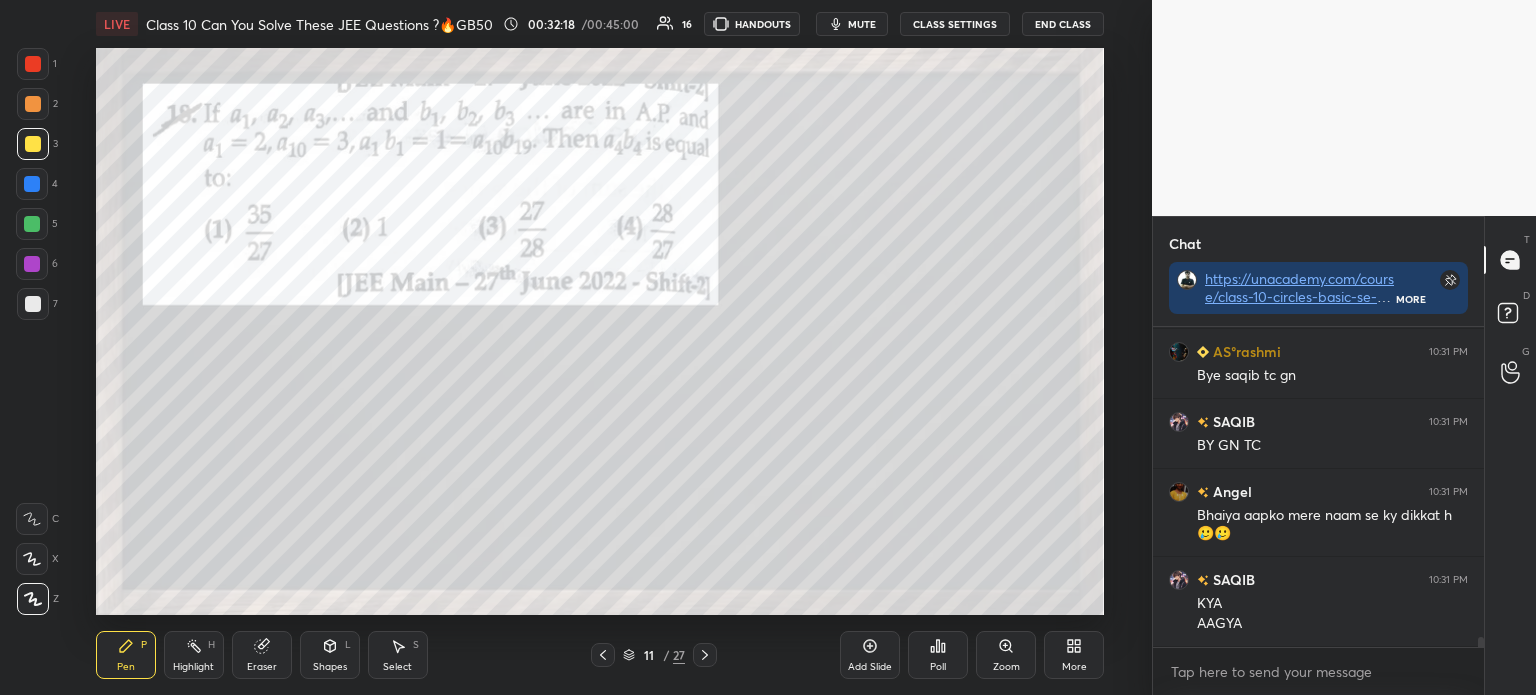scroll, scrollTop: 9861, scrollLeft: 0, axis: vertical 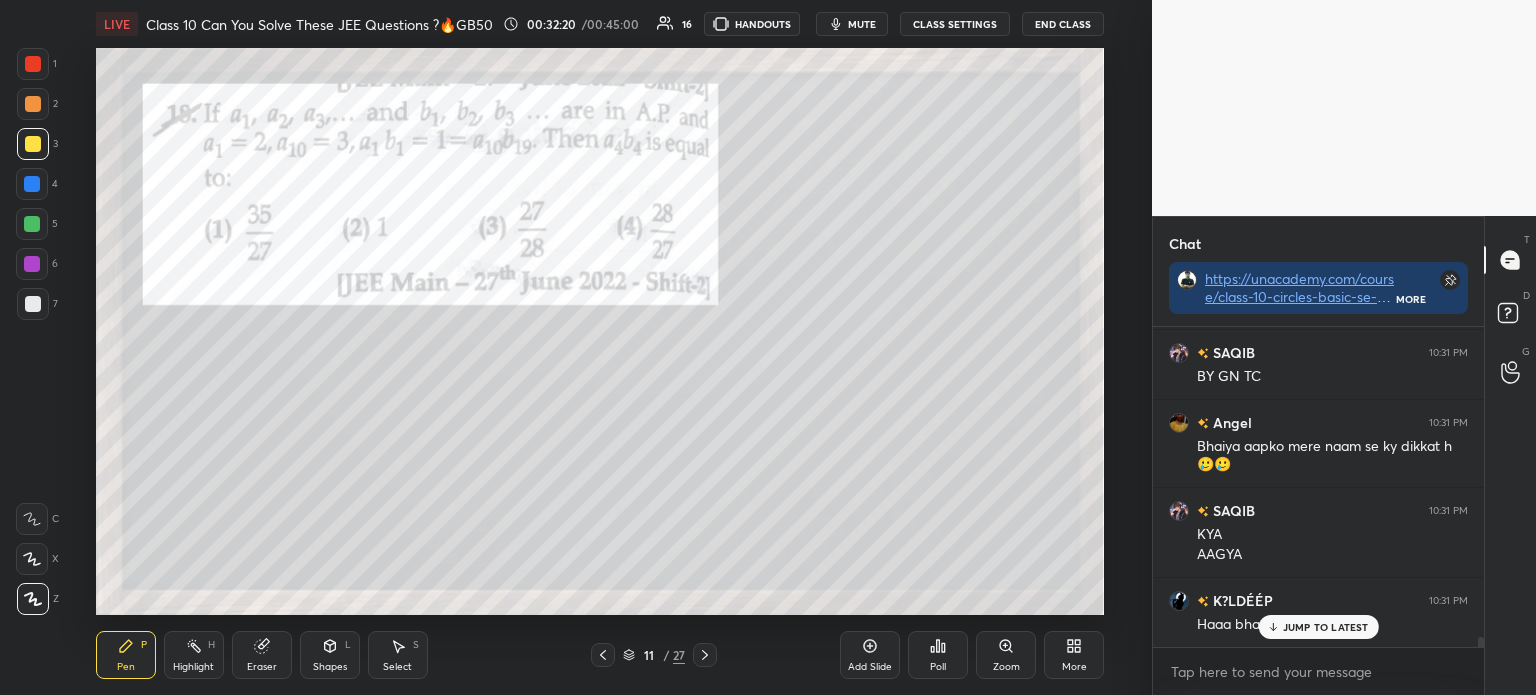 click at bounding box center (33, 104) 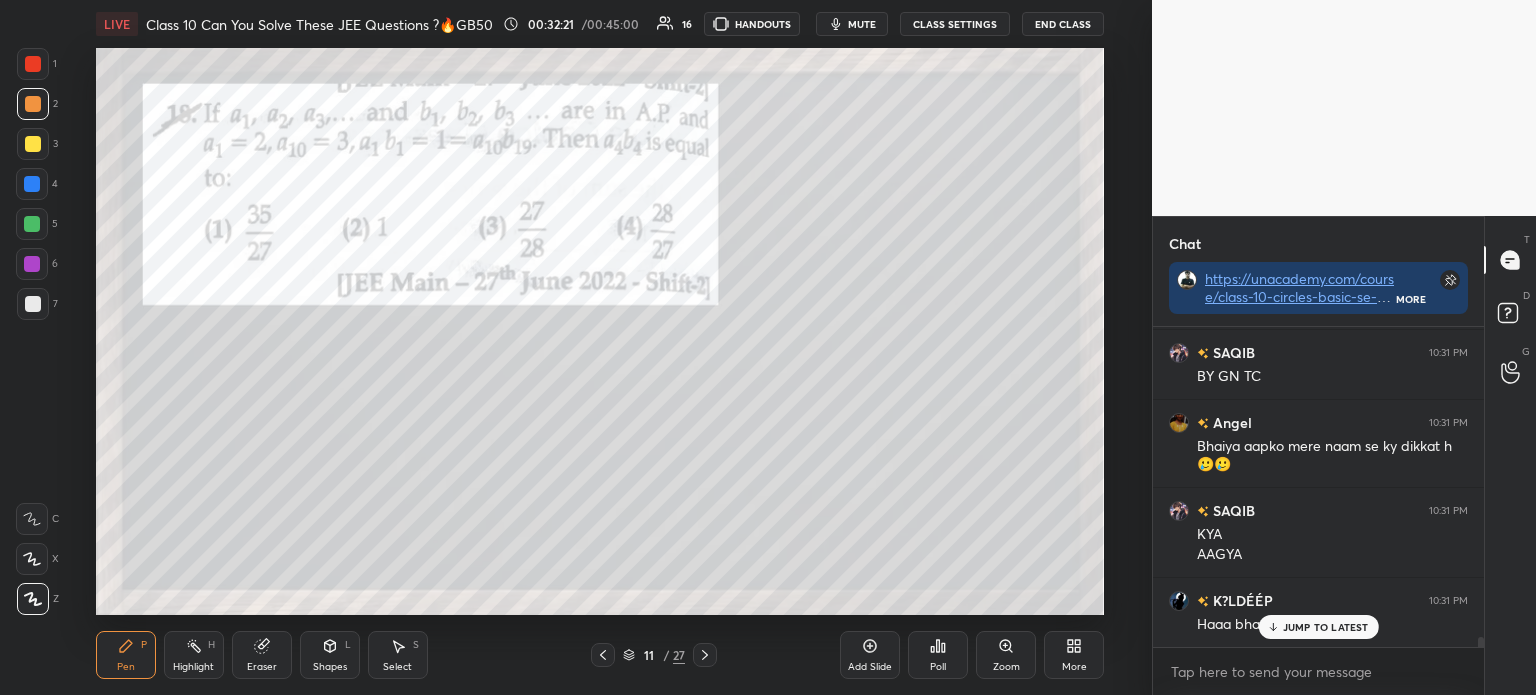 scroll, scrollTop: 9932, scrollLeft: 0, axis: vertical 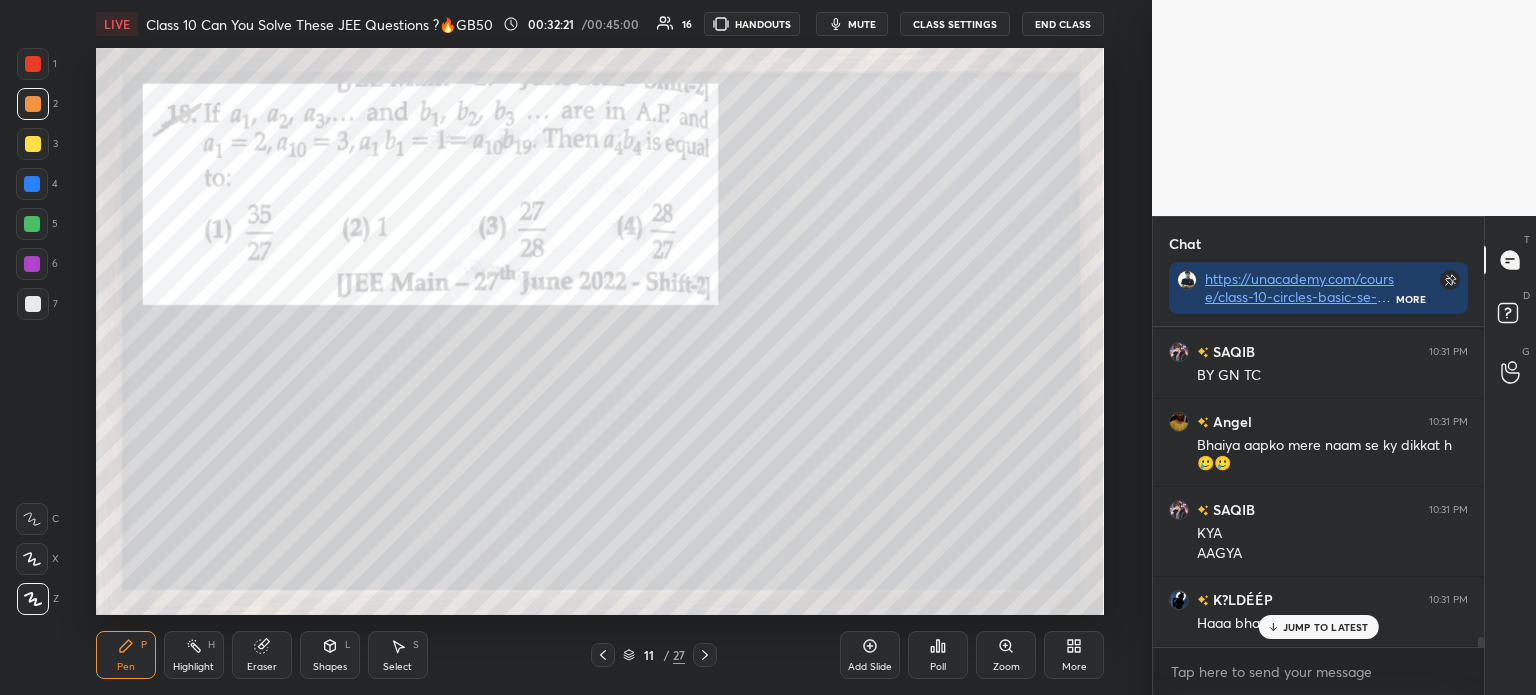 click on "1" at bounding box center [37, 68] 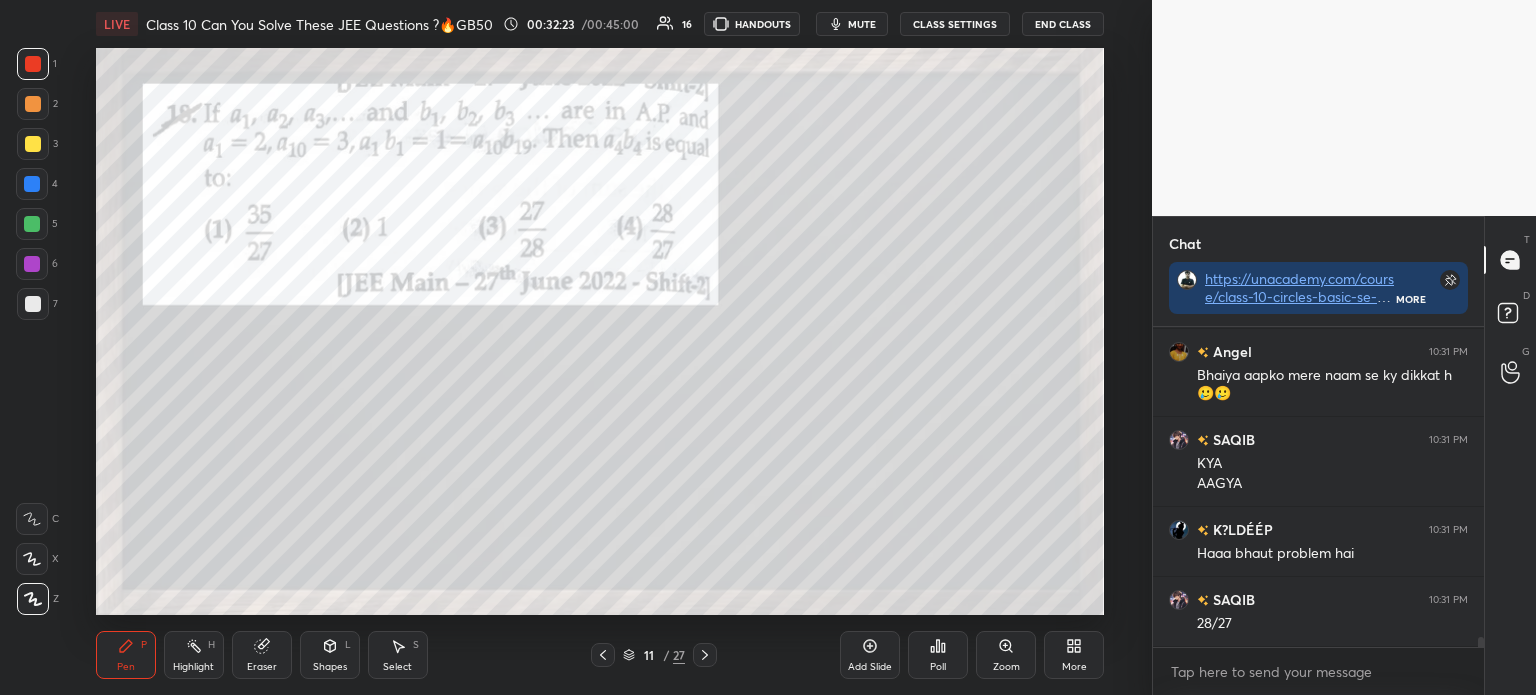 scroll, scrollTop: 10001, scrollLeft: 0, axis: vertical 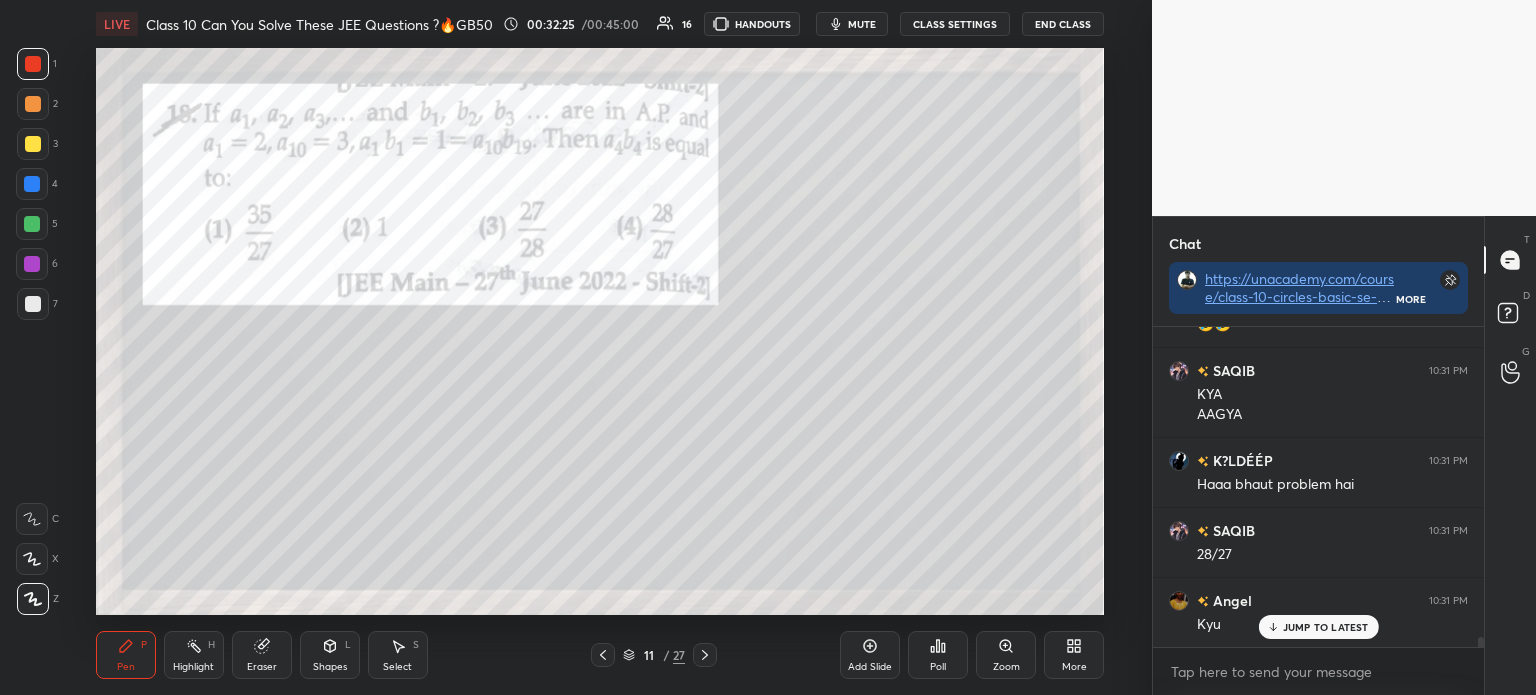 click 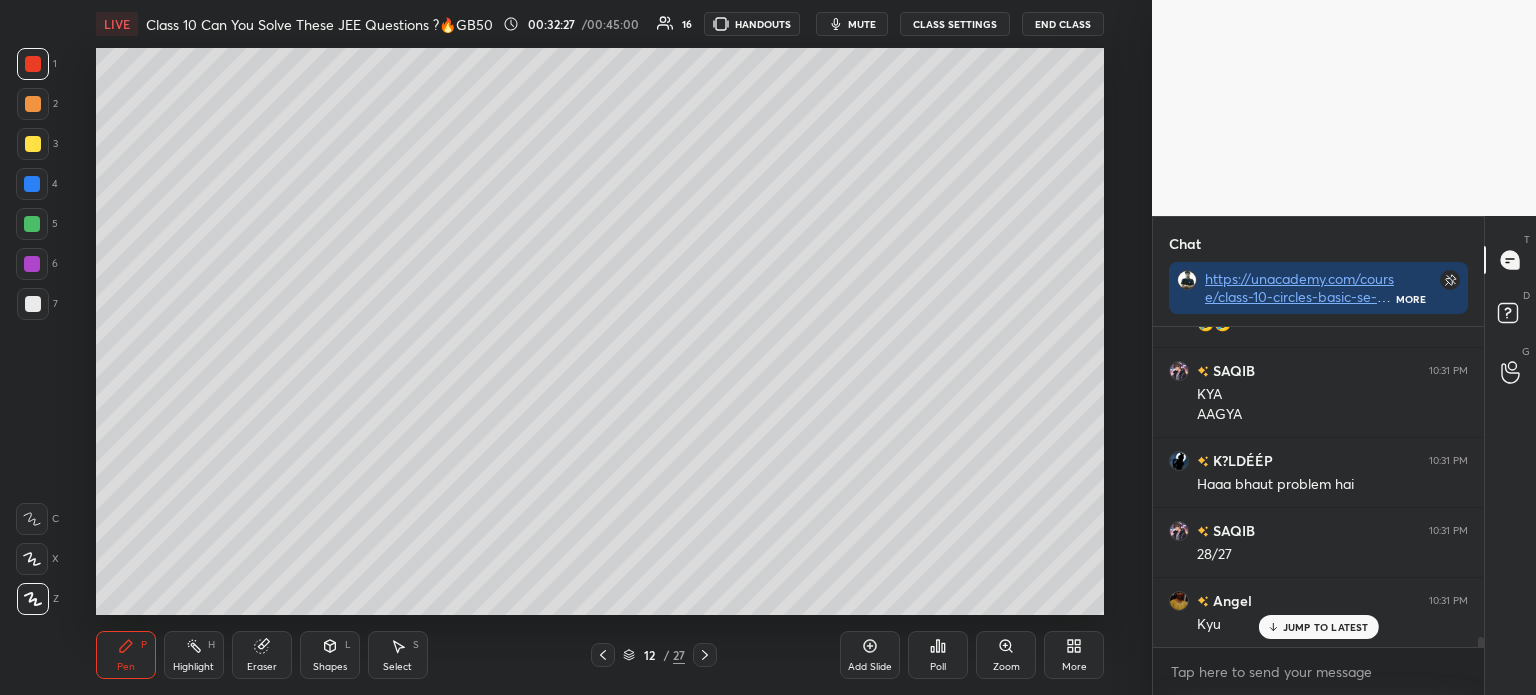 scroll, scrollTop: 10072, scrollLeft: 0, axis: vertical 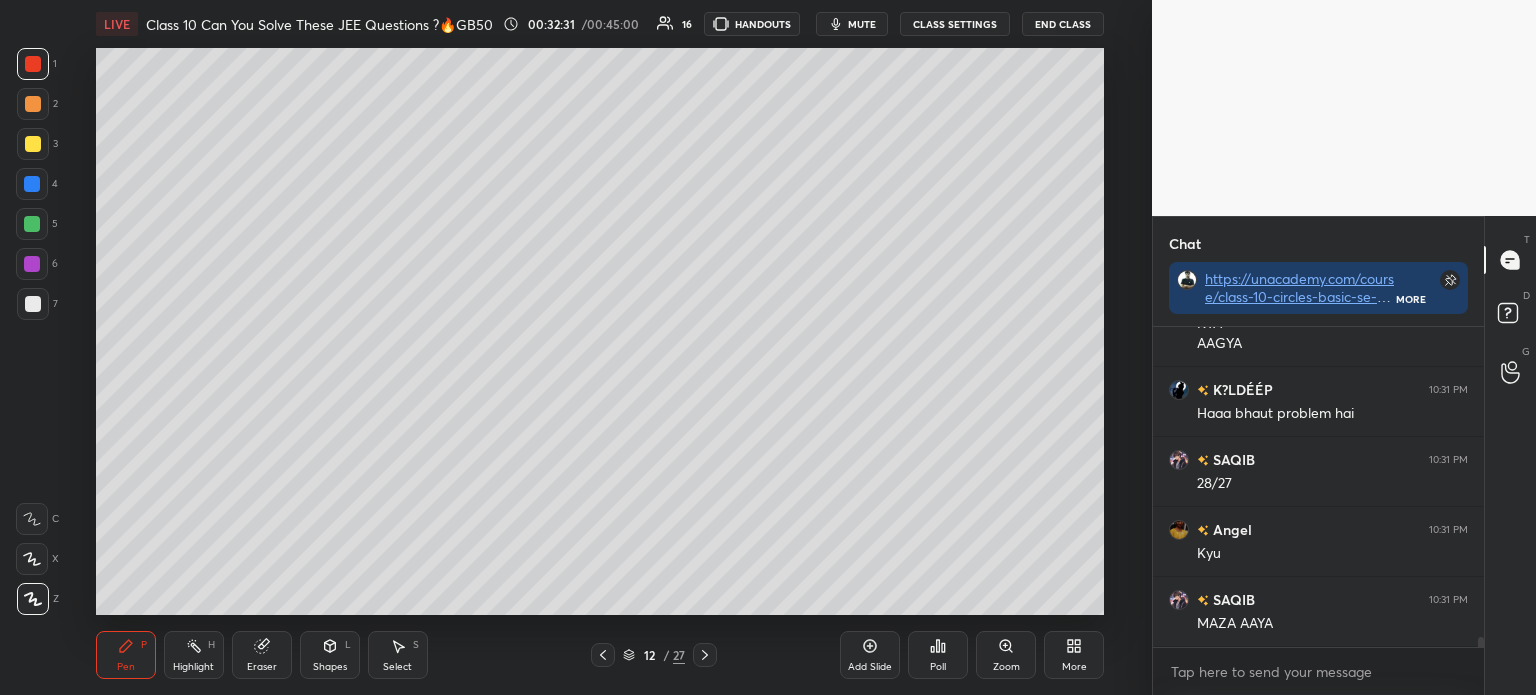 click 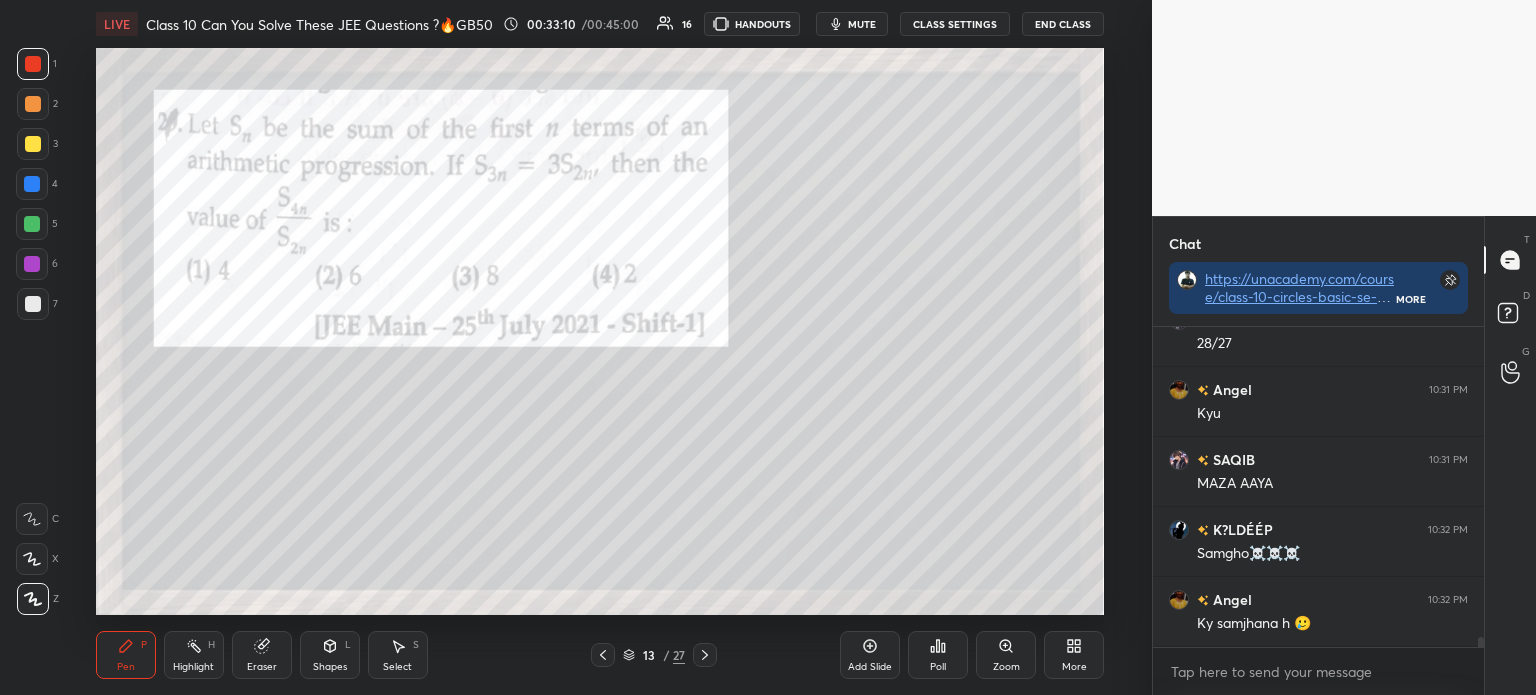 scroll, scrollTop: 10260, scrollLeft: 0, axis: vertical 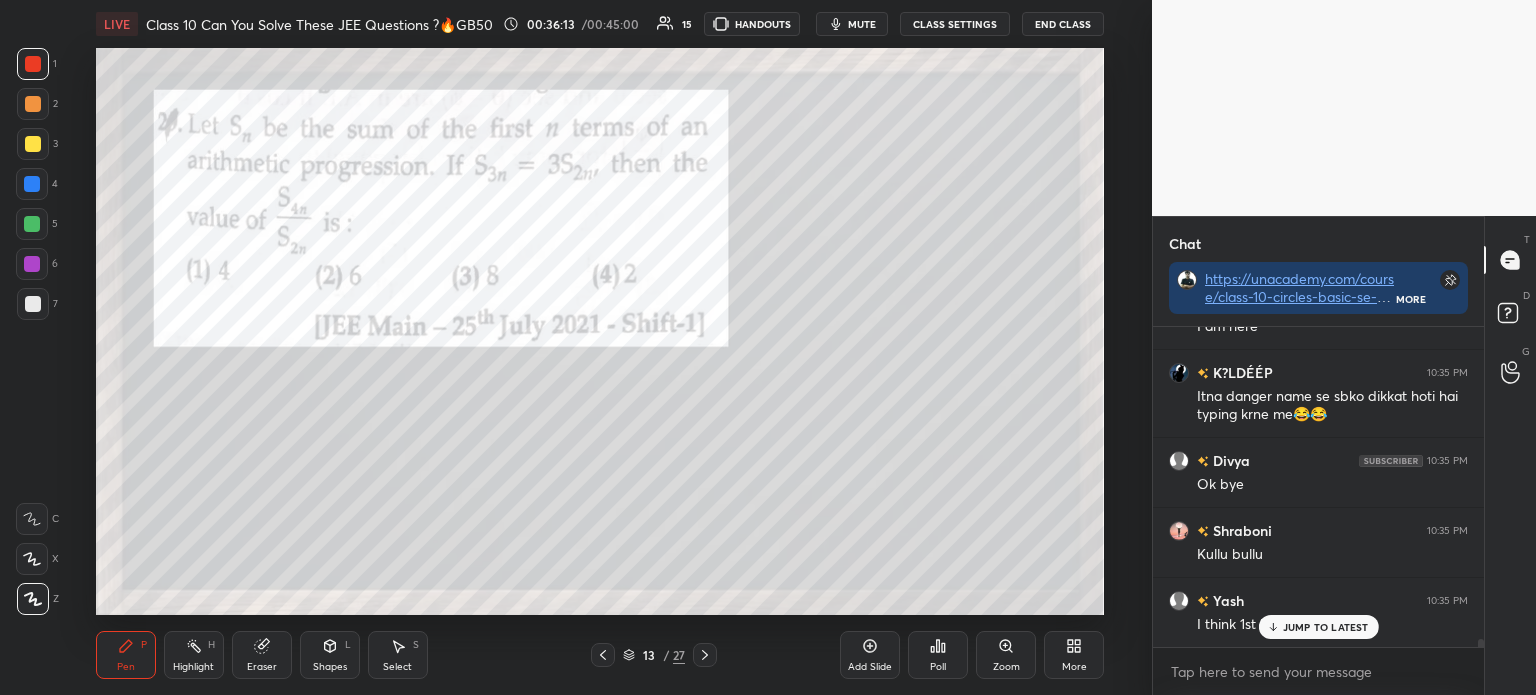 click at bounding box center (33, 144) 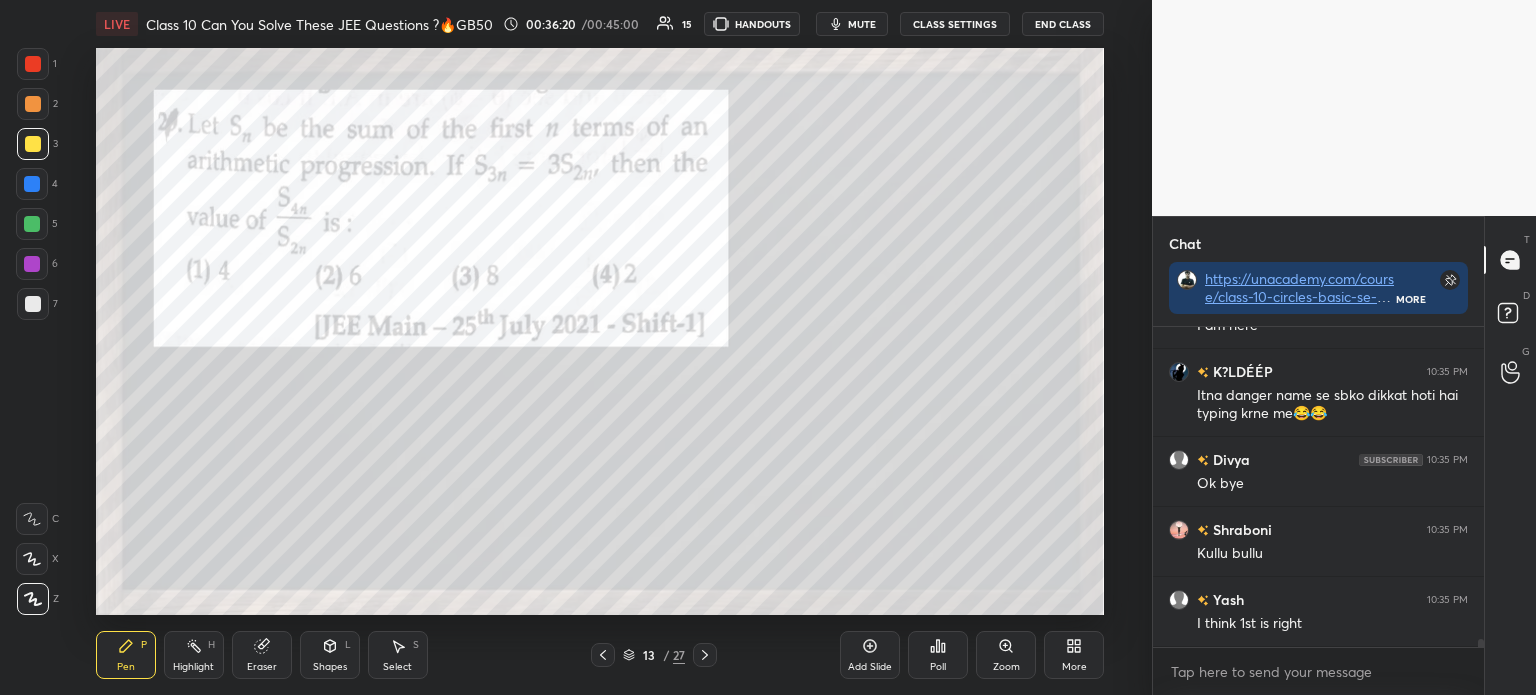 scroll, scrollTop: 11864, scrollLeft: 0, axis: vertical 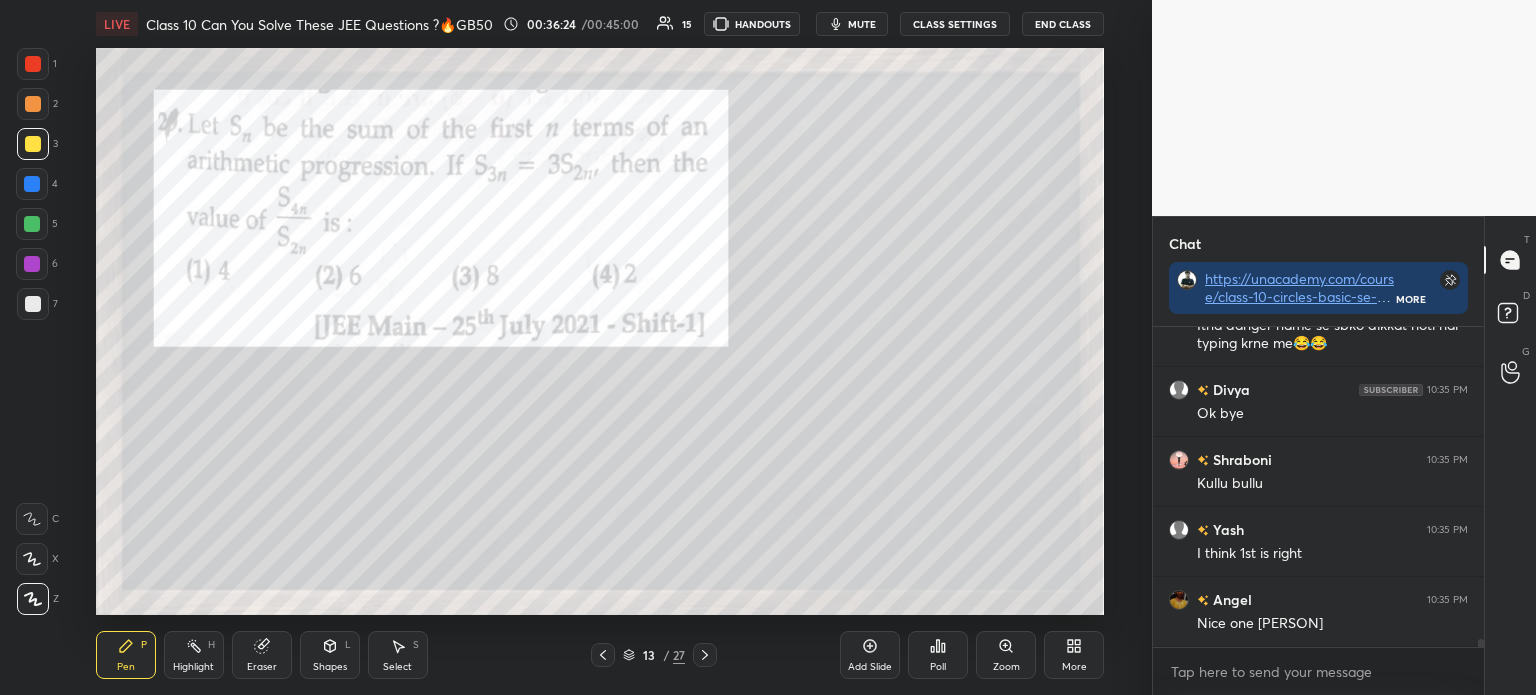 click 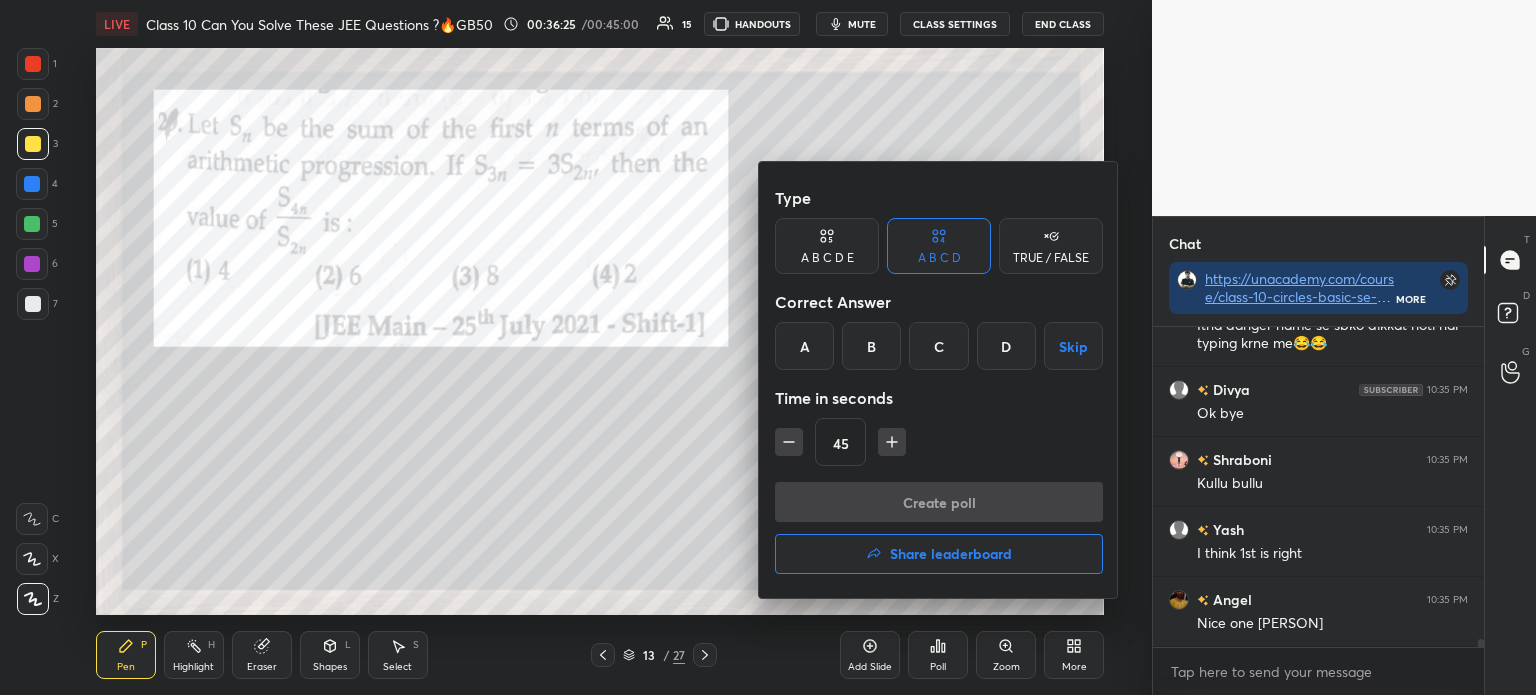 click on "B" at bounding box center (871, 346) 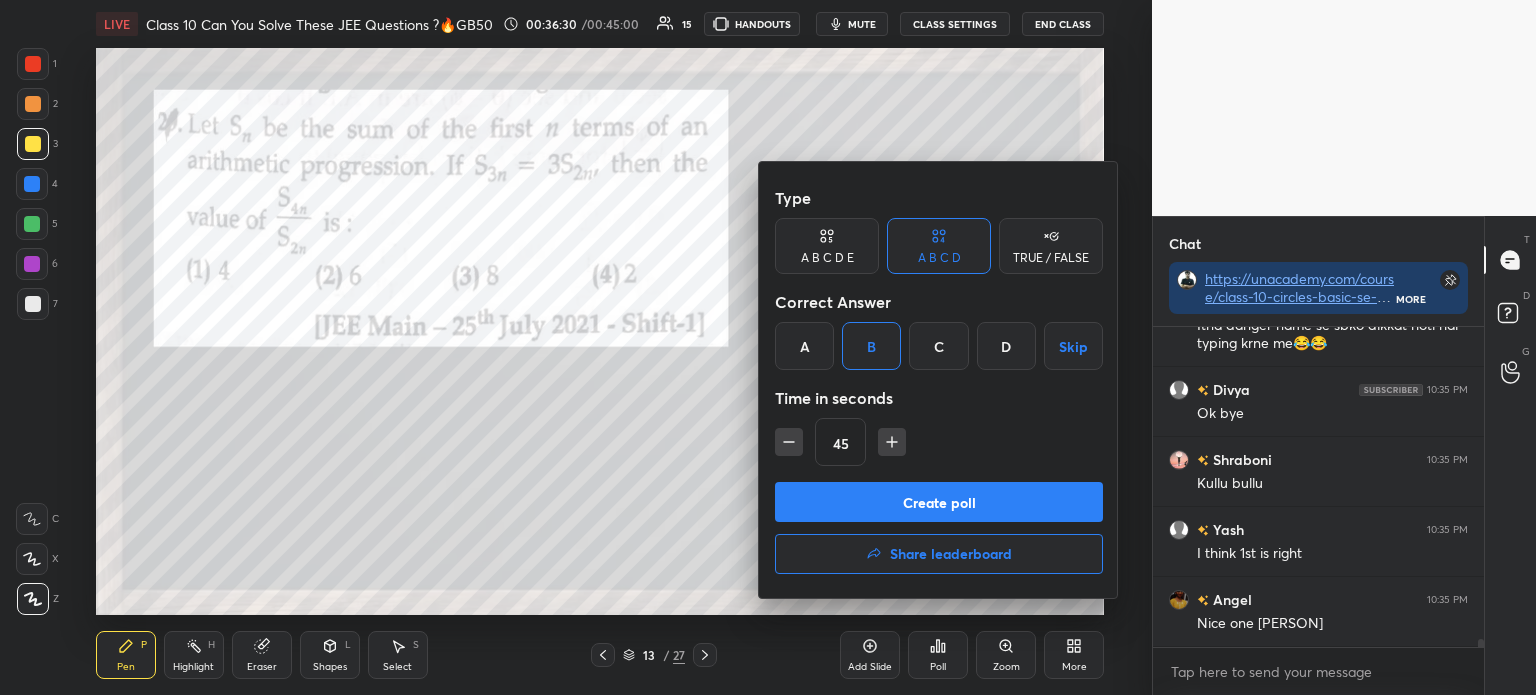 click 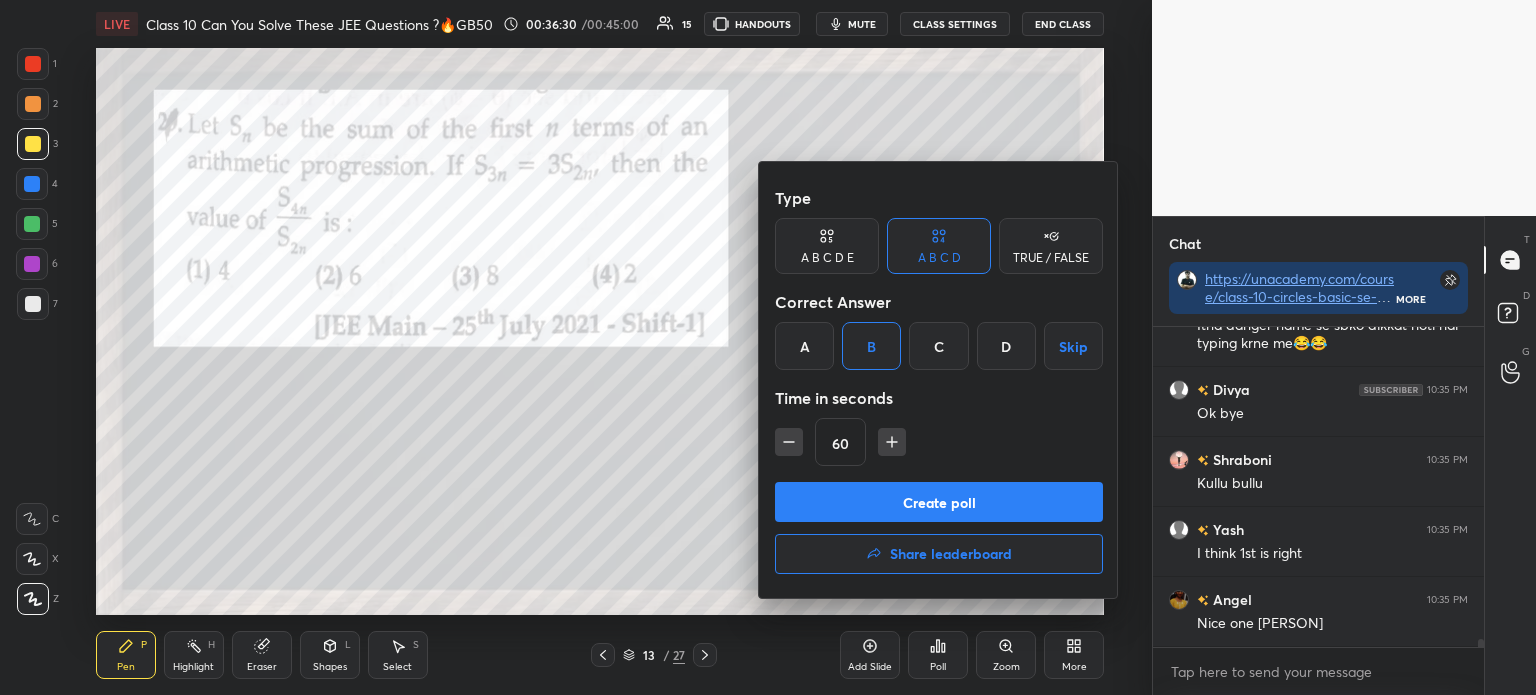 click on "Create poll" at bounding box center (939, 502) 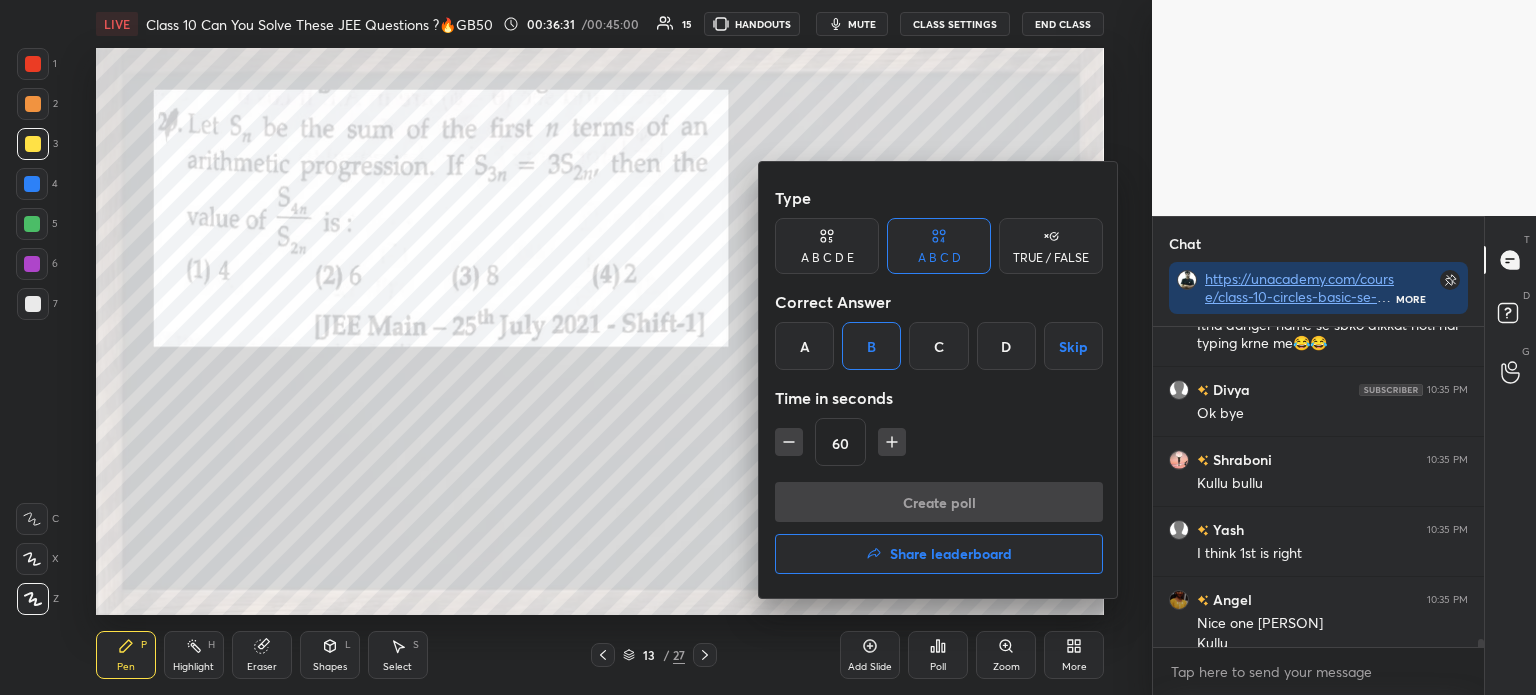 scroll, scrollTop: 11884, scrollLeft: 0, axis: vertical 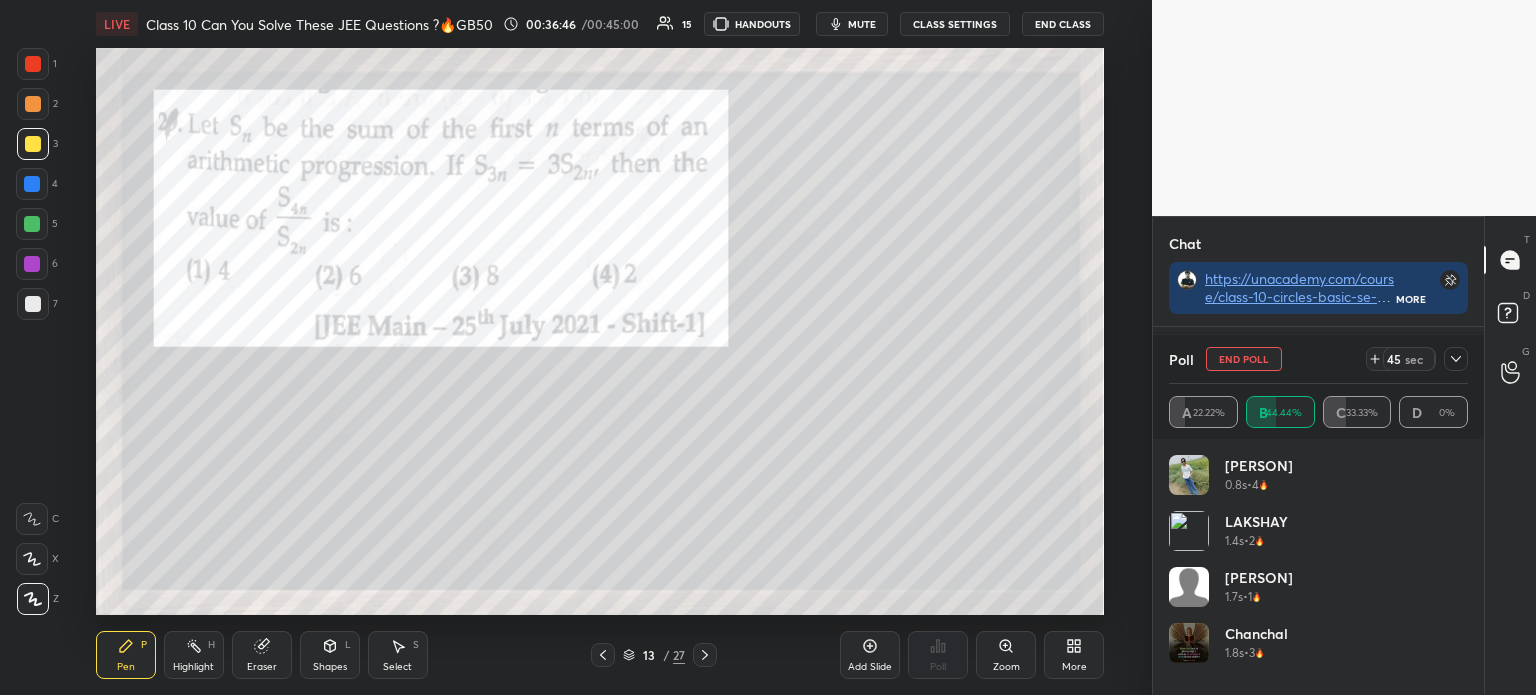 click 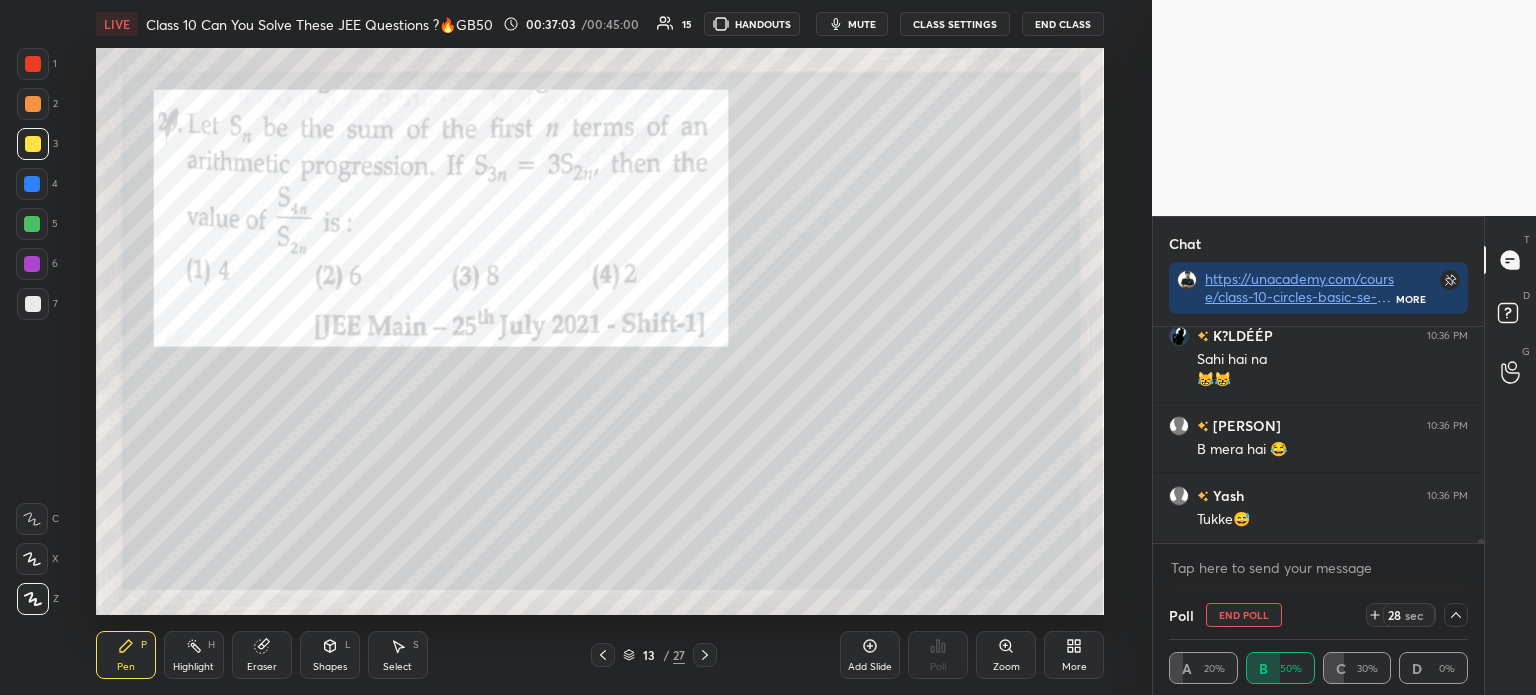 click at bounding box center [1456, 615] 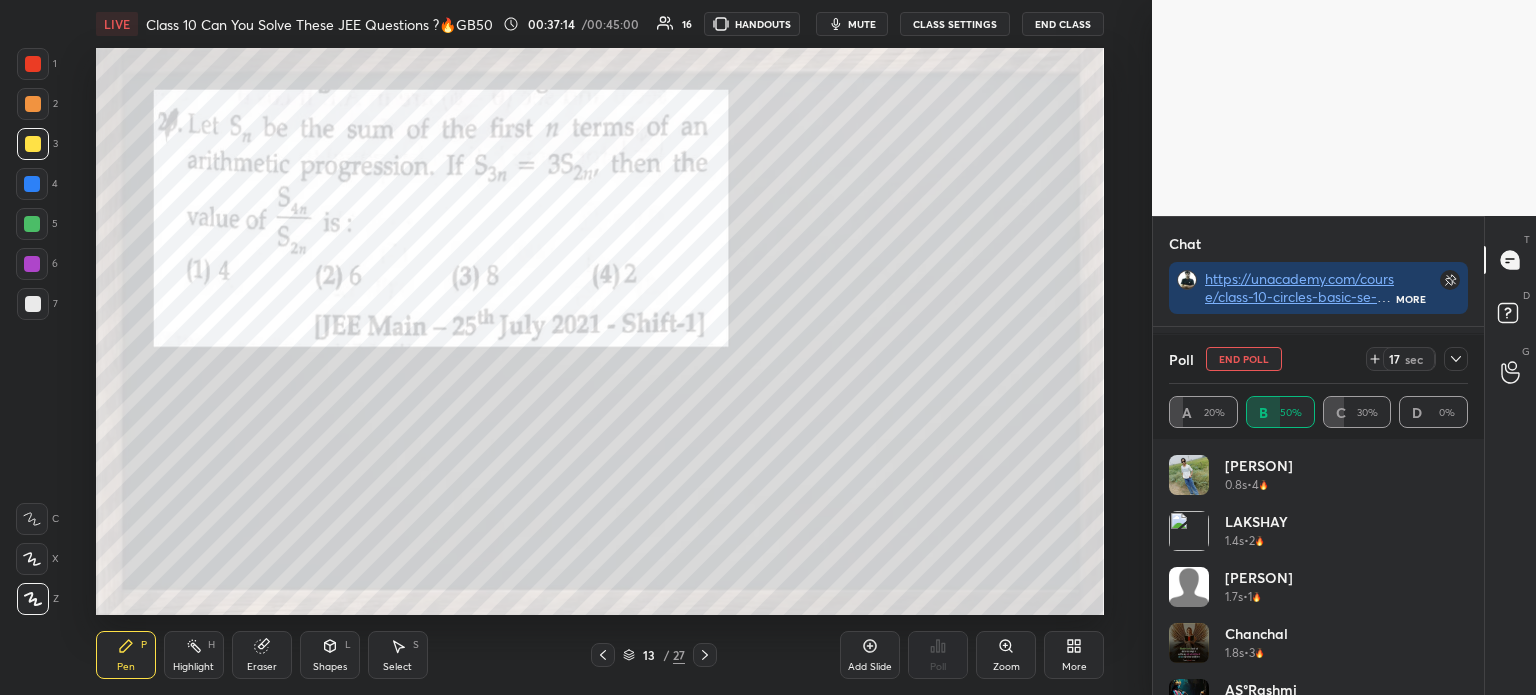 click 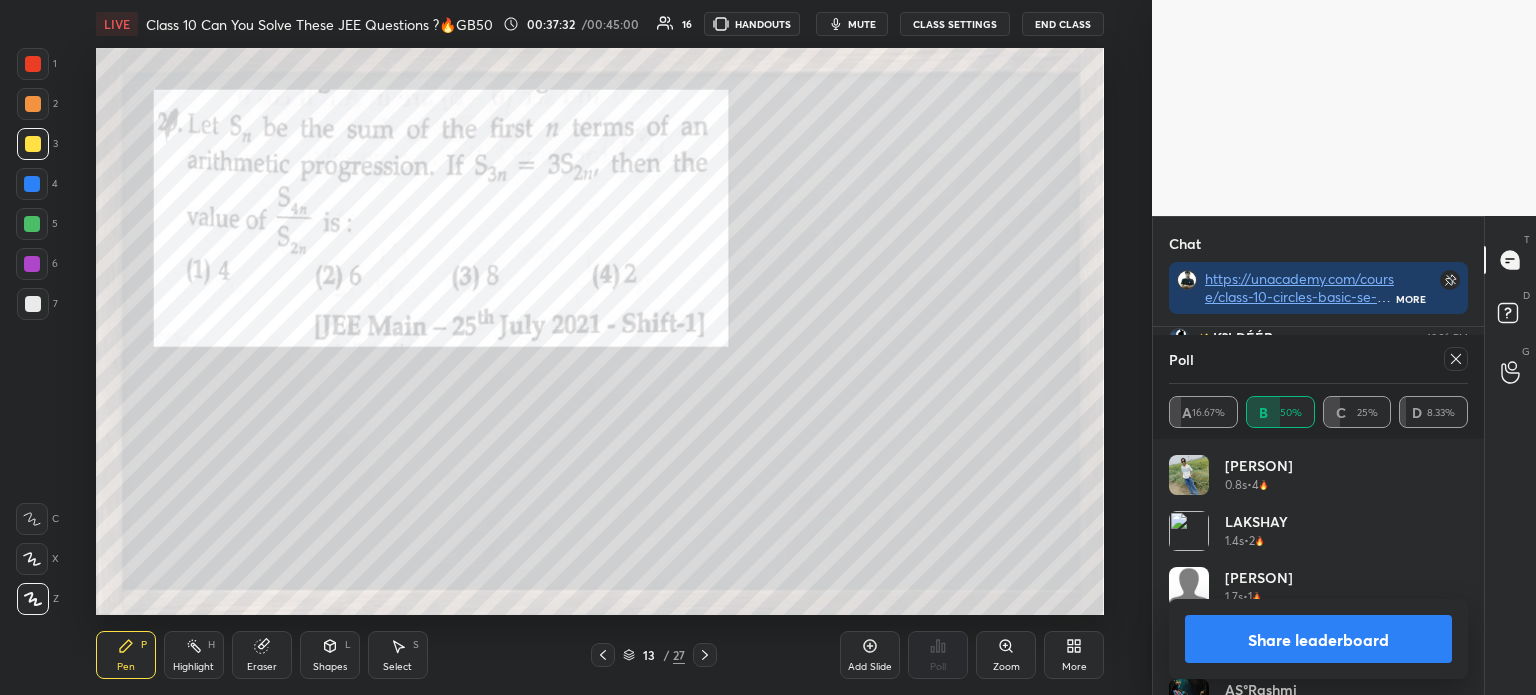 click on "Share leaderboard" at bounding box center (1318, 639) 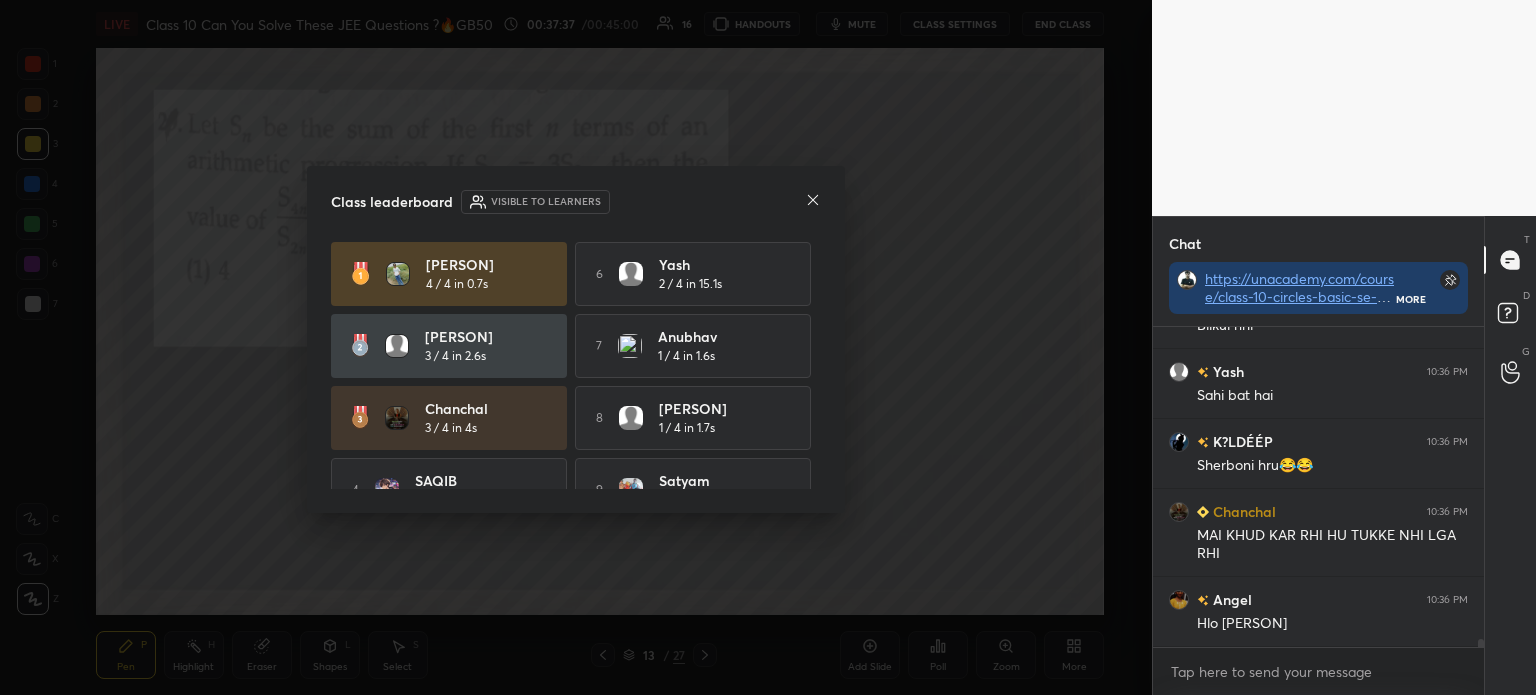 click at bounding box center [813, 201] 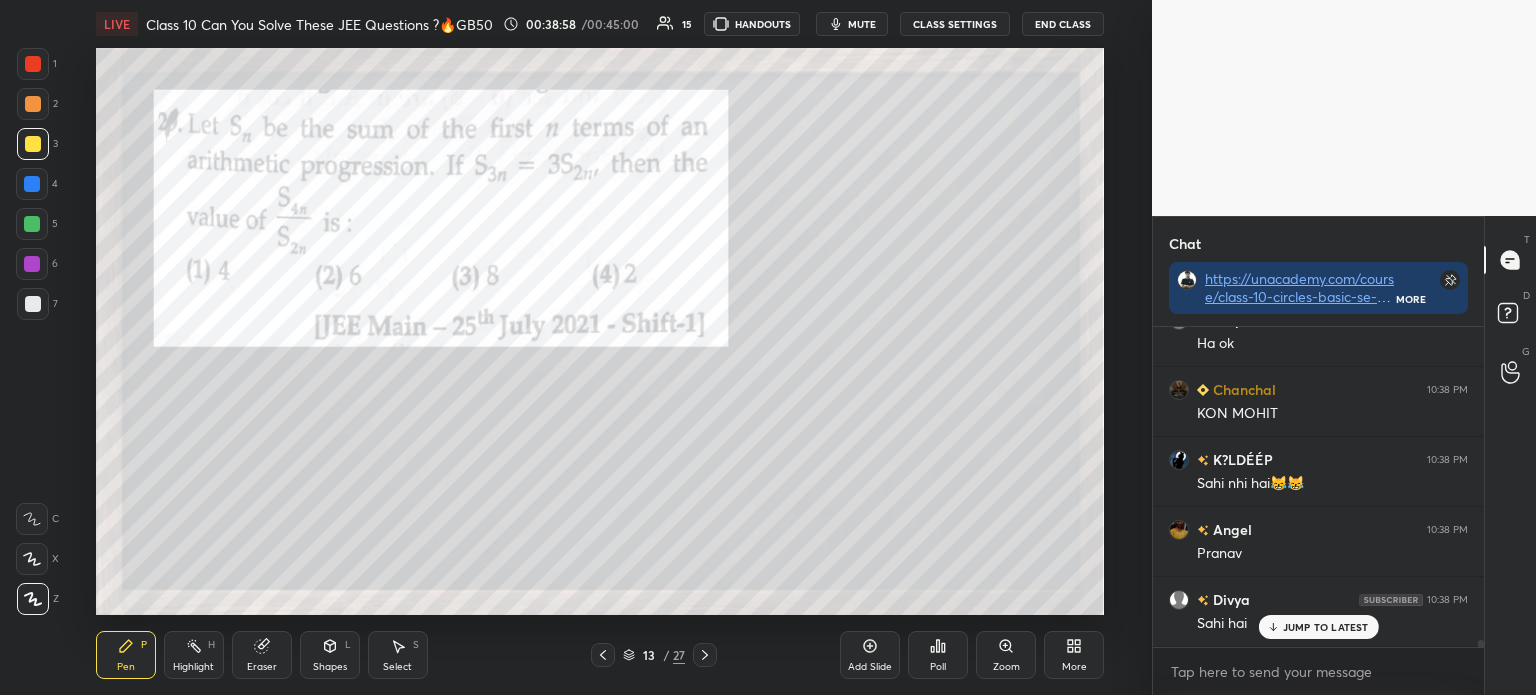 scroll, scrollTop: 14233, scrollLeft: 0, axis: vertical 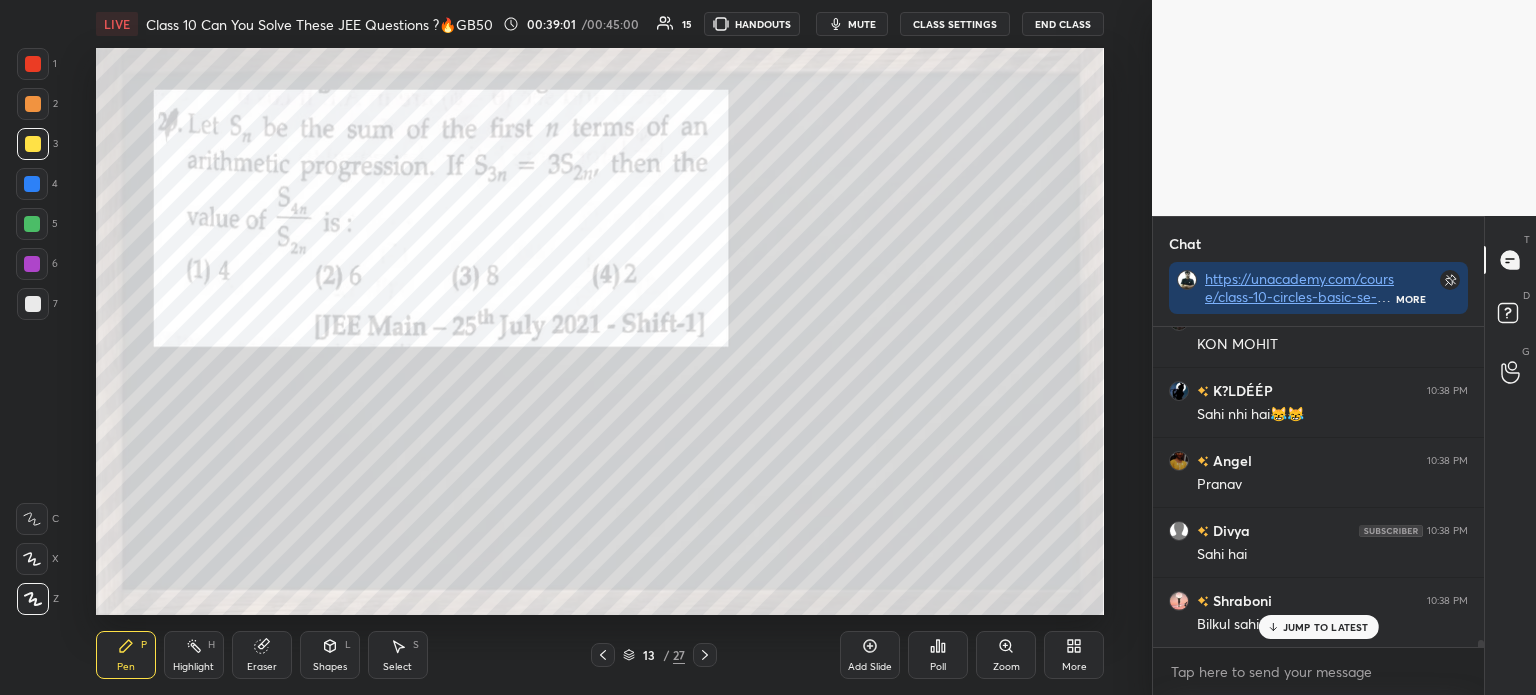 click 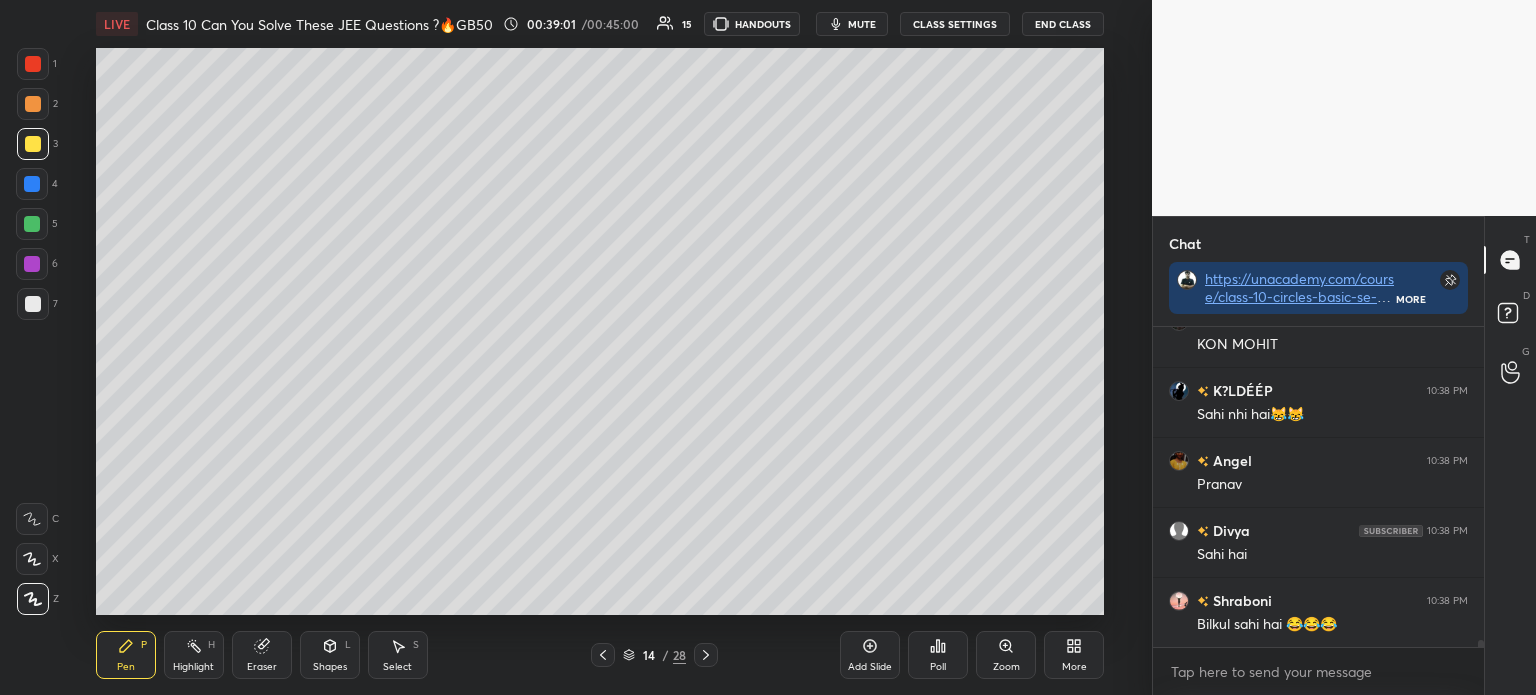 scroll, scrollTop: 14304, scrollLeft: 0, axis: vertical 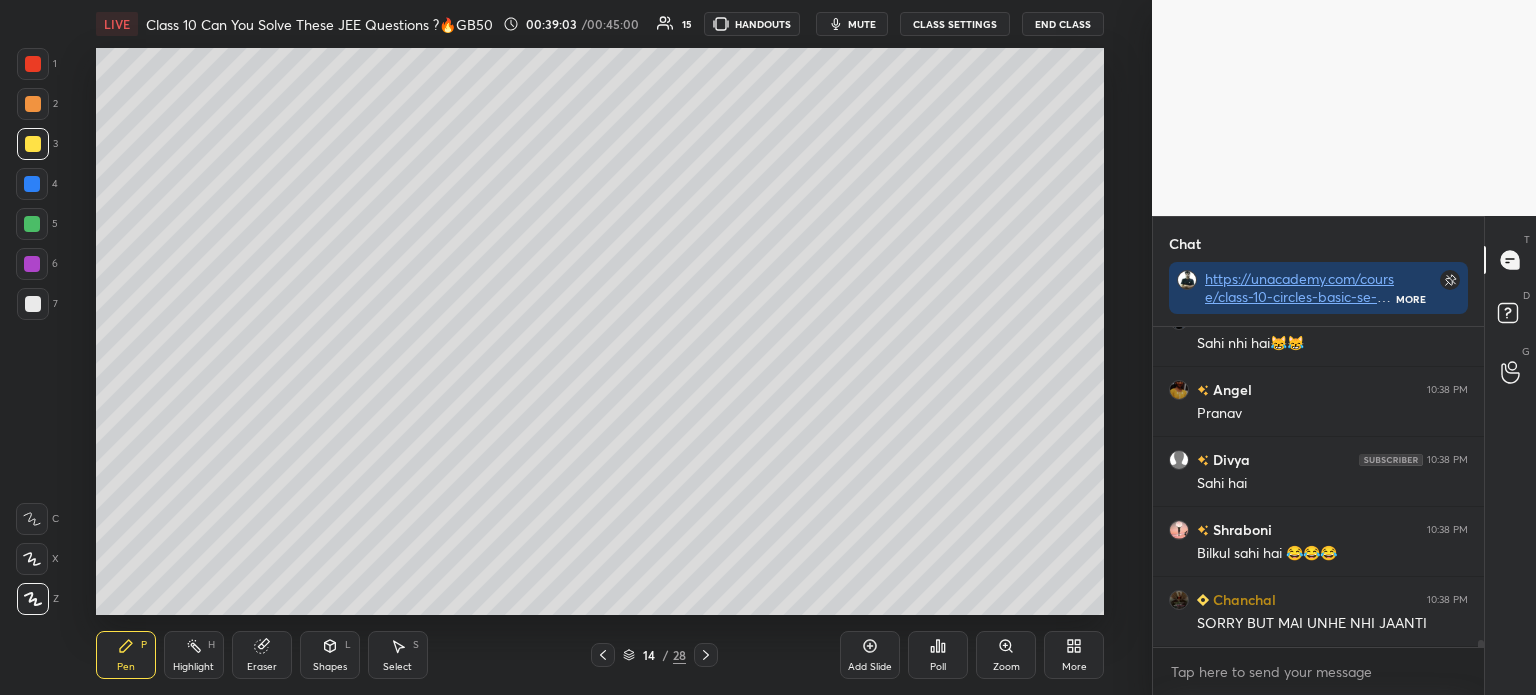 click 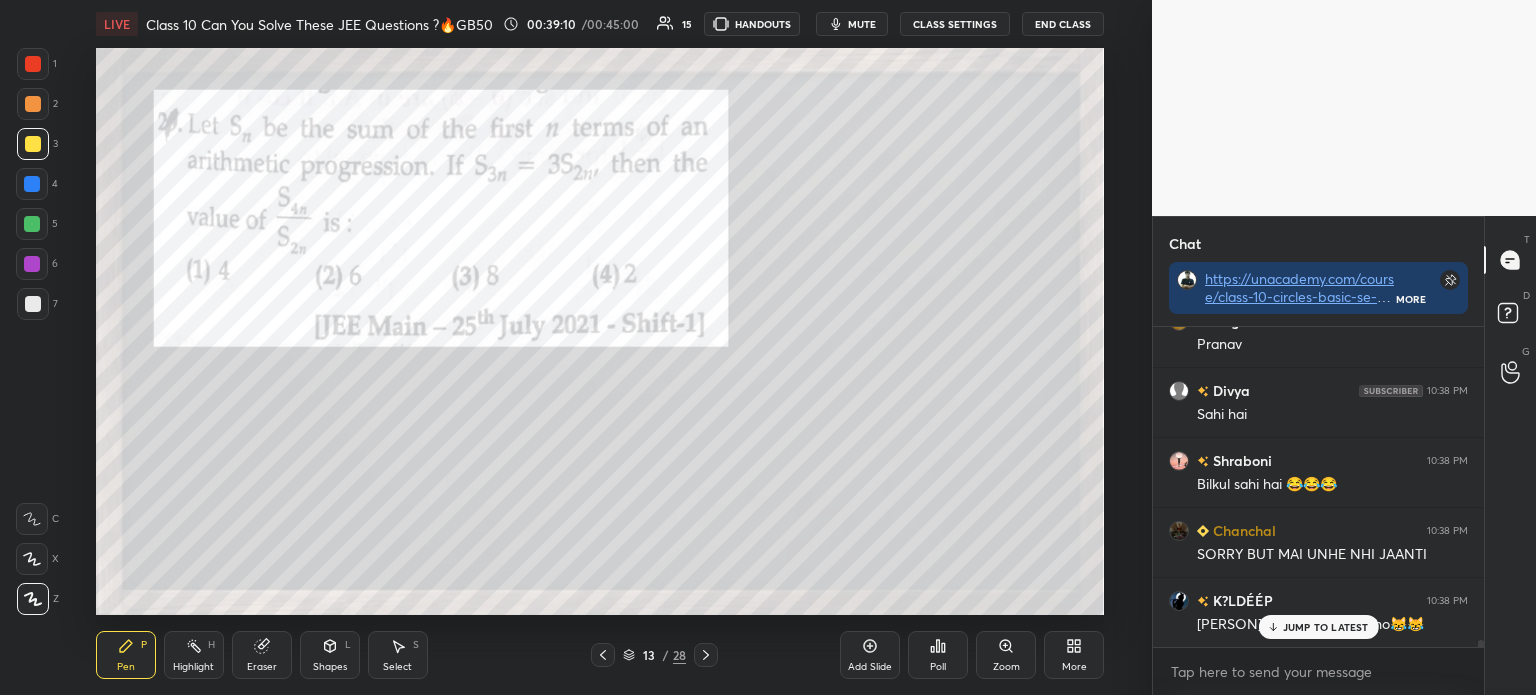 scroll, scrollTop: 14444, scrollLeft: 0, axis: vertical 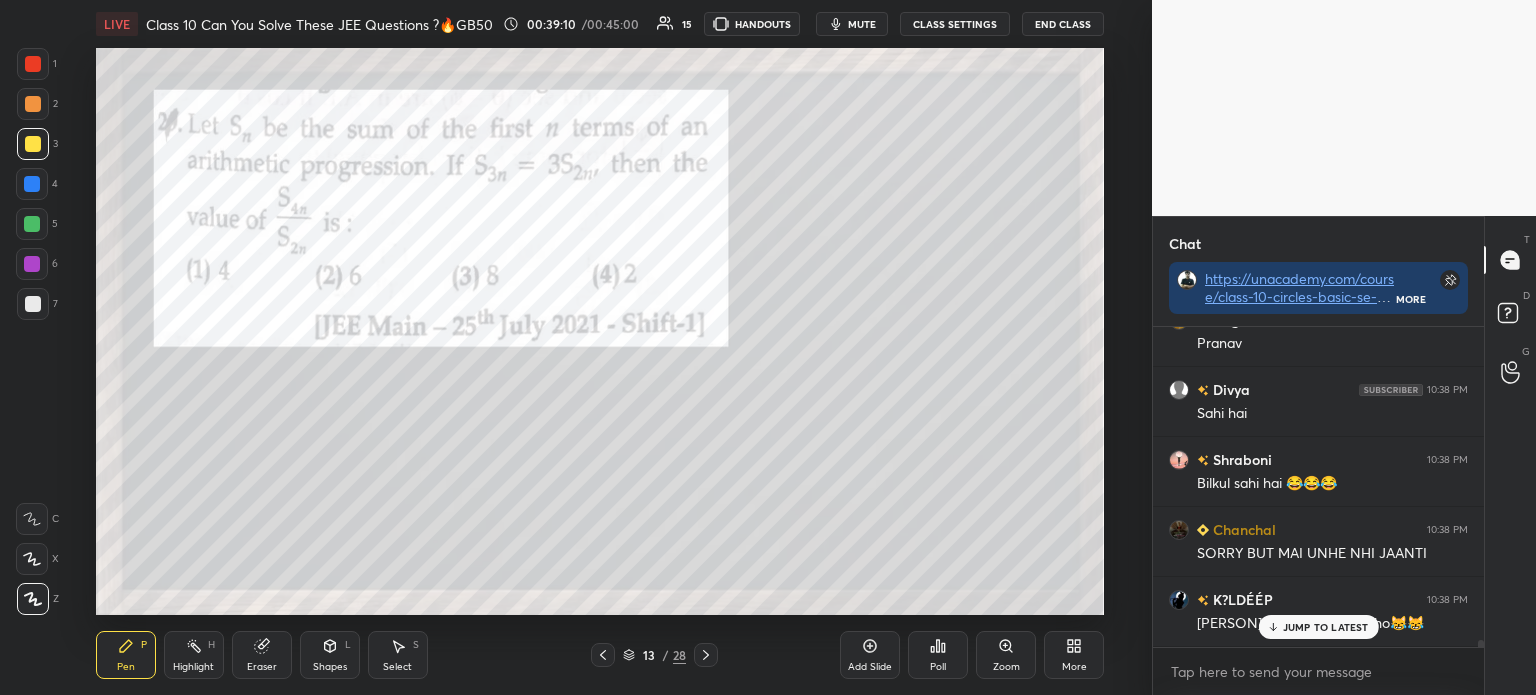 click at bounding box center [706, 655] 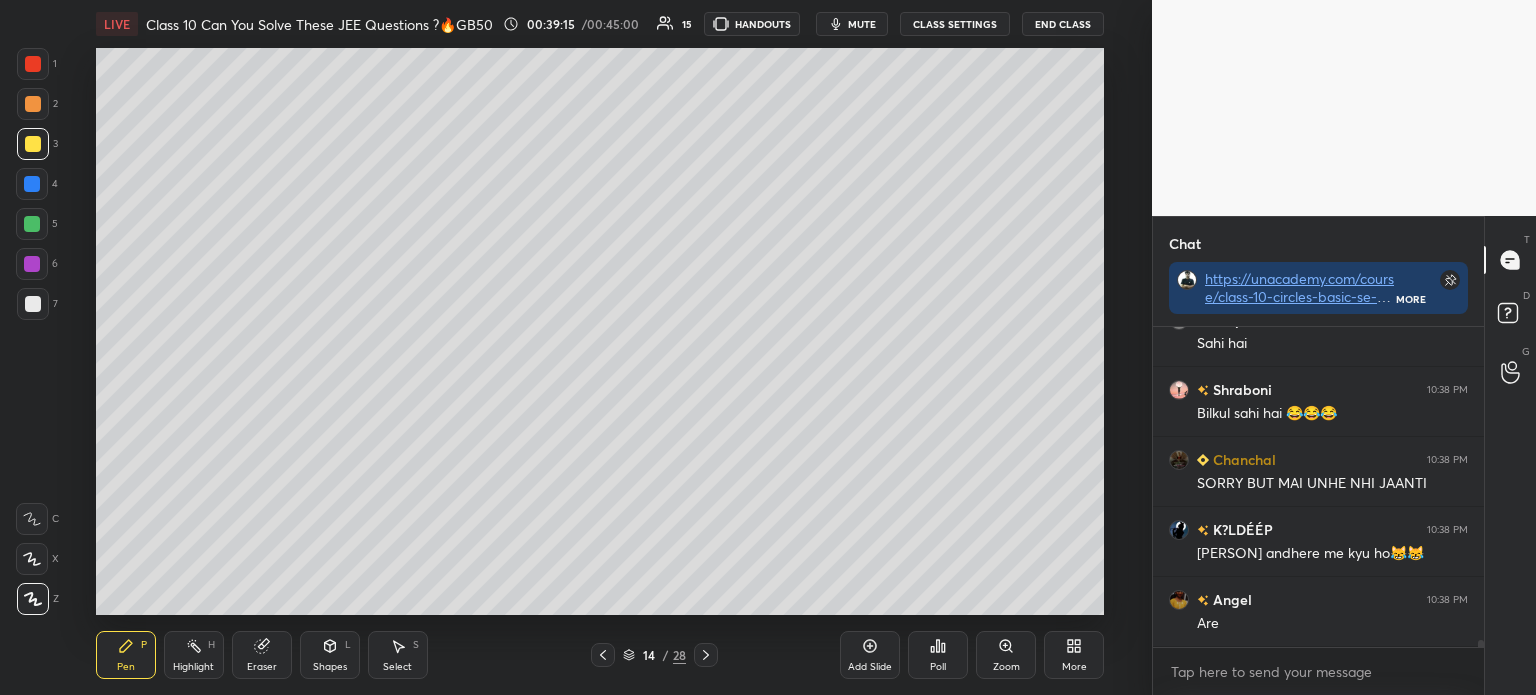 click 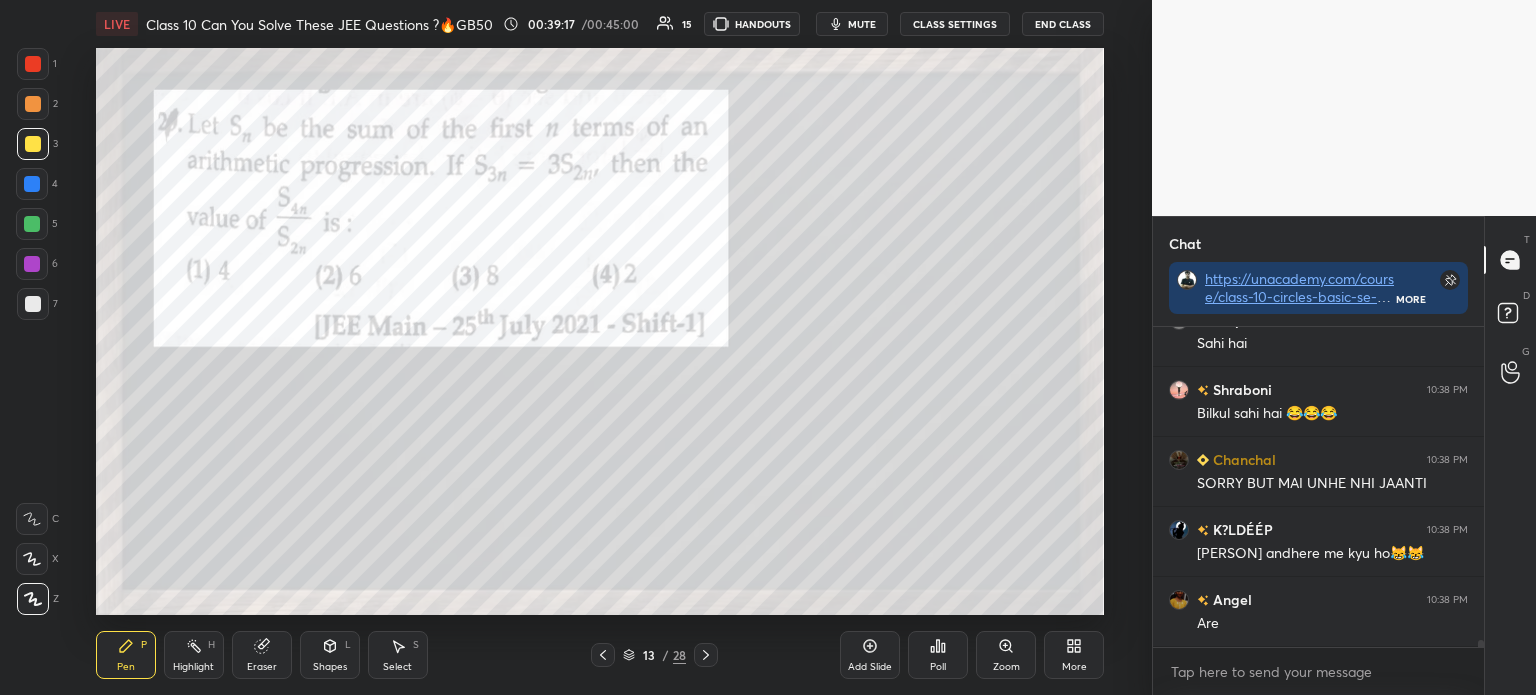 click 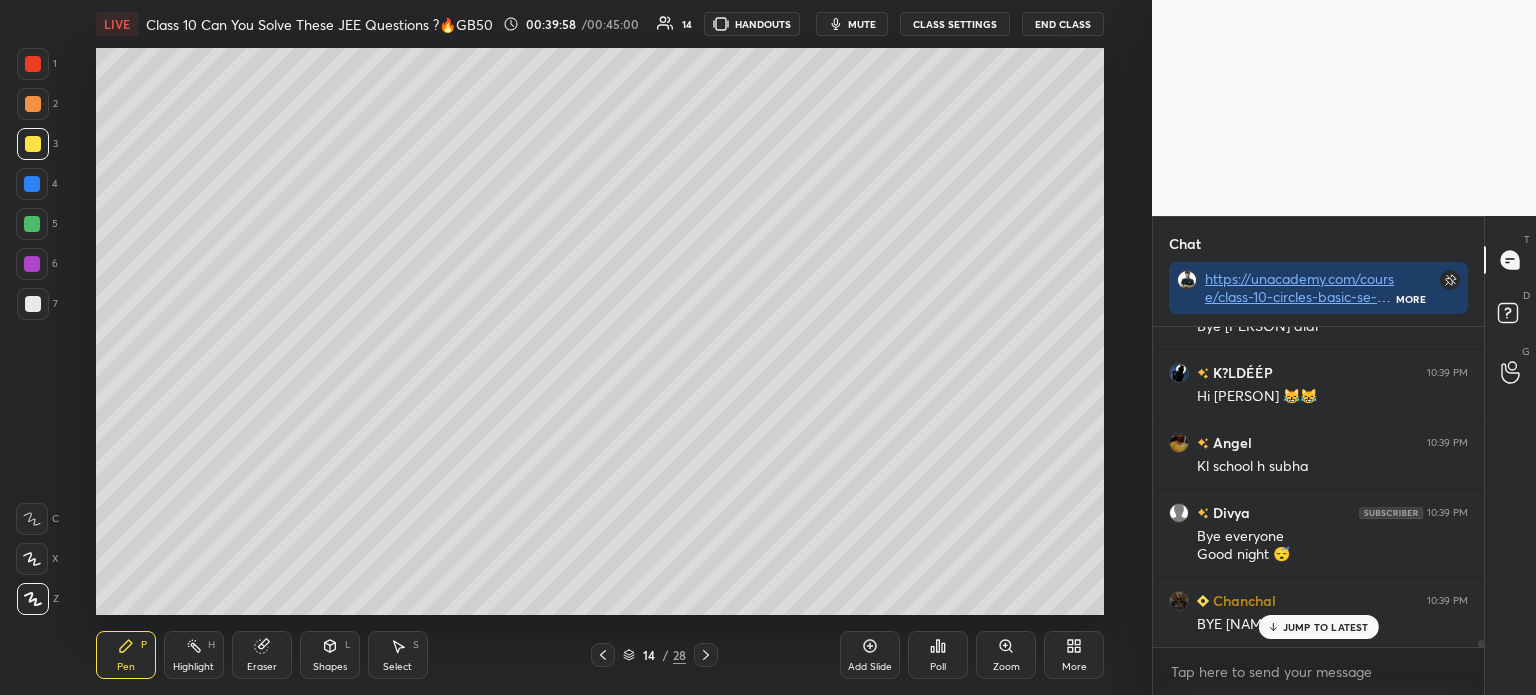 scroll, scrollTop: 15128, scrollLeft: 0, axis: vertical 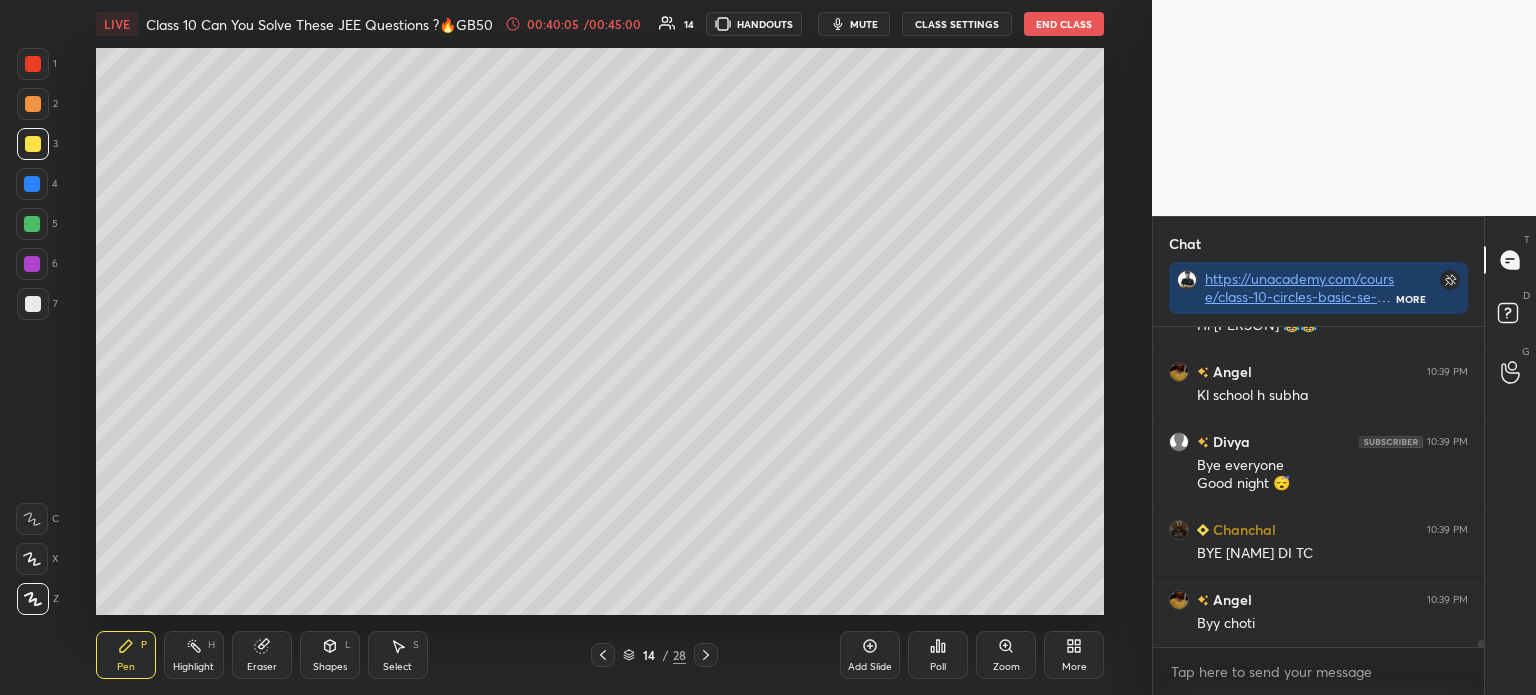 click 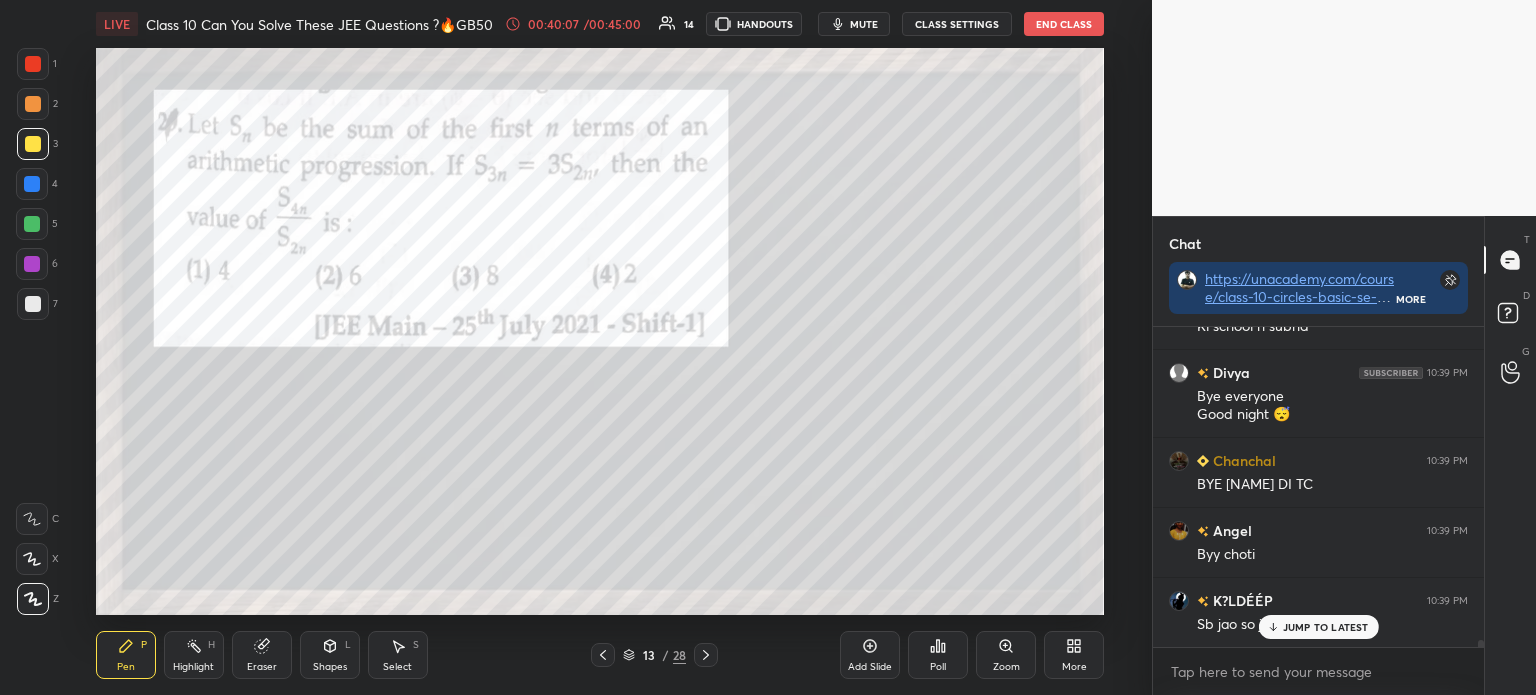 scroll, scrollTop: 15285, scrollLeft: 0, axis: vertical 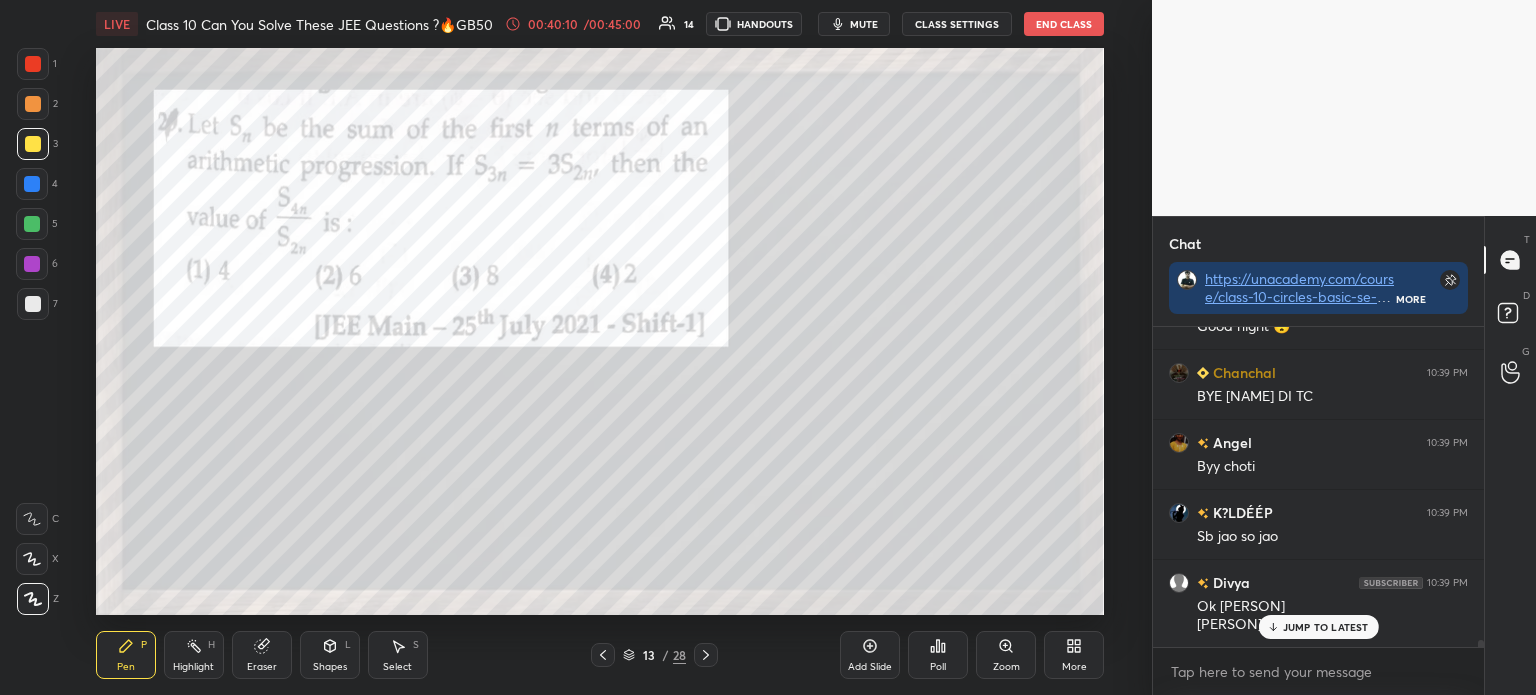 click 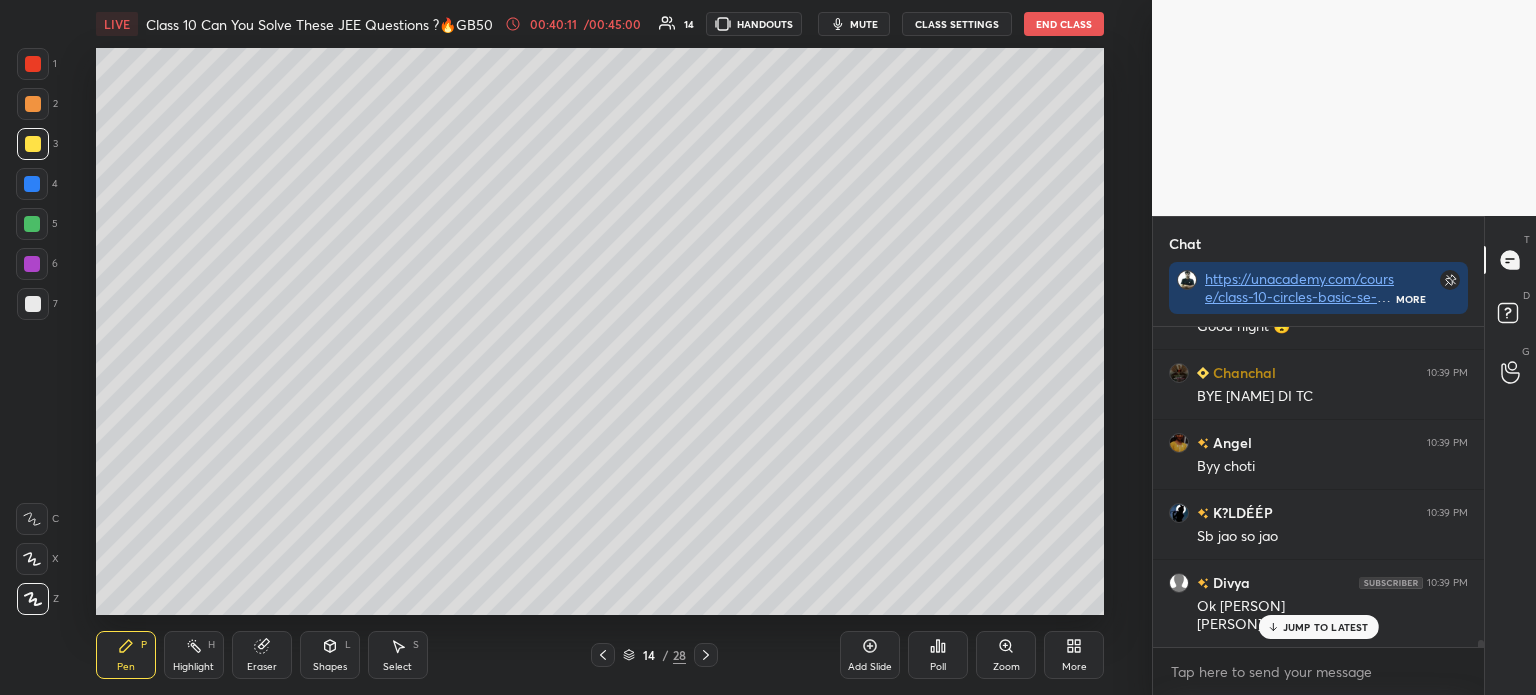 click 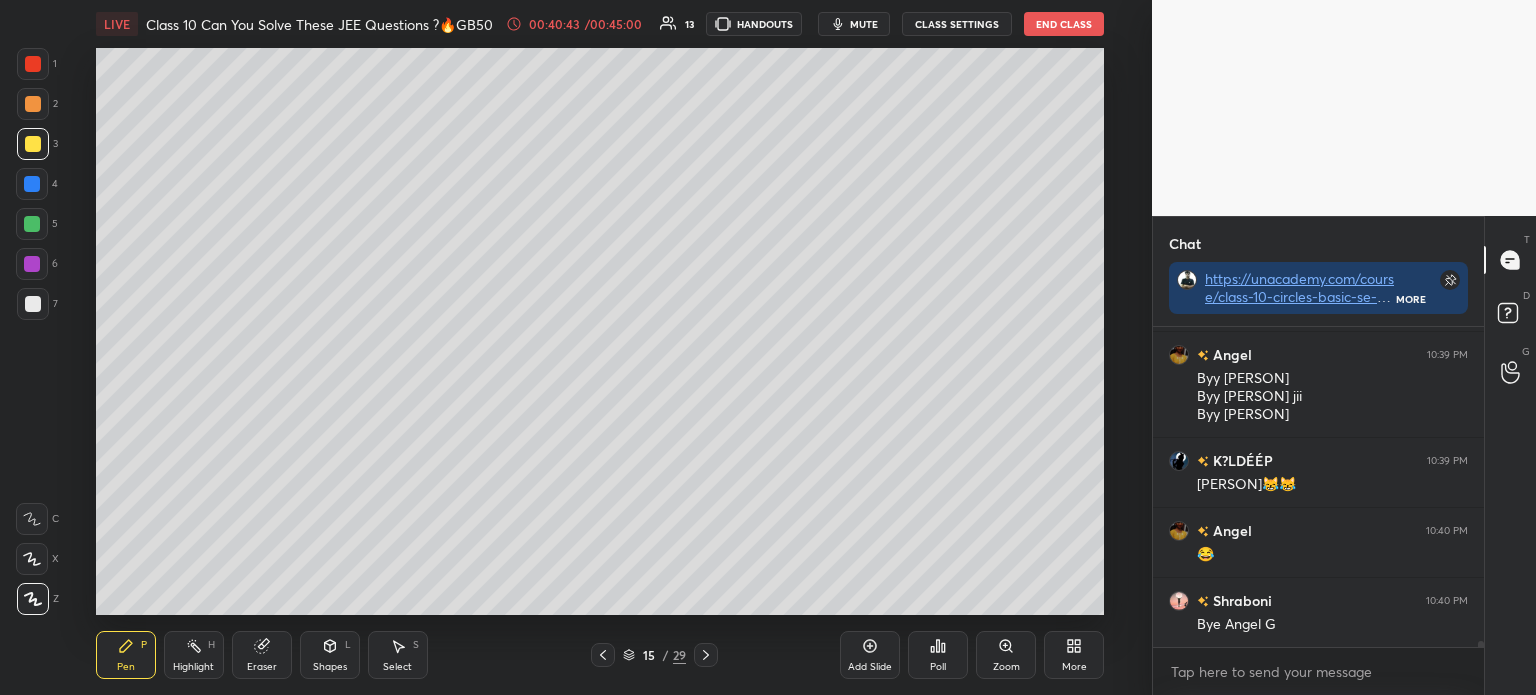 scroll, scrollTop: 15692, scrollLeft: 0, axis: vertical 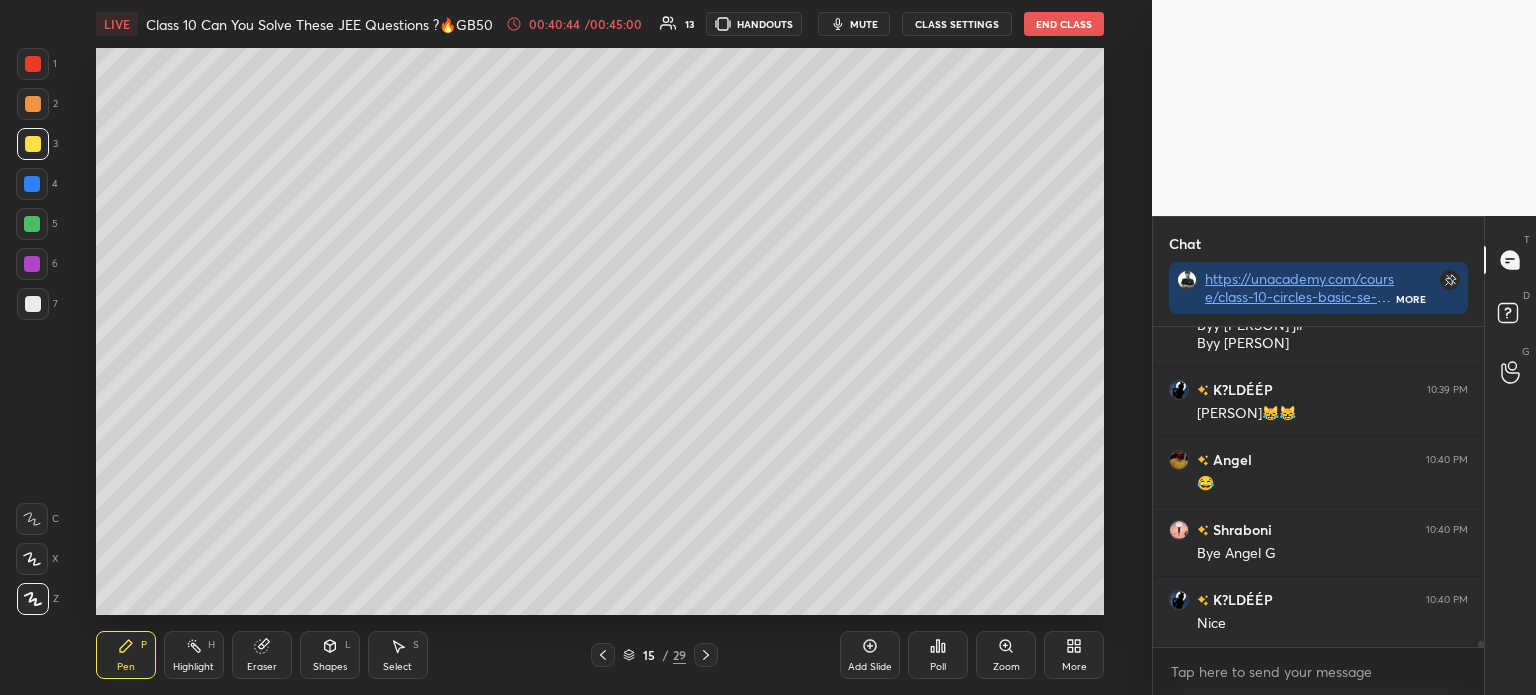 click 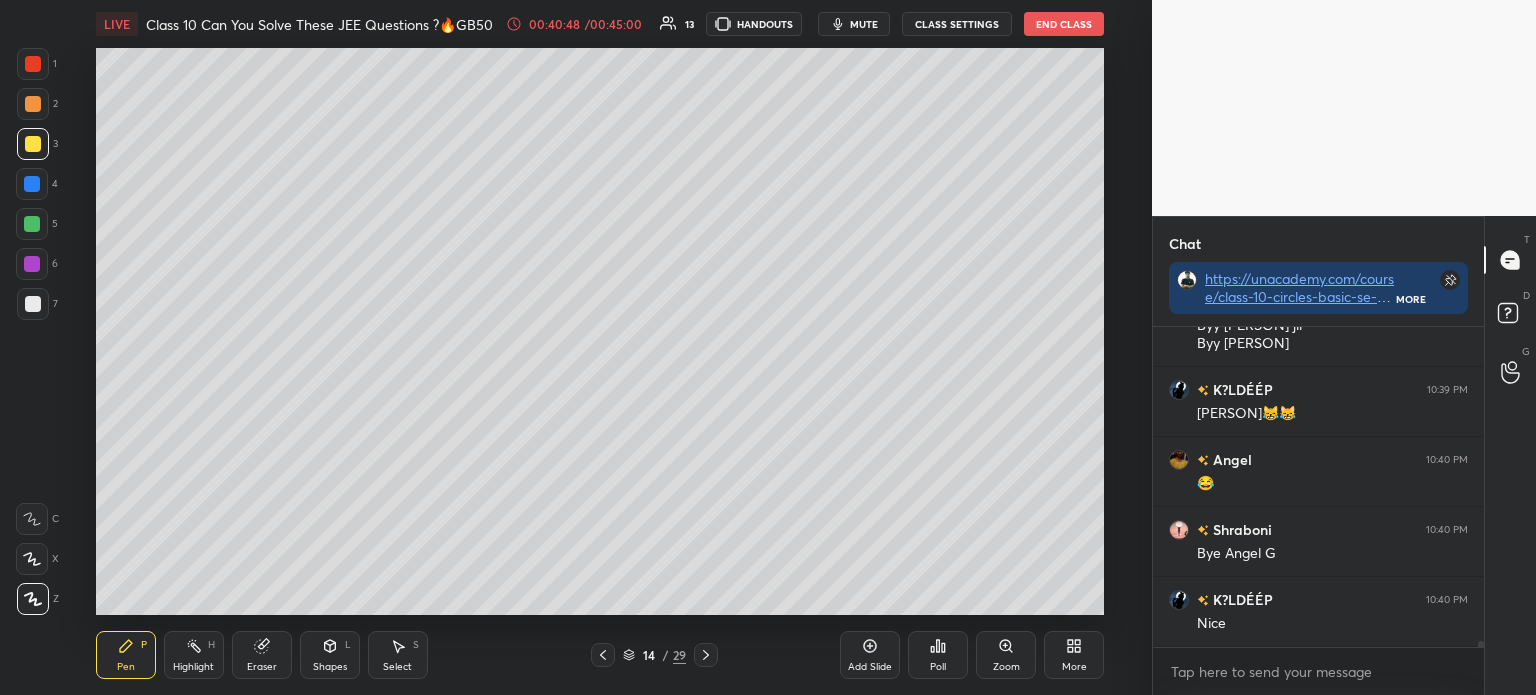 click 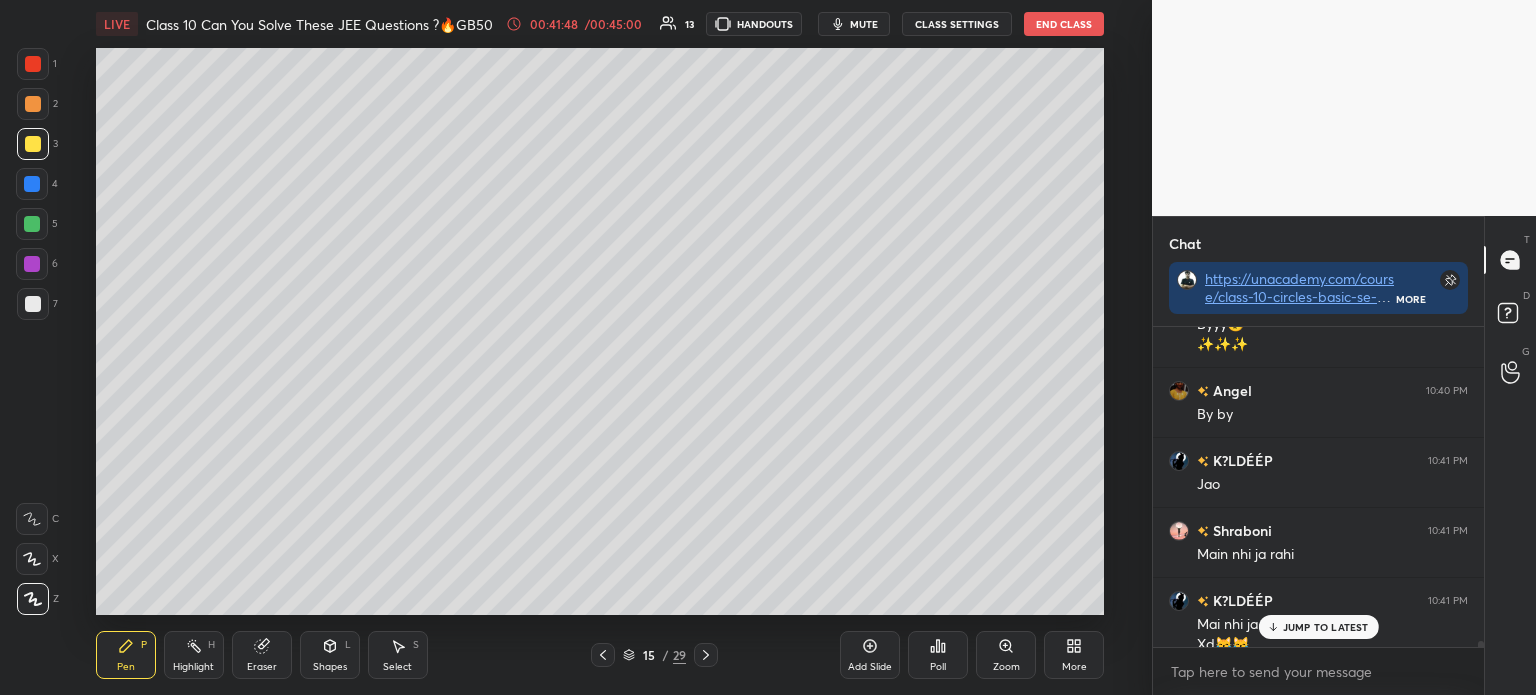 scroll, scrollTop: 16381, scrollLeft: 0, axis: vertical 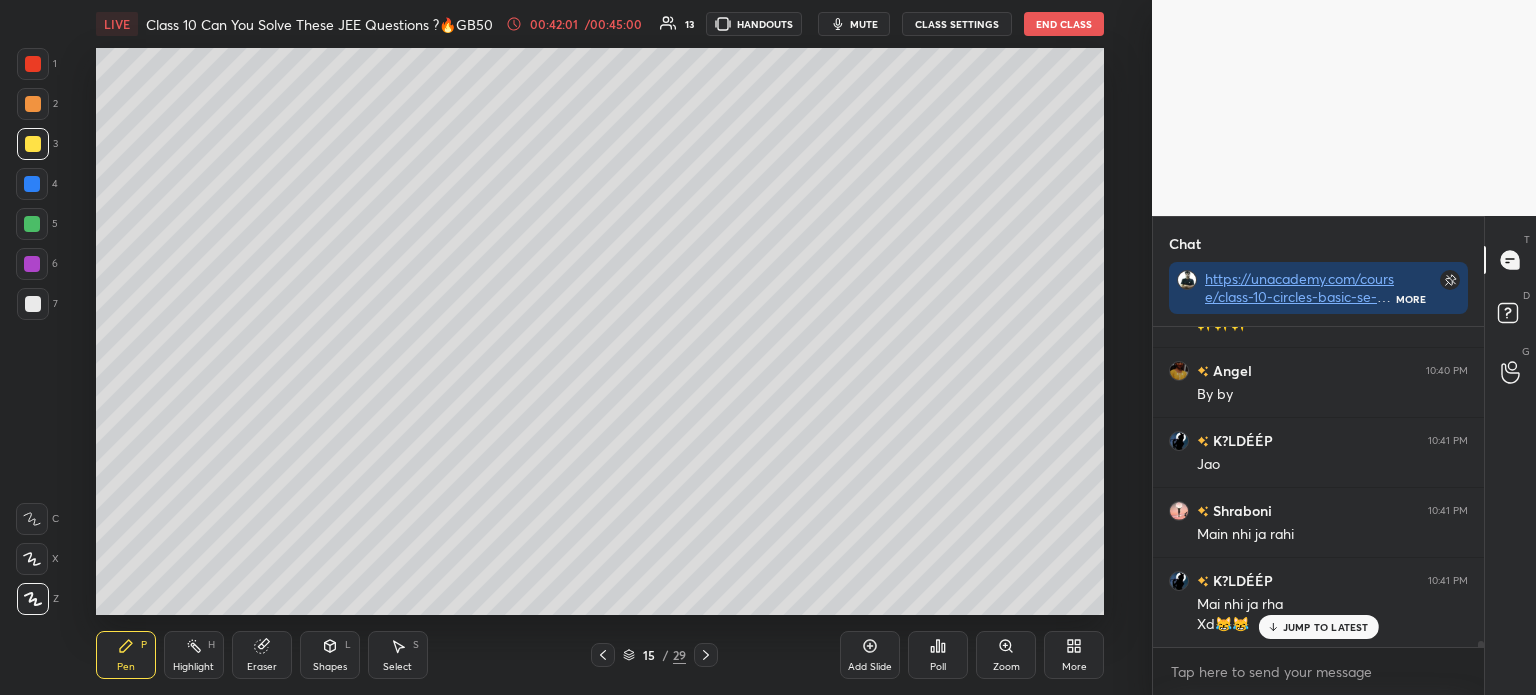 click 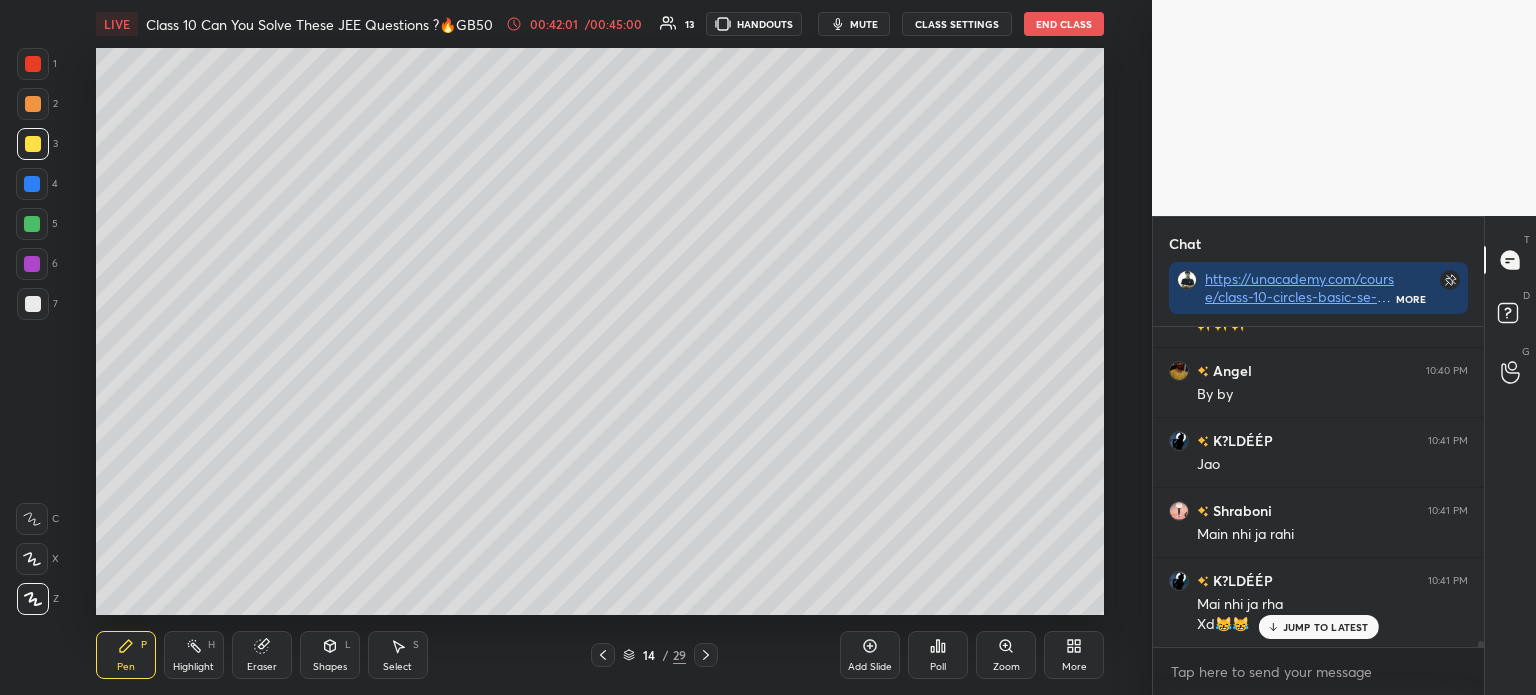 click 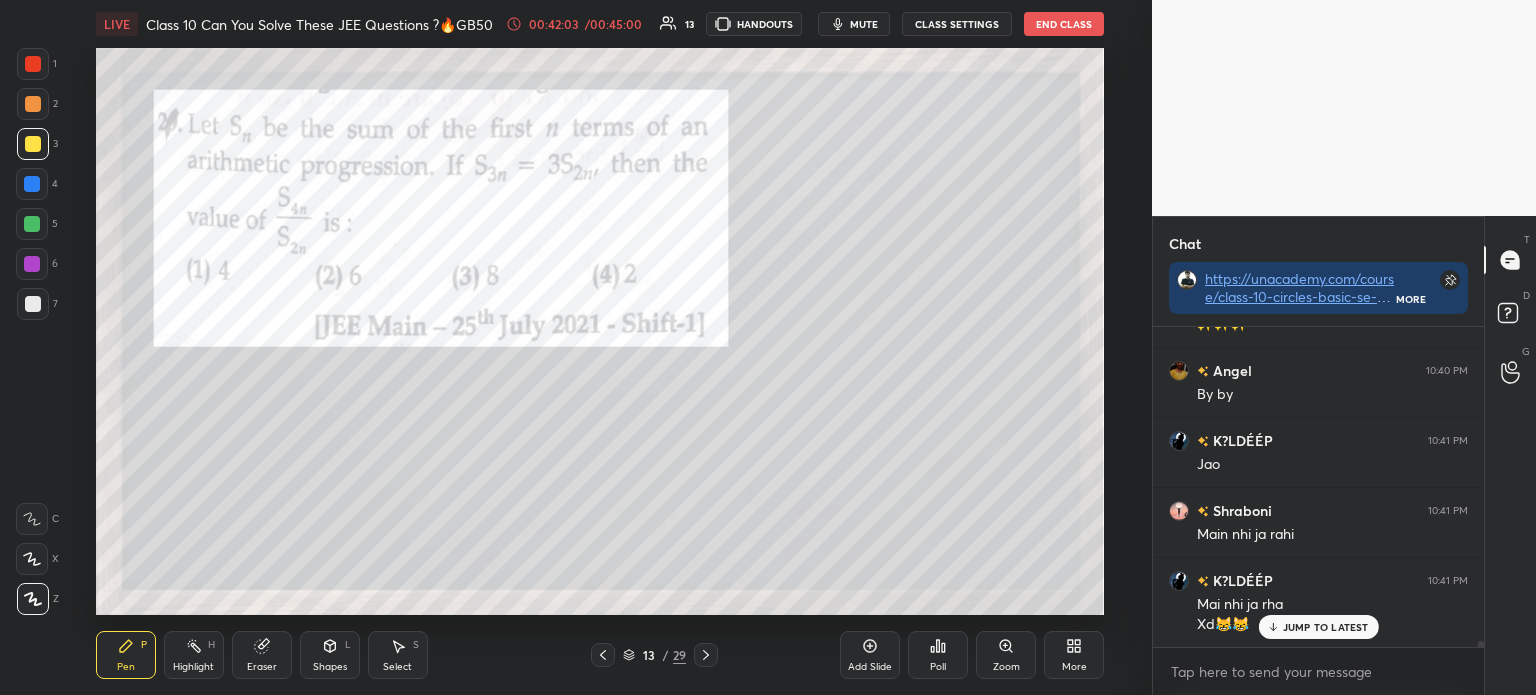 click at bounding box center (33, 64) 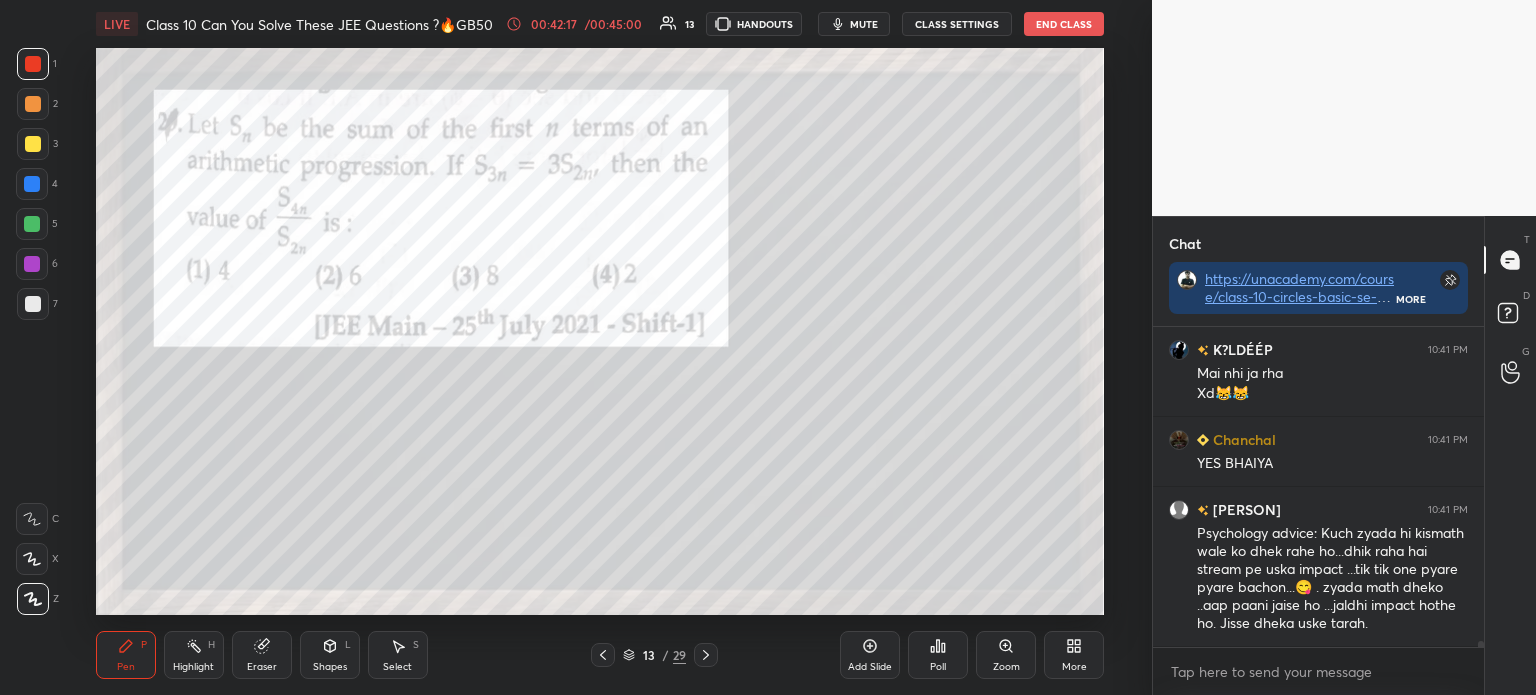 scroll, scrollTop: 16681, scrollLeft: 0, axis: vertical 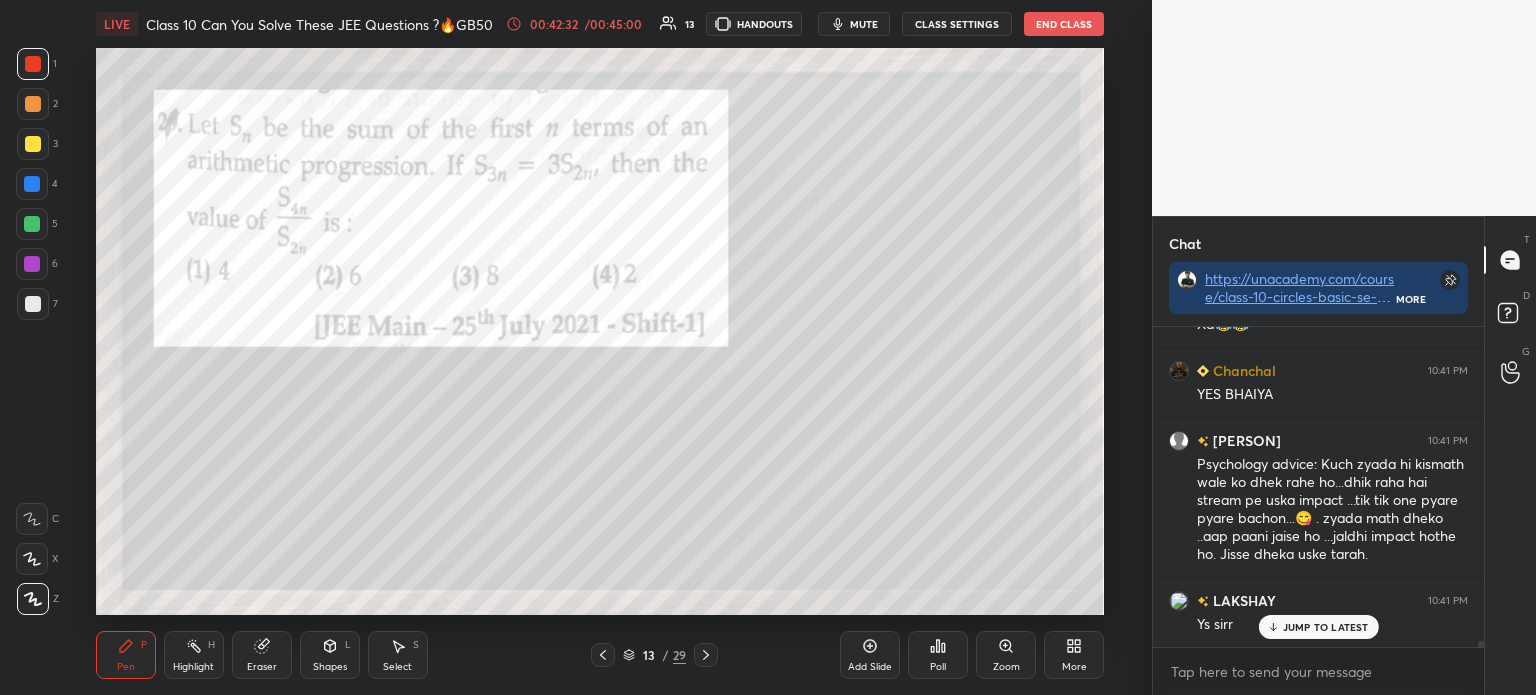 click 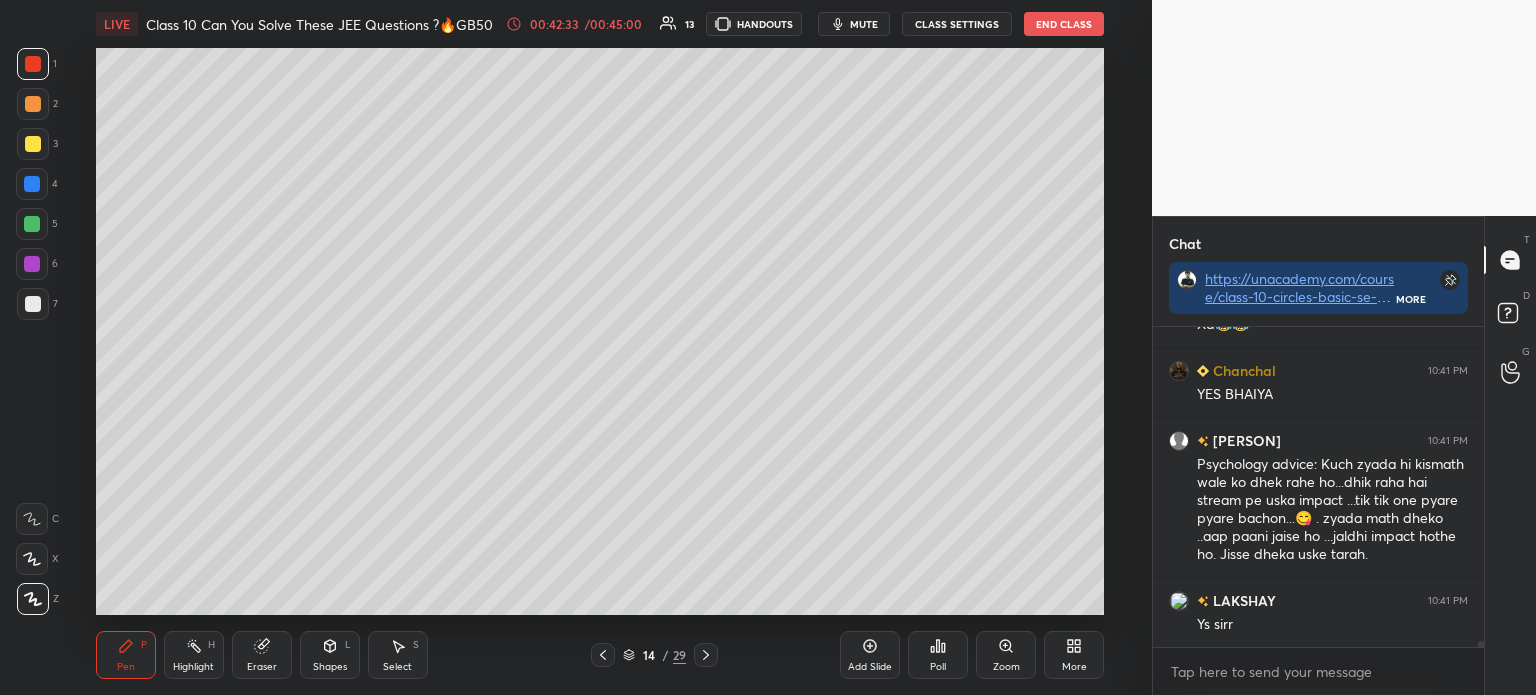 scroll, scrollTop: 16752, scrollLeft: 0, axis: vertical 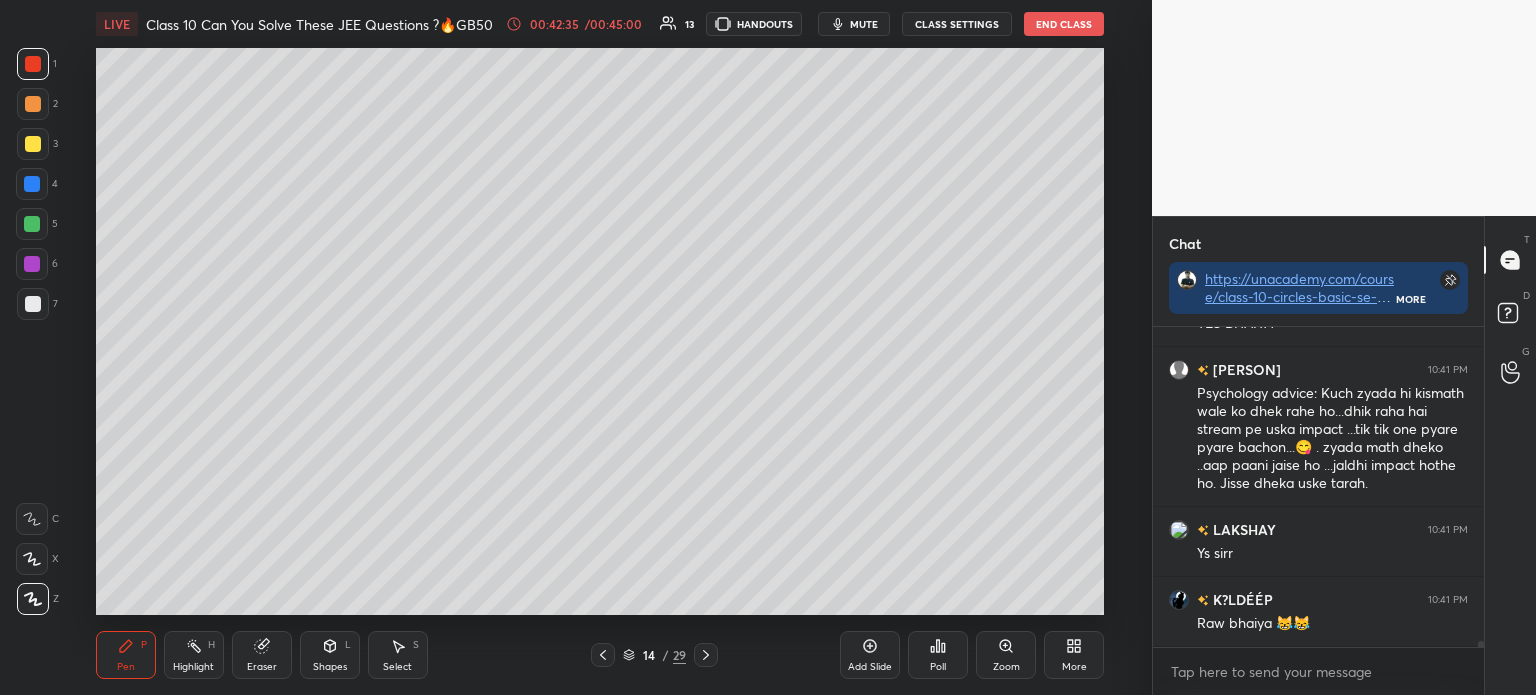 click at bounding box center (706, 655) 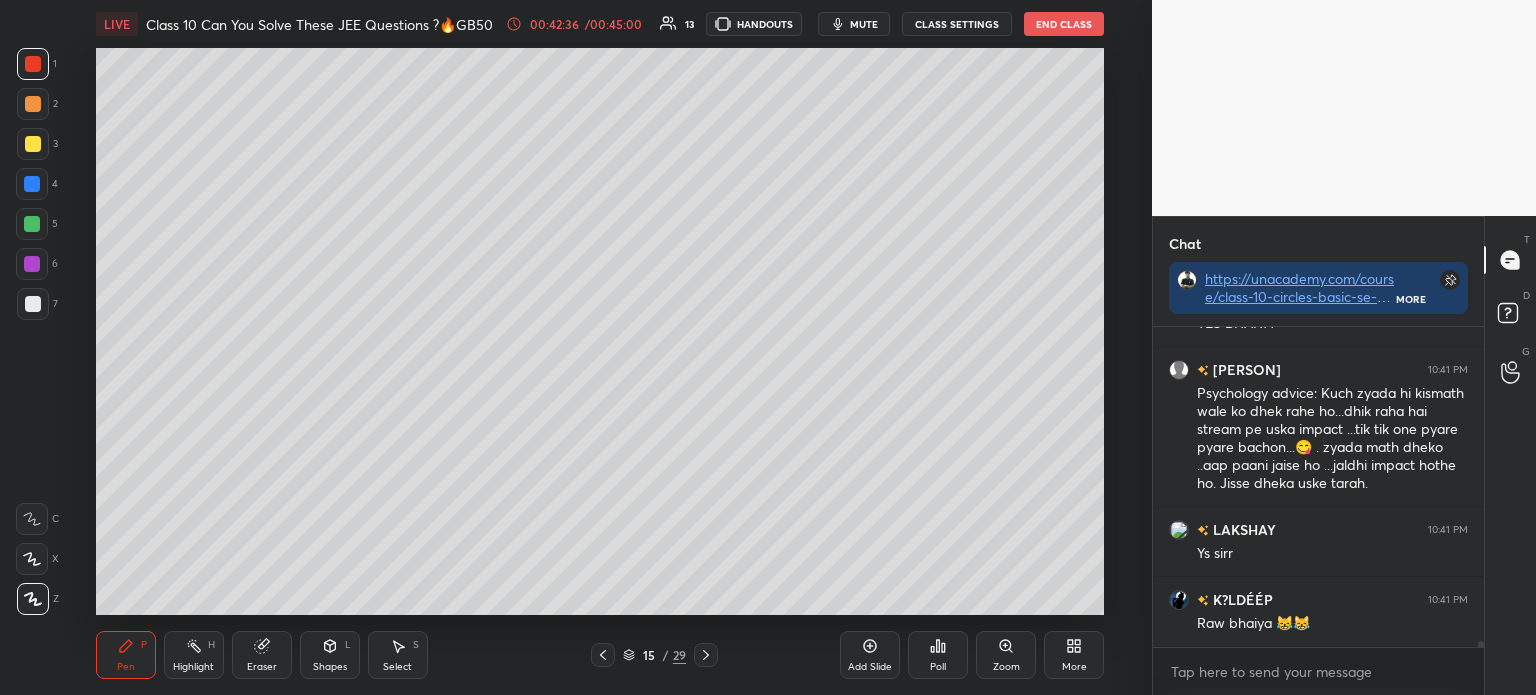 click at bounding box center [706, 655] 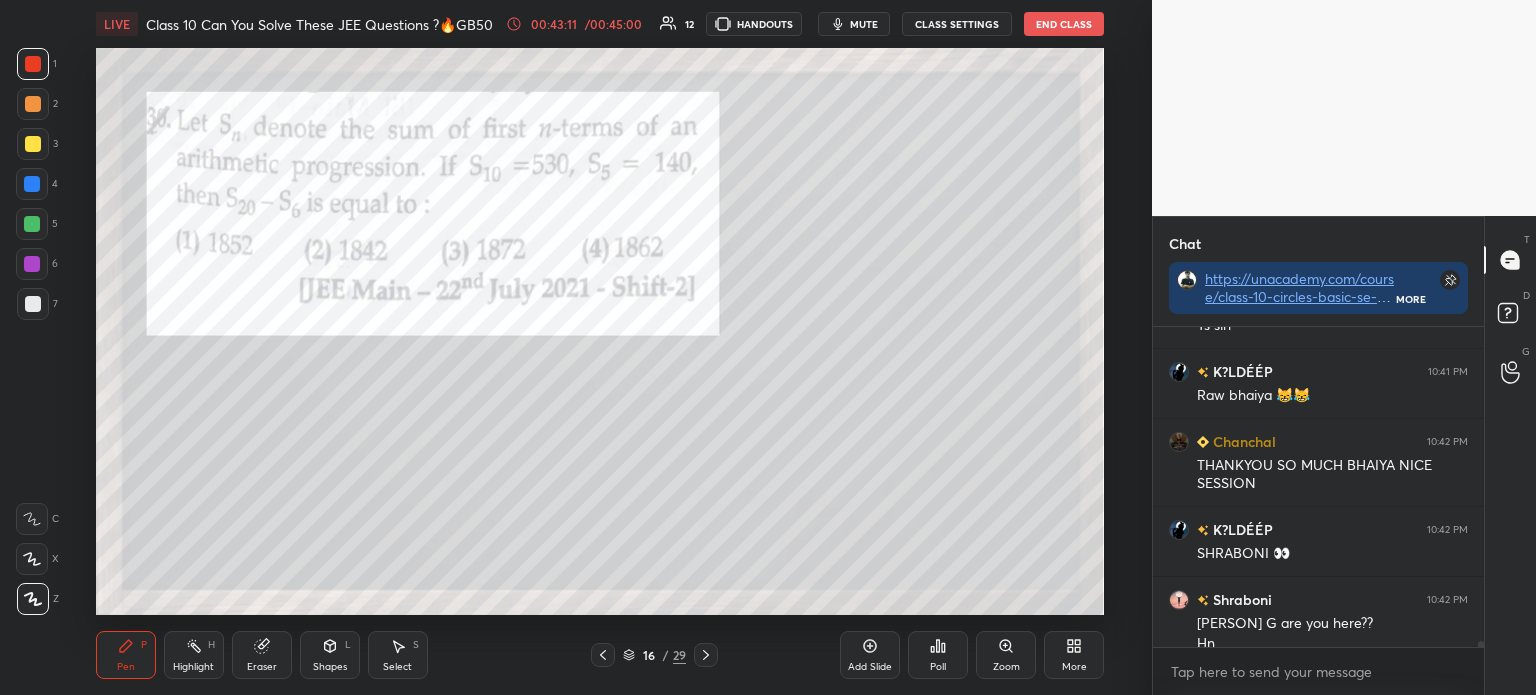 scroll, scrollTop: 17000, scrollLeft: 0, axis: vertical 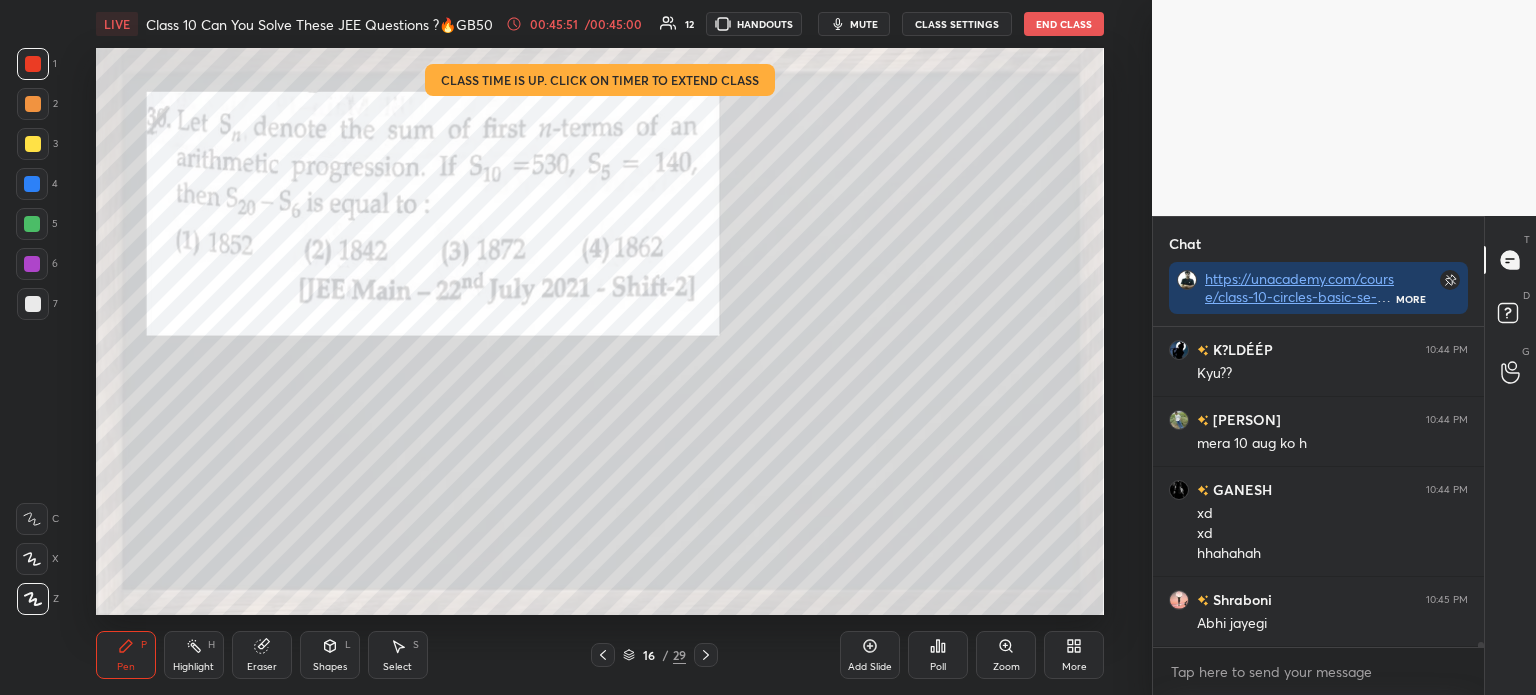 click on "End Class" at bounding box center (1064, 24) 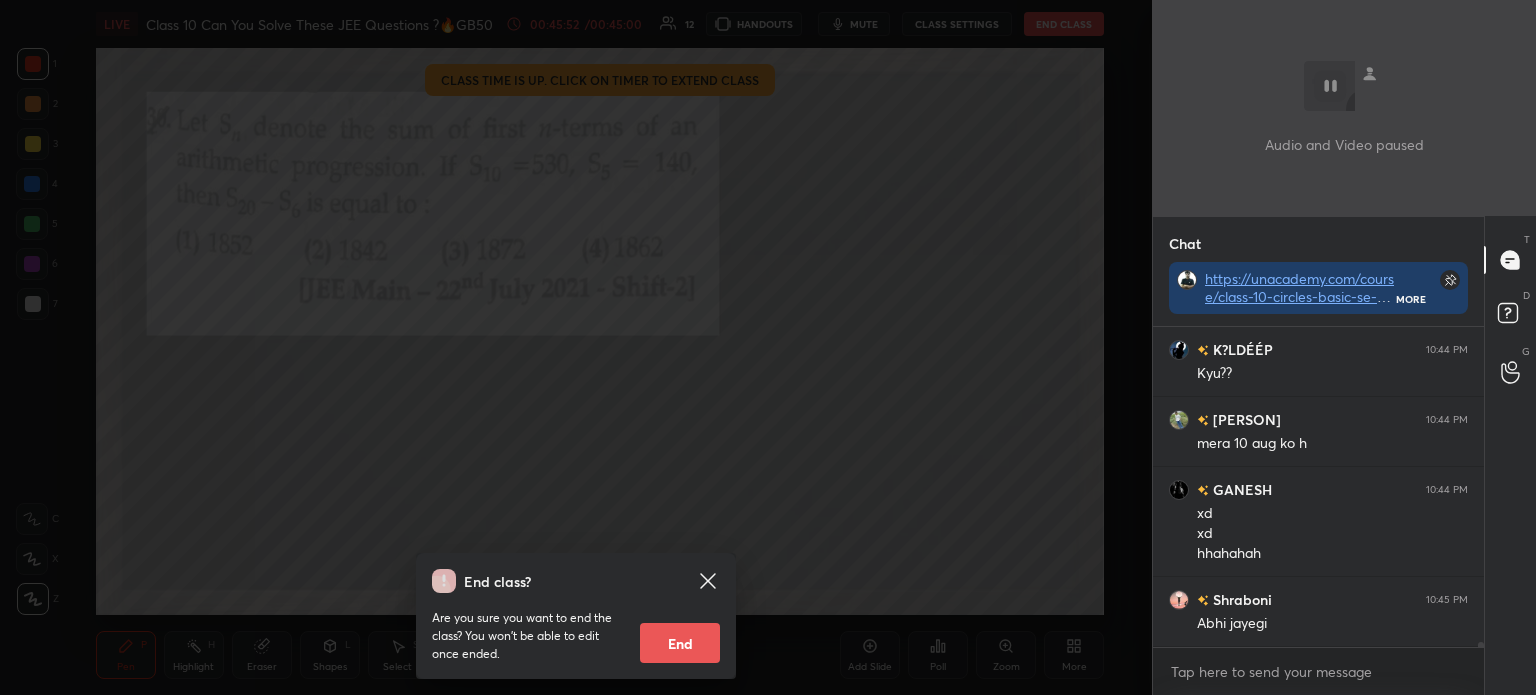 scroll, scrollTop: 19297, scrollLeft: 0, axis: vertical 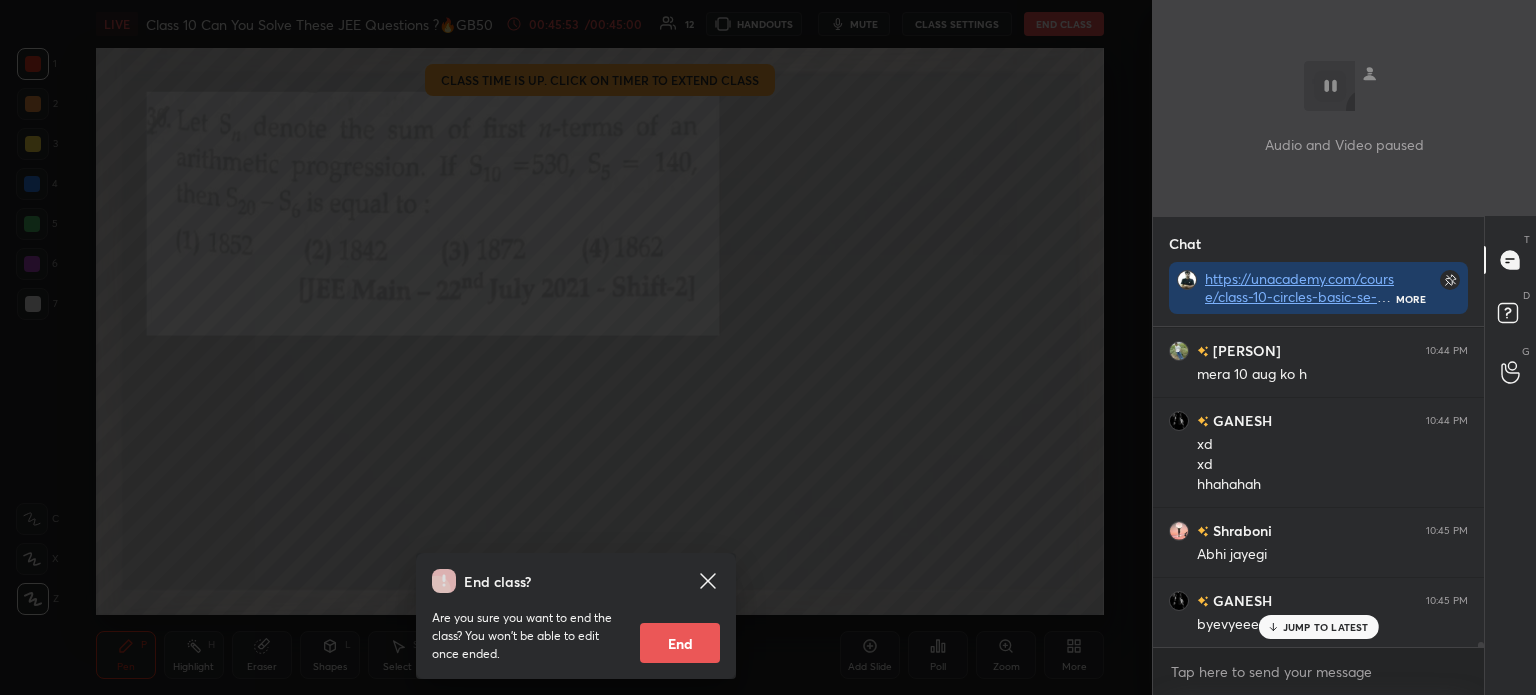click on "End" at bounding box center (680, 643) 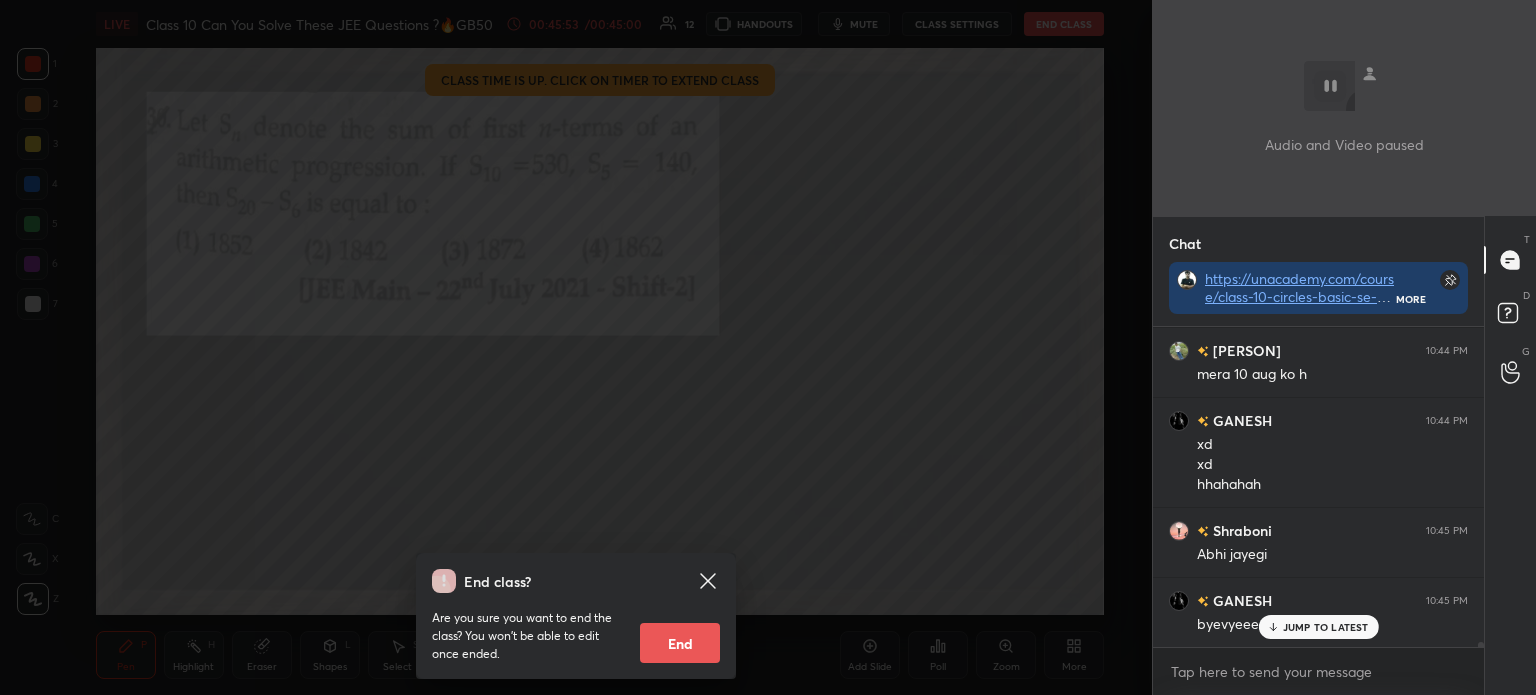type on "x" 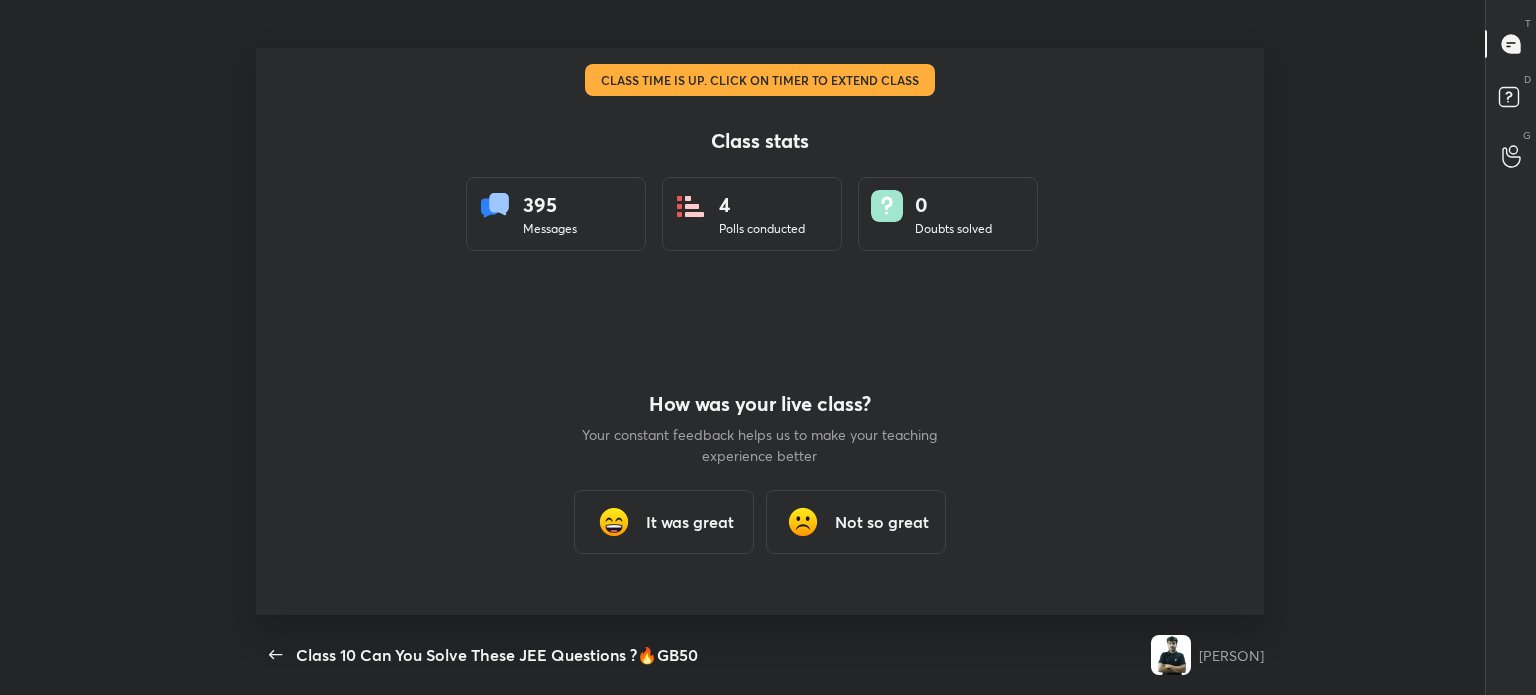 scroll, scrollTop: 99432, scrollLeft: 98736, axis: both 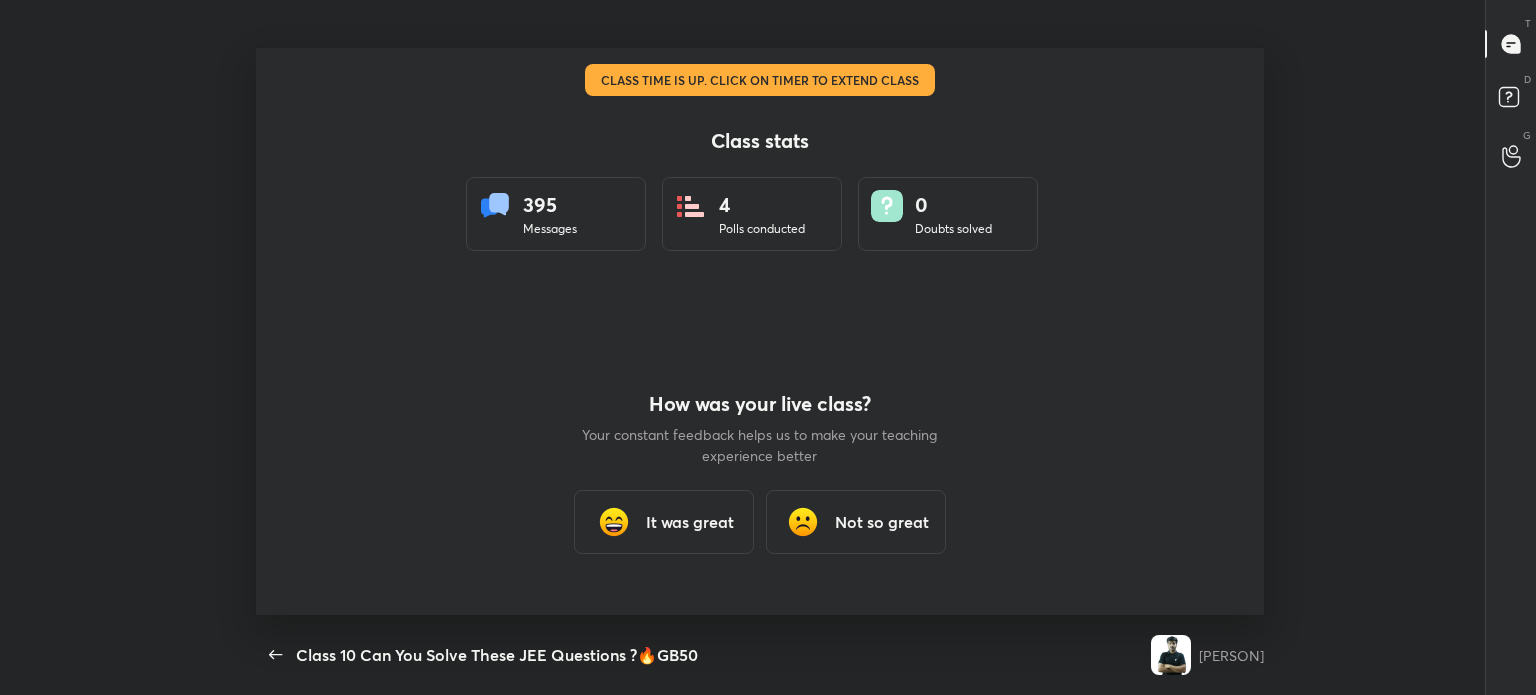 click on "It was great" at bounding box center (664, 522) 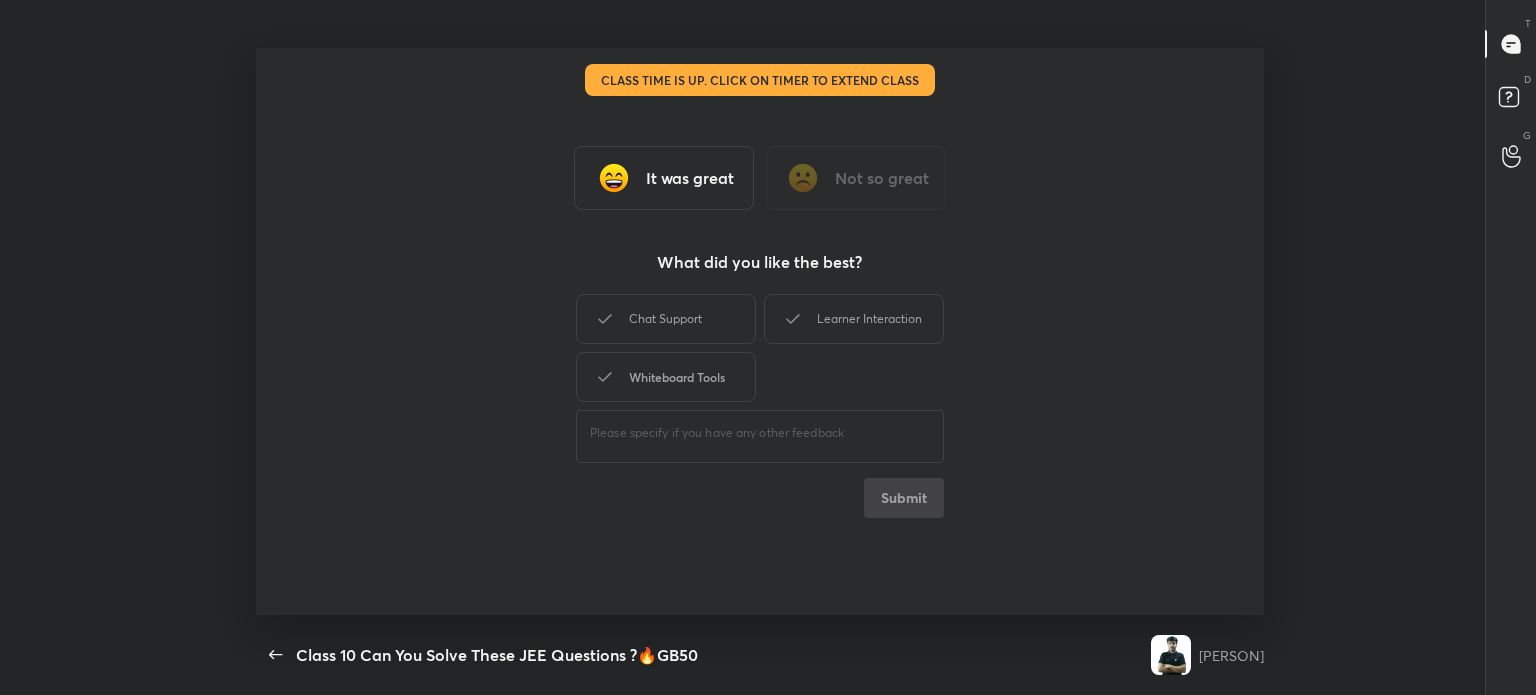 click on "Whiteboard Tools" at bounding box center (666, 377) 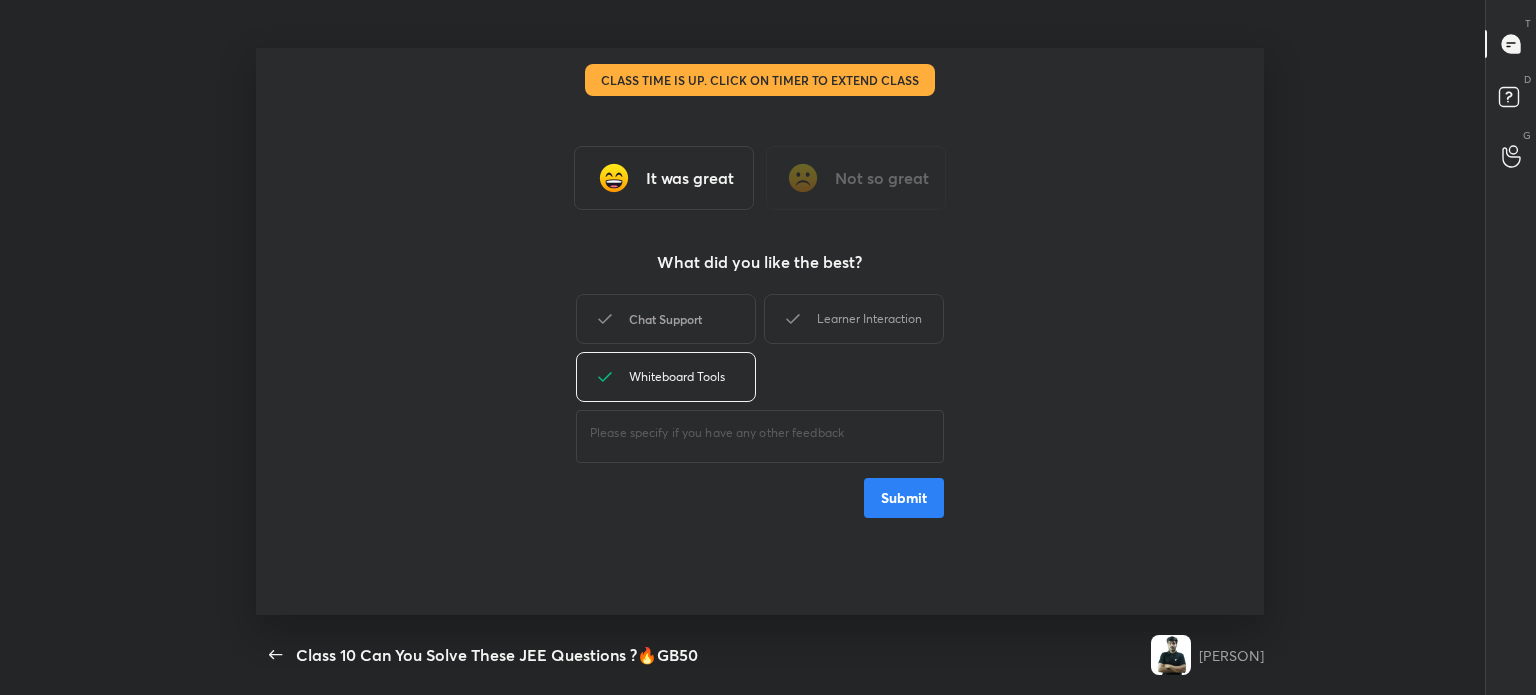 click on "Chat Support" at bounding box center (666, 319) 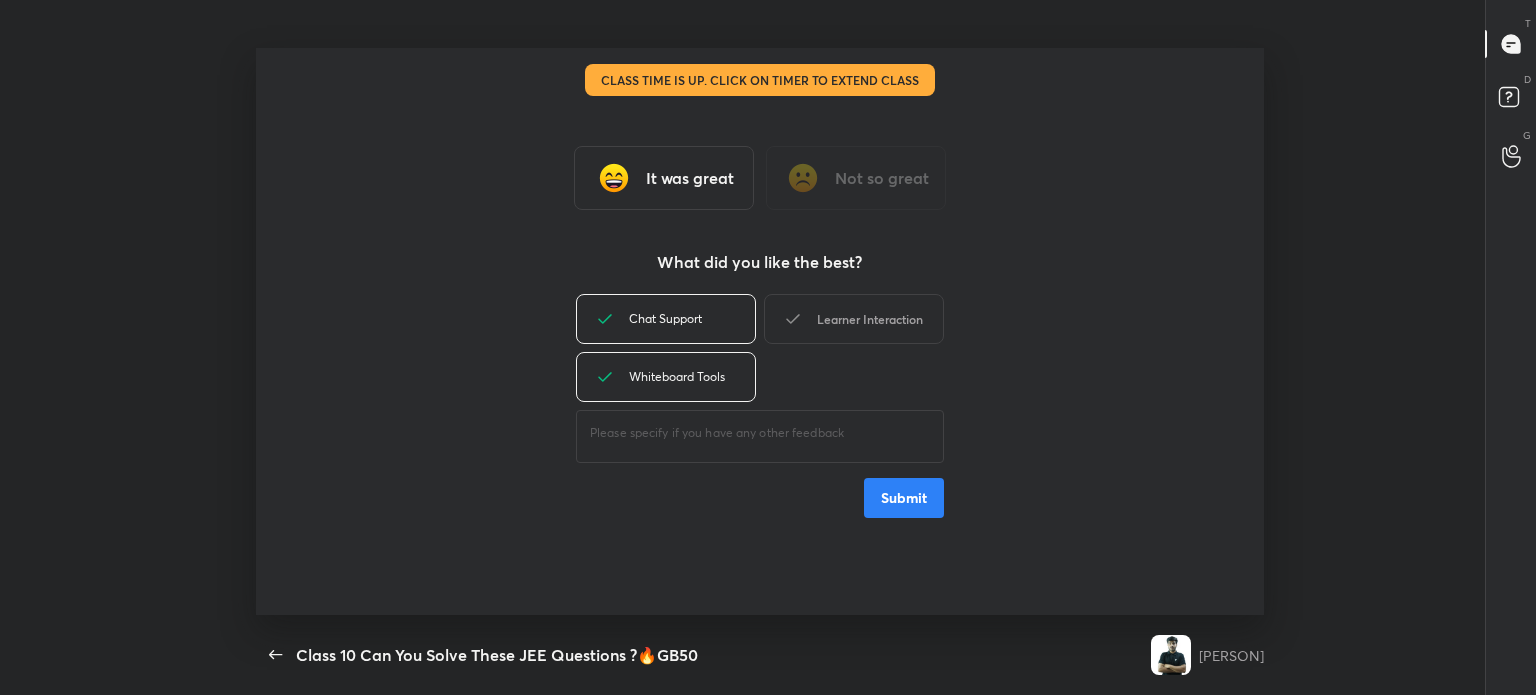 click on "Learner Interaction" at bounding box center (854, 319) 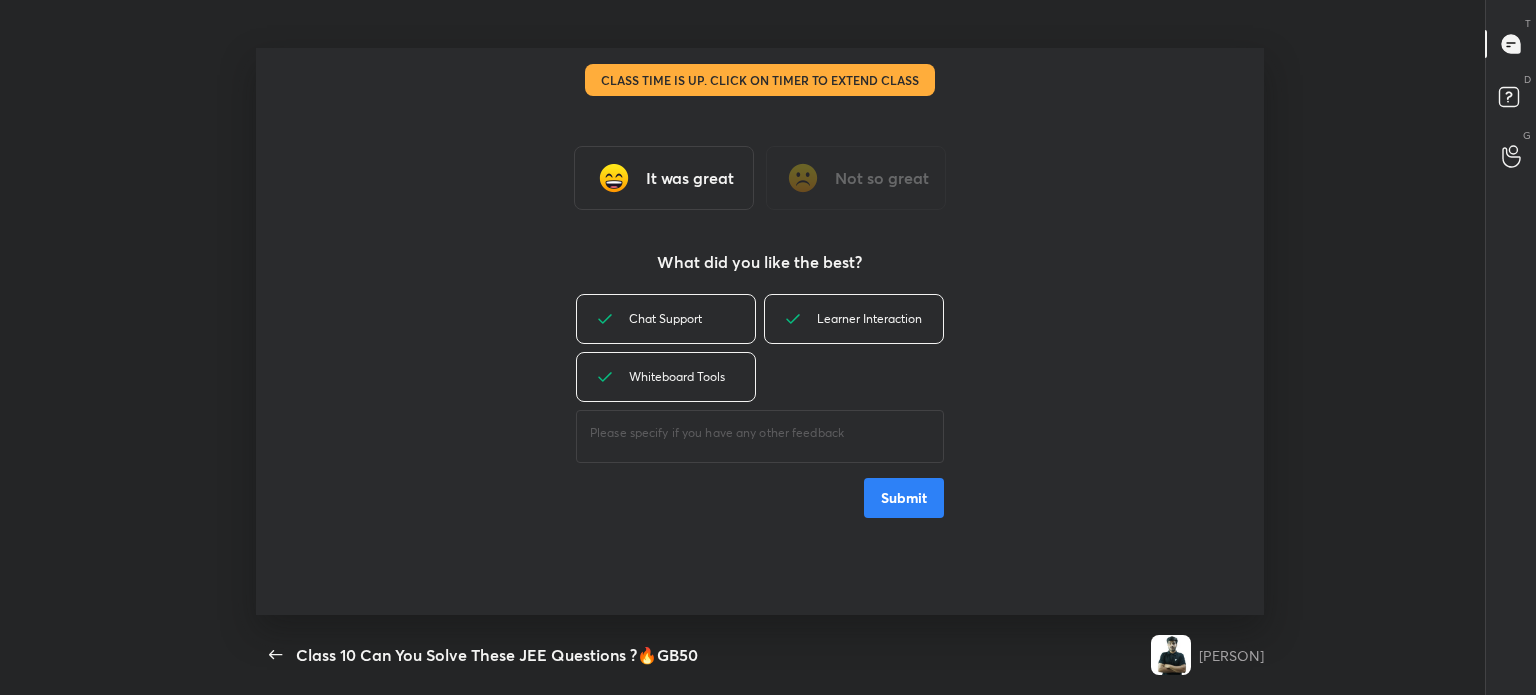 click on "Submit" at bounding box center [904, 498] 